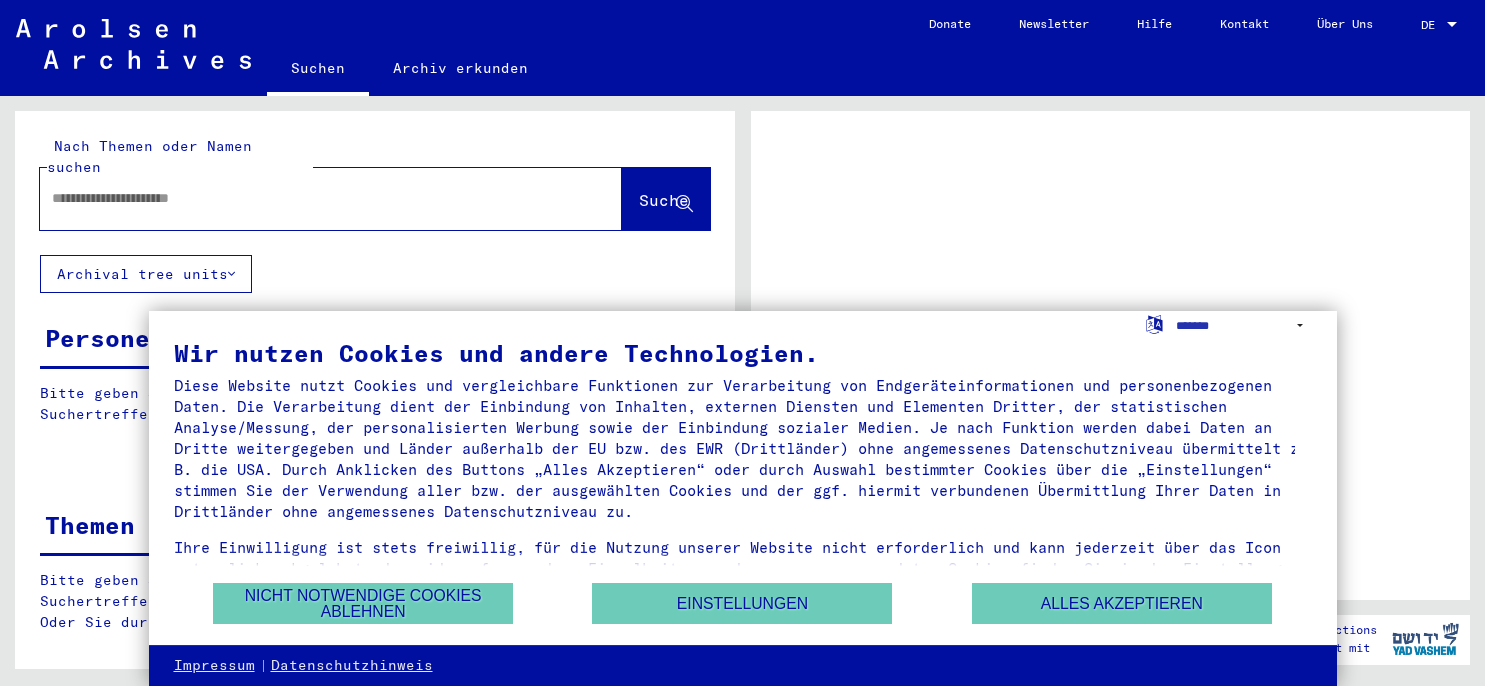 scroll, scrollTop: 0, scrollLeft: 0, axis: both 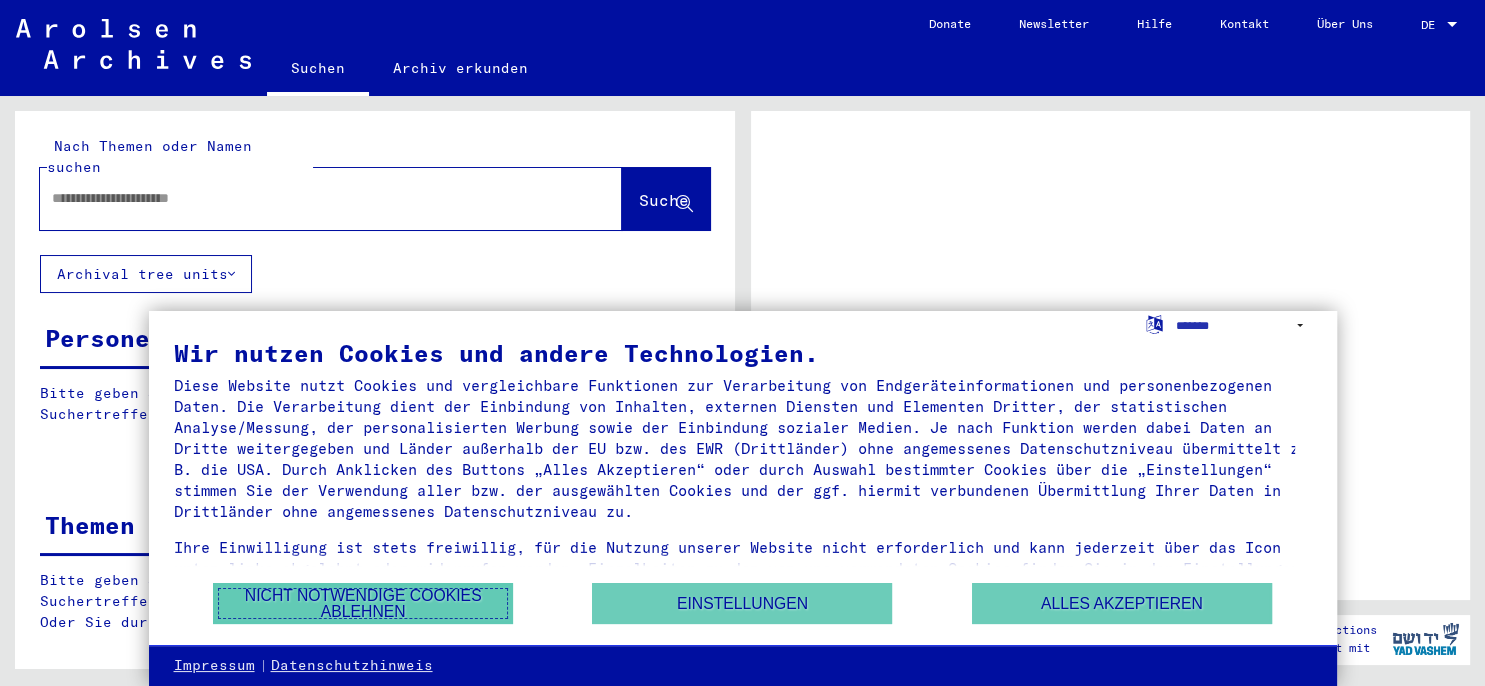 click on "Nicht notwendige Cookies ablehnen" at bounding box center (363, 603) 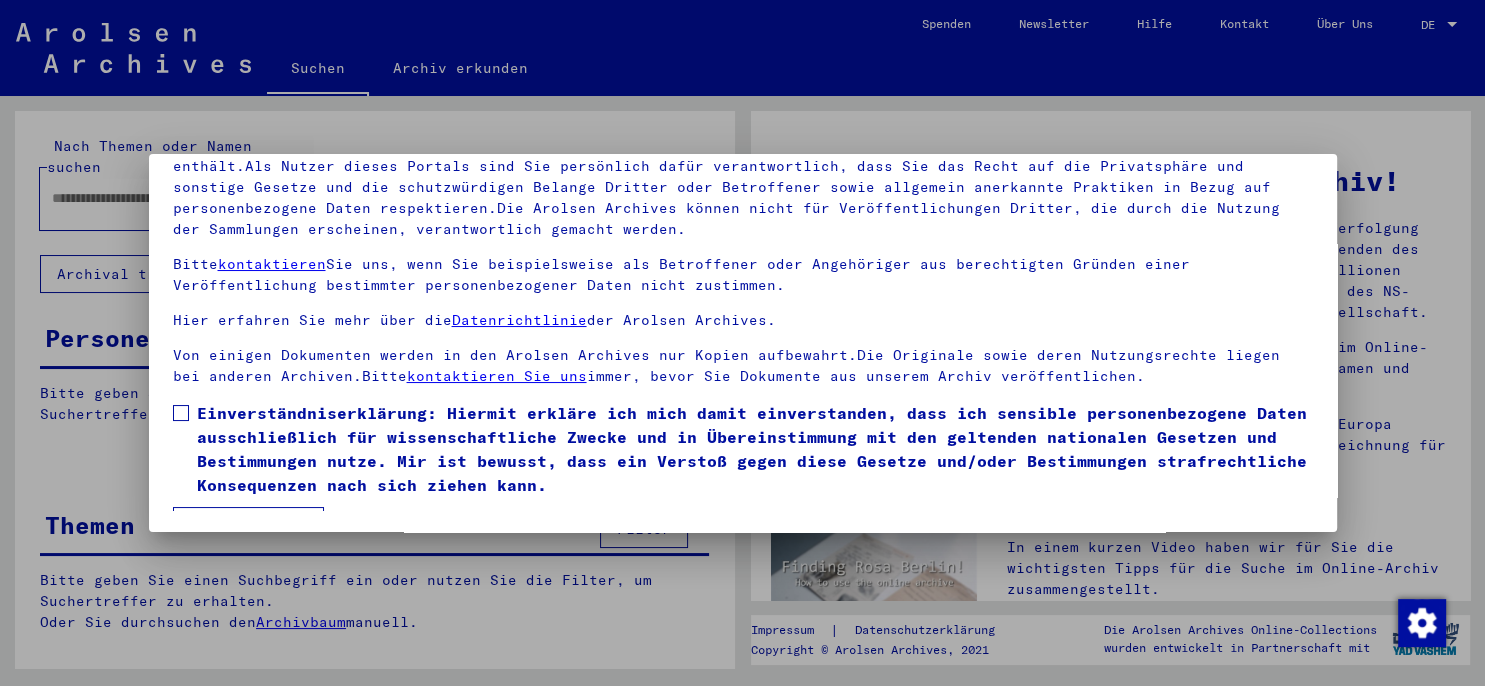 scroll, scrollTop: 168, scrollLeft: 0, axis: vertical 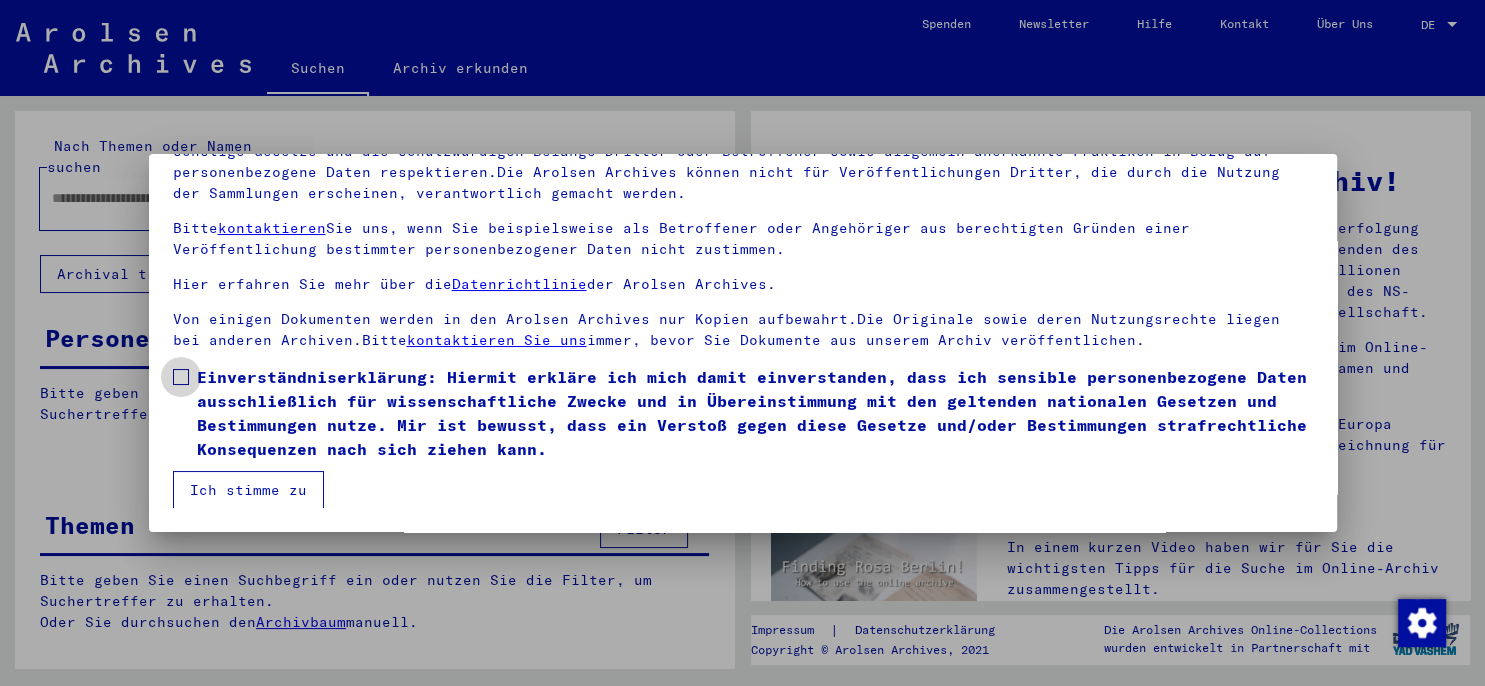 click at bounding box center (181, 377) 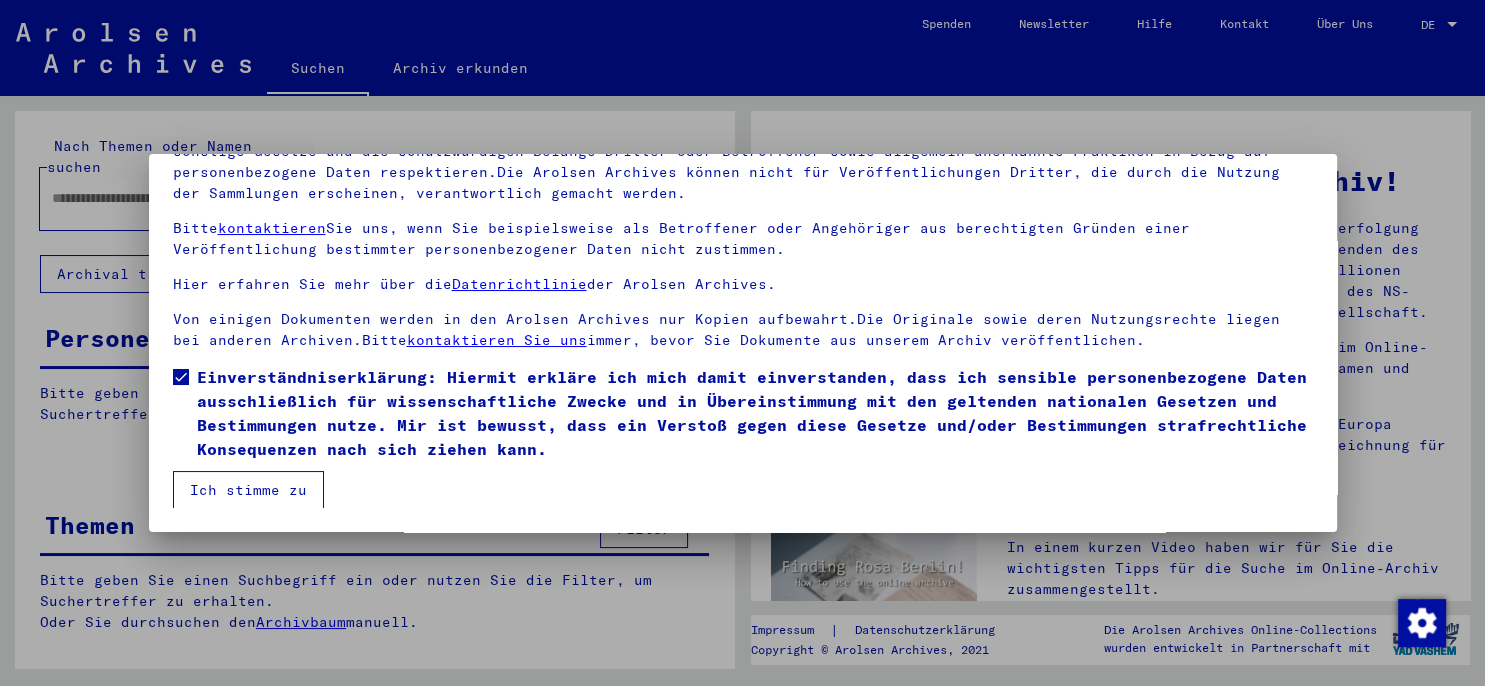 click on "Ich stimme zu" at bounding box center [248, 490] 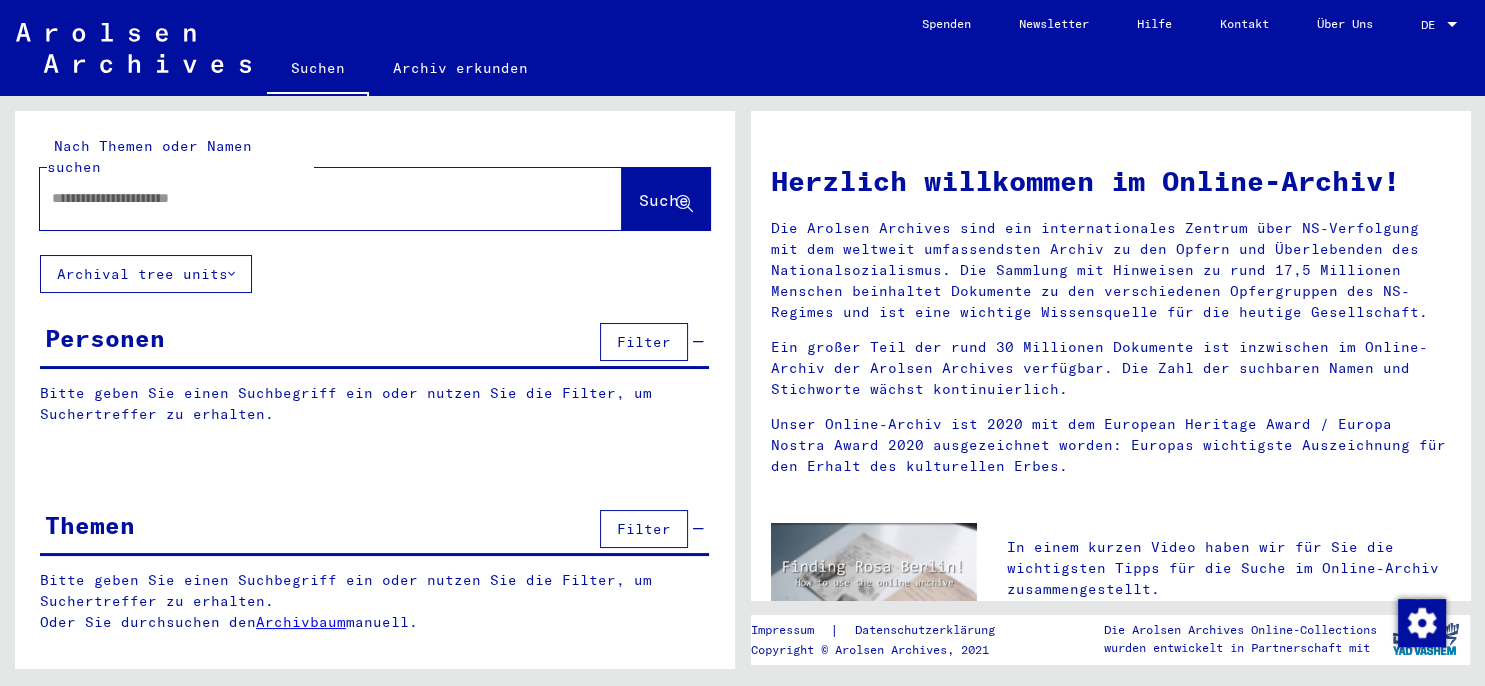 click at bounding box center [307, 198] 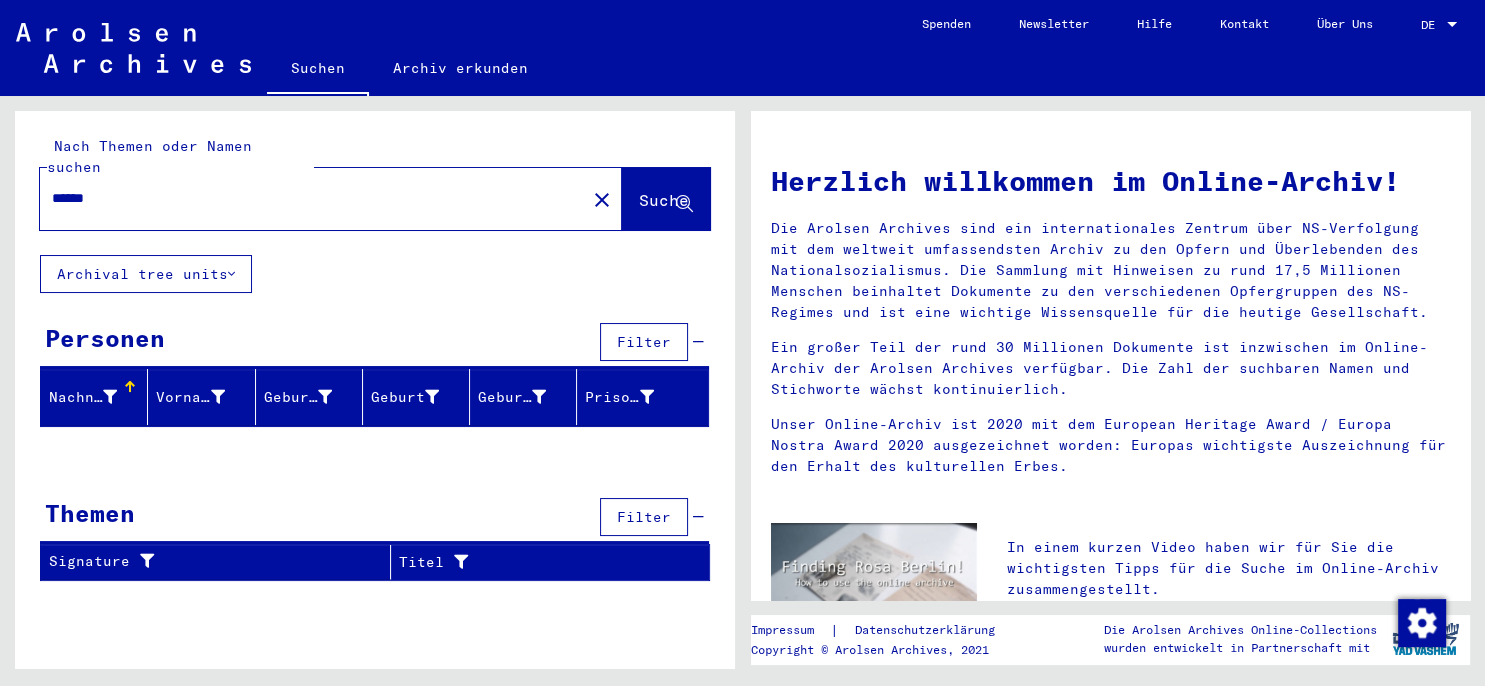 type on "*****" 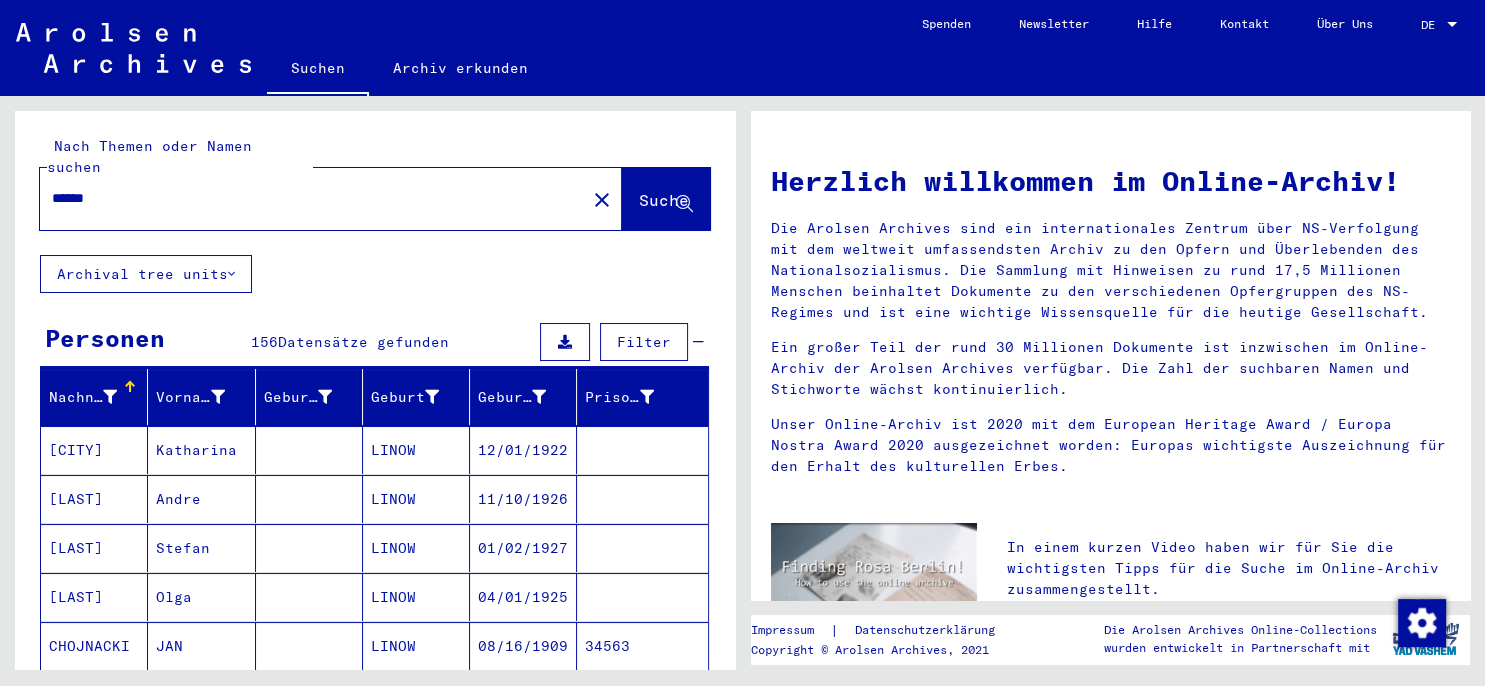 type 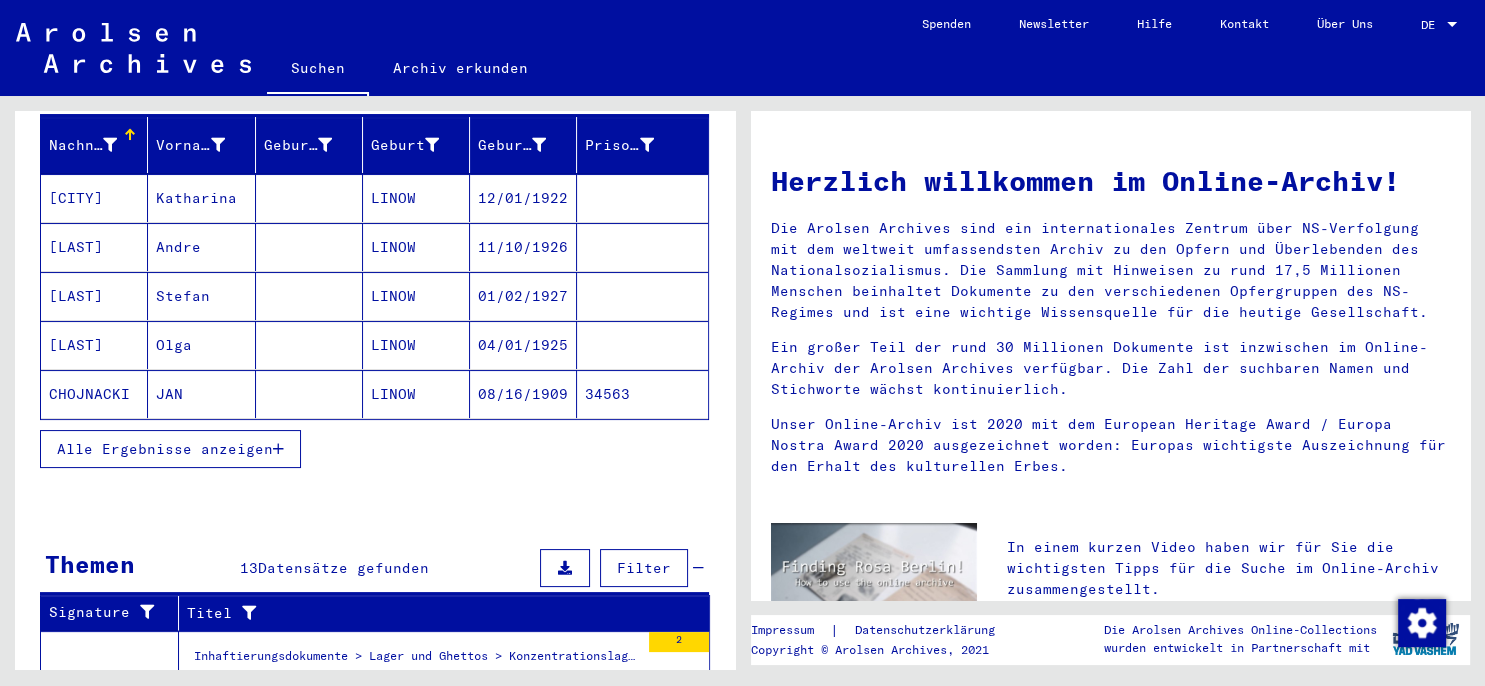 scroll, scrollTop: 276, scrollLeft: 0, axis: vertical 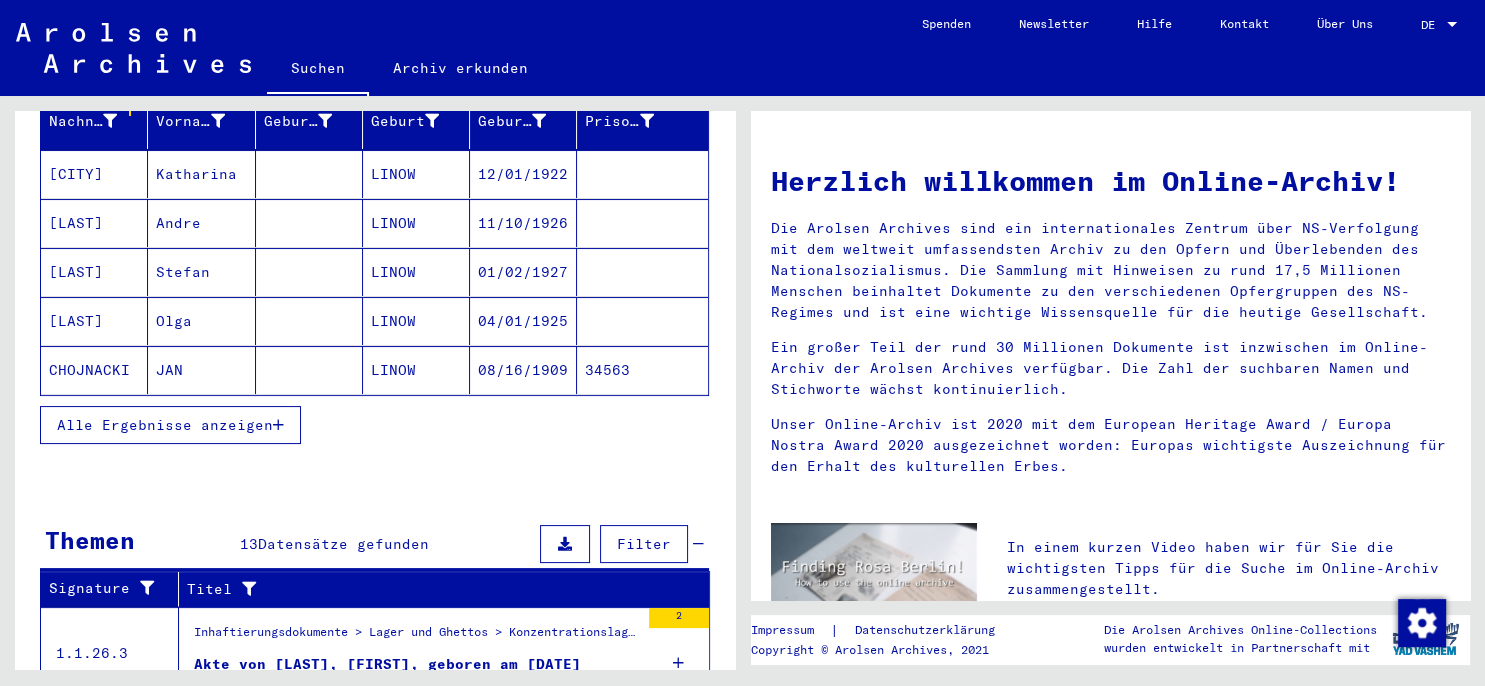 click on "Alle Ergebnisse anzeigen" at bounding box center [170, 425] 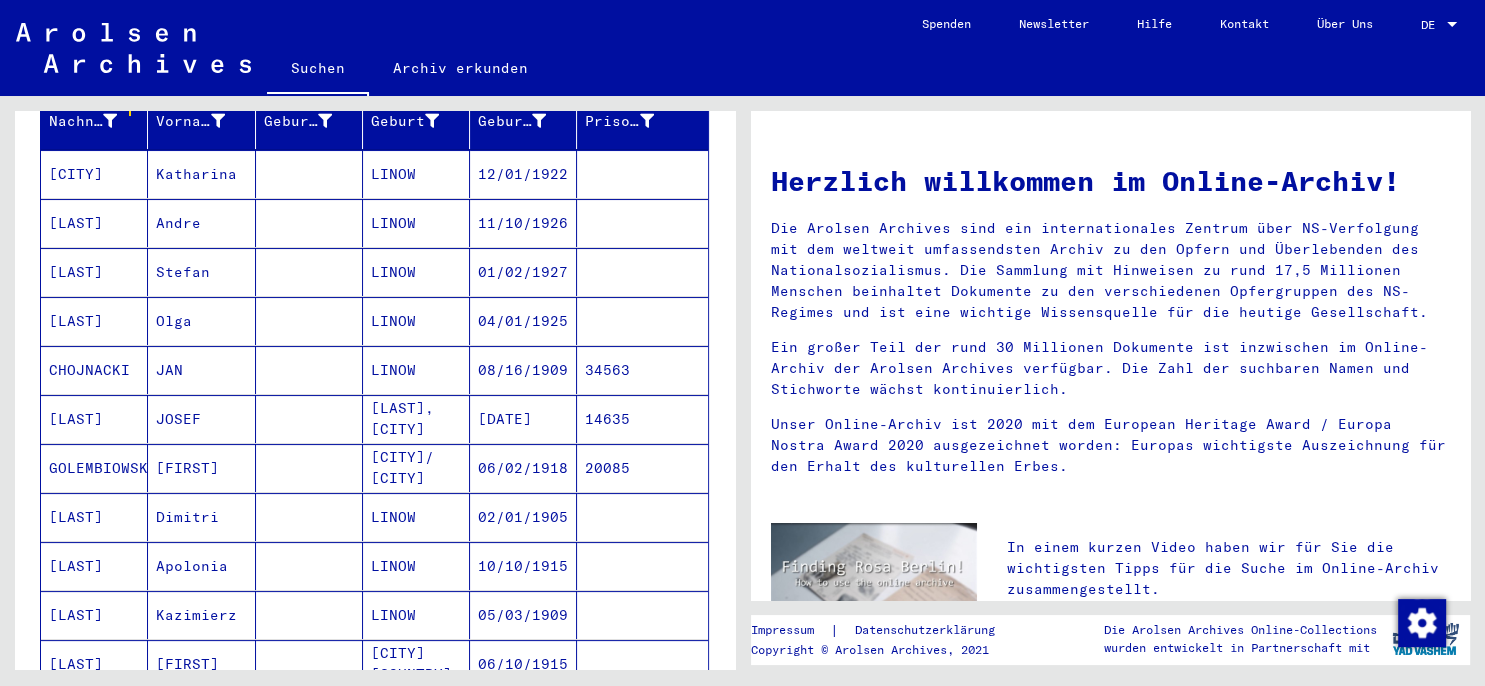 scroll, scrollTop: 812, scrollLeft: 0, axis: vertical 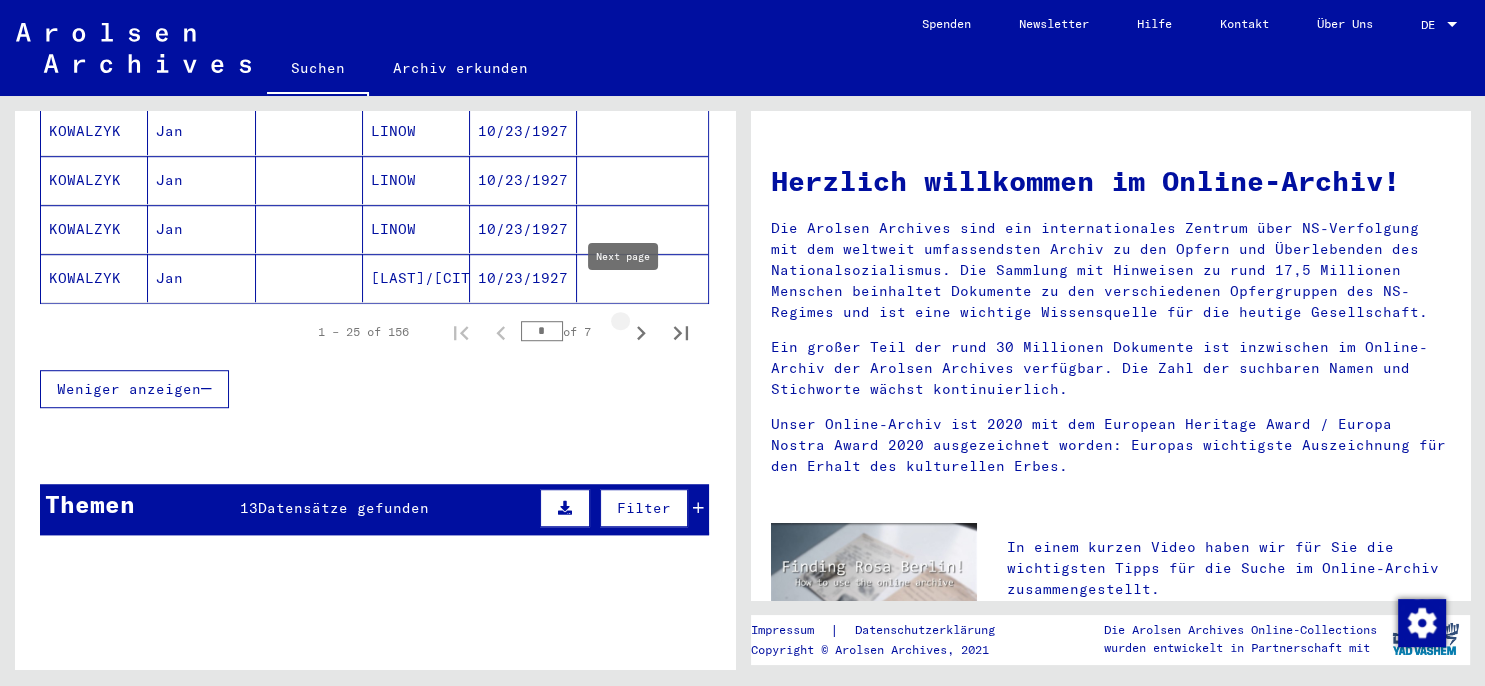 click 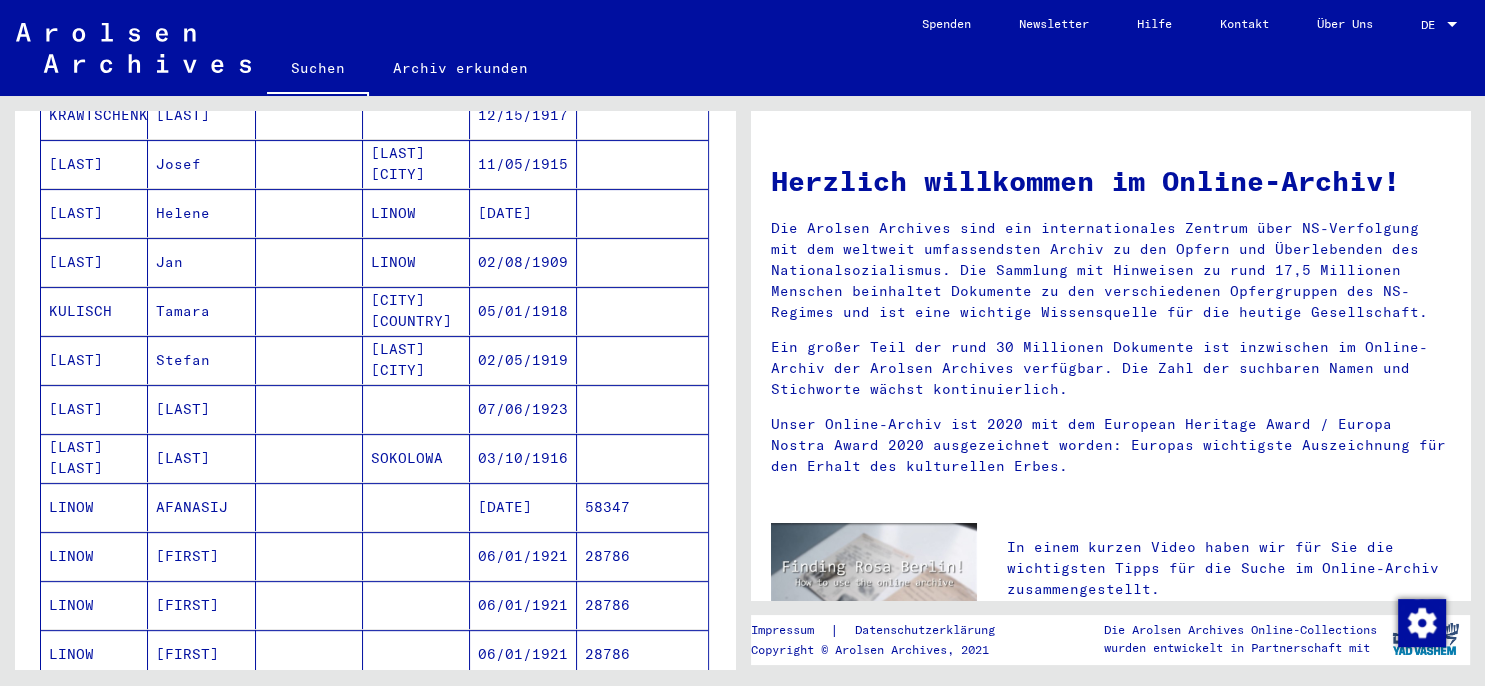 scroll, scrollTop: 1165, scrollLeft: 0, axis: vertical 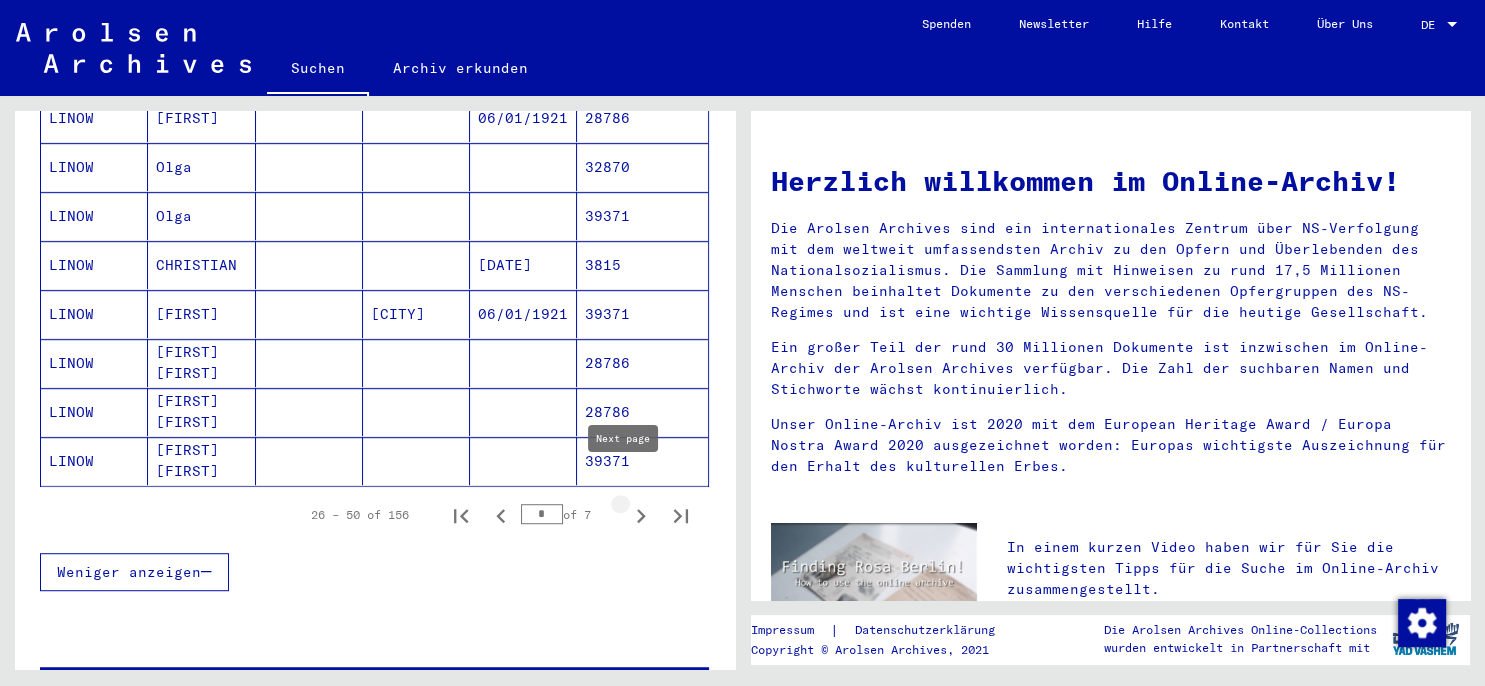 click 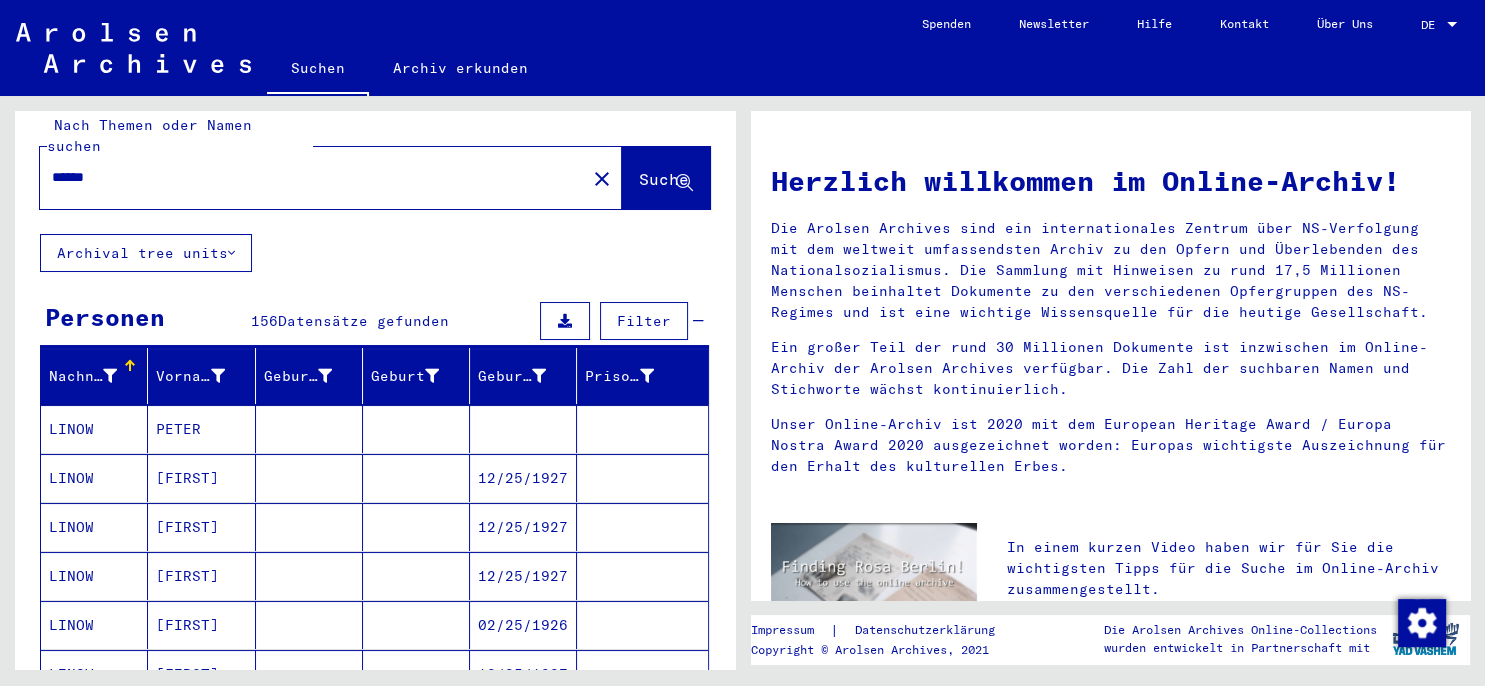 scroll, scrollTop: 0, scrollLeft: 0, axis: both 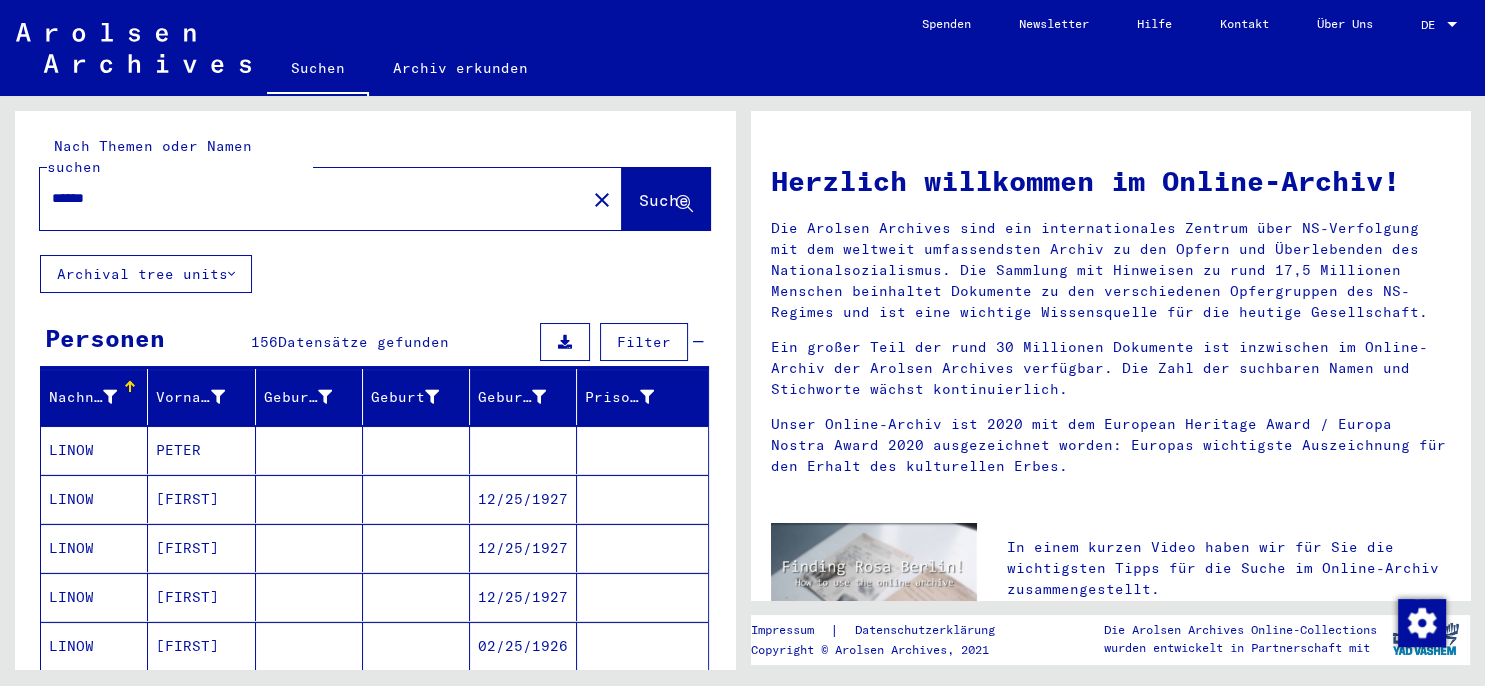 click on "*****" at bounding box center (307, 198) 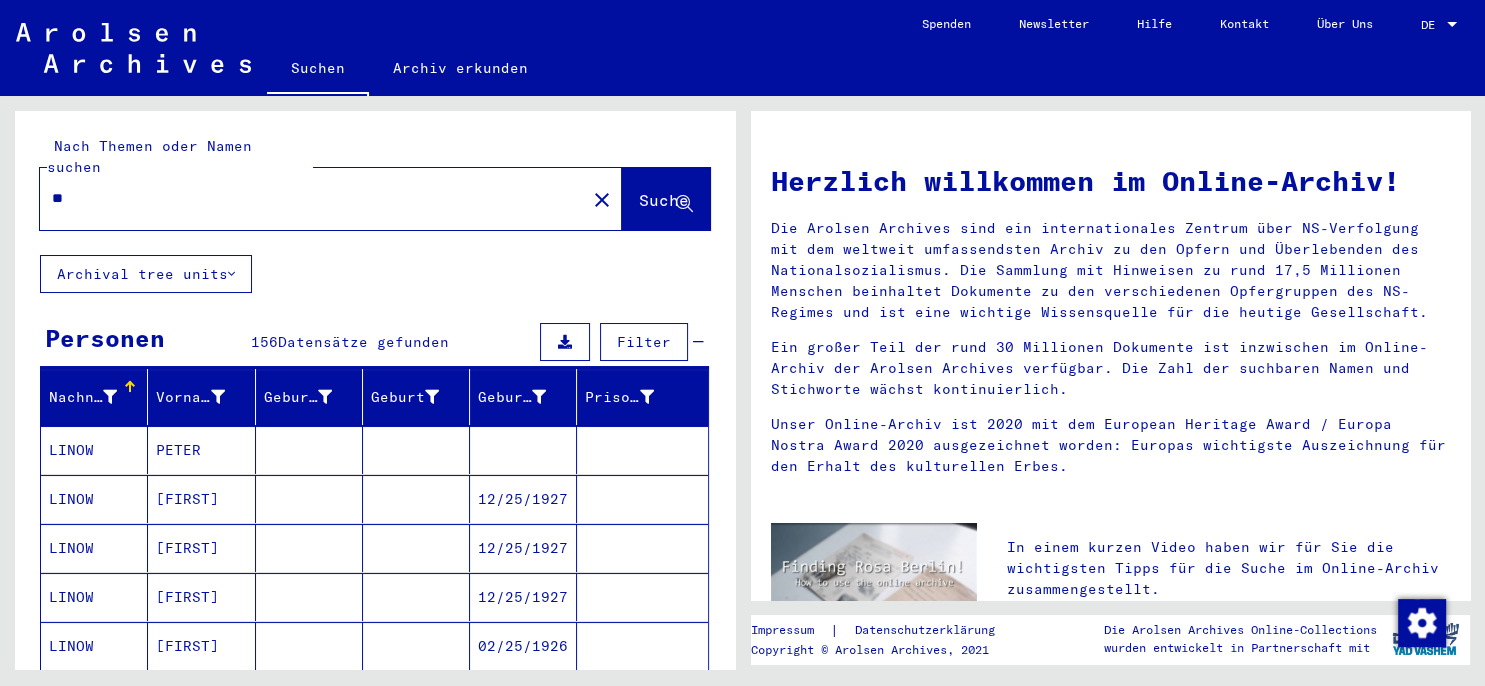 type on "*" 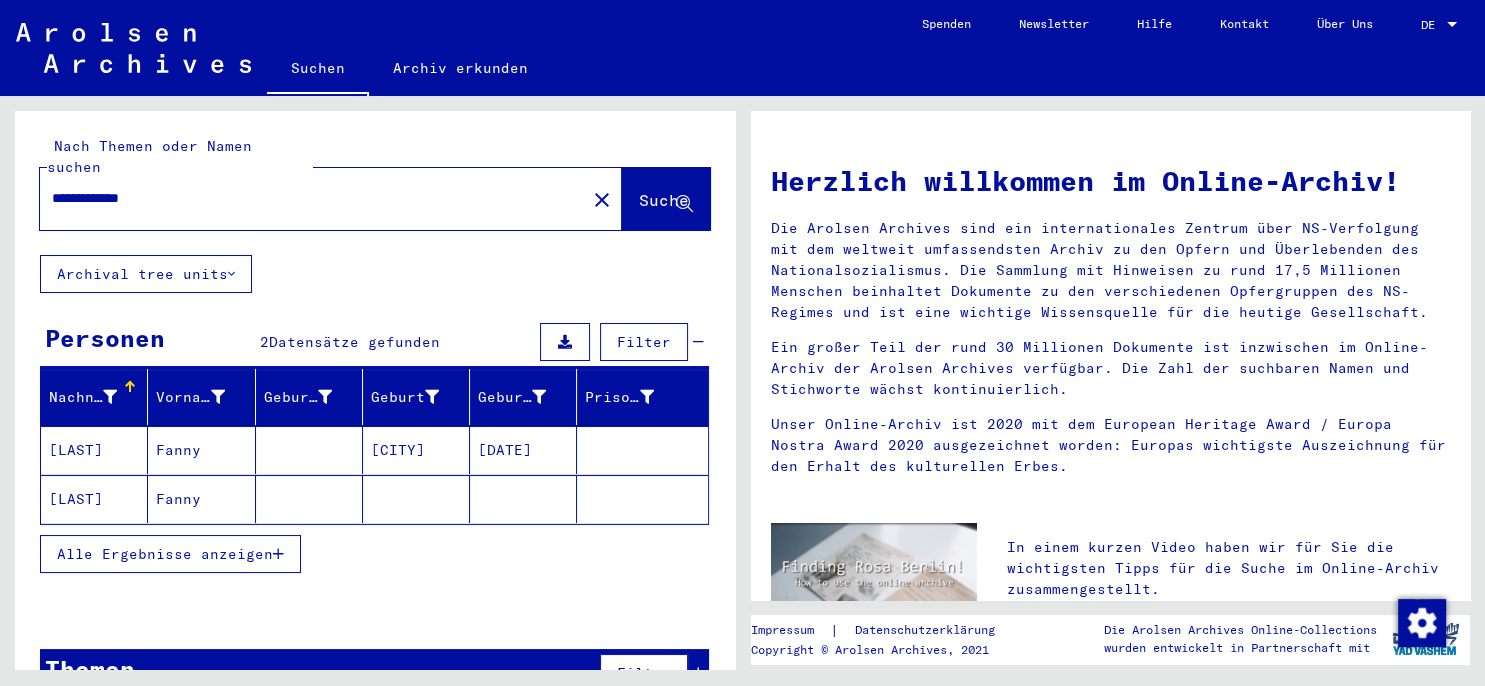 click on "[LAST]" at bounding box center [94, 499] 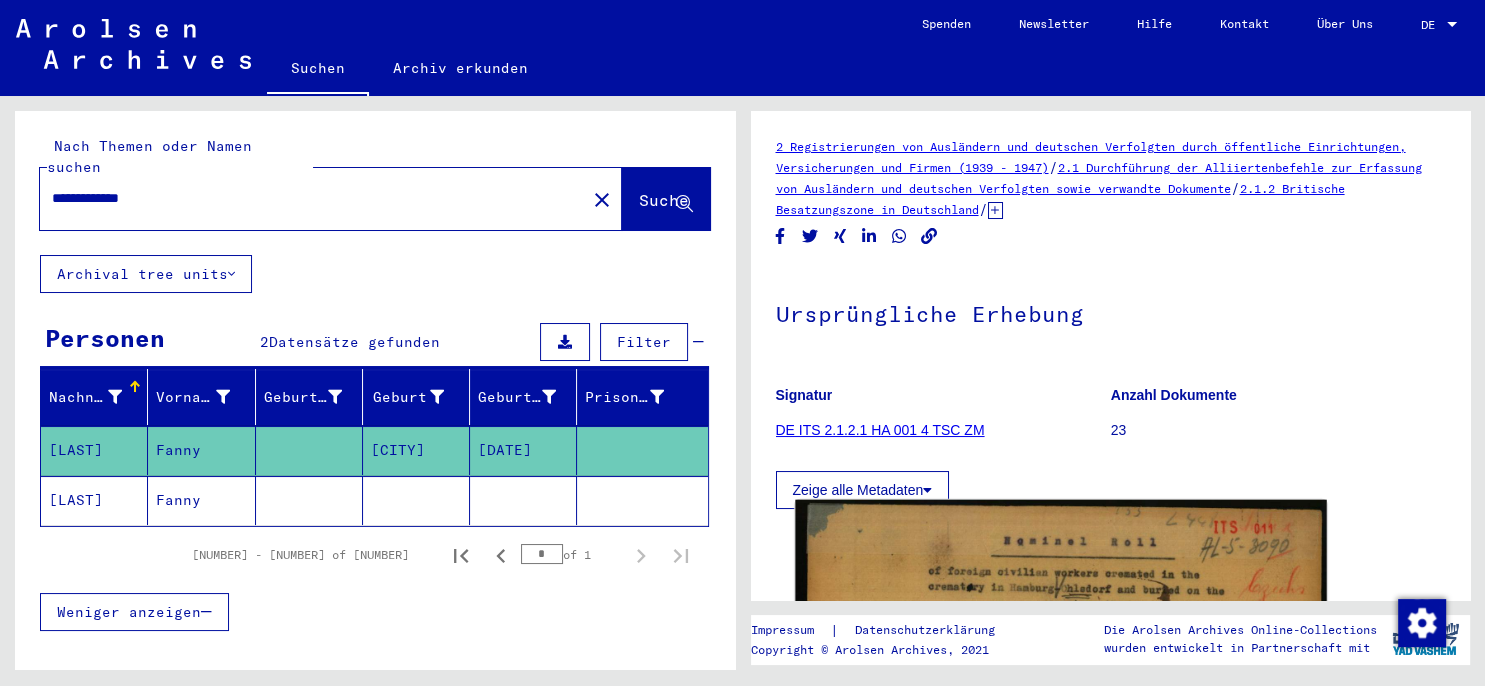 click 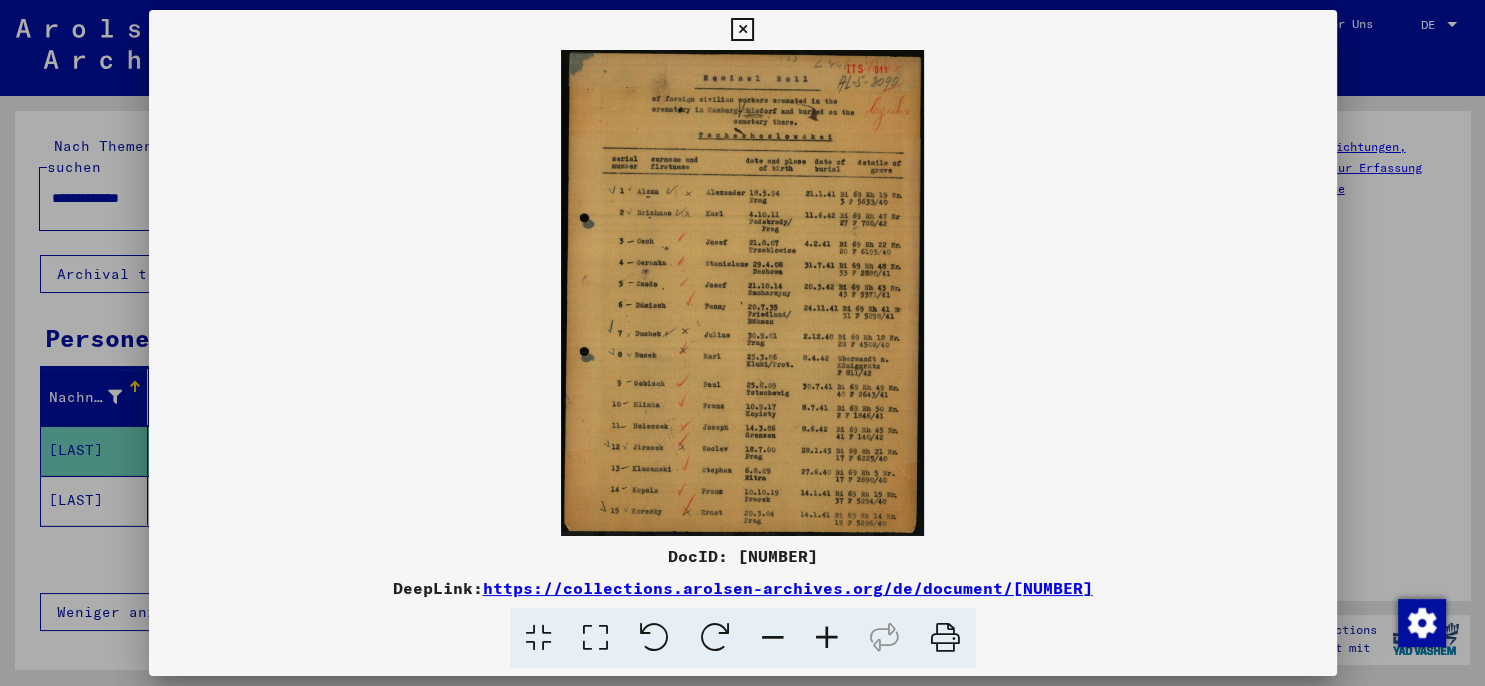click at bounding box center [827, 638] 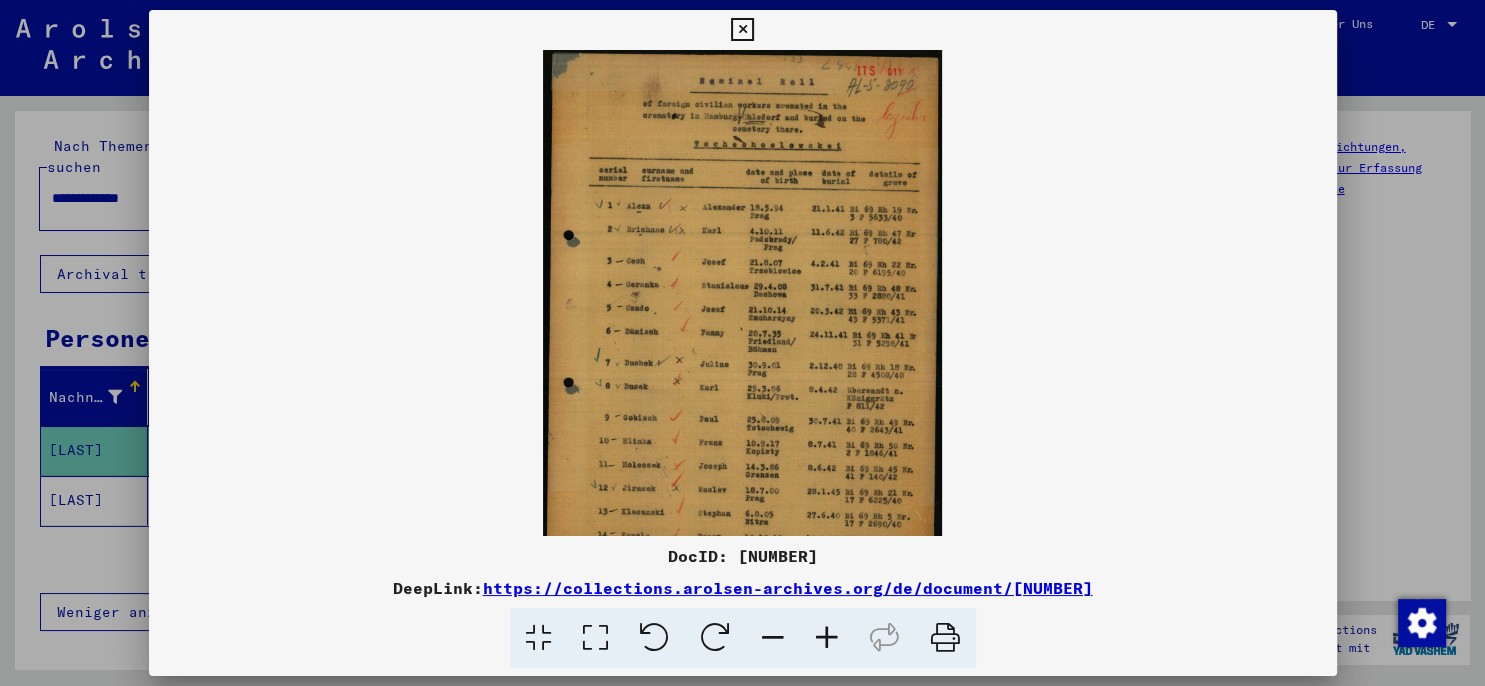 click at bounding box center (827, 638) 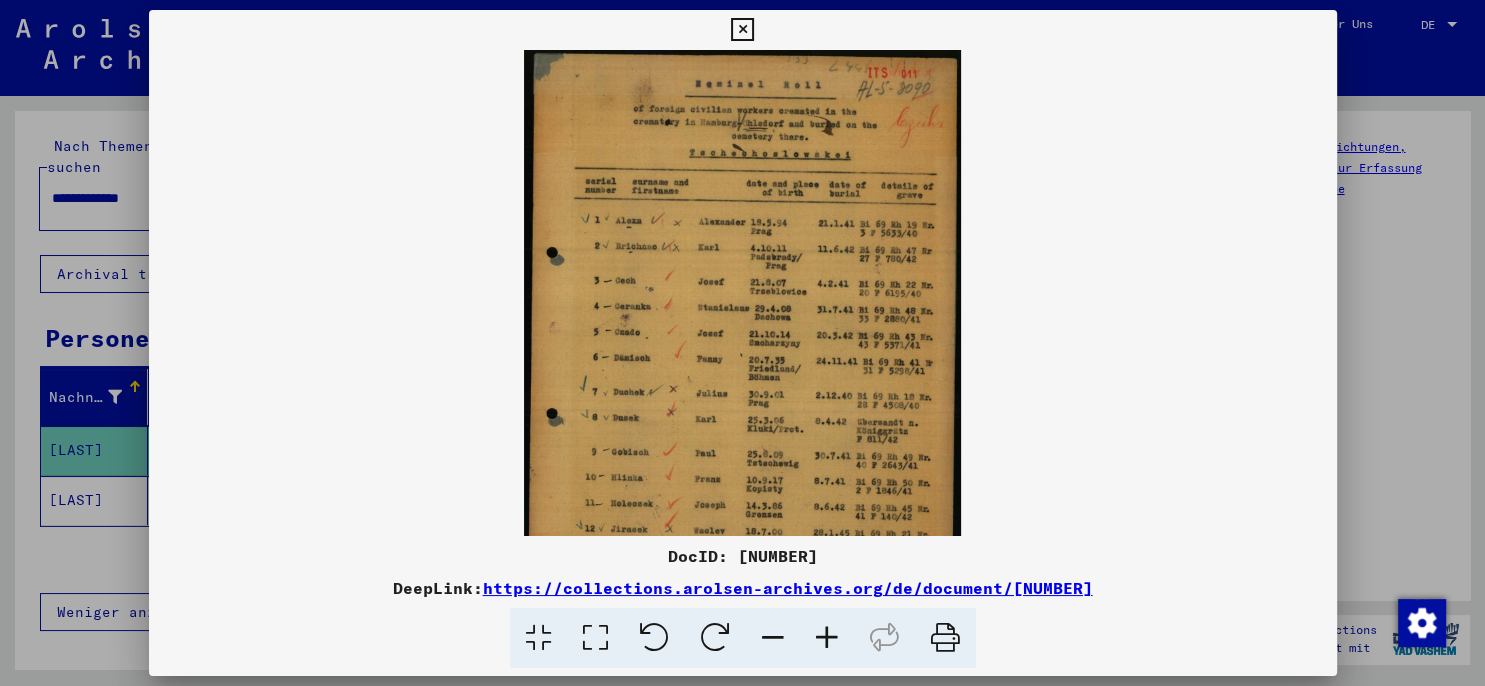 click at bounding box center [827, 638] 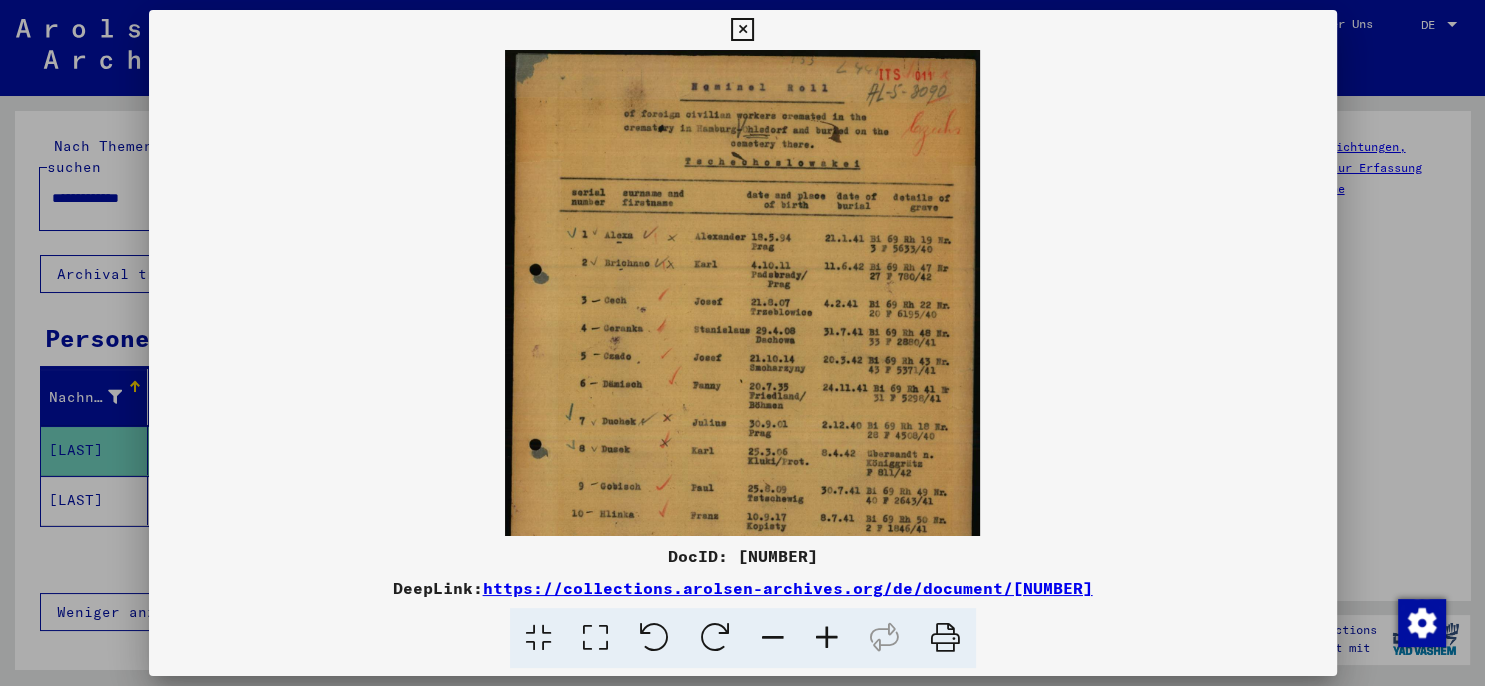 click at bounding box center (827, 638) 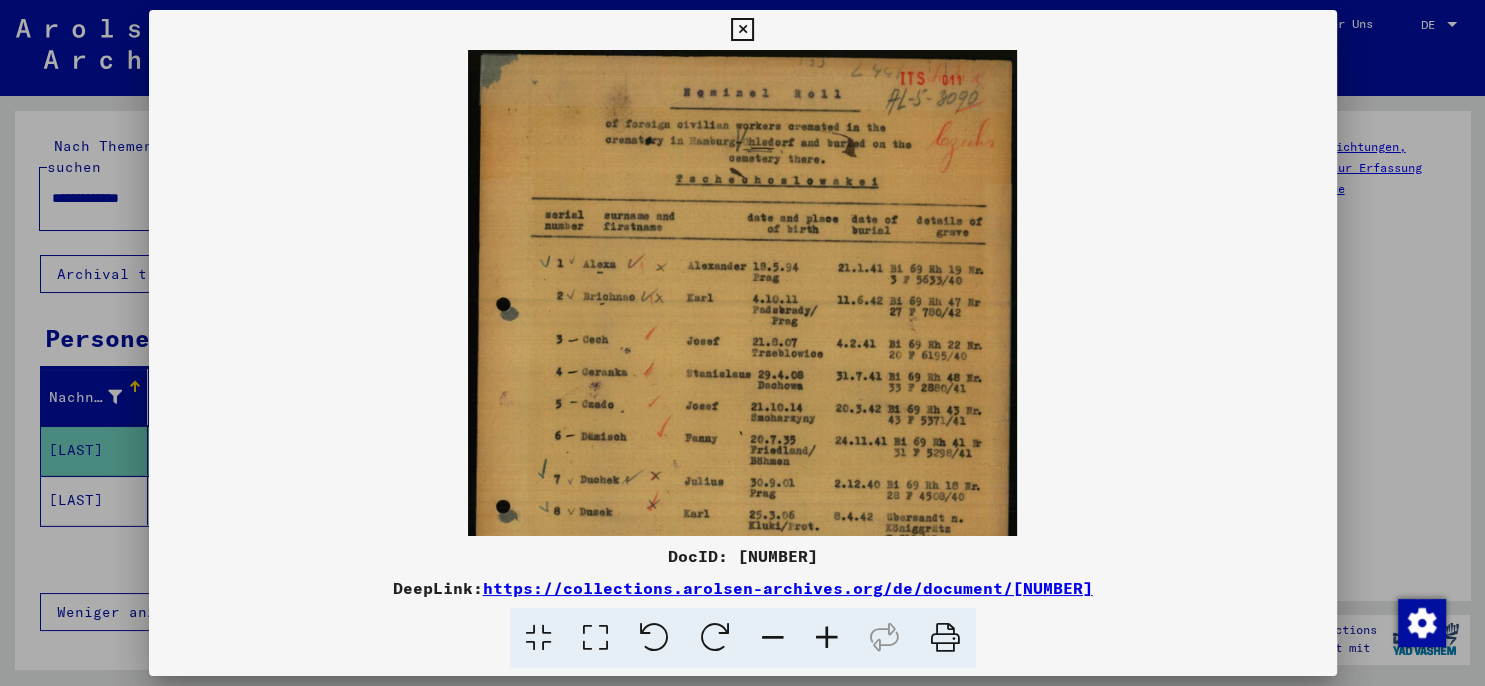 click at bounding box center [827, 638] 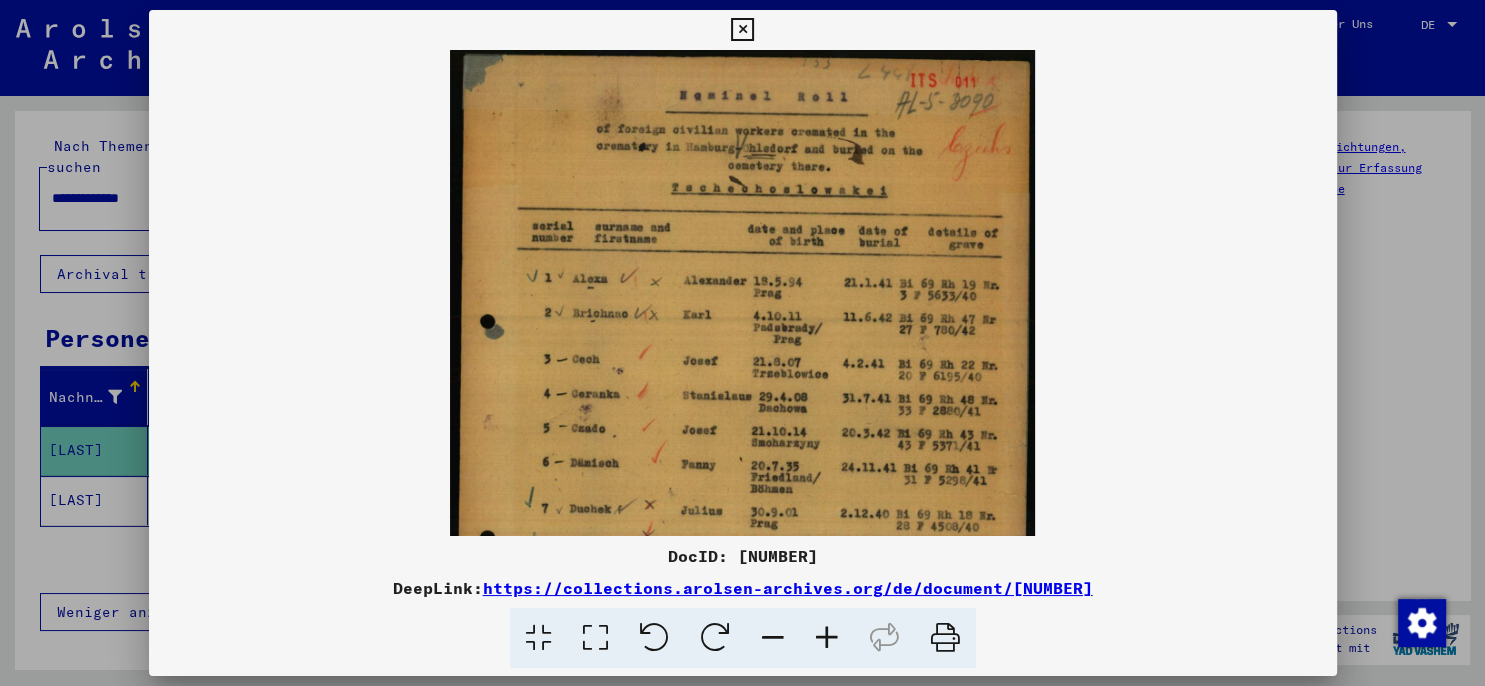 click at bounding box center (827, 638) 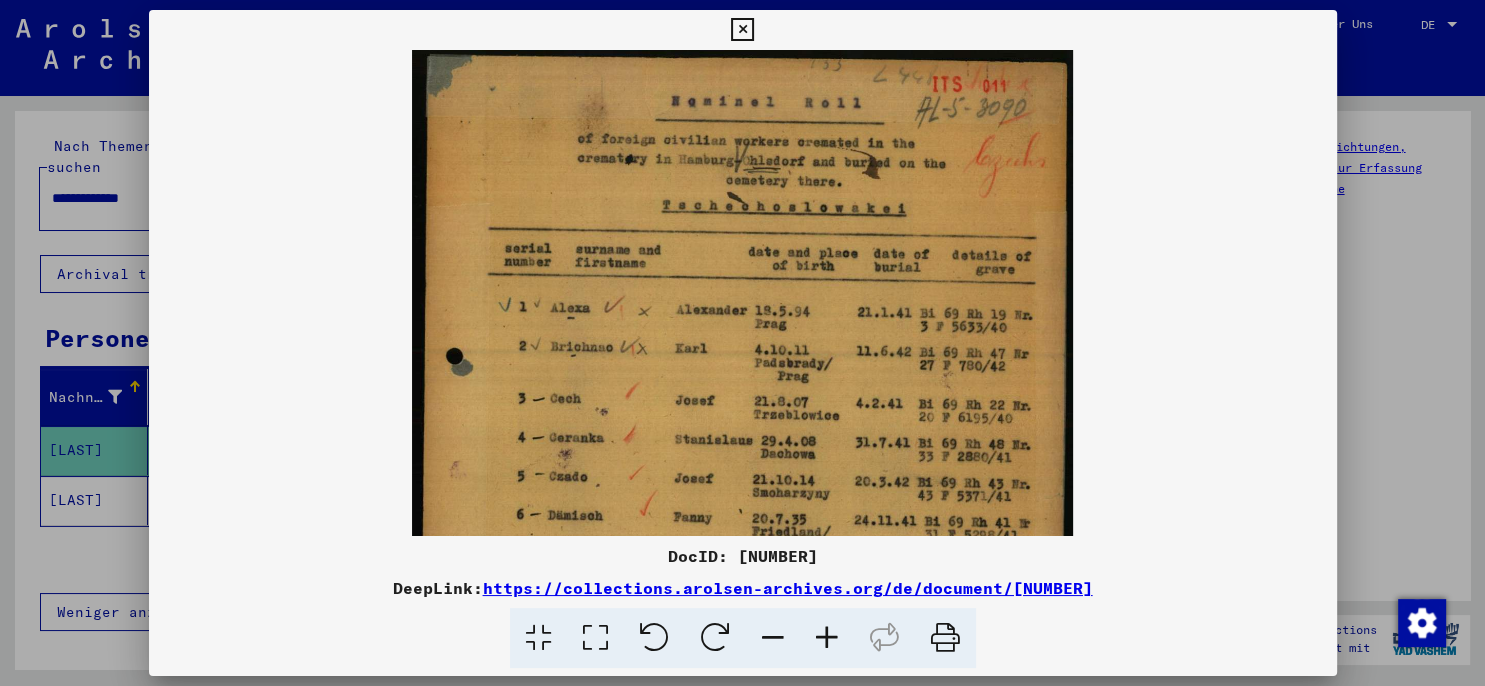 click at bounding box center (827, 638) 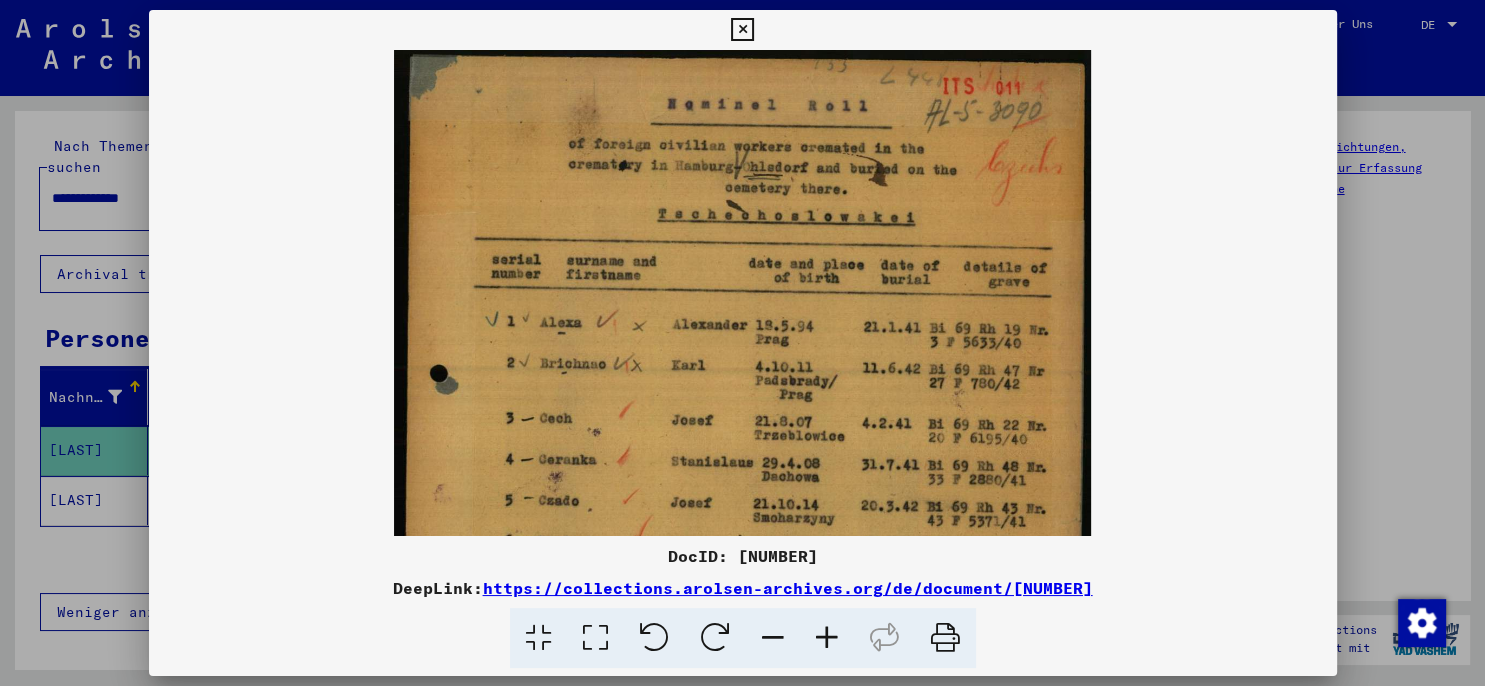click at bounding box center [827, 638] 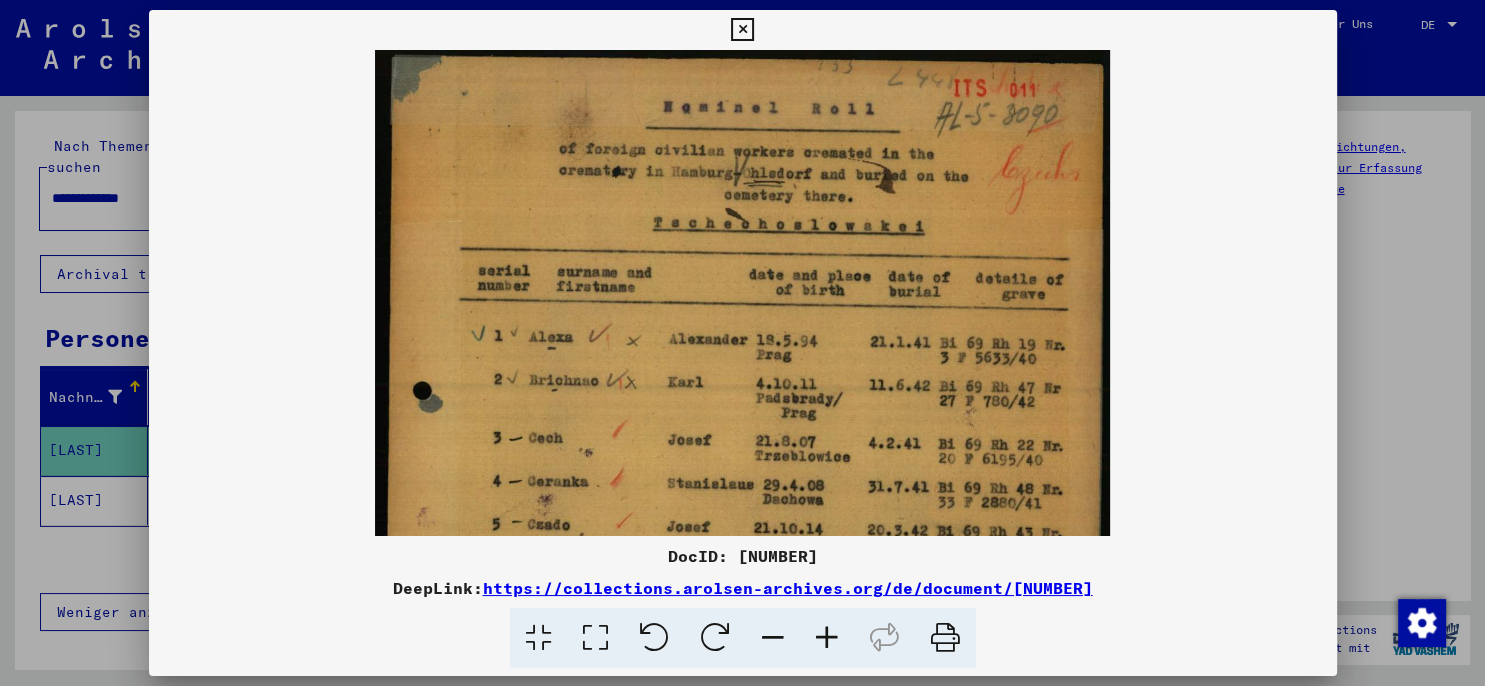 click at bounding box center [827, 638] 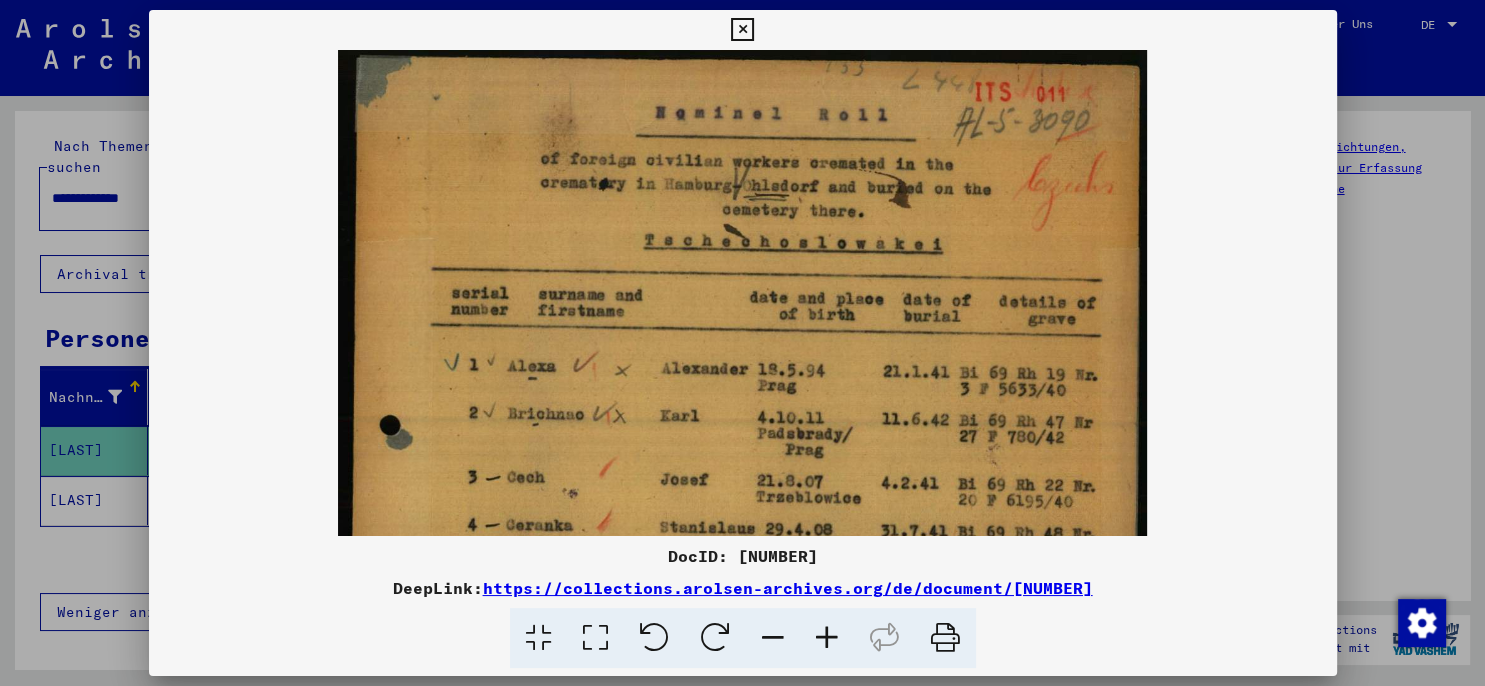 click at bounding box center [827, 638] 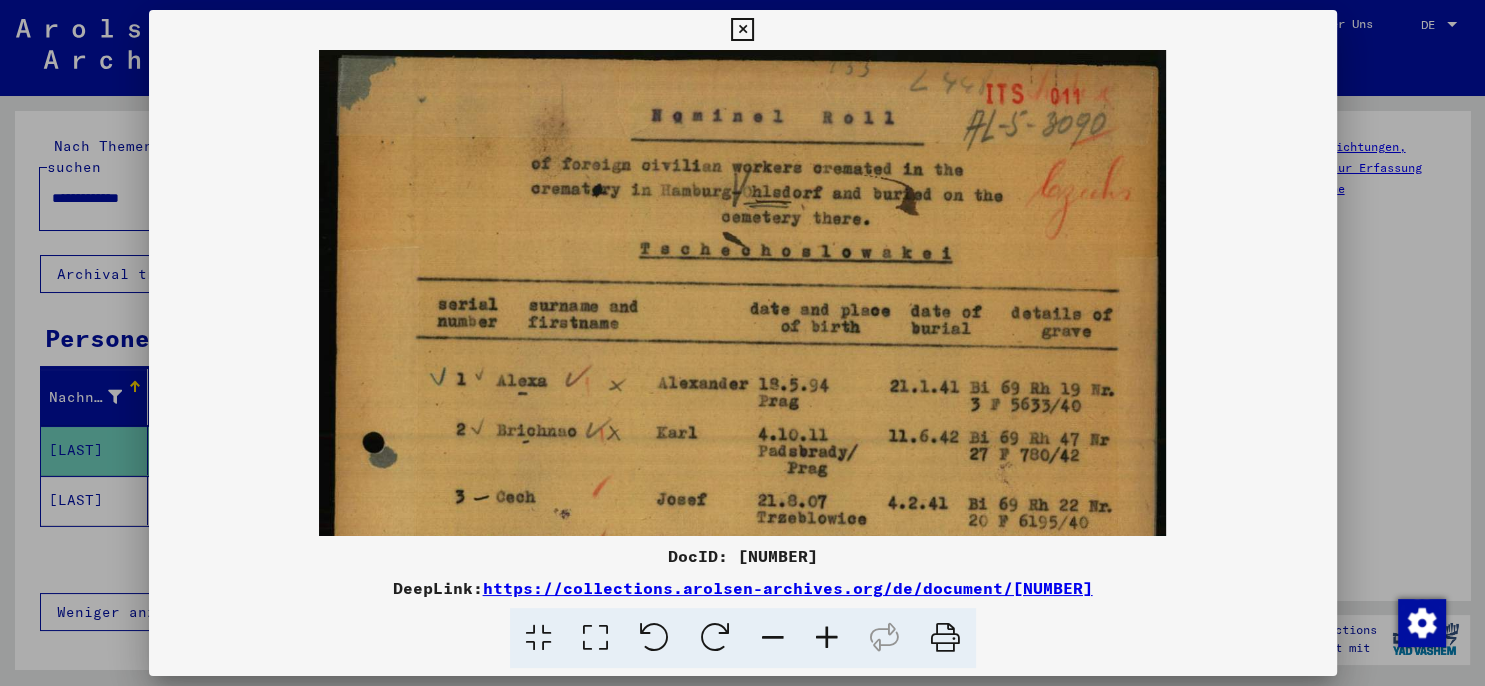 click at bounding box center [827, 638] 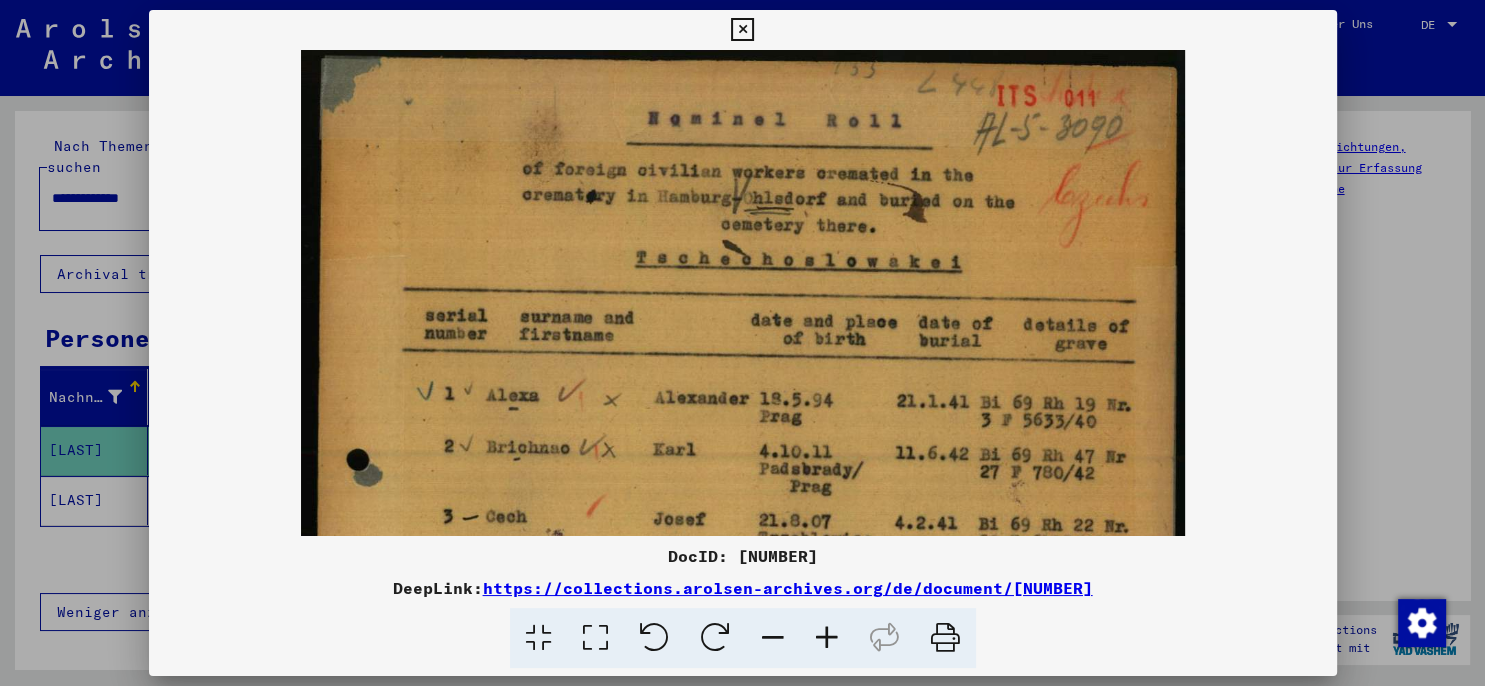 click at bounding box center [827, 638] 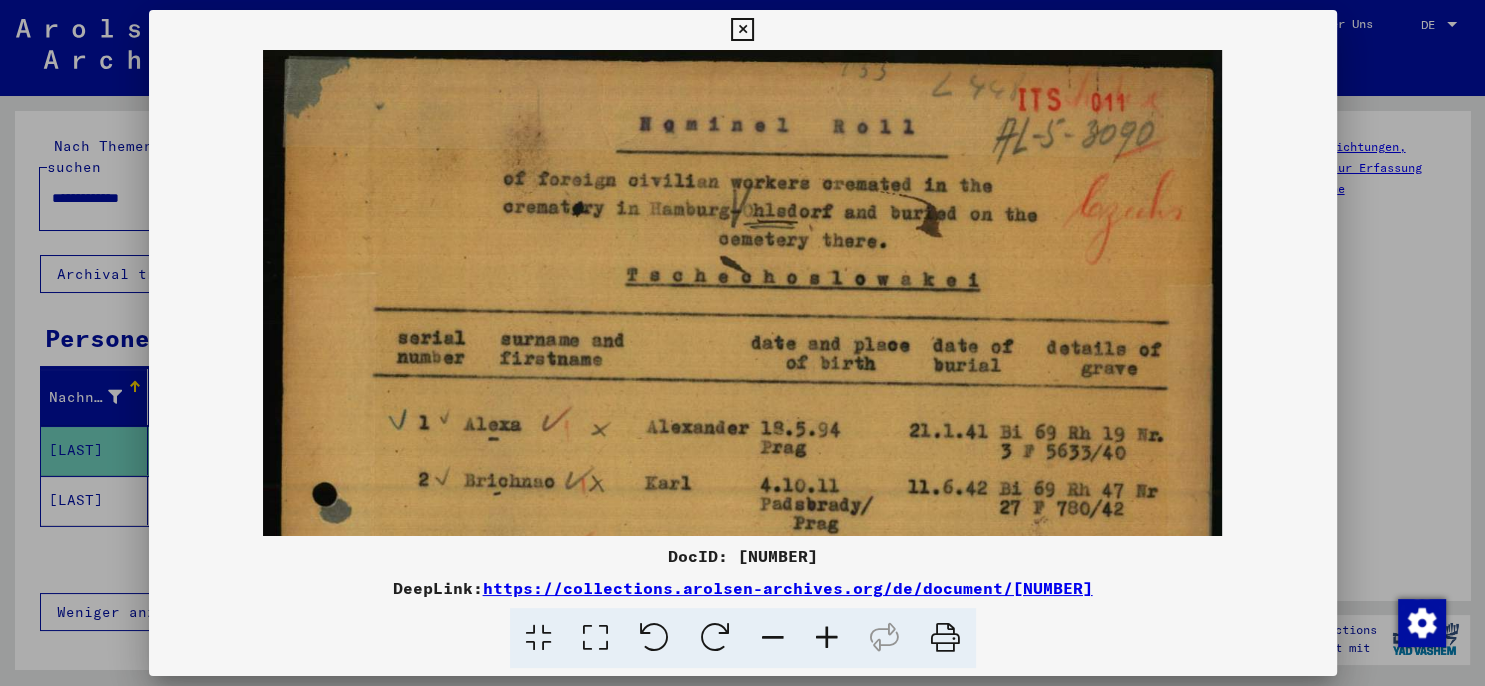 click at bounding box center [827, 638] 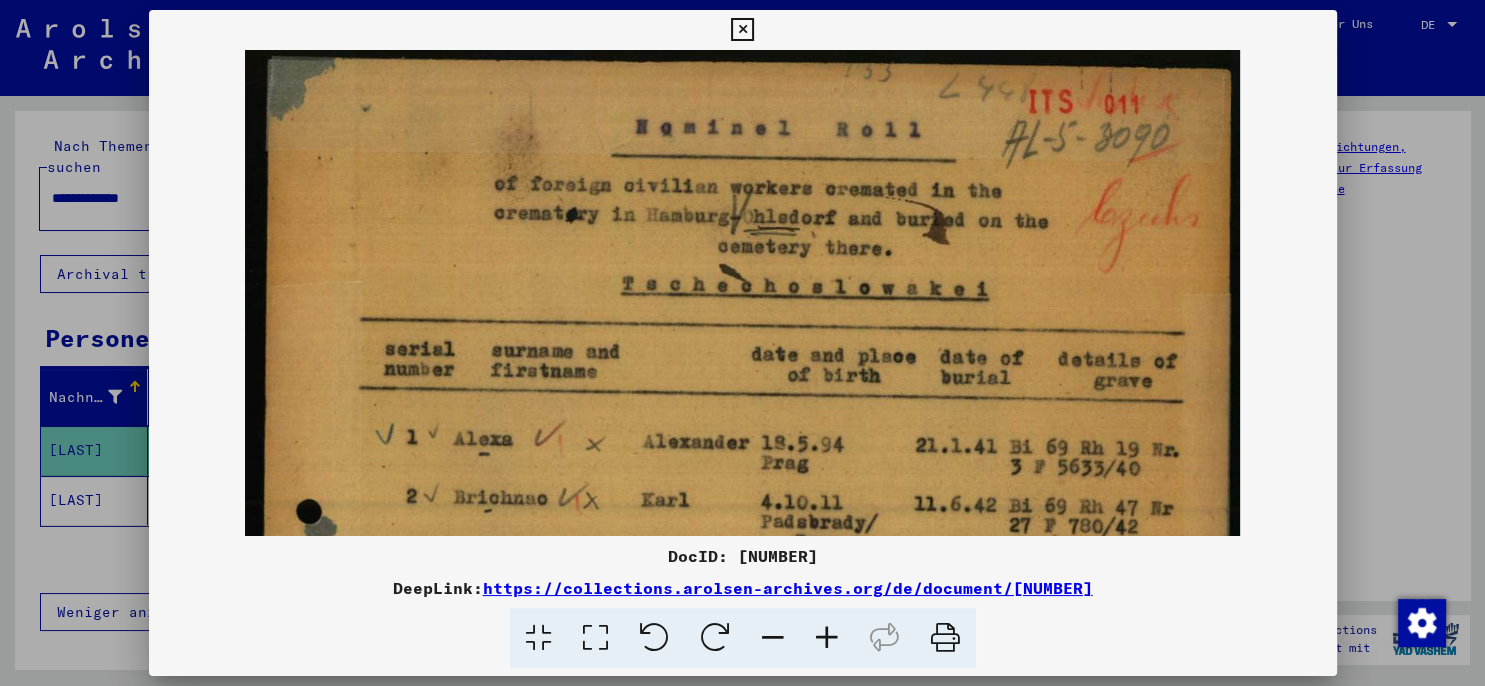 click at bounding box center (827, 638) 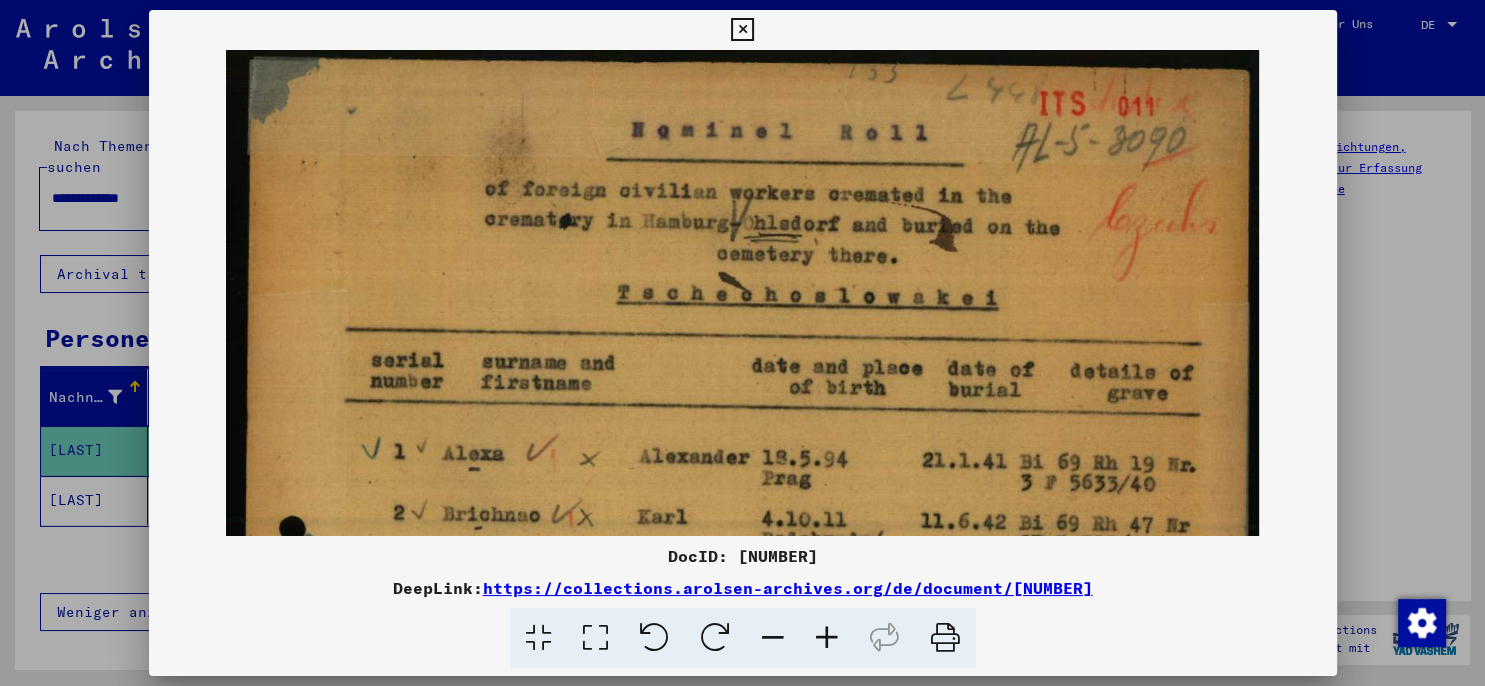 click at bounding box center [827, 638] 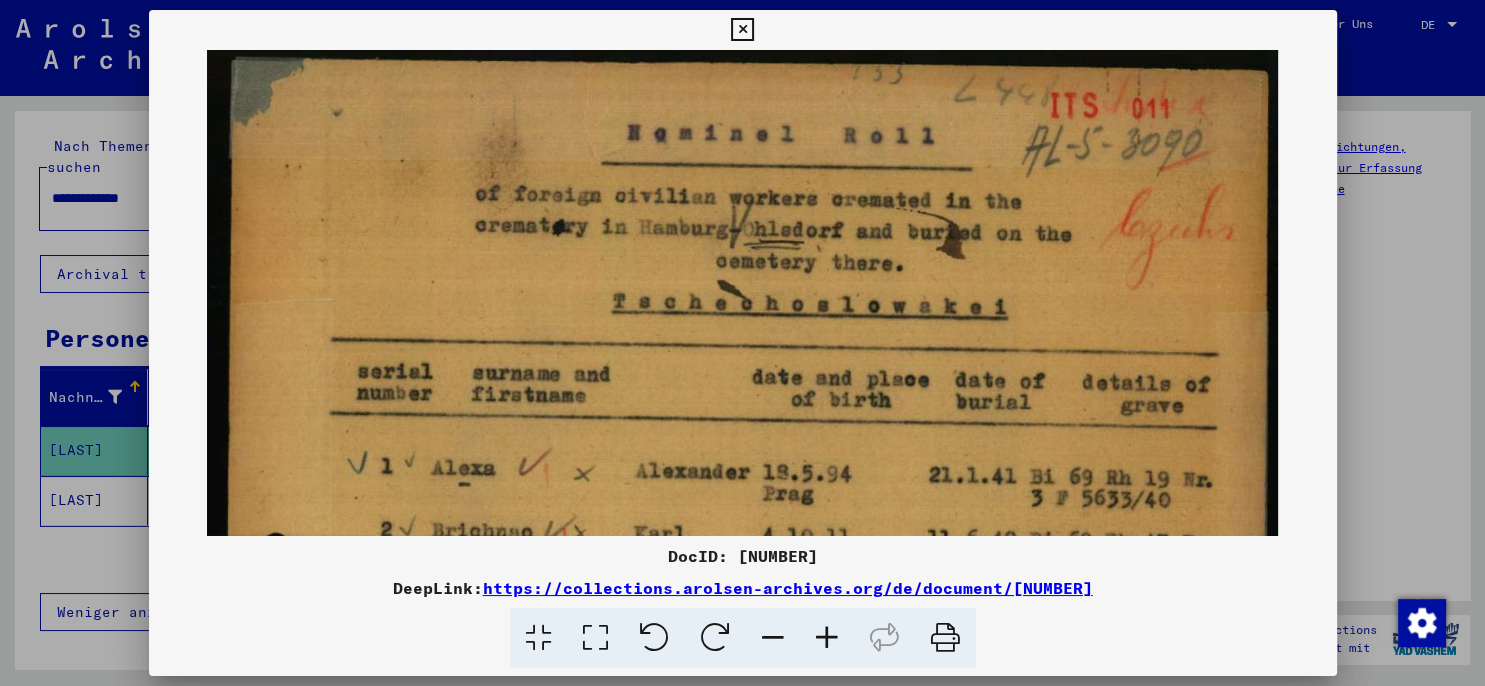 click at bounding box center (827, 638) 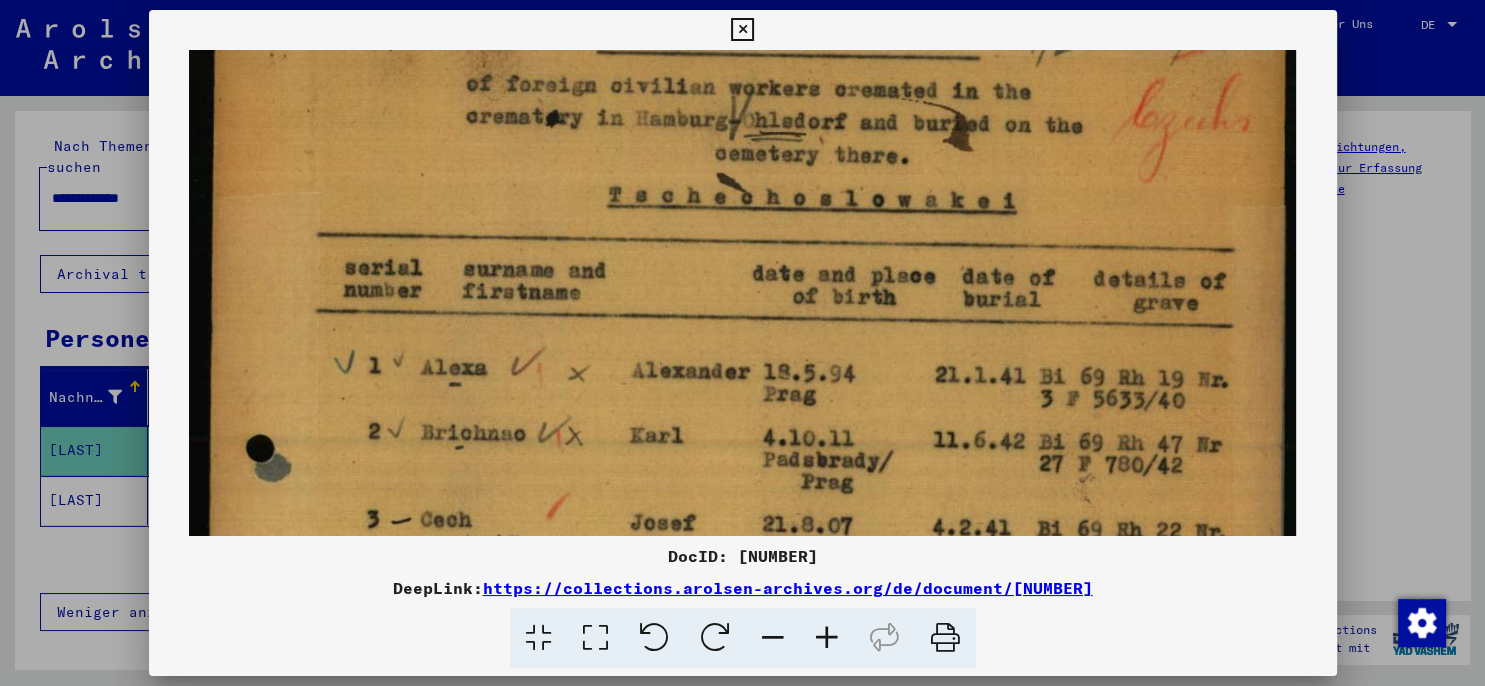 drag, startPoint x: 955, startPoint y: 257, endPoint x: 941, endPoint y: 129, distance: 128.76335 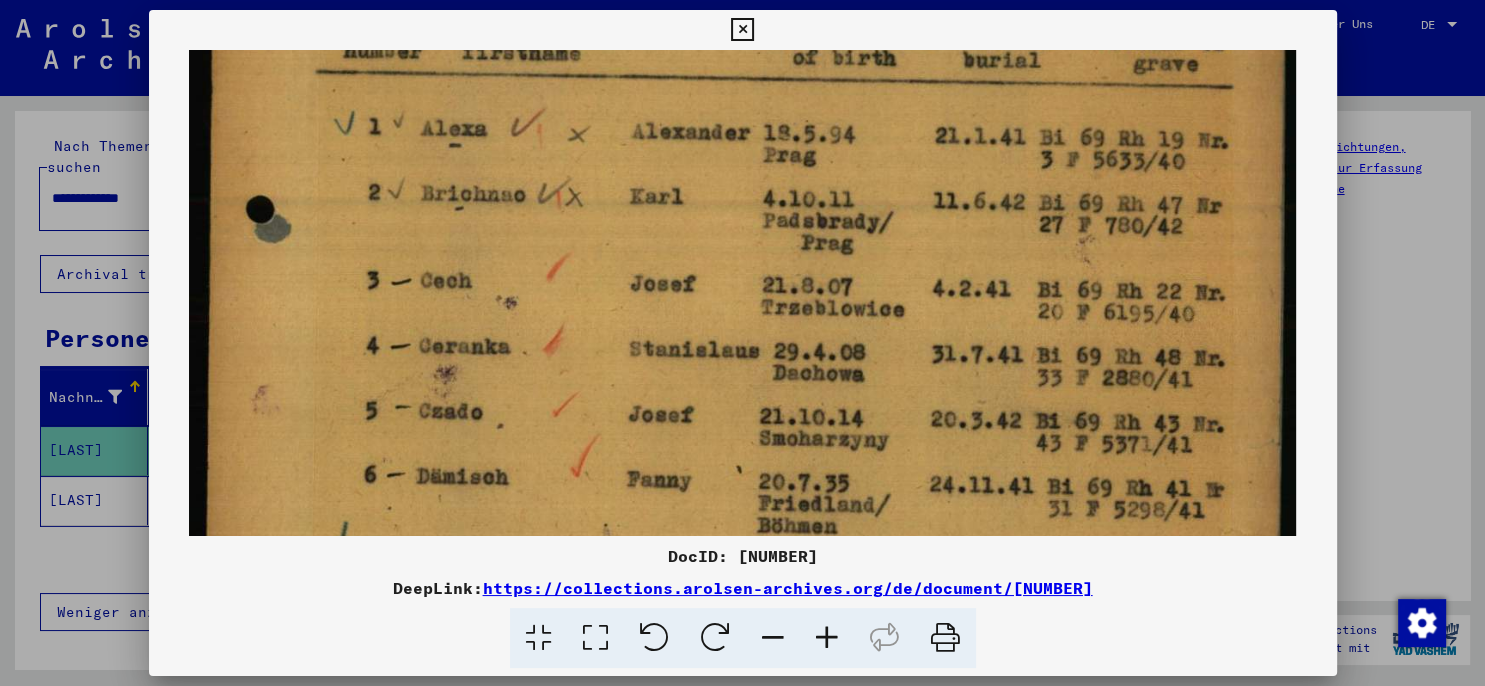 drag, startPoint x: 806, startPoint y: 283, endPoint x: 862, endPoint y: 13, distance: 275.74625 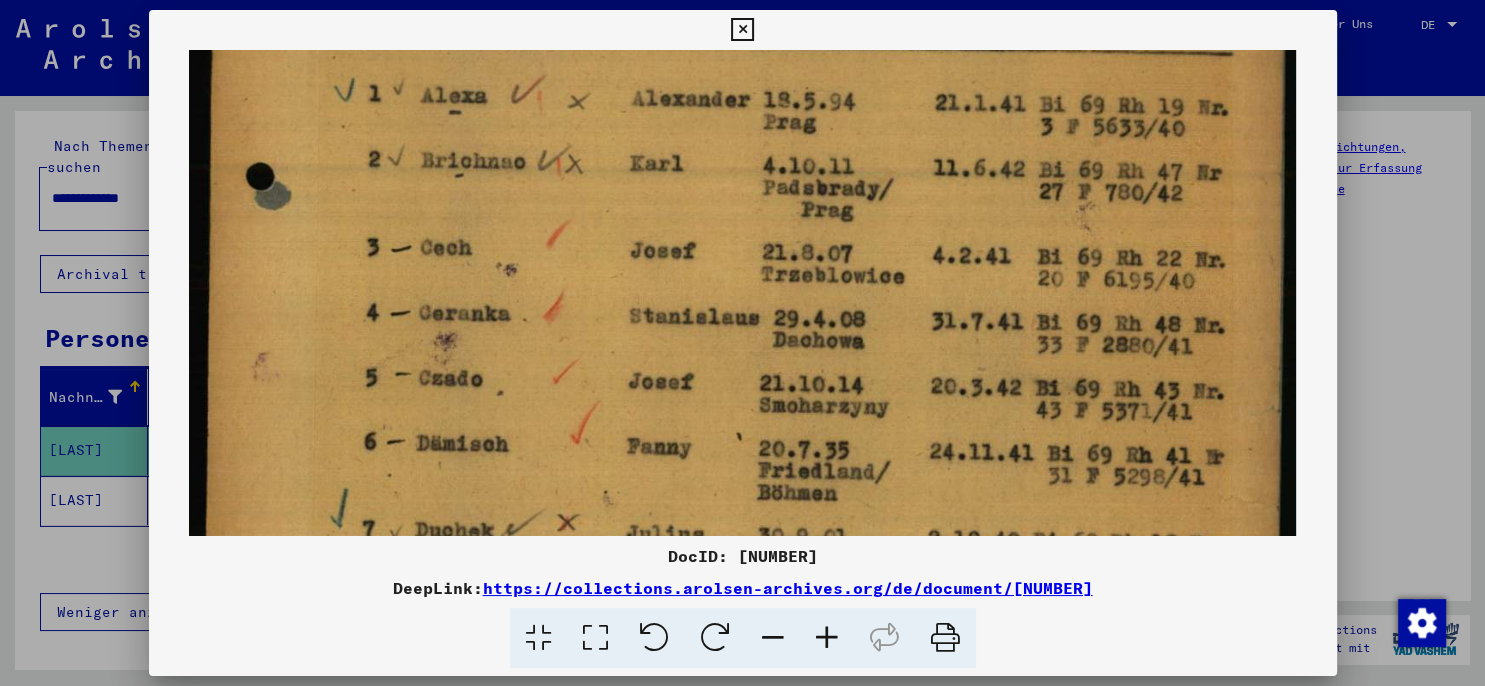 drag, startPoint x: 774, startPoint y: 298, endPoint x: 782, endPoint y: 104, distance: 194.16487 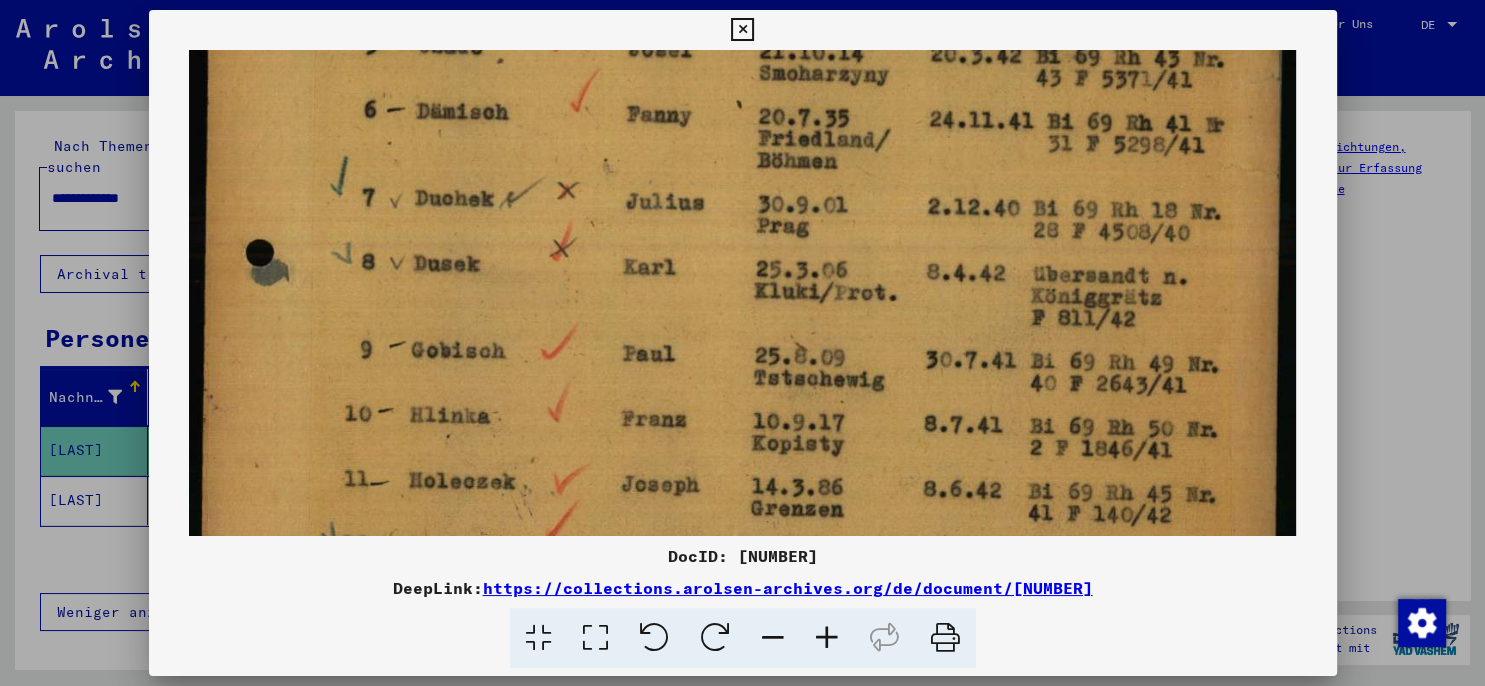drag, startPoint x: 748, startPoint y: 365, endPoint x: 795, endPoint y: 127, distance: 242.59637 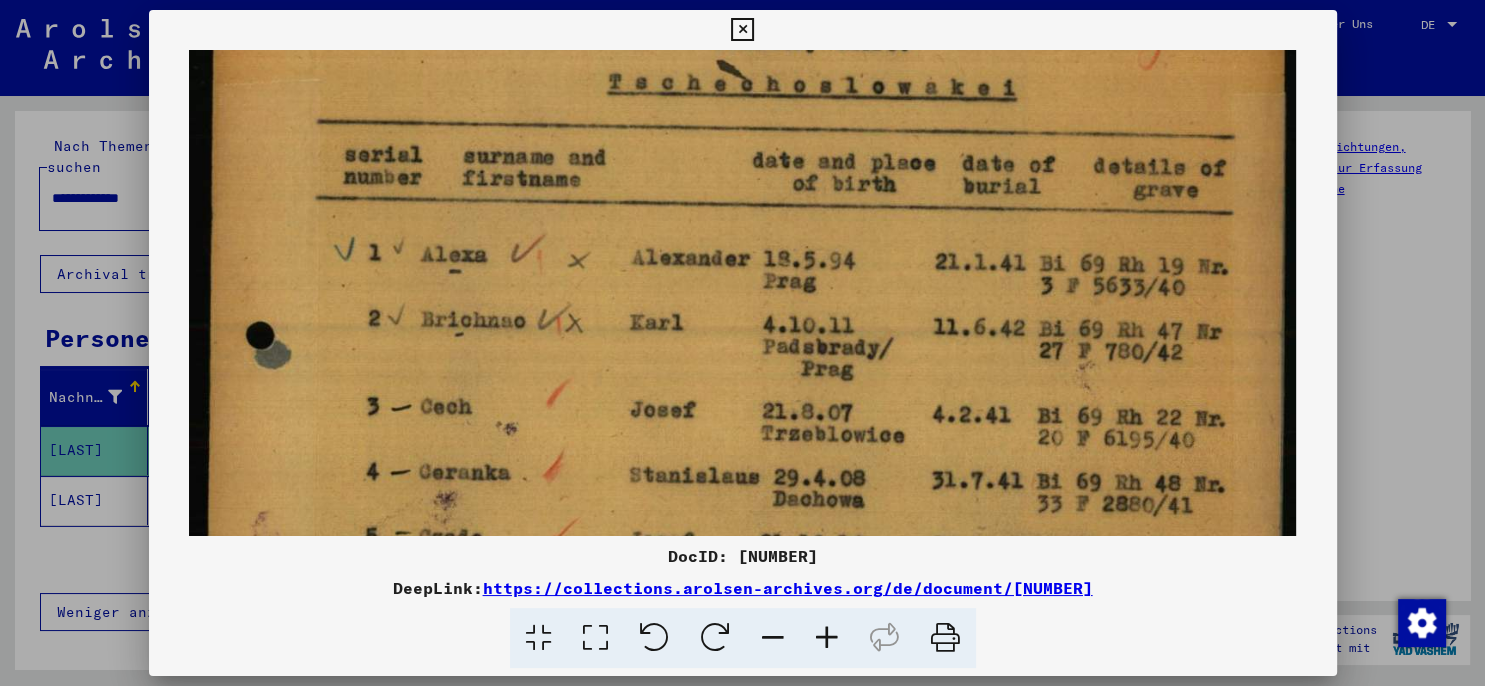 drag, startPoint x: 790, startPoint y: 118, endPoint x: 796, endPoint y: 674, distance: 556.03235 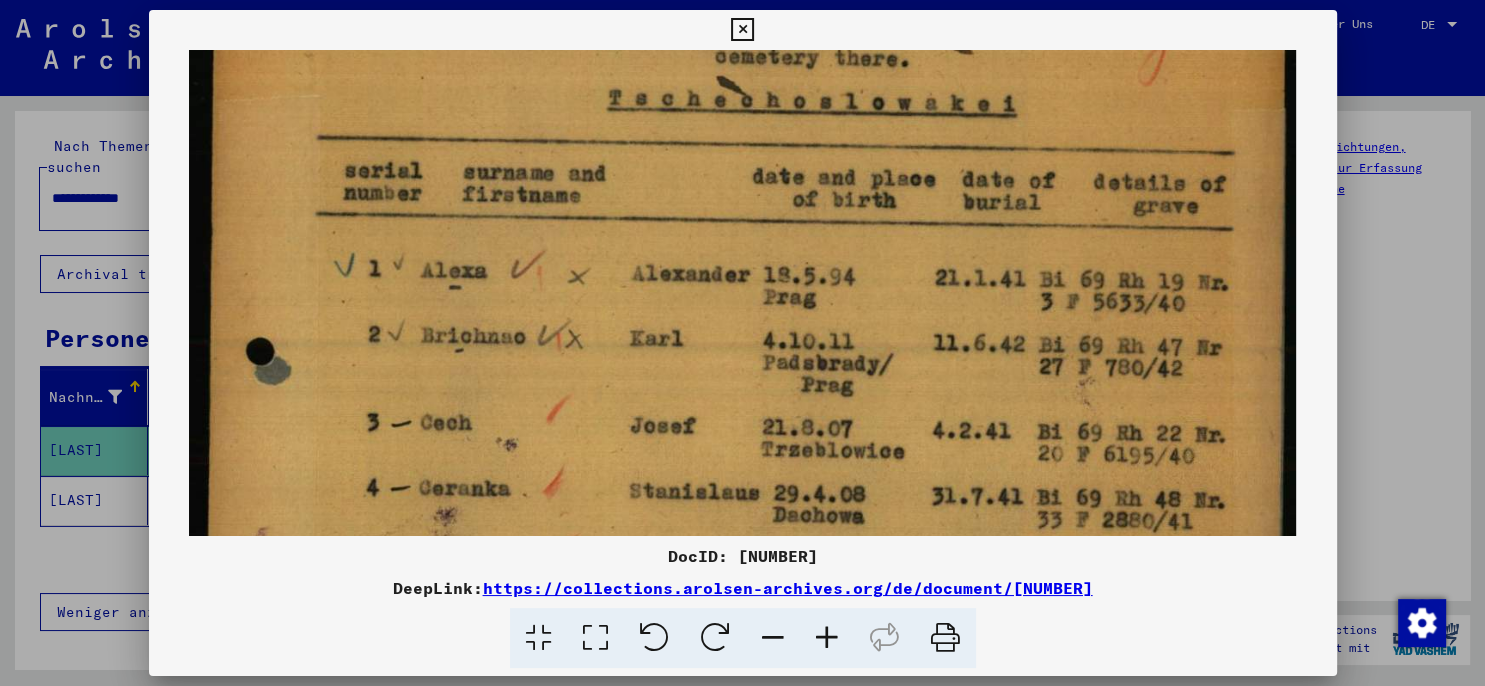 click at bounding box center [742, 30] 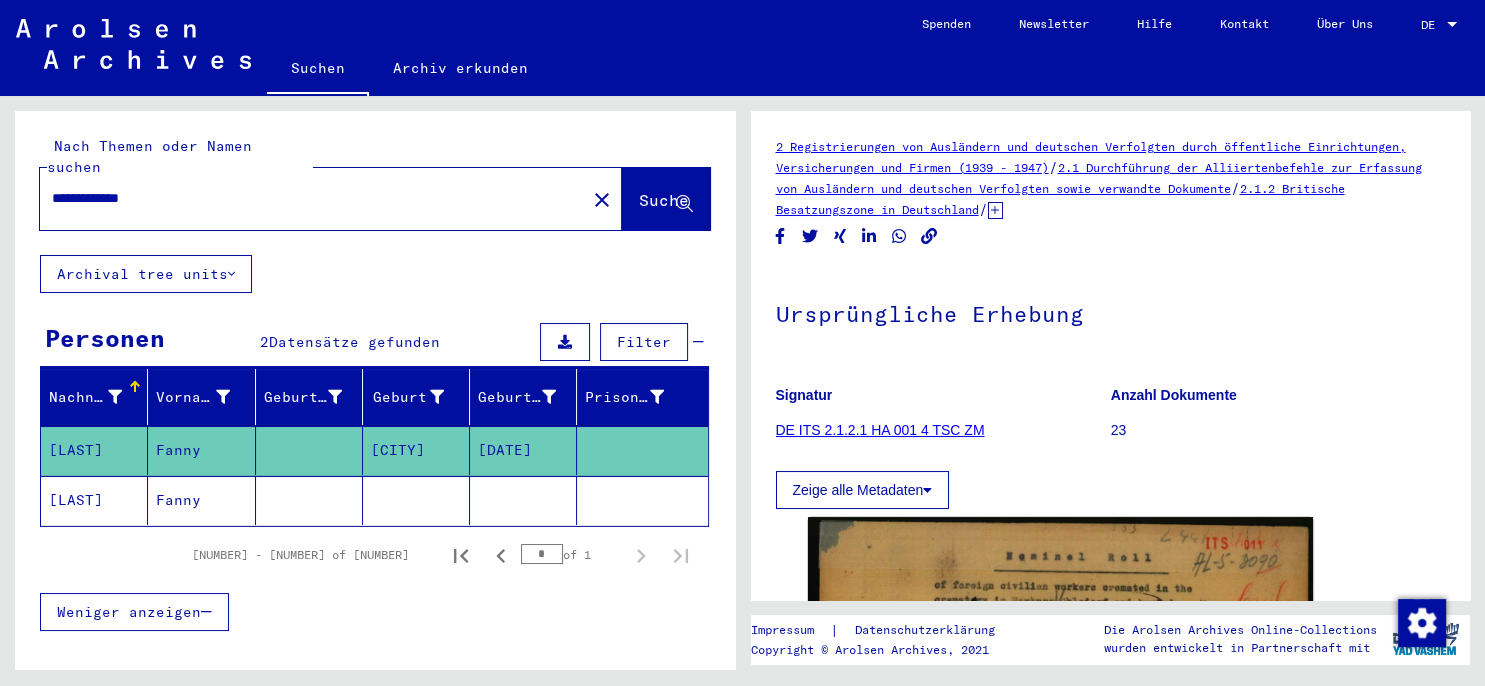 click on "Fanny" 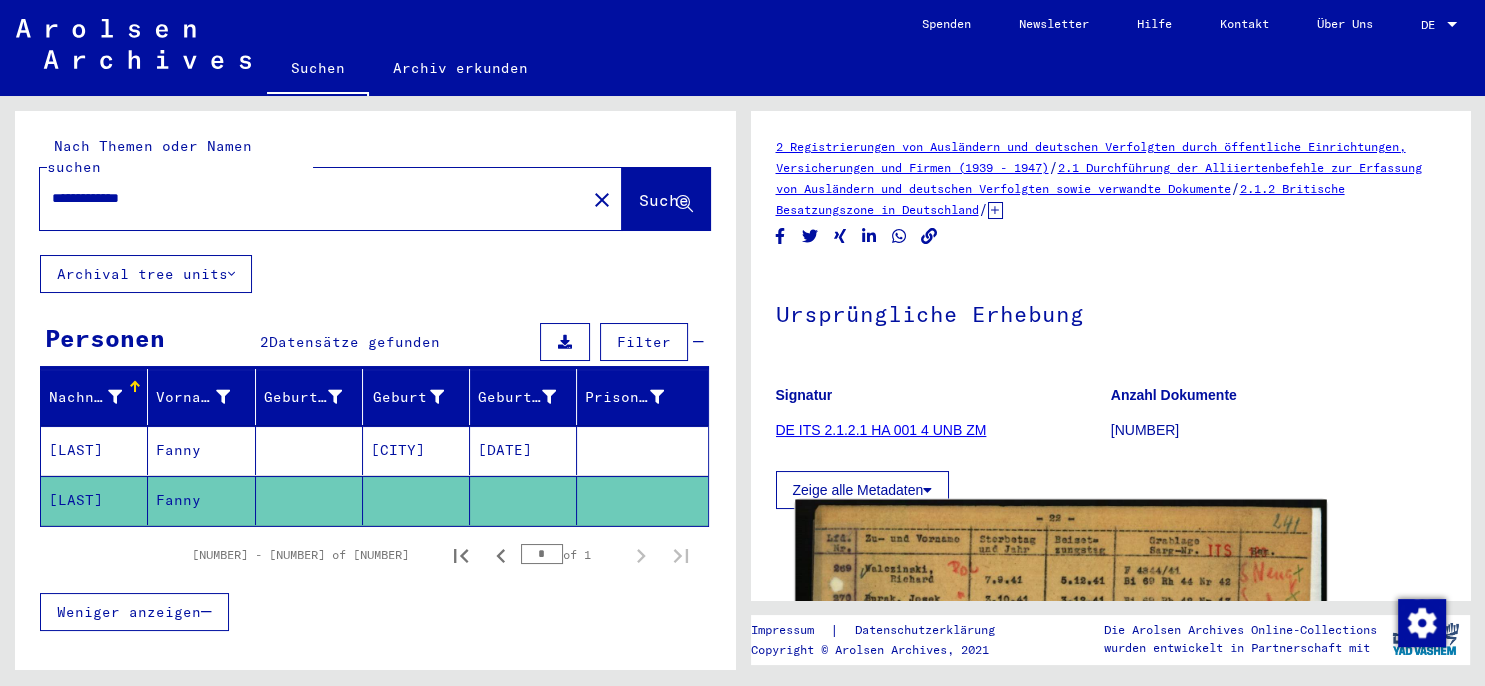 click 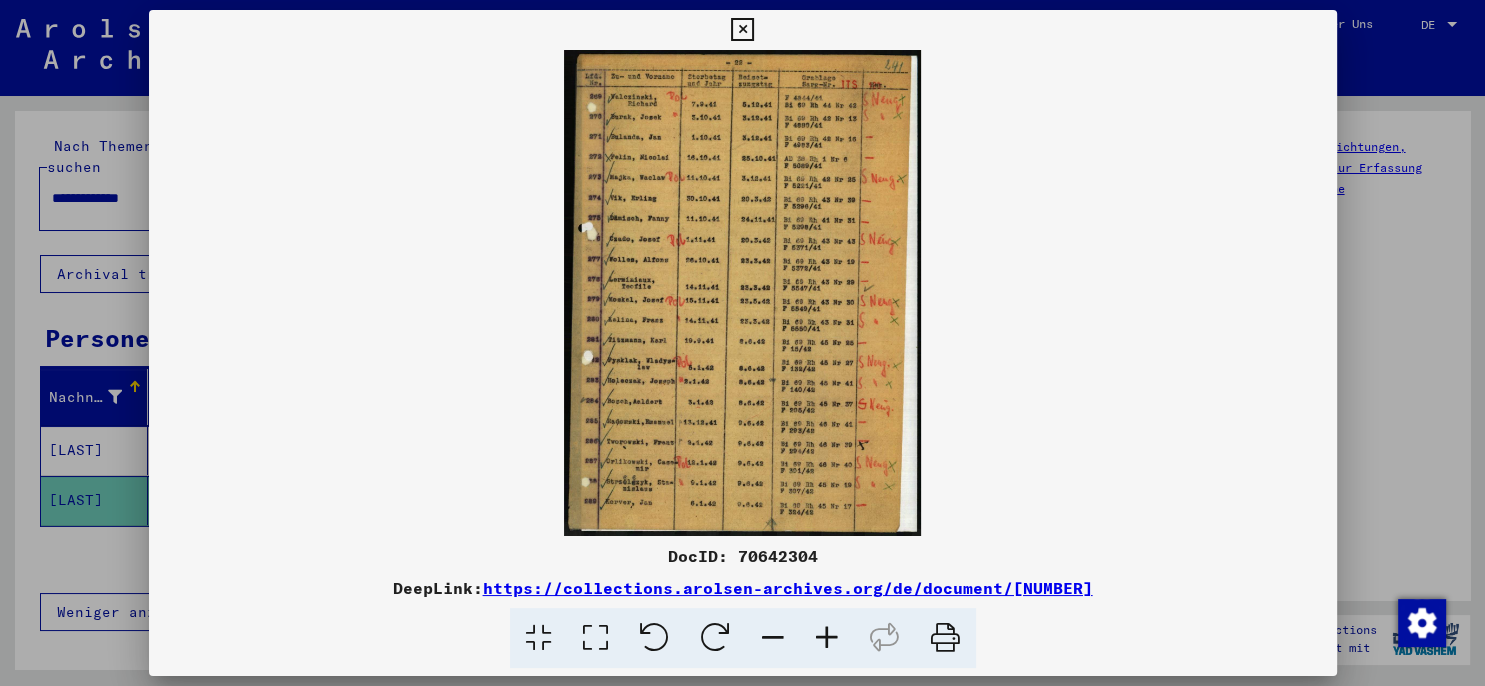 click at bounding box center [827, 638] 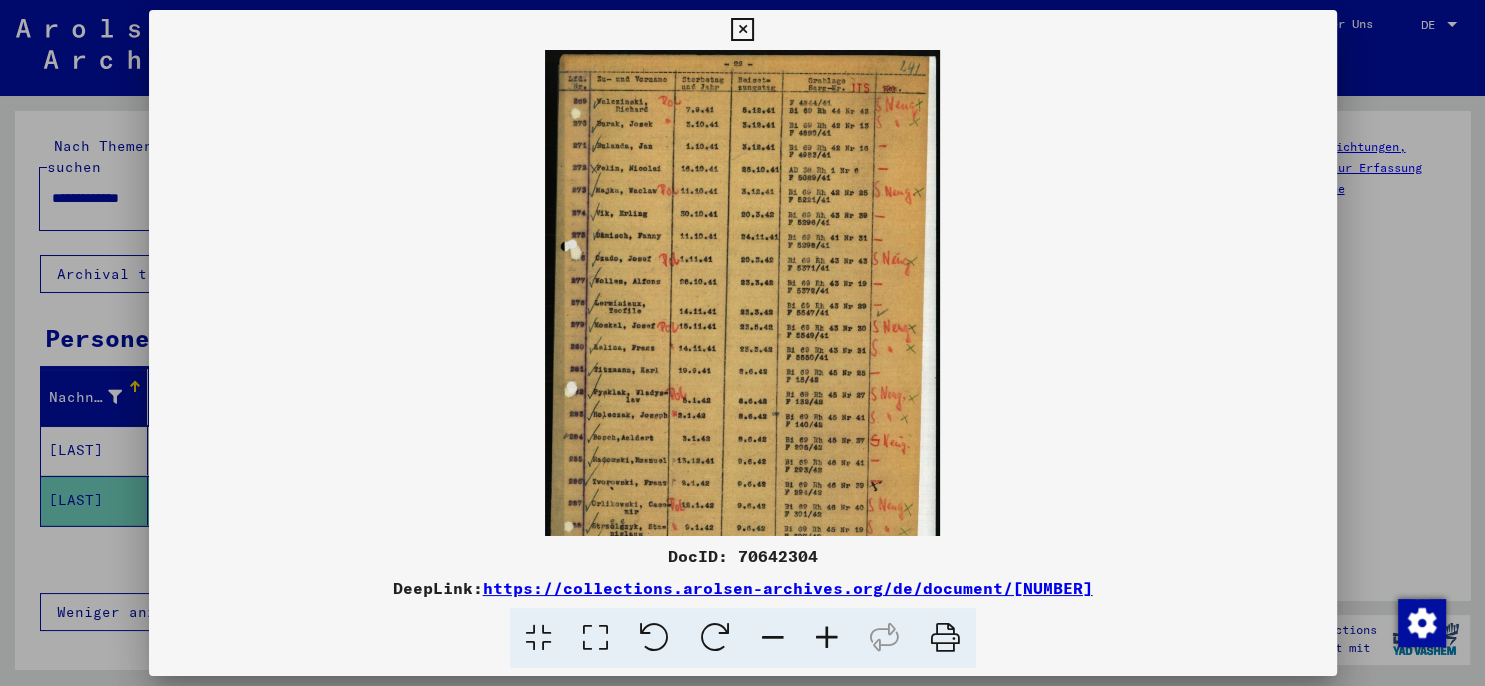 click at bounding box center [827, 638] 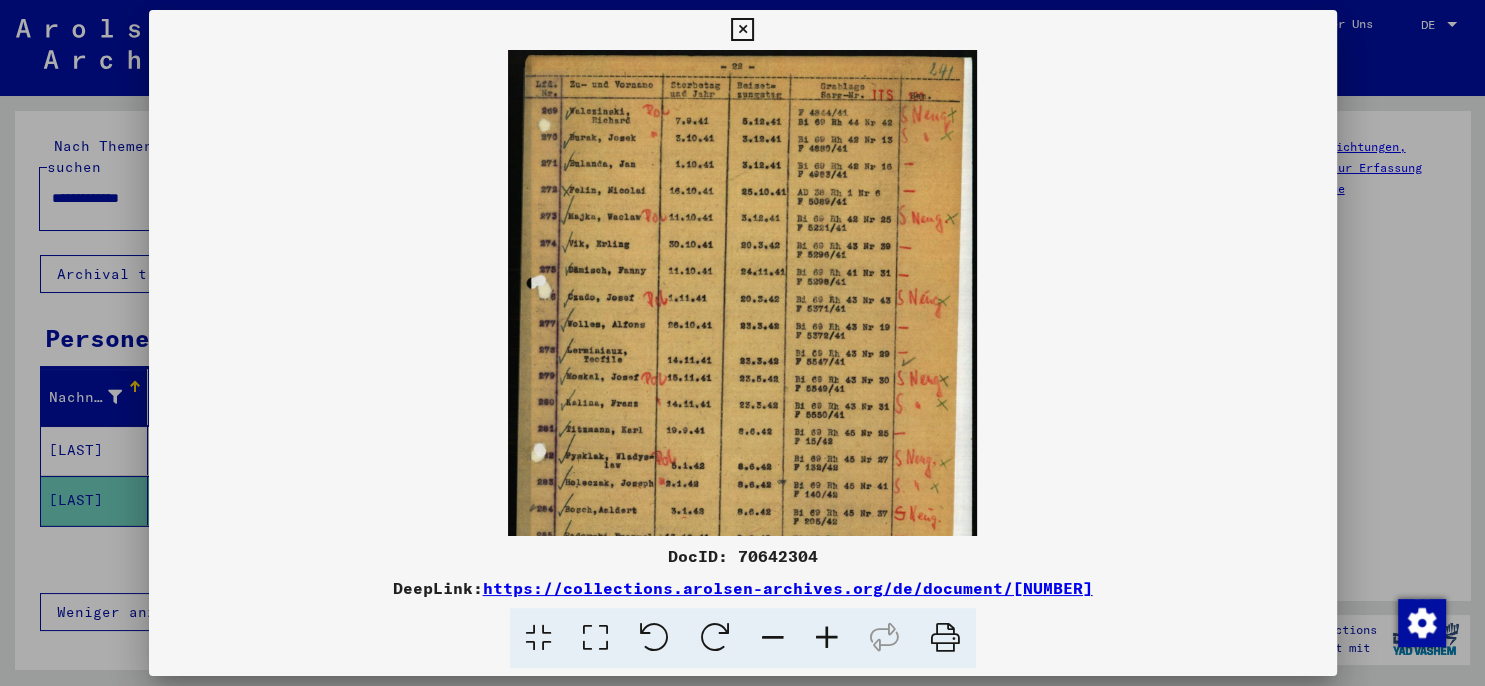 click at bounding box center (827, 638) 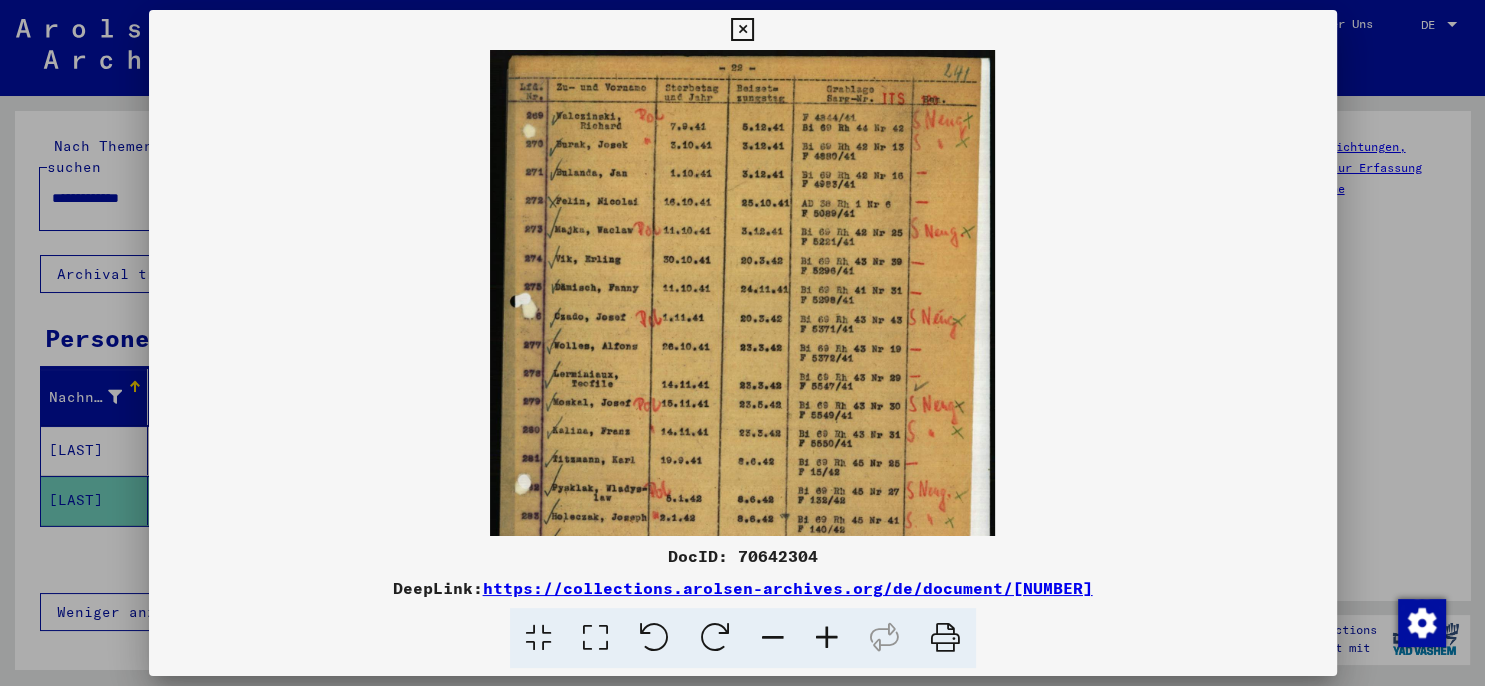 click at bounding box center [827, 638] 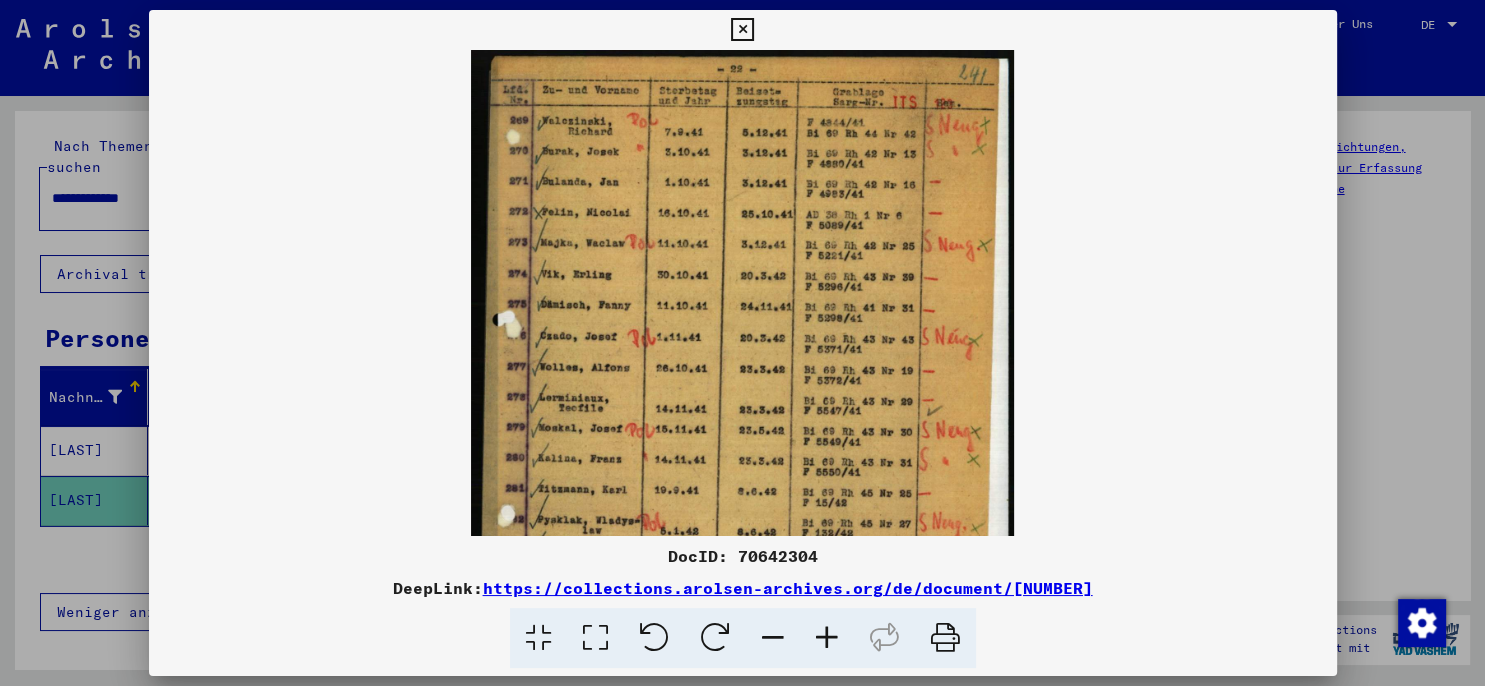 click at bounding box center [827, 638] 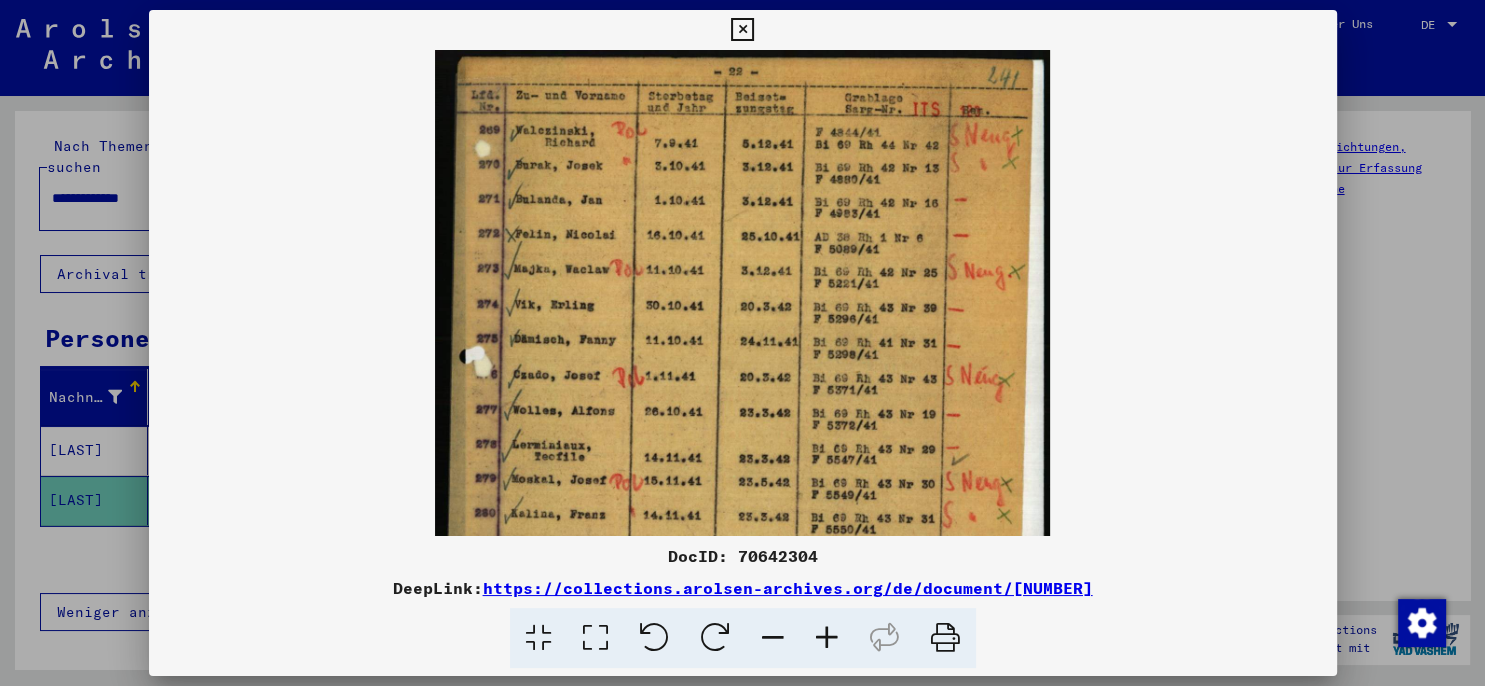 click at bounding box center (827, 638) 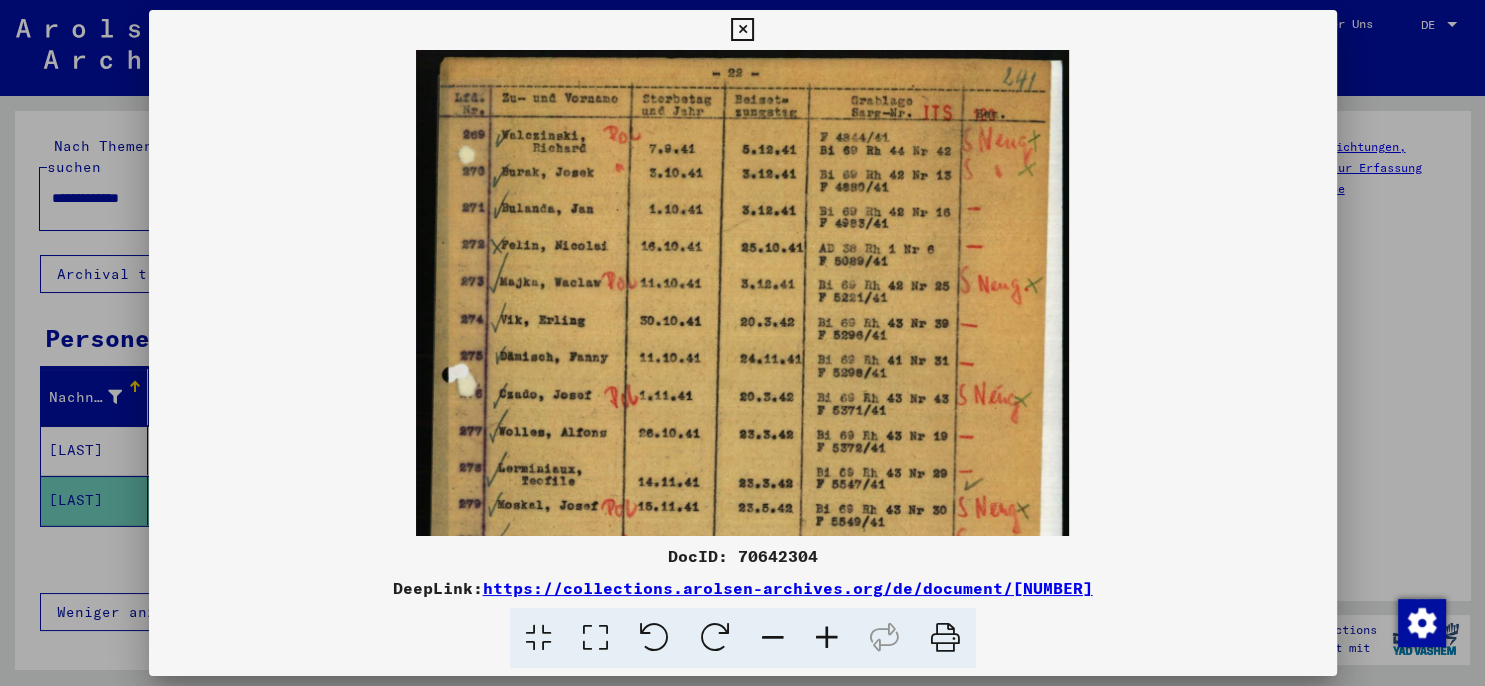 click at bounding box center [827, 638] 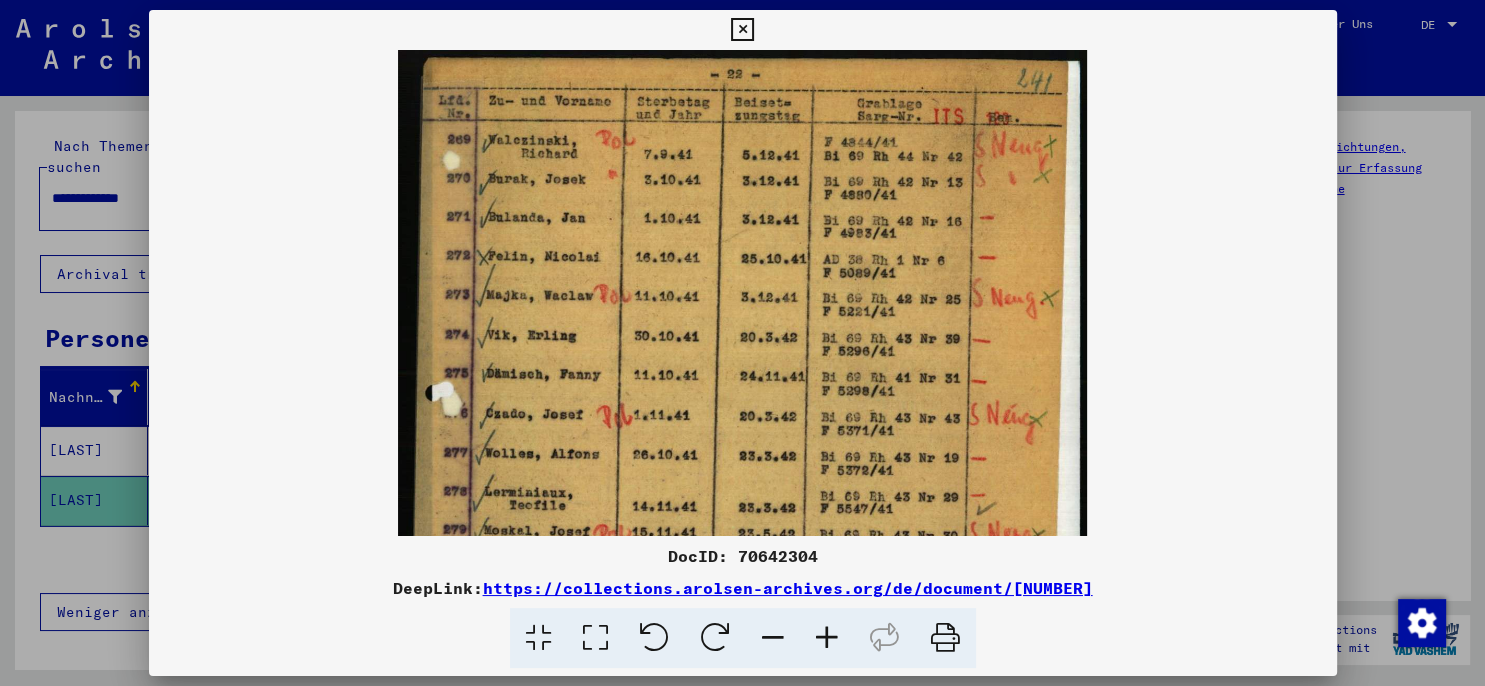 click at bounding box center [827, 638] 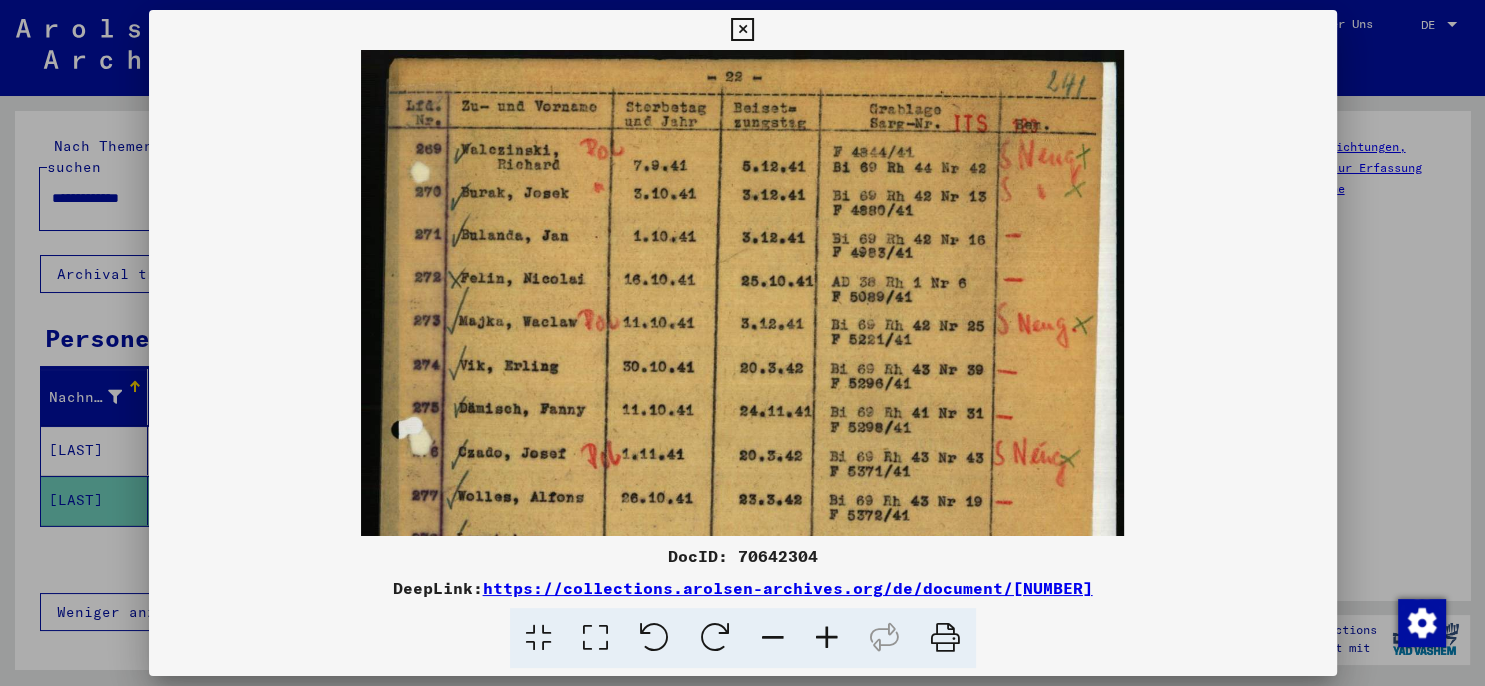 click at bounding box center [827, 638] 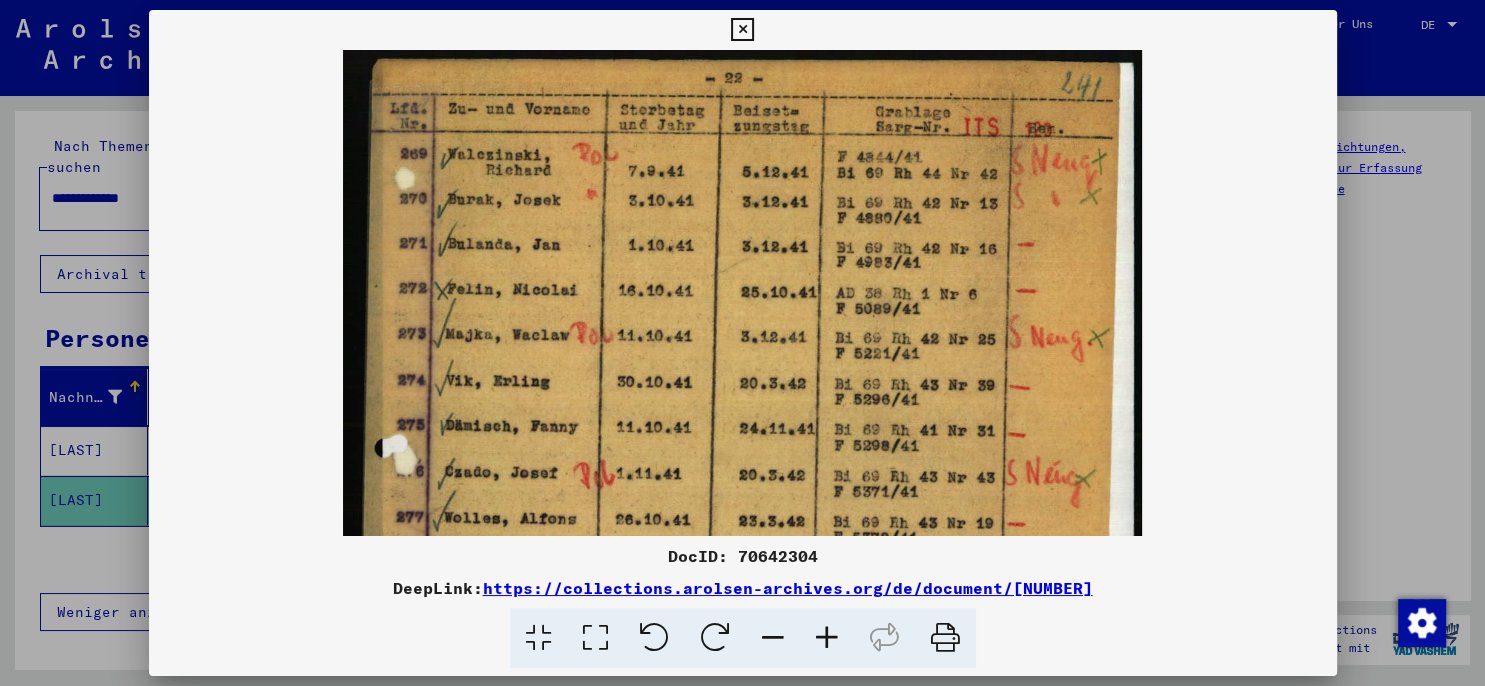 click at bounding box center (827, 638) 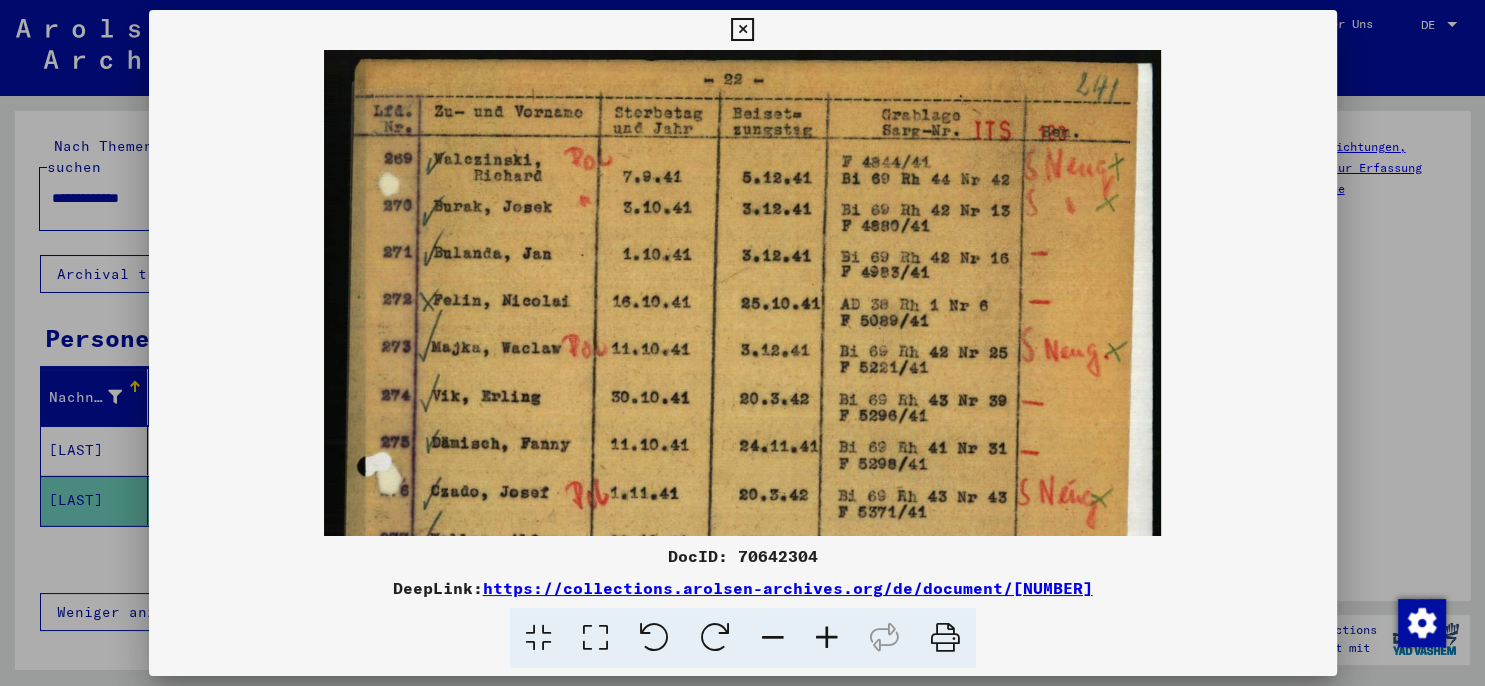 click at bounding box center [827, 638] 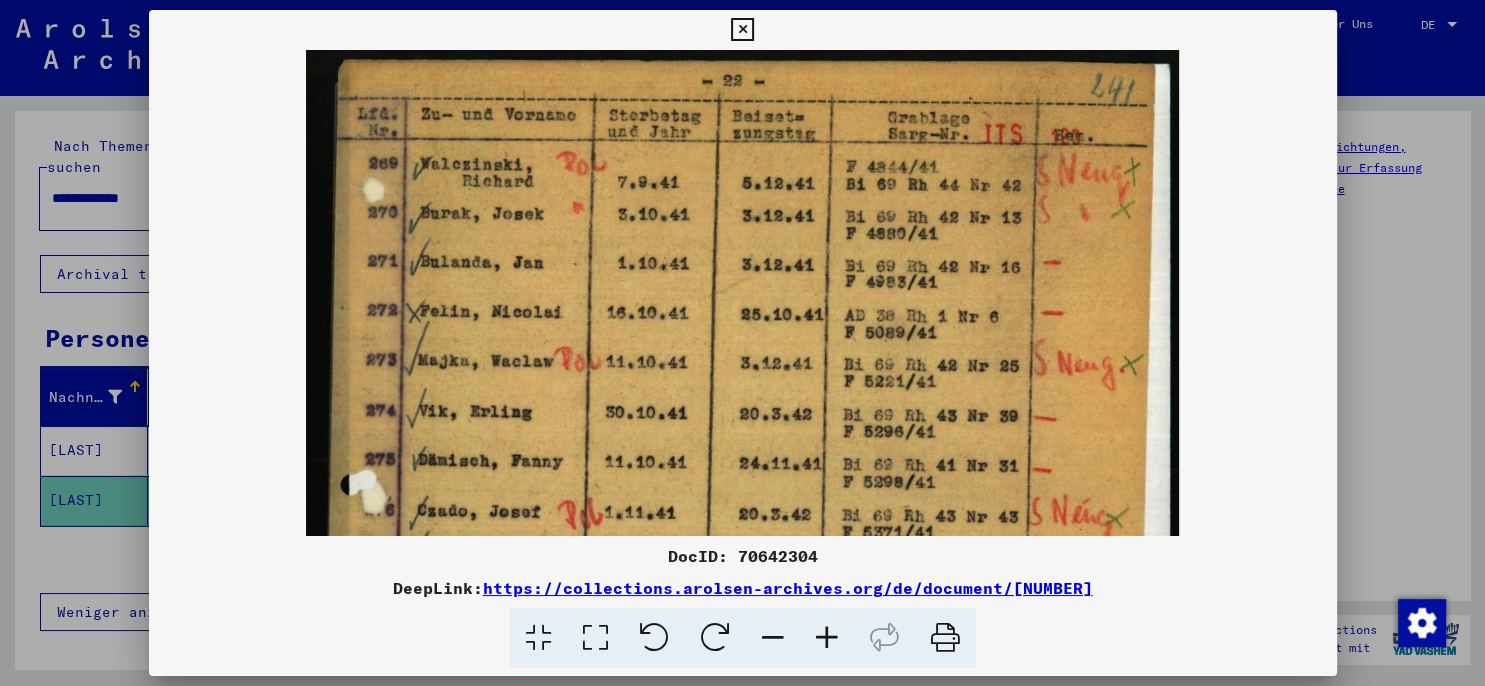click at bounding box center (827, 638) 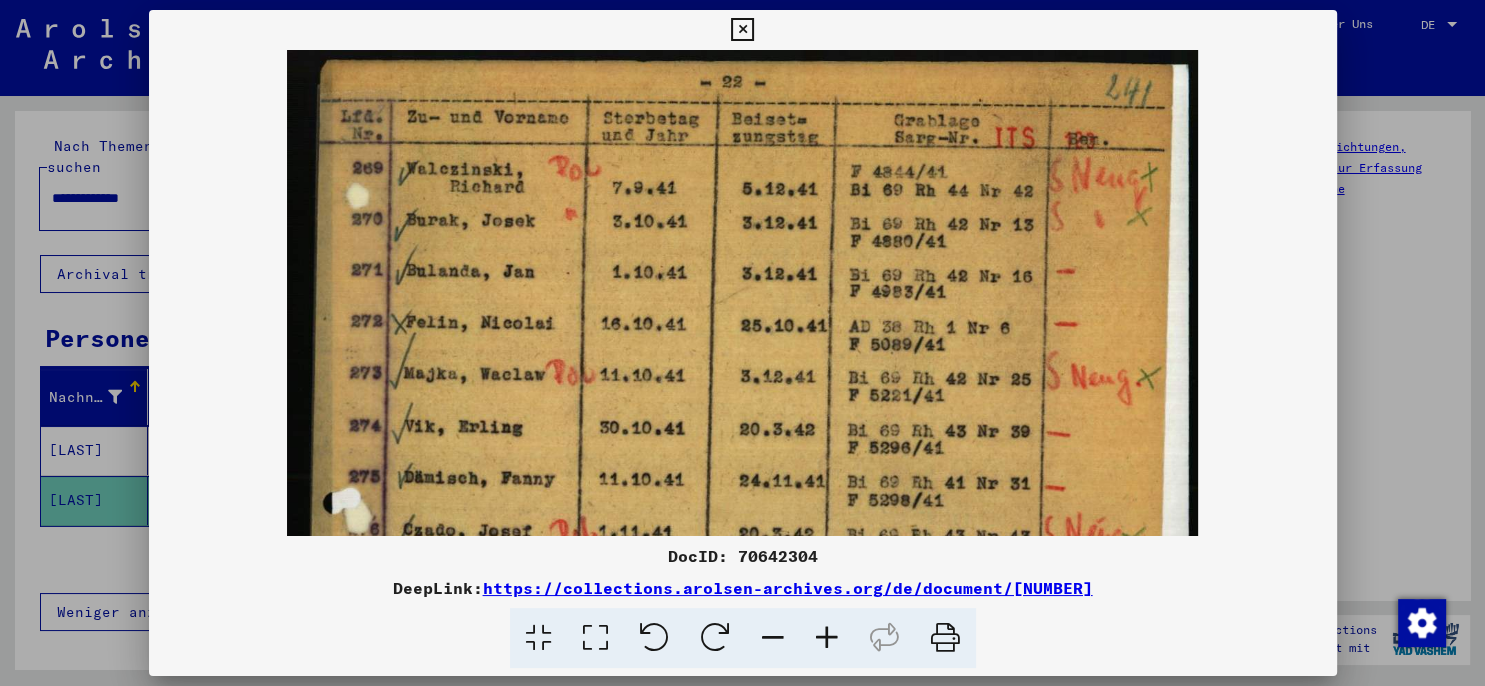 click at bounding box center [827, 638] 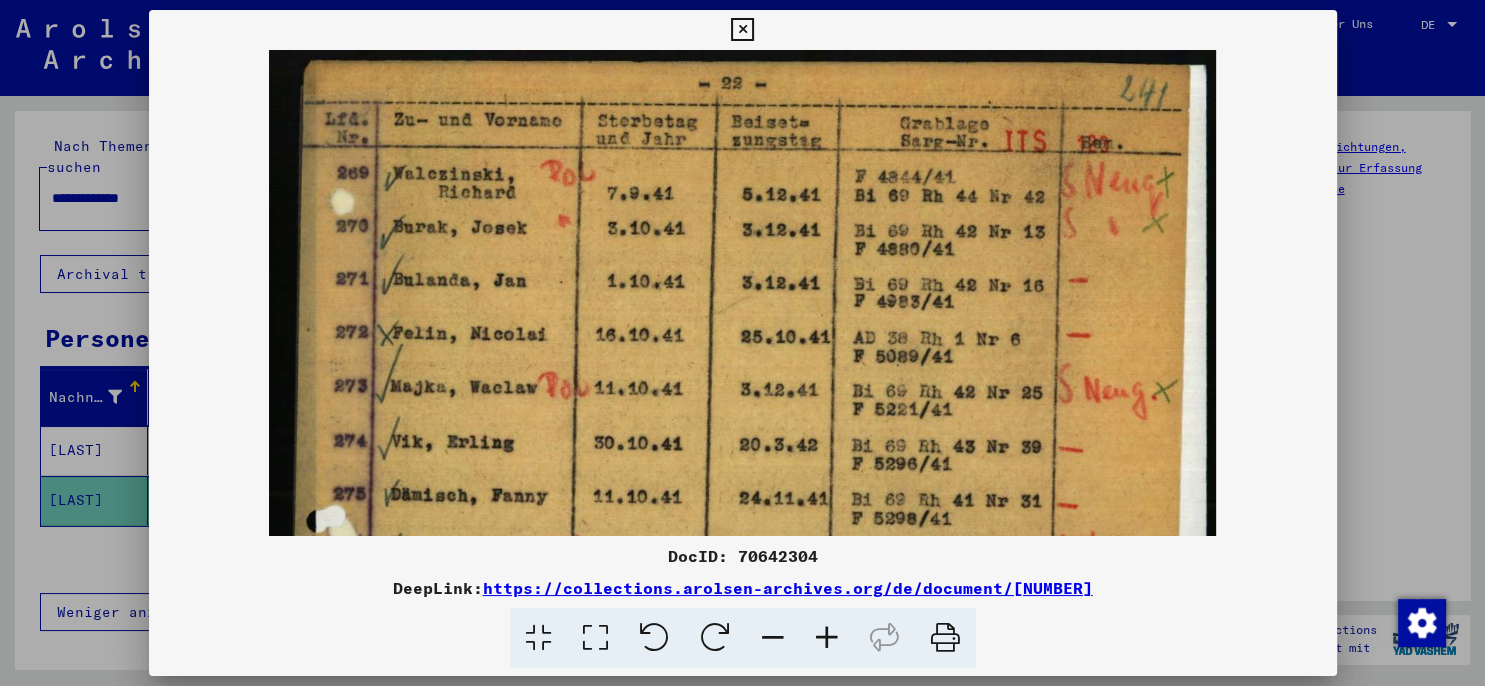 click at bounding box center (827, 638) 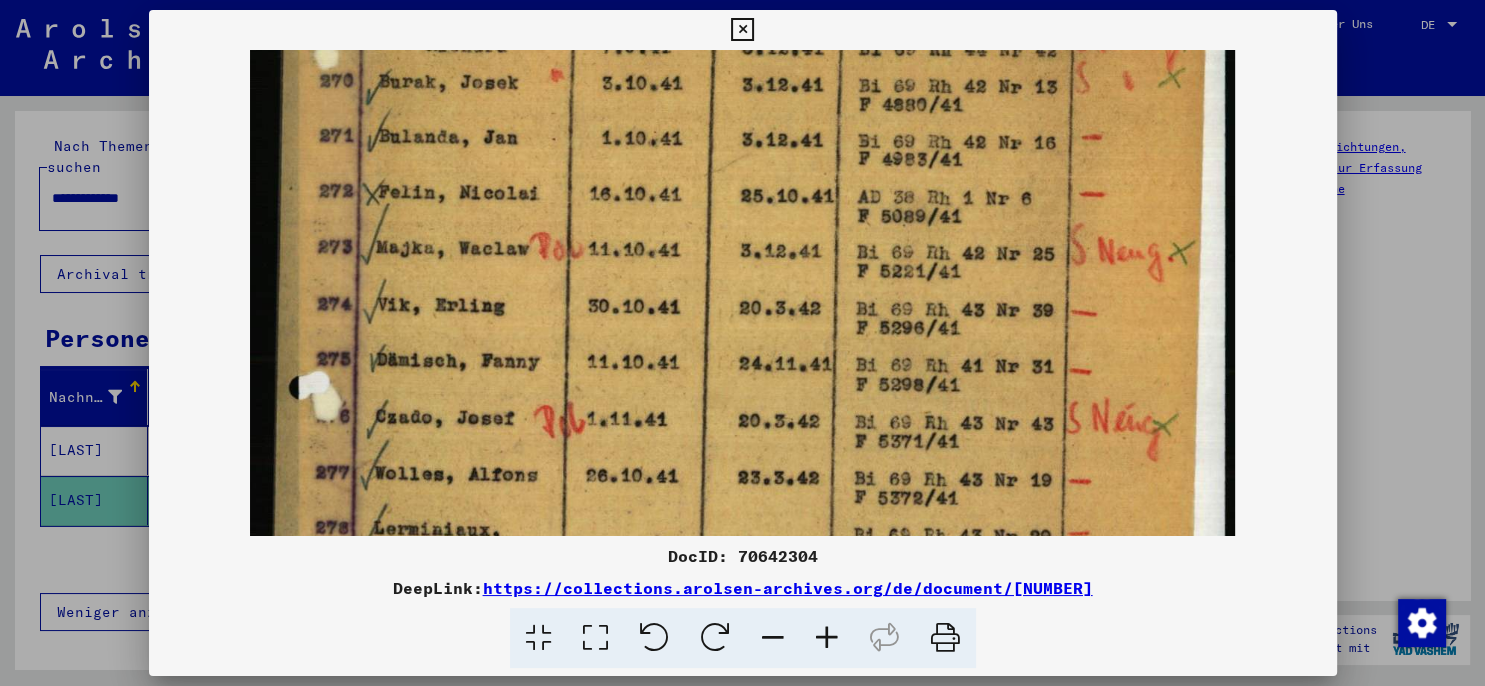 drag, startPoint x: 879, startPoint y: 378, endPoint x: 942, endPoint y: 102, distance: 283.0989 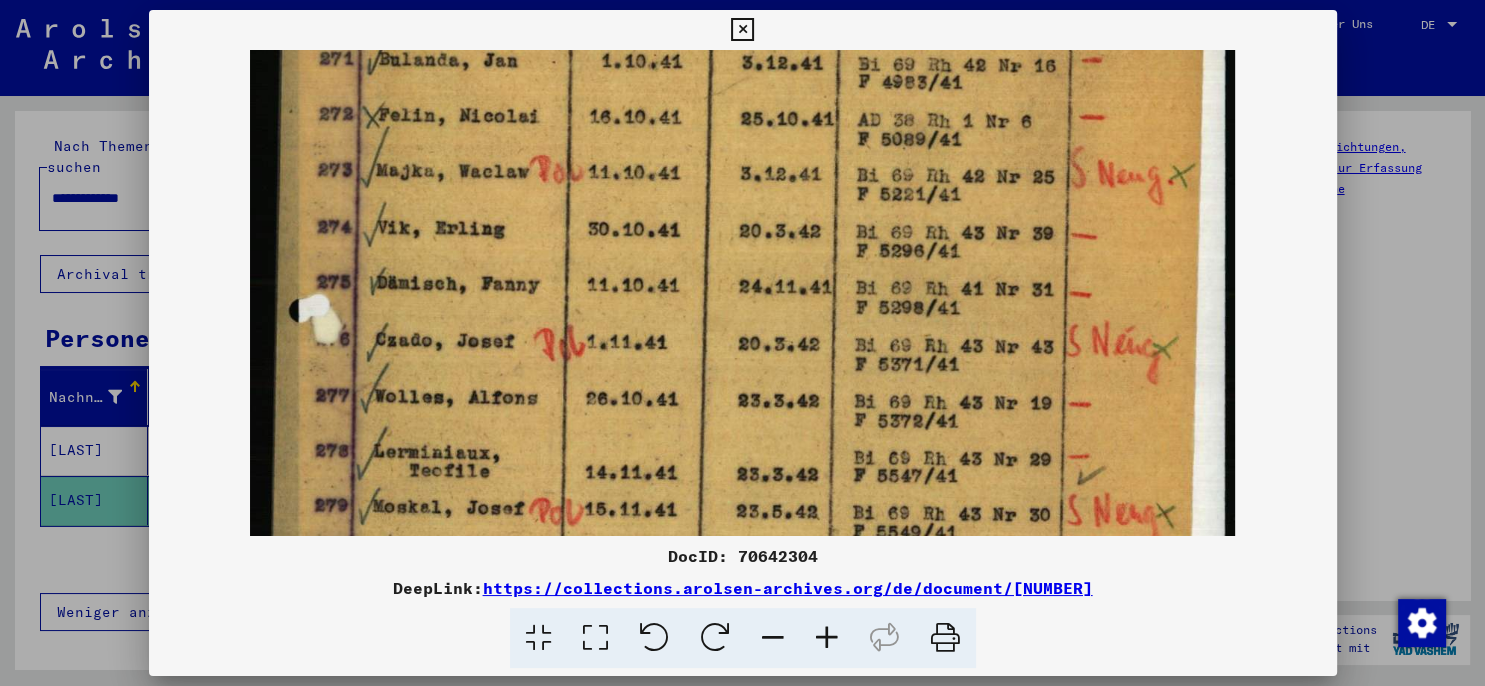 click at bounding box center (742, 489) 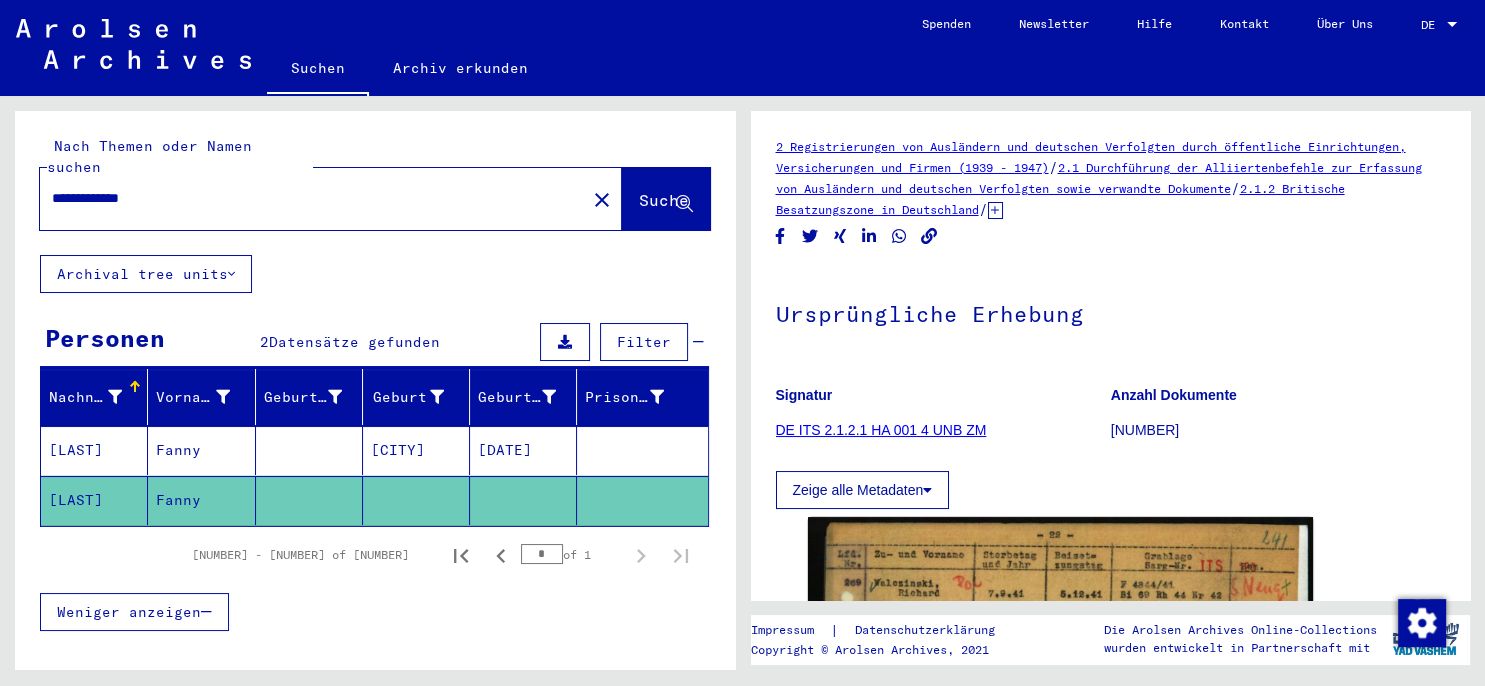 click on "[CITY]" at bounding box center (416, 500) 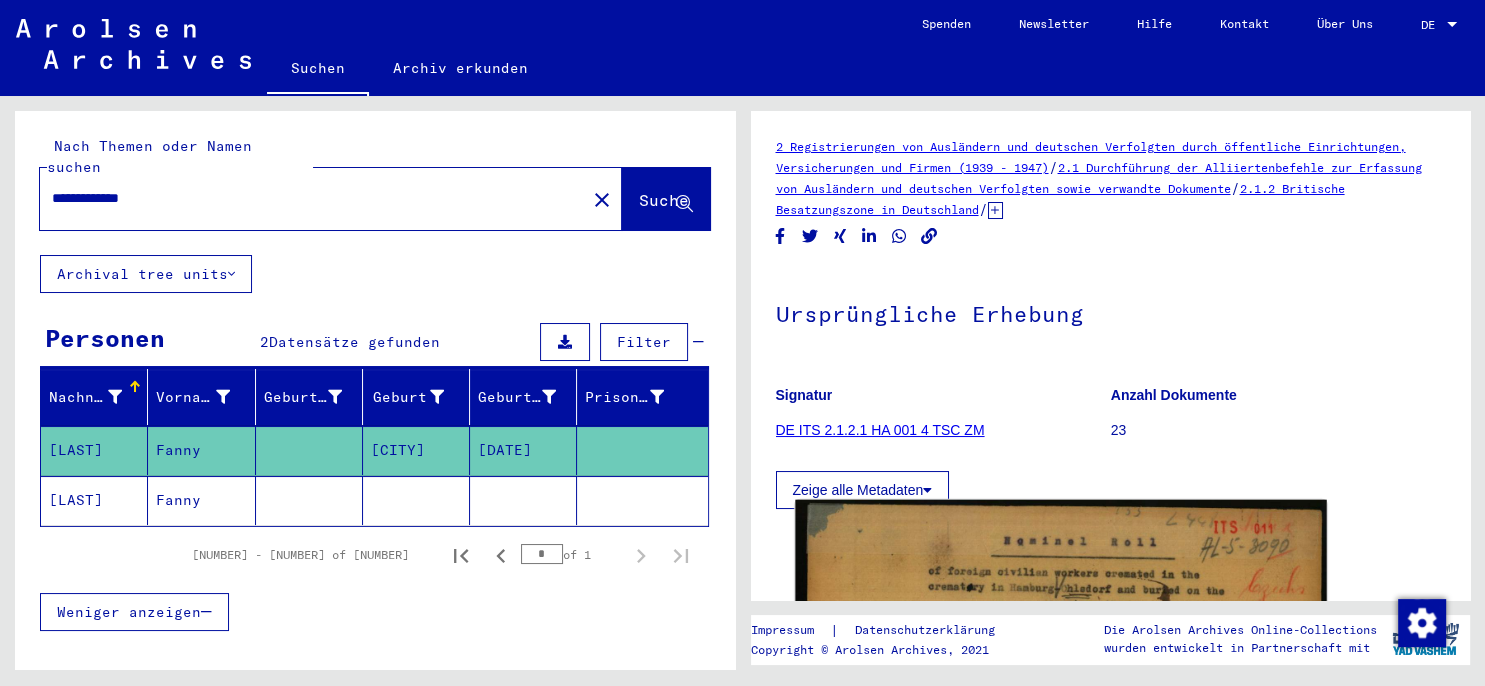 click 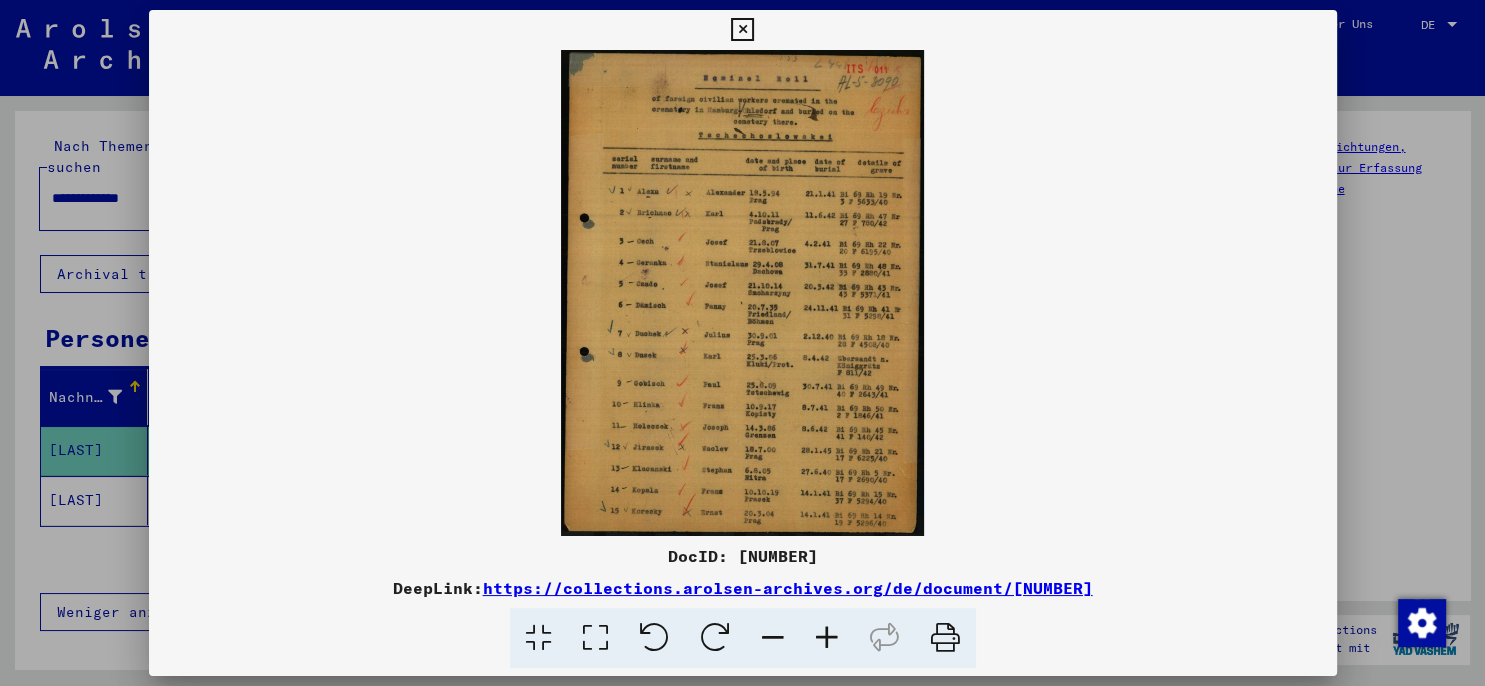 click at bounding box center [827, 638] 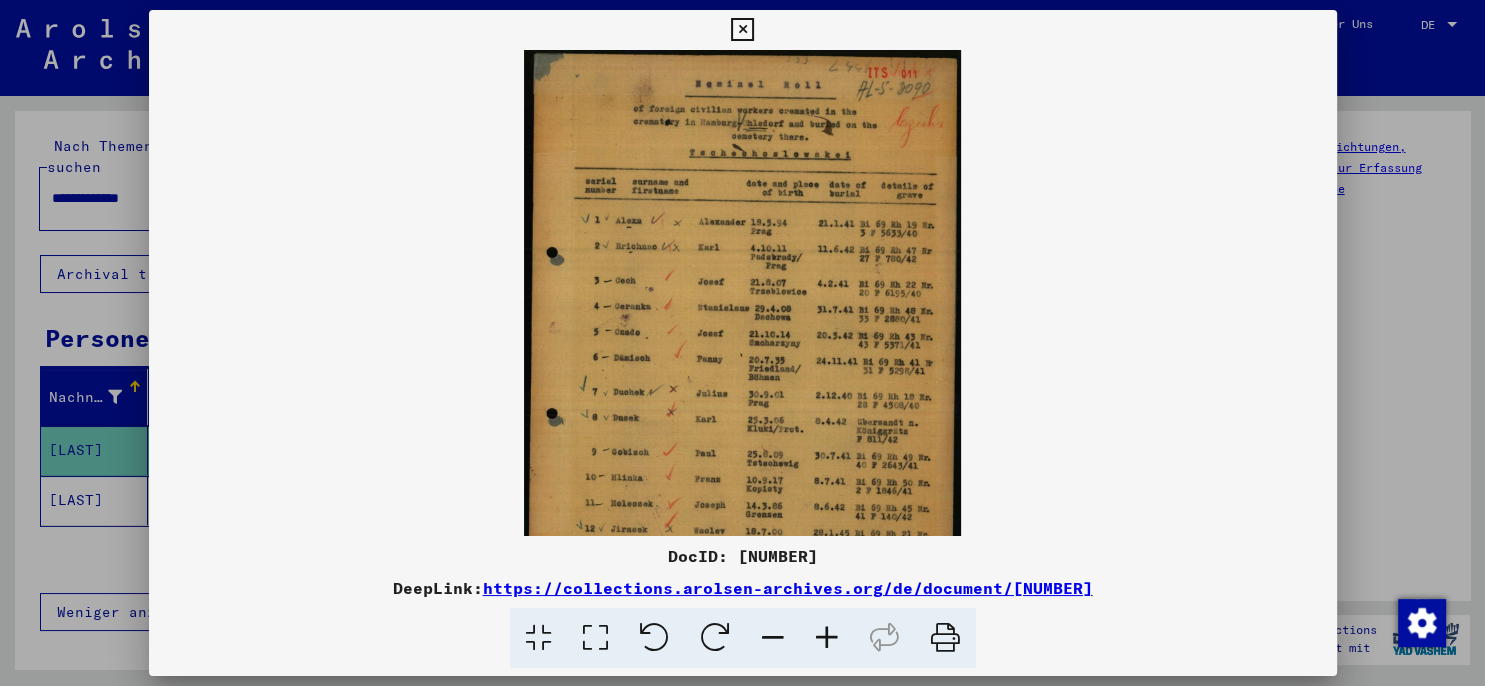 click at bounding box center (827, 638) 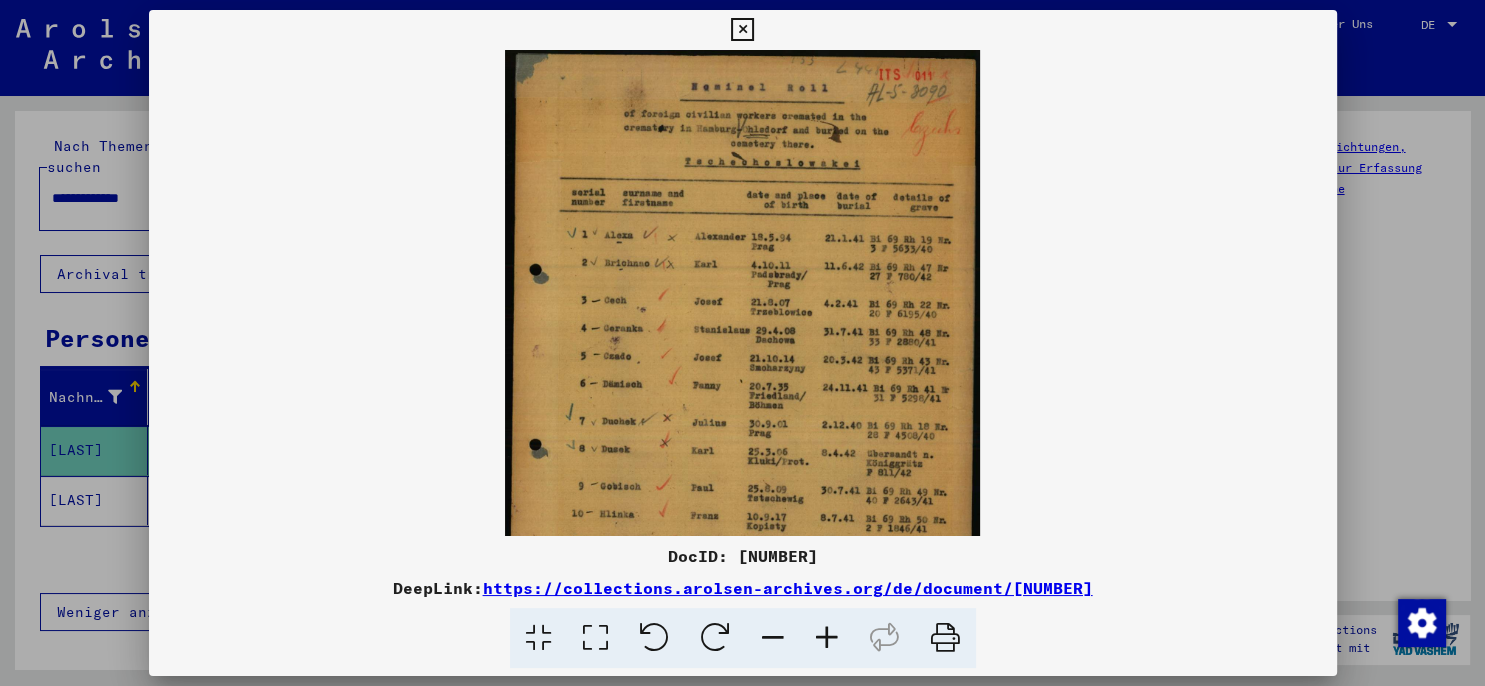 click at bounding box center (827, 638) 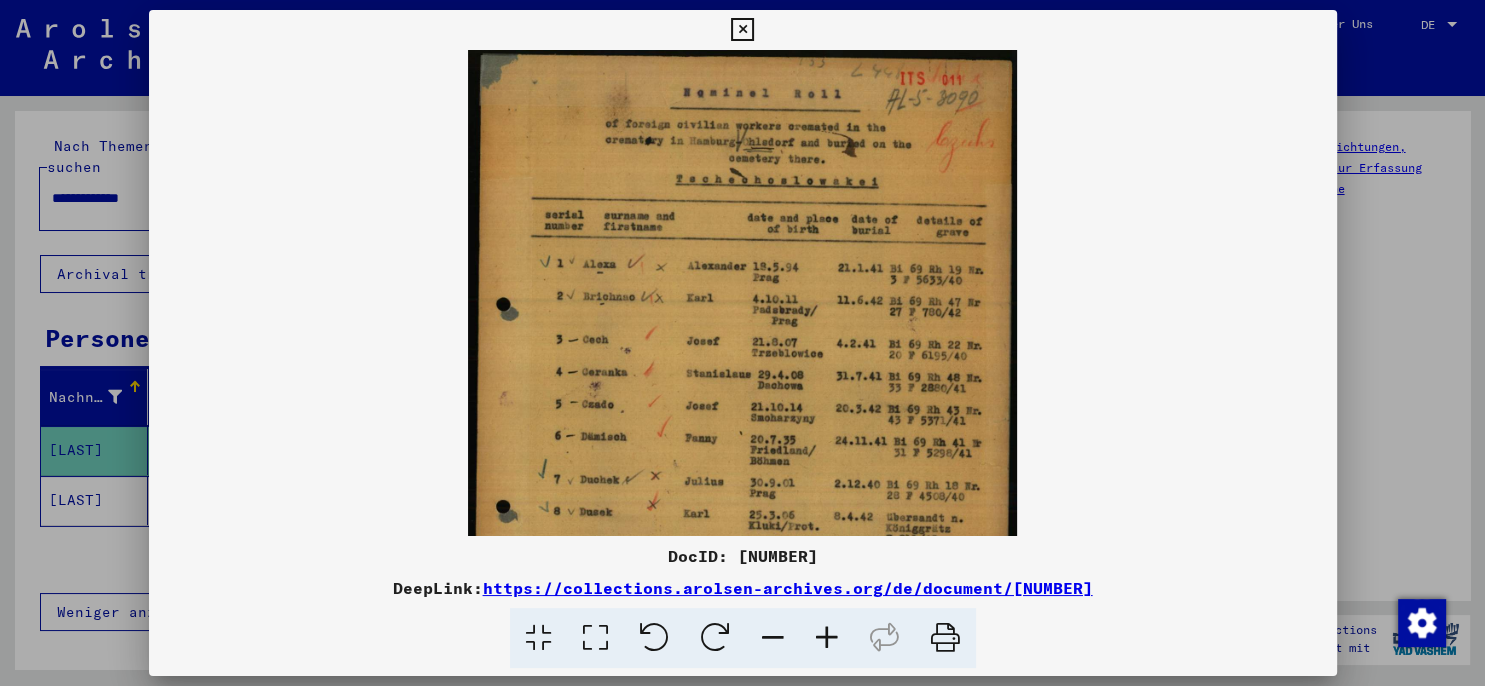 click at bounding box center (827, 638) 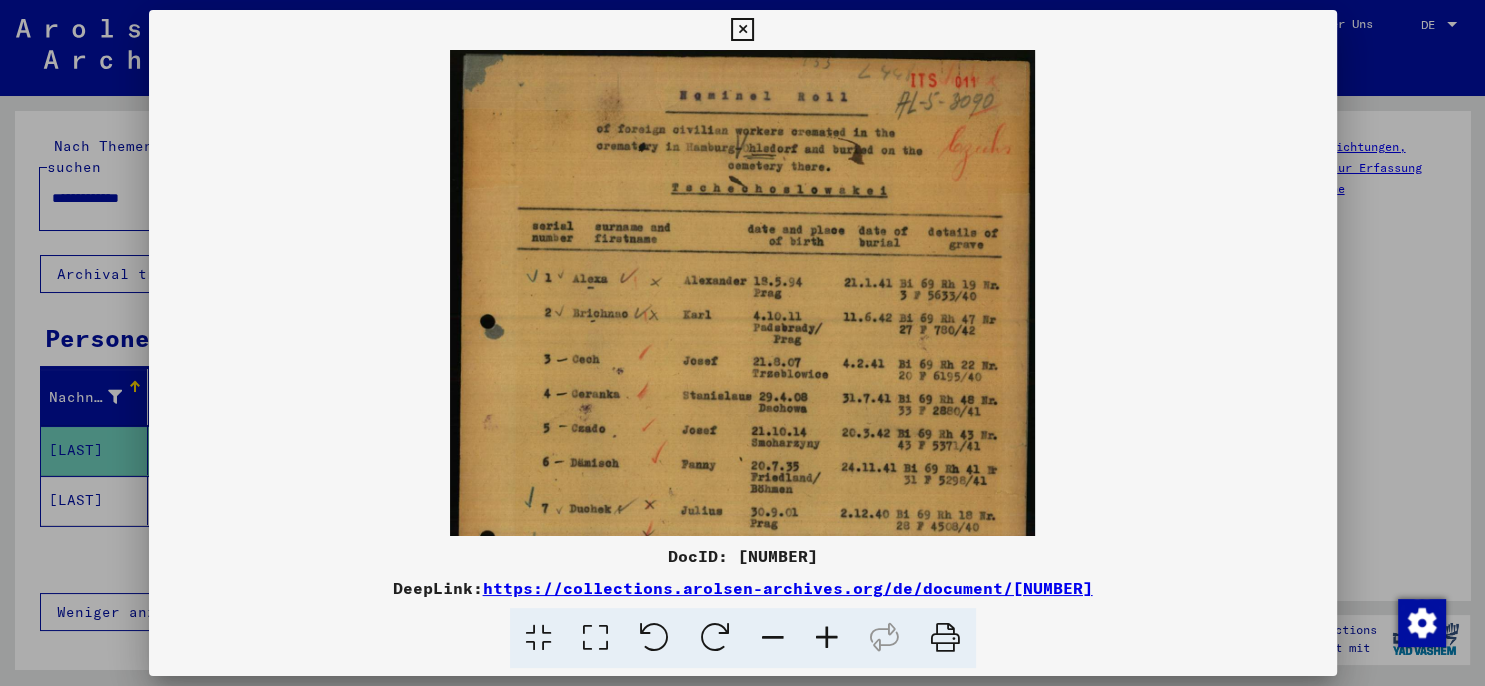 click at bounding box center [827, 638] 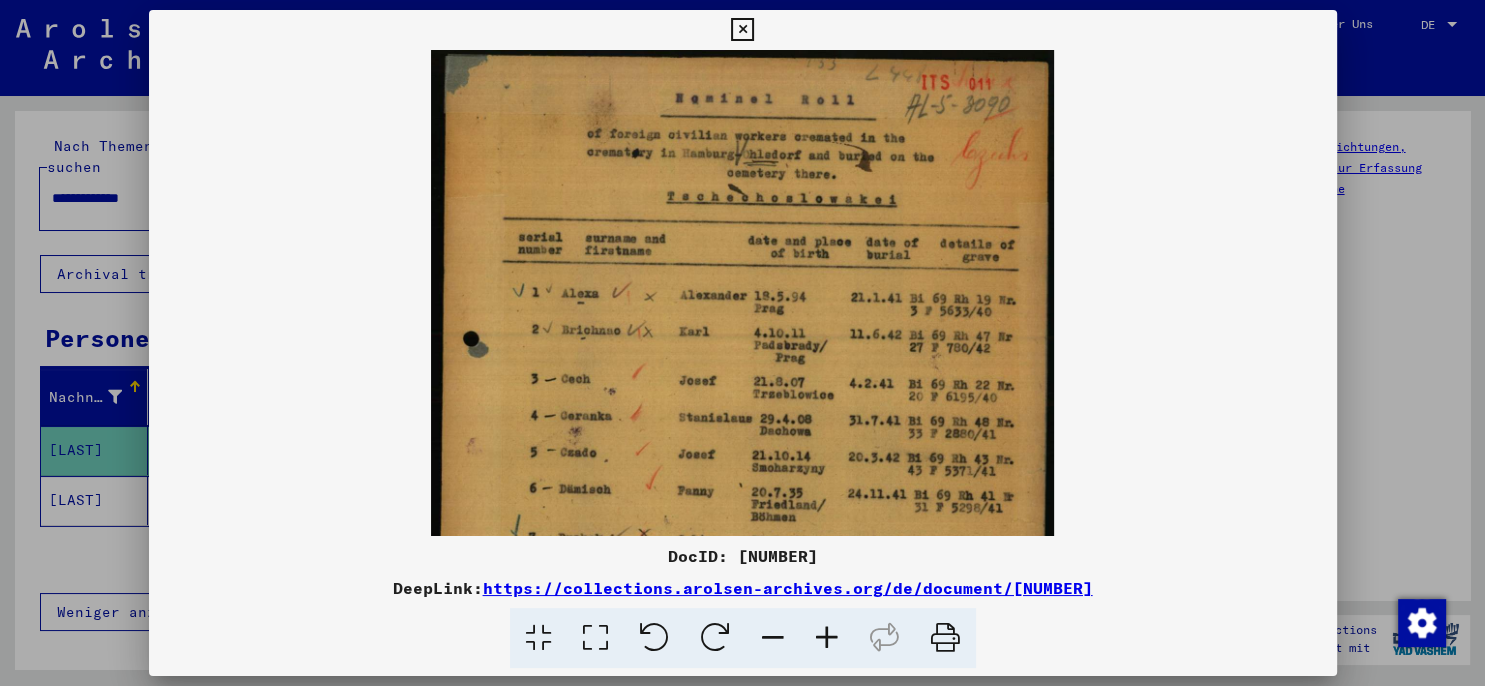 click at bounding box center [827, 638] 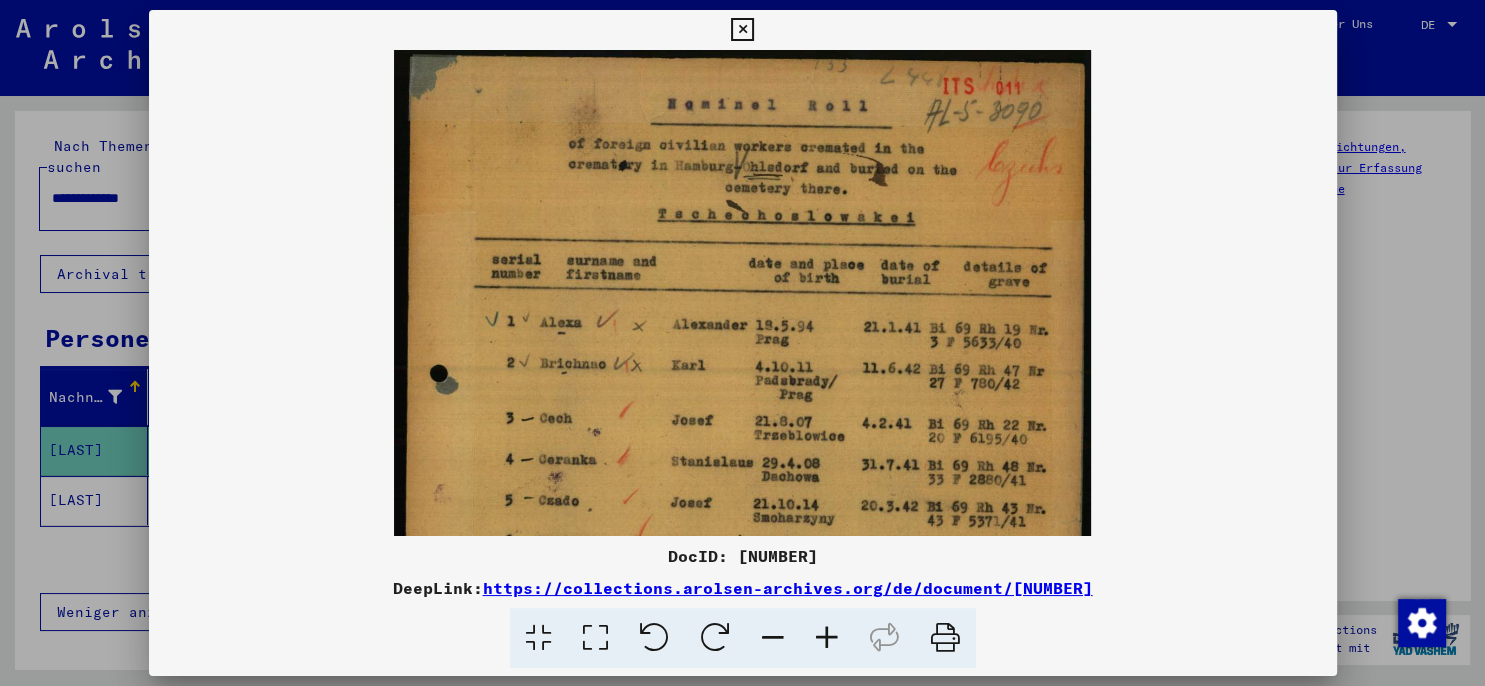 click at bounding box center (827, 638) 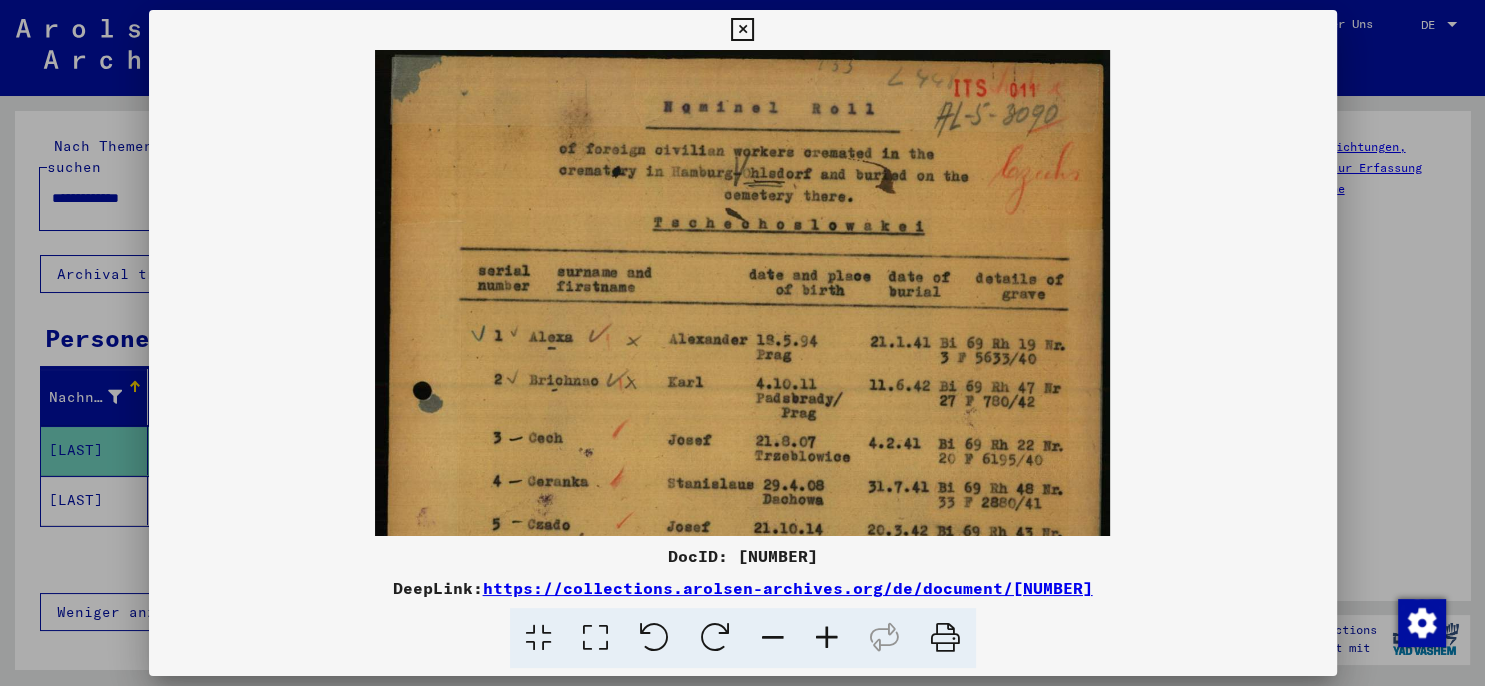 click at bounding box center (827, 638) 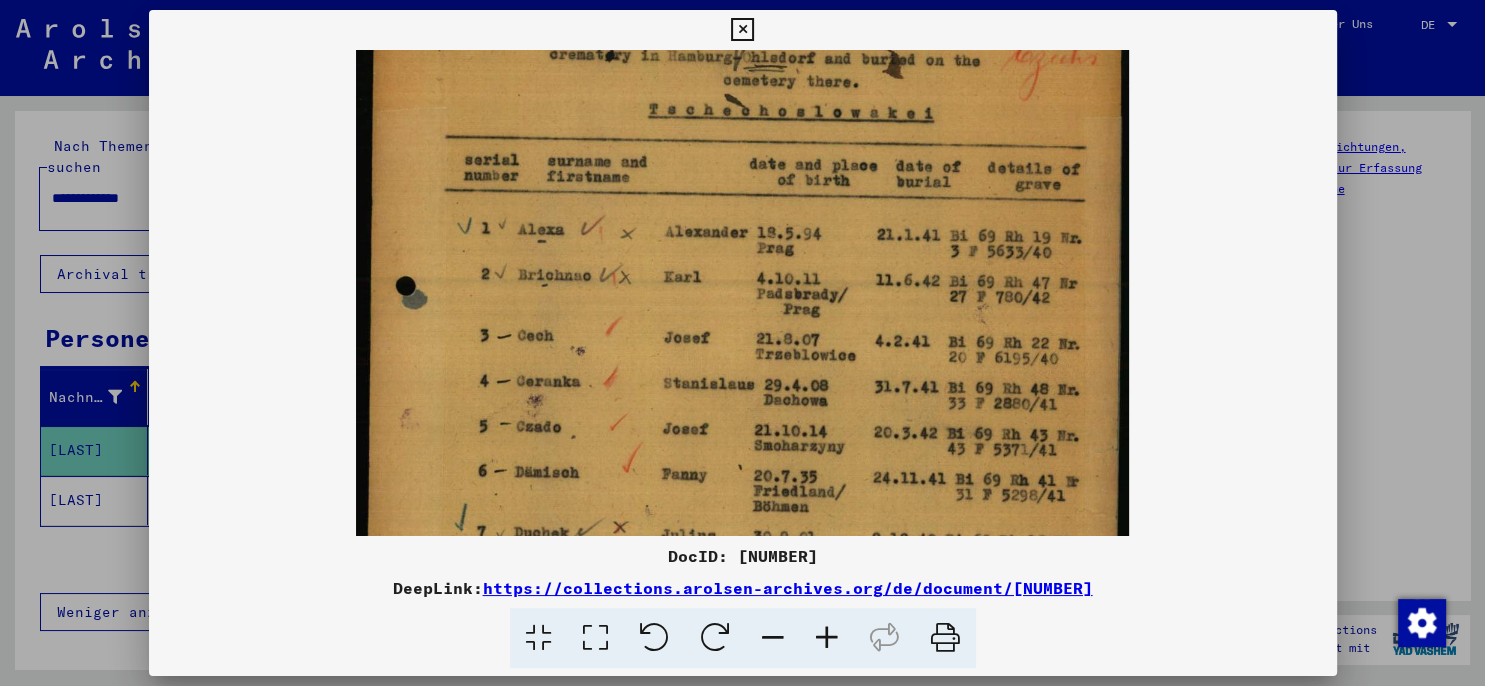 drag, startPoint x: 652, startPoint y: 459, endPoint x: 665, endPoint y: 332, distance: 127.66362 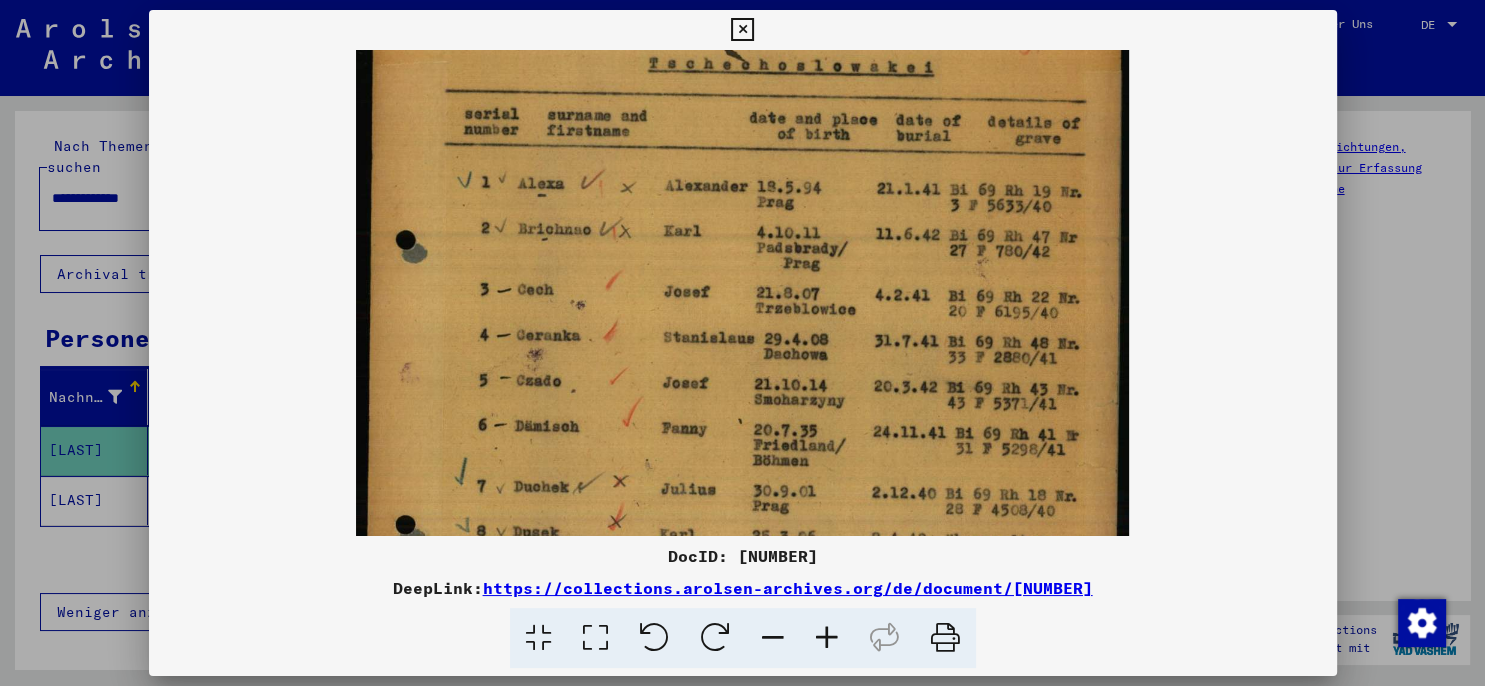 drag, startPoint x: 634, startPoint y: 423, endPoint x: 635, endPoint y: 368, distance: 55.00909 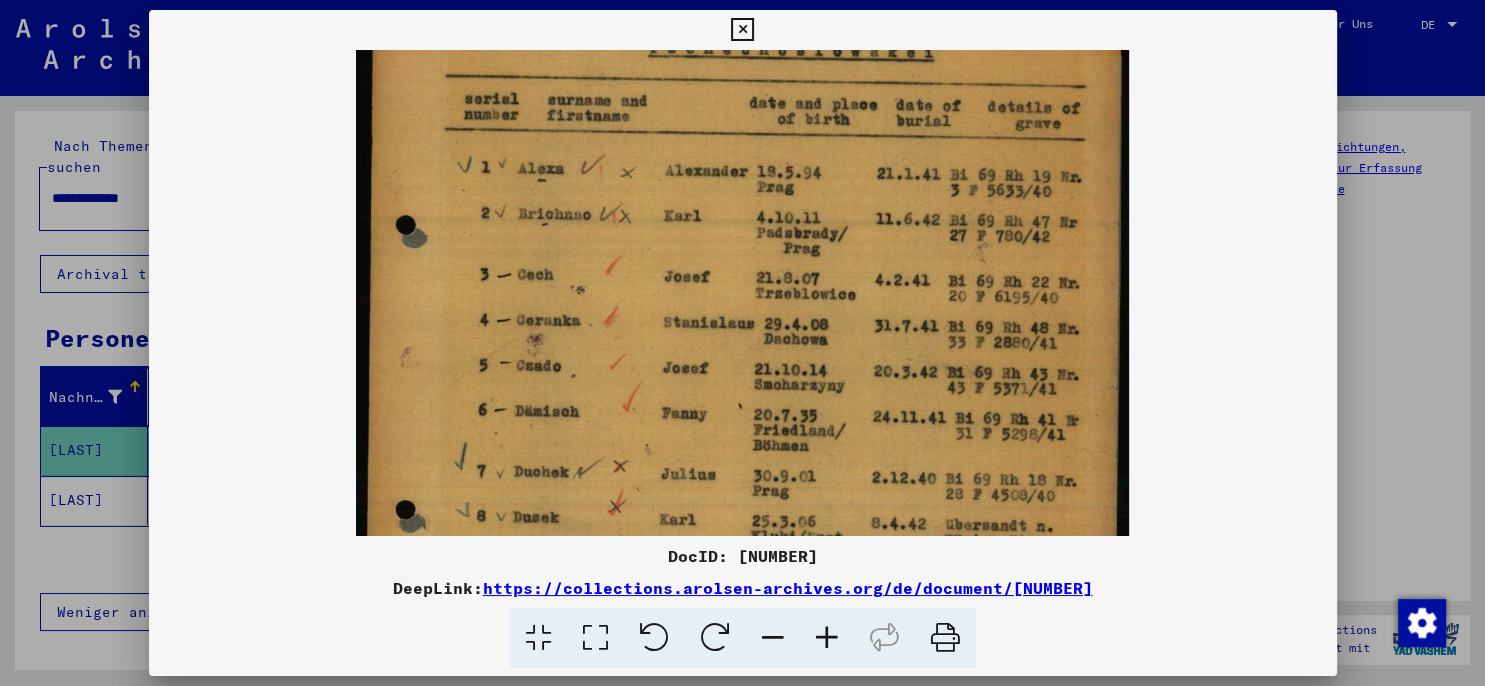 scroll, scrollTop: 0, scrollLeft: 0, axis: both 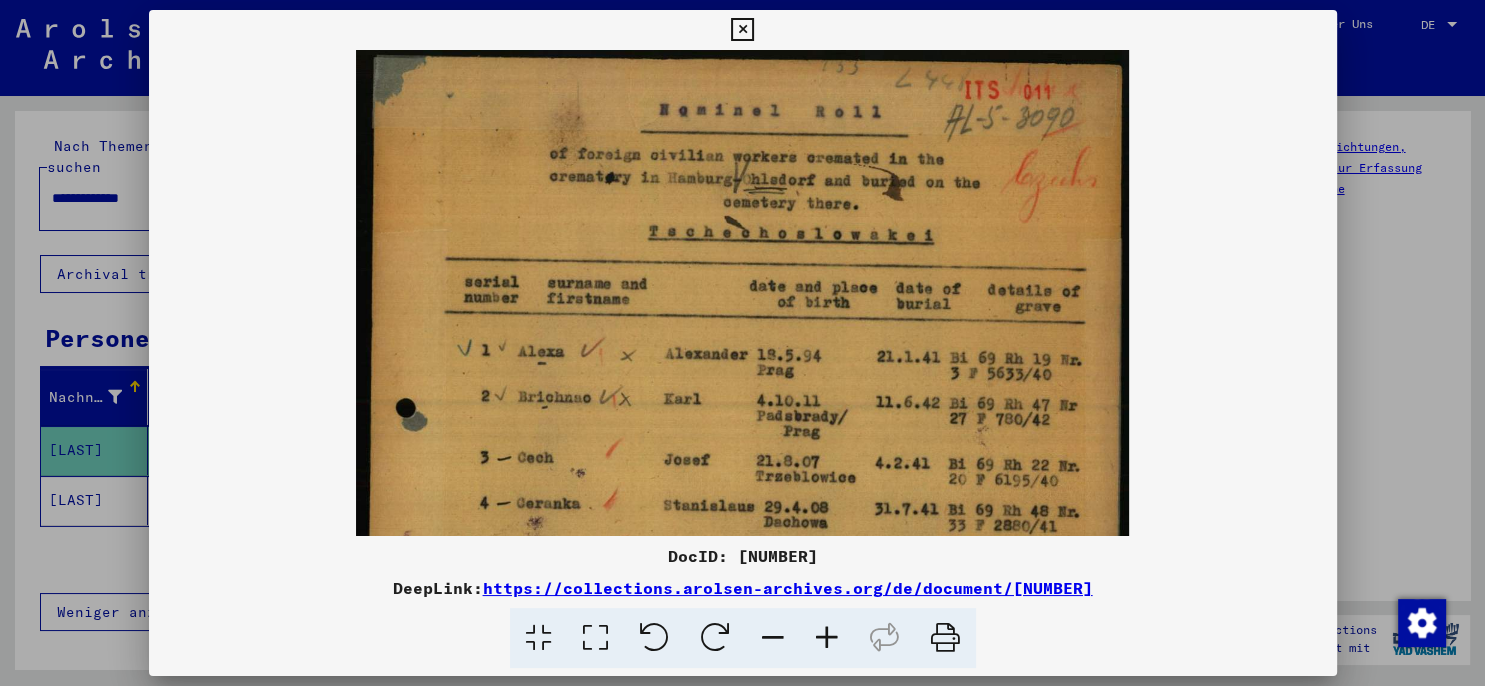 drag, startPoint x: 823, startPoint y: 198, endPoint x: 749, endPoint y: 558, distance: 367.52686 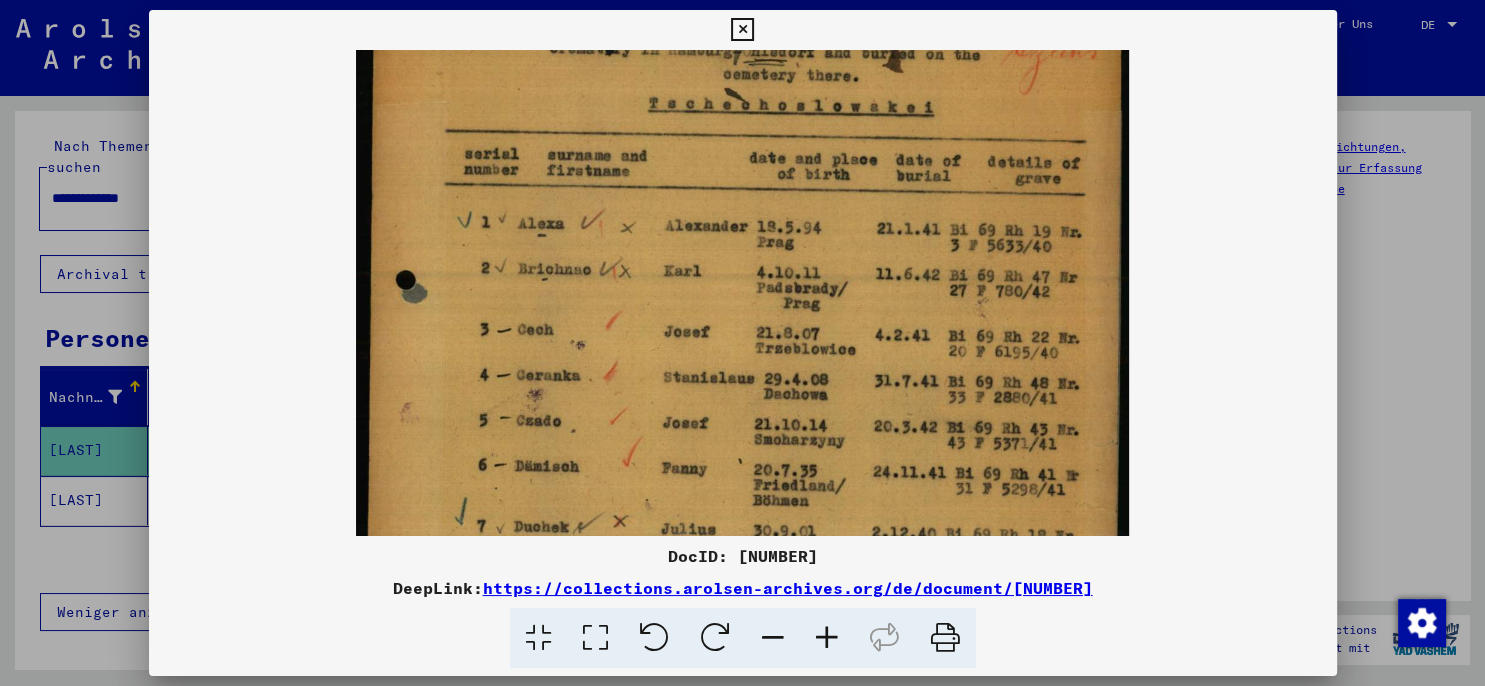 scroll, scrollTop: 130, scrollLeft: 0, axis: vertical 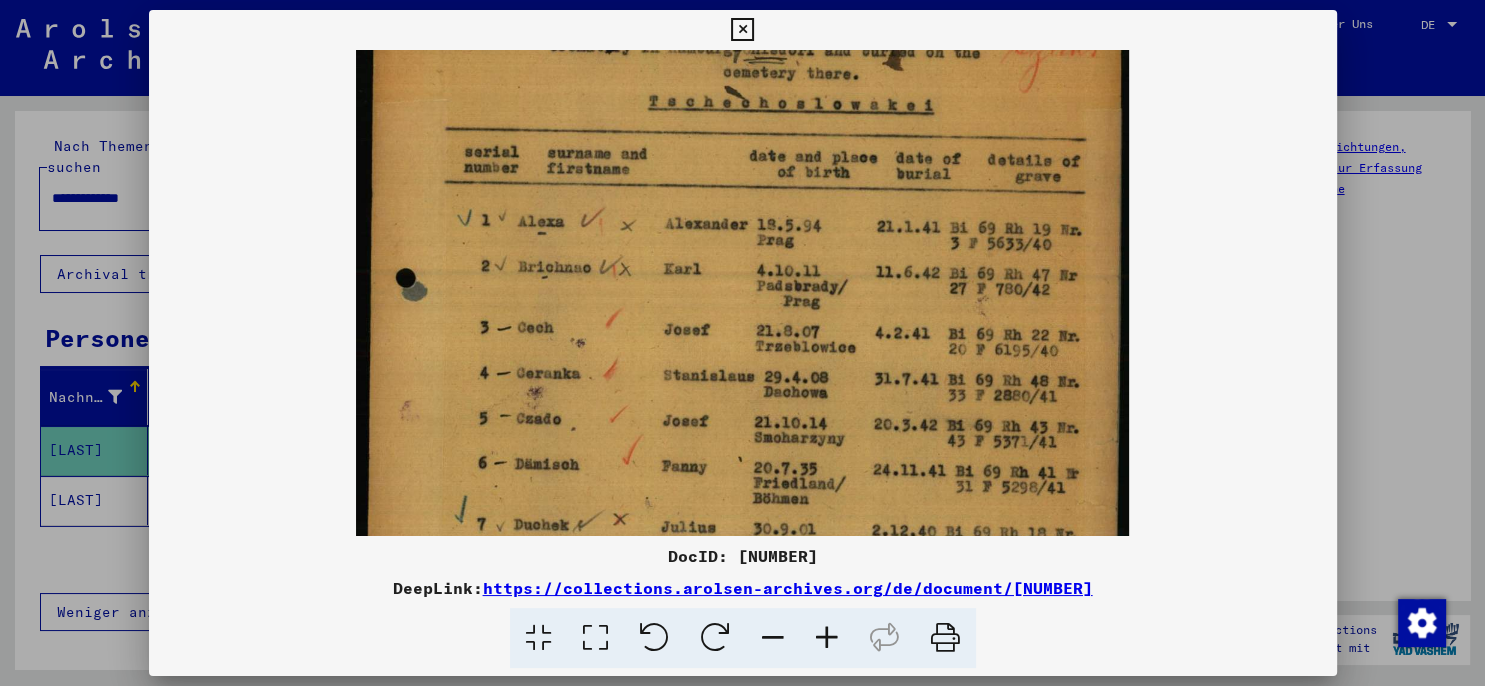 drag, startPoint x: 695, startPoint y: 449, endPoint x: 690, endPoint y: 318, distance: 131.09538 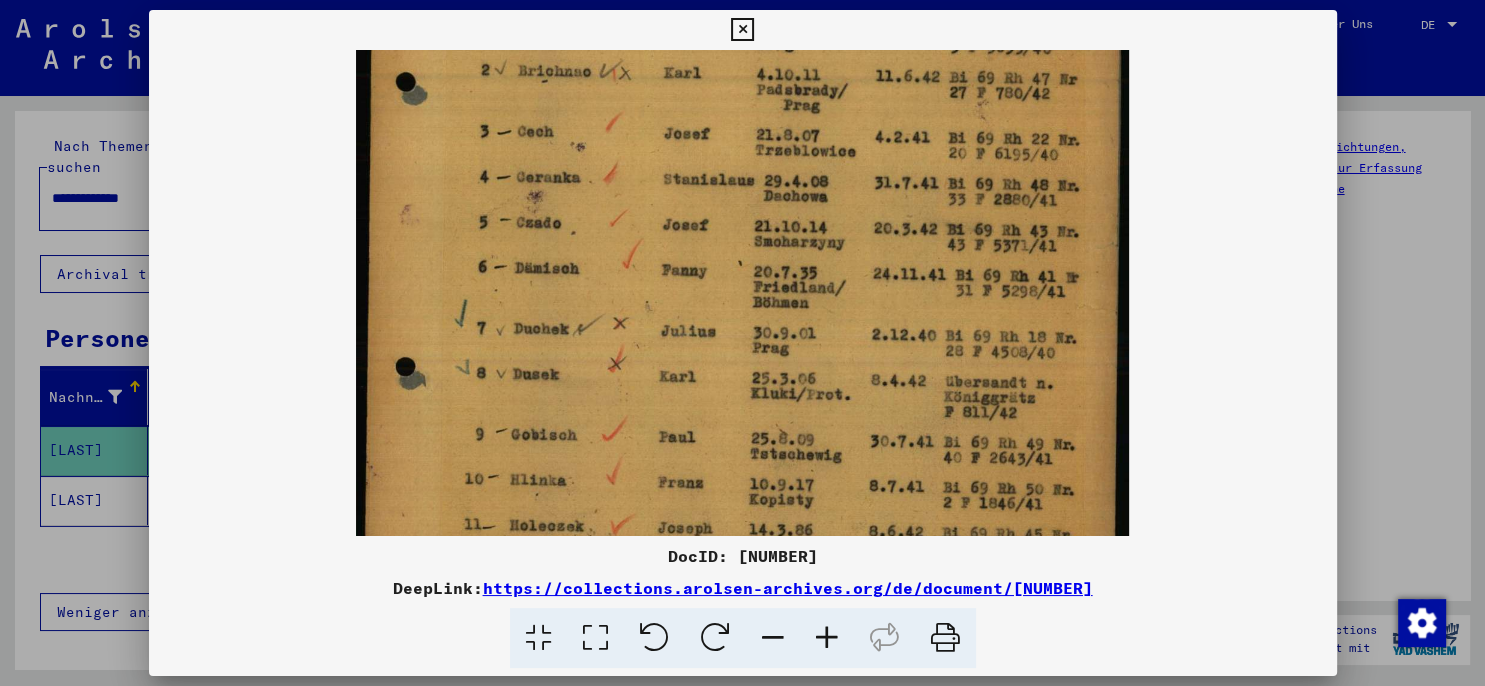 drag, startPoint x: 598, startPoint y: 418, endPoint x: 619, endPoint y: 168, distance: 250.88045 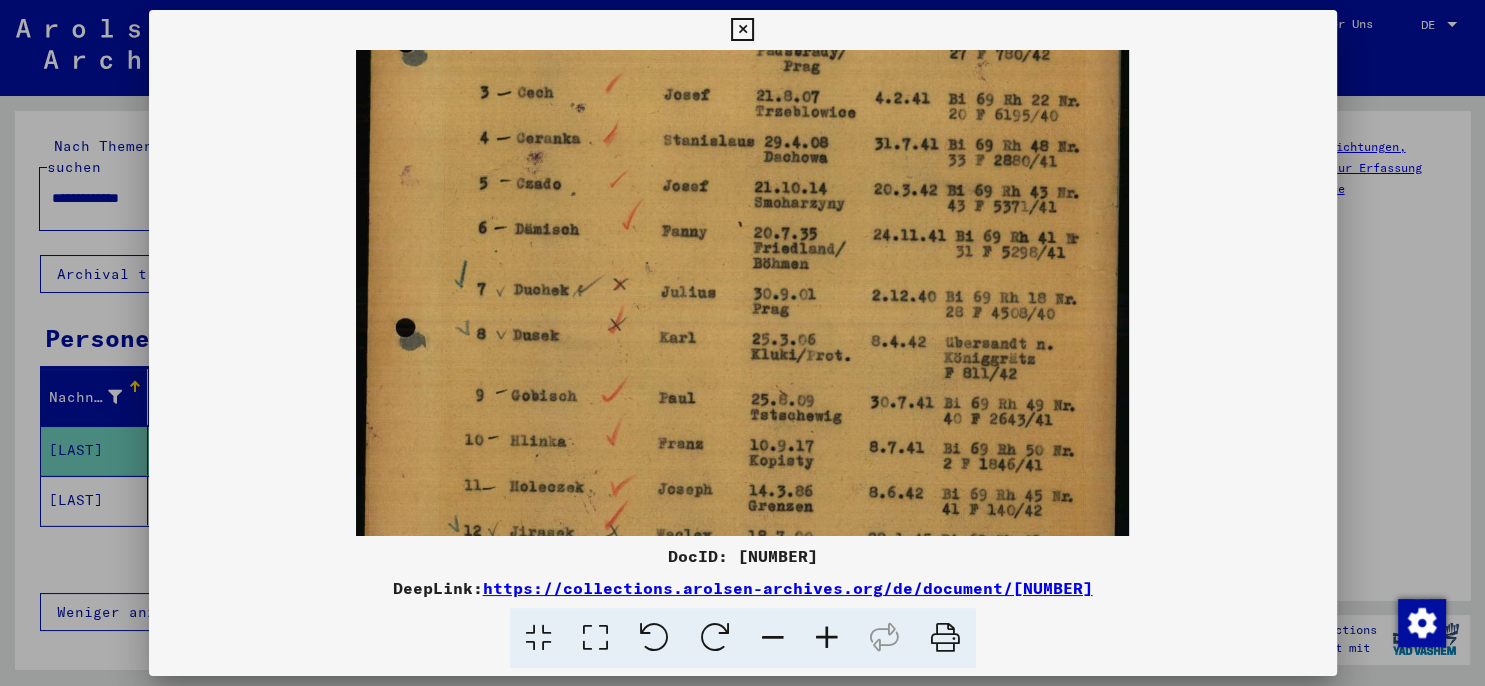 scroll, scrollTop: 550, scrollLeft: 0, axis: vertical 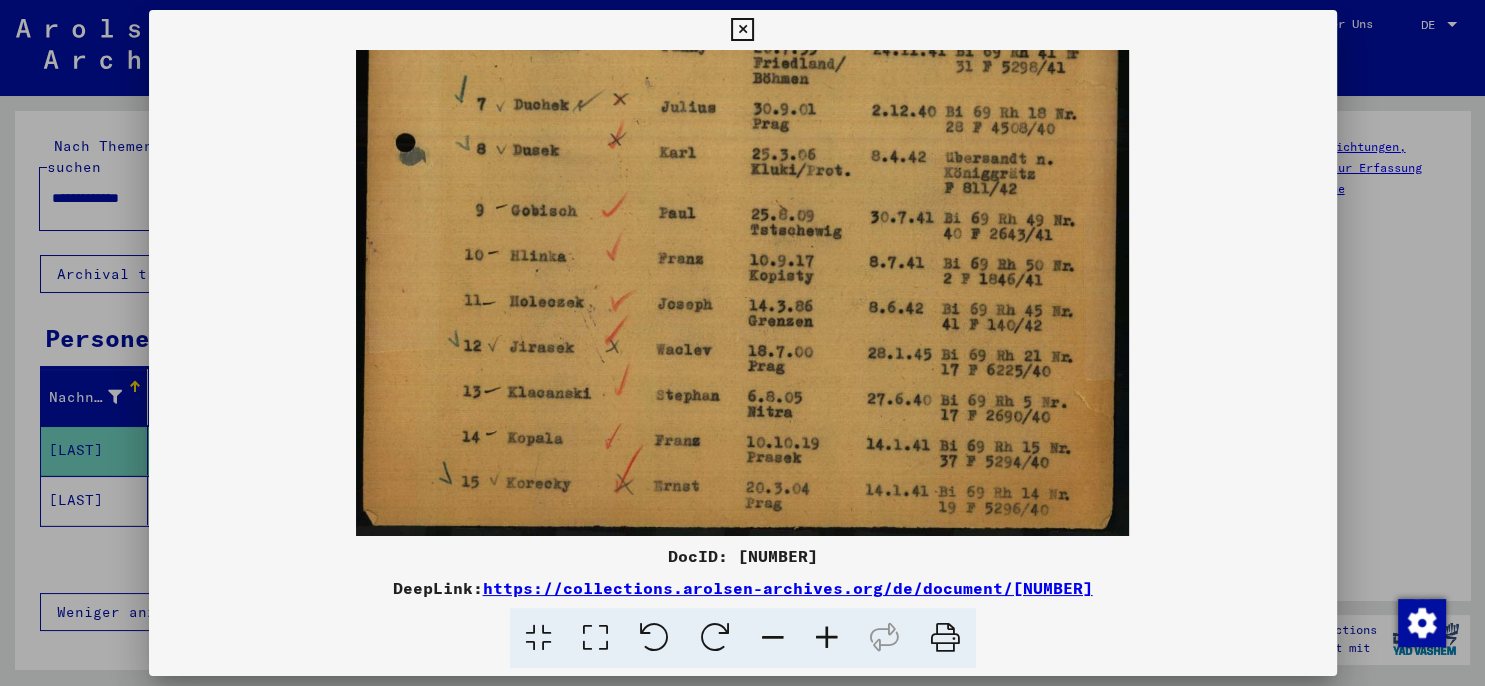drag, startPoint x: 652, startPoint y: 327, endPoint x: 725, endPoint y: -49, distance: 383.02087 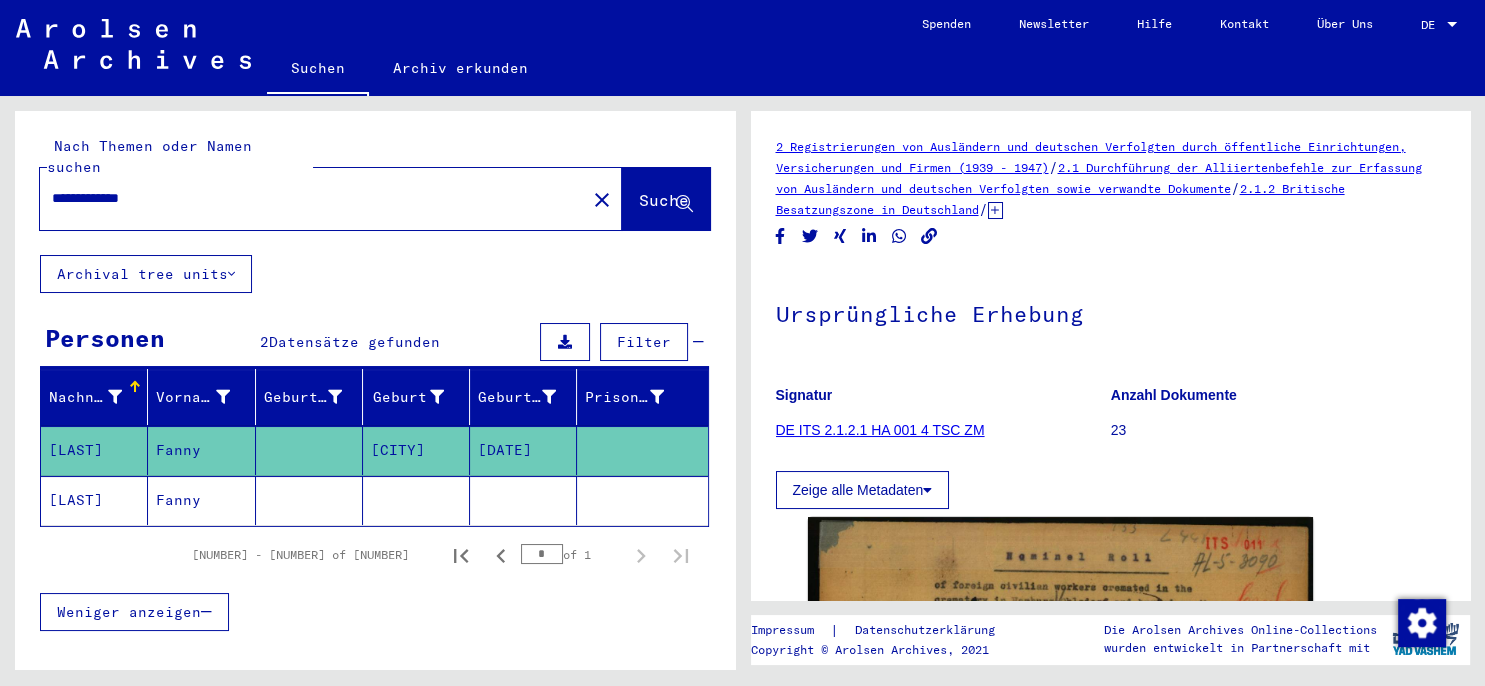 click on "**********" at bounding box center [313, 198] 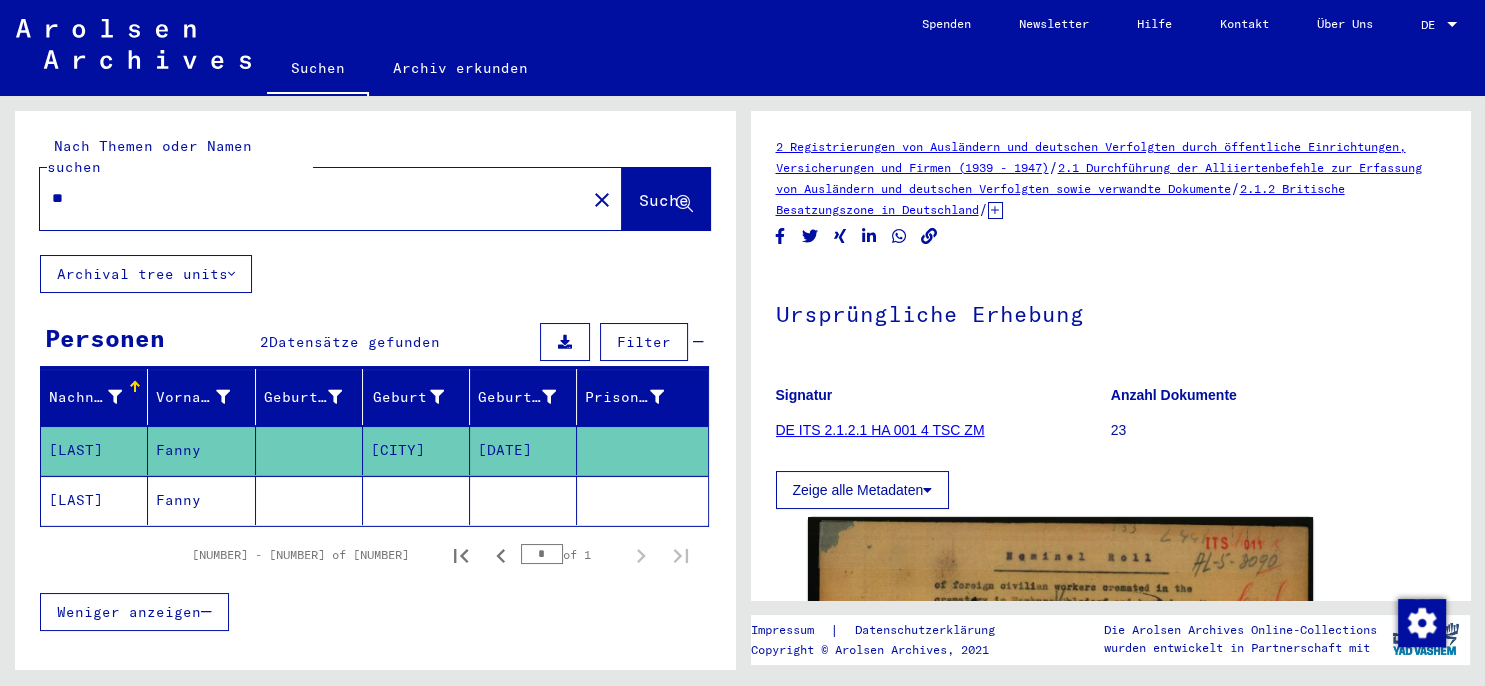 type on "*" 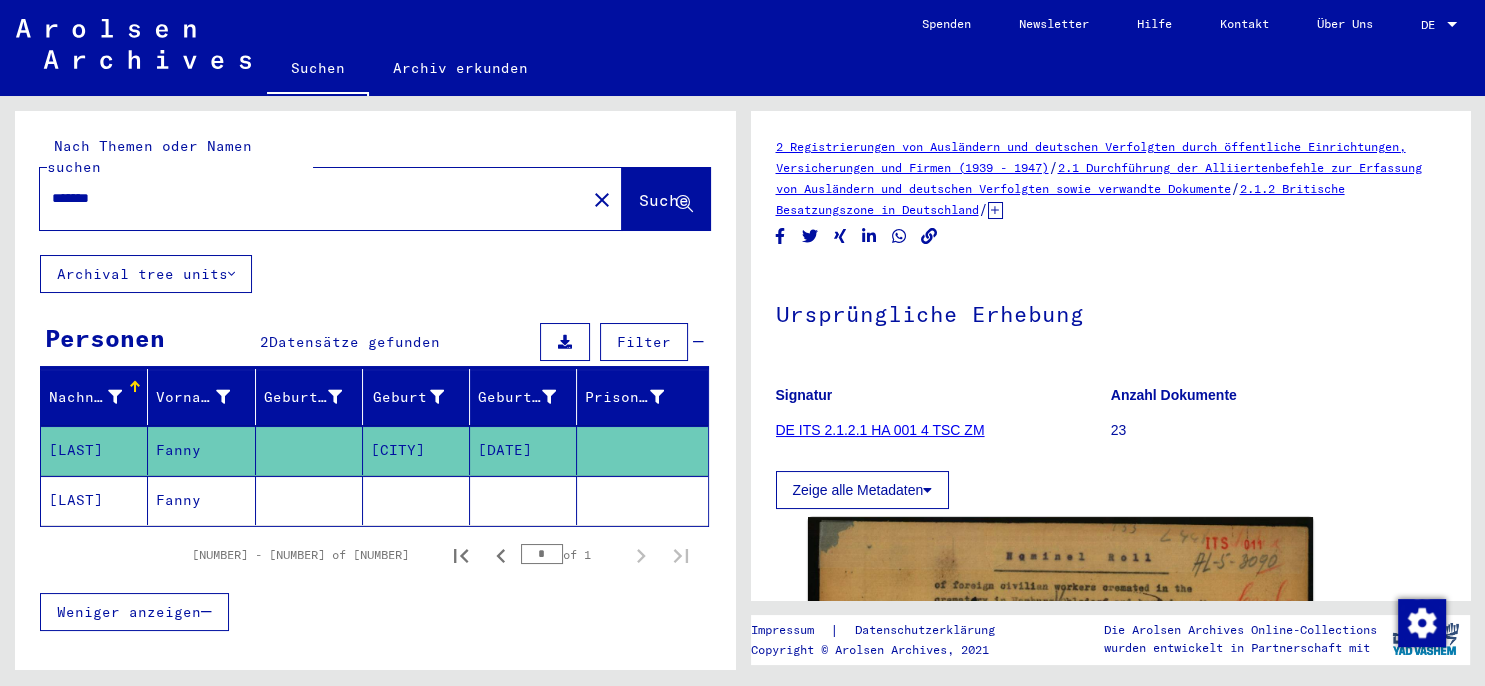 type on "******" 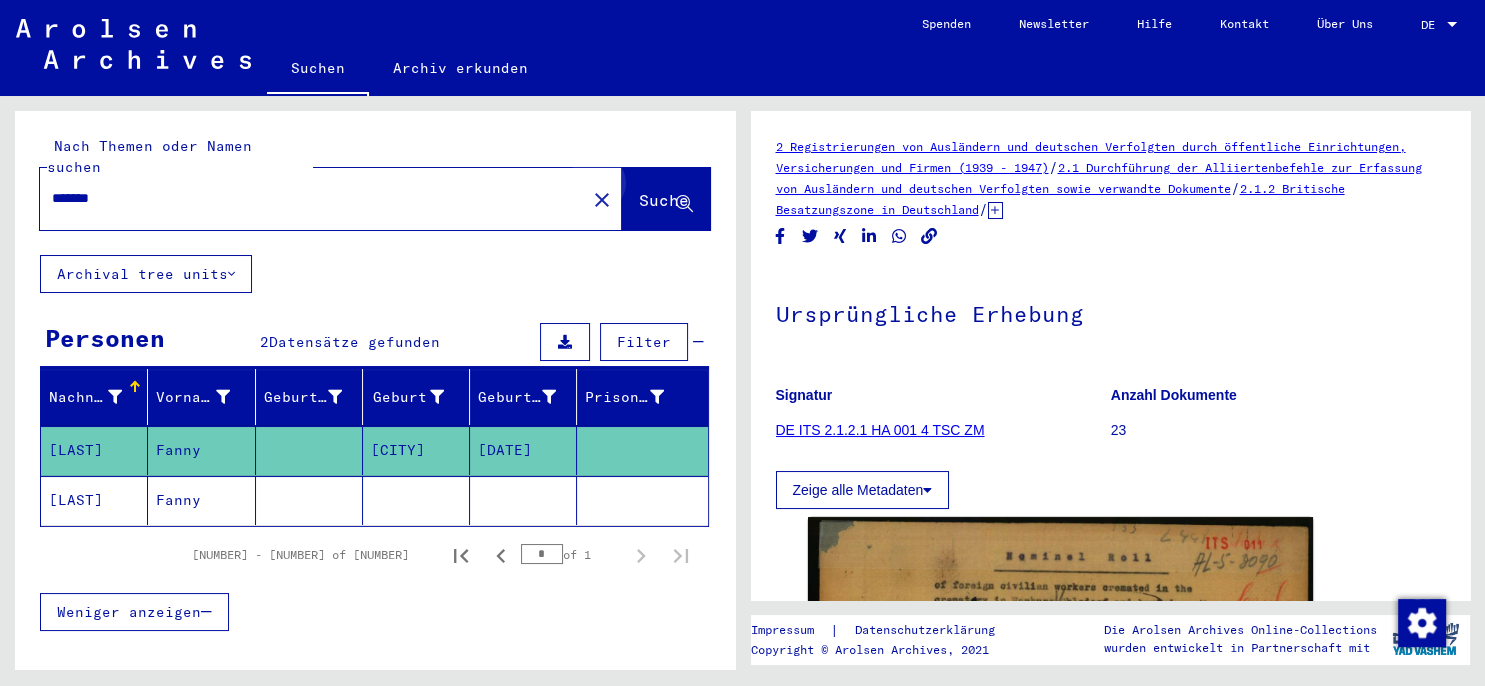 click on "Suche" 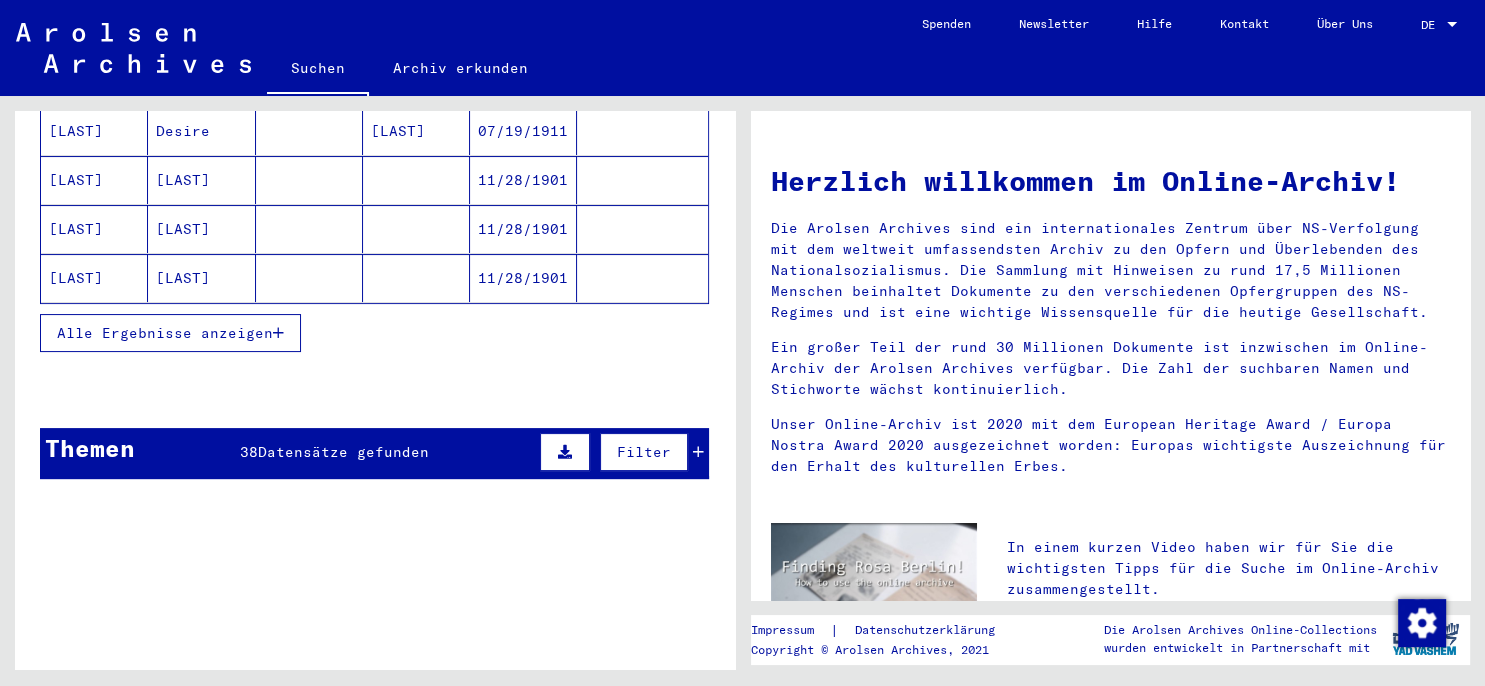 scroll, scrollTop: 536, scrollLeft: 0, axis: vertical 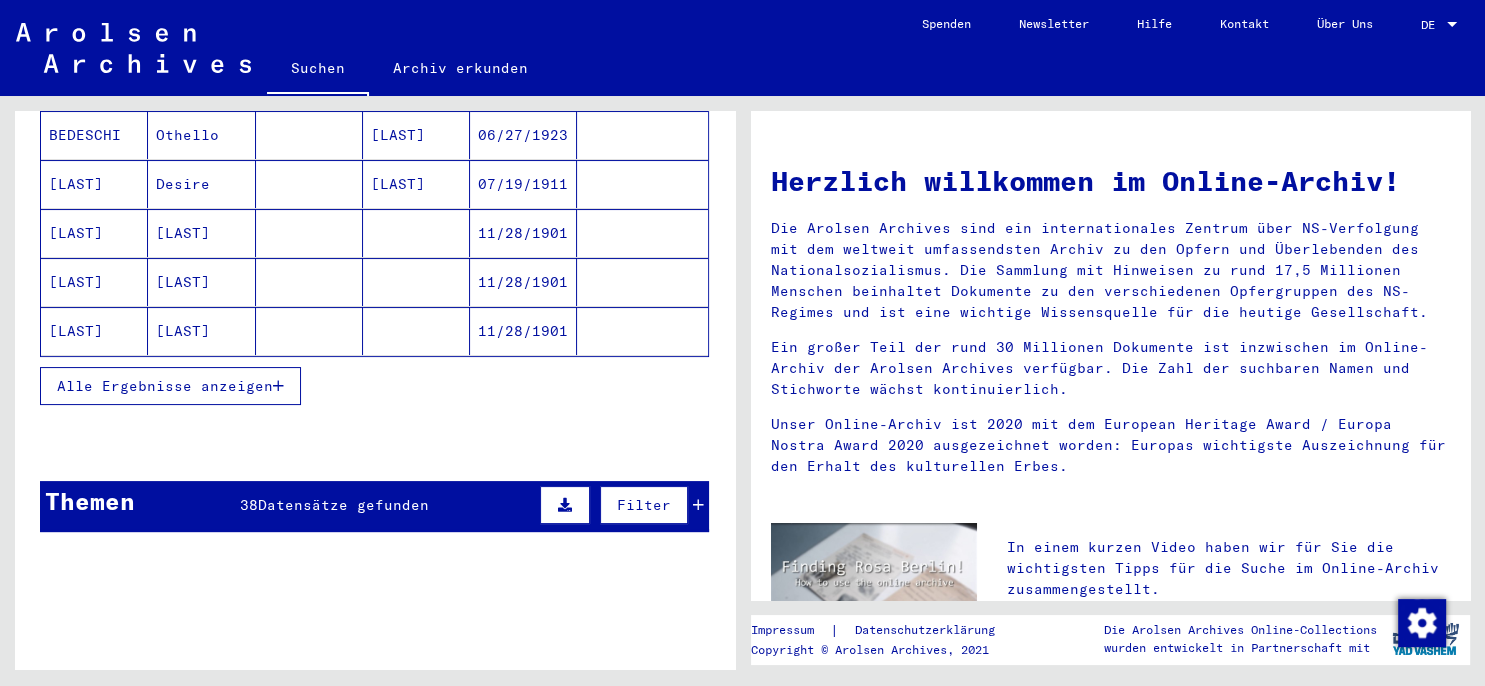 click on "Alle Ergebnisse anzeigen" at bounding box center (165, 386) 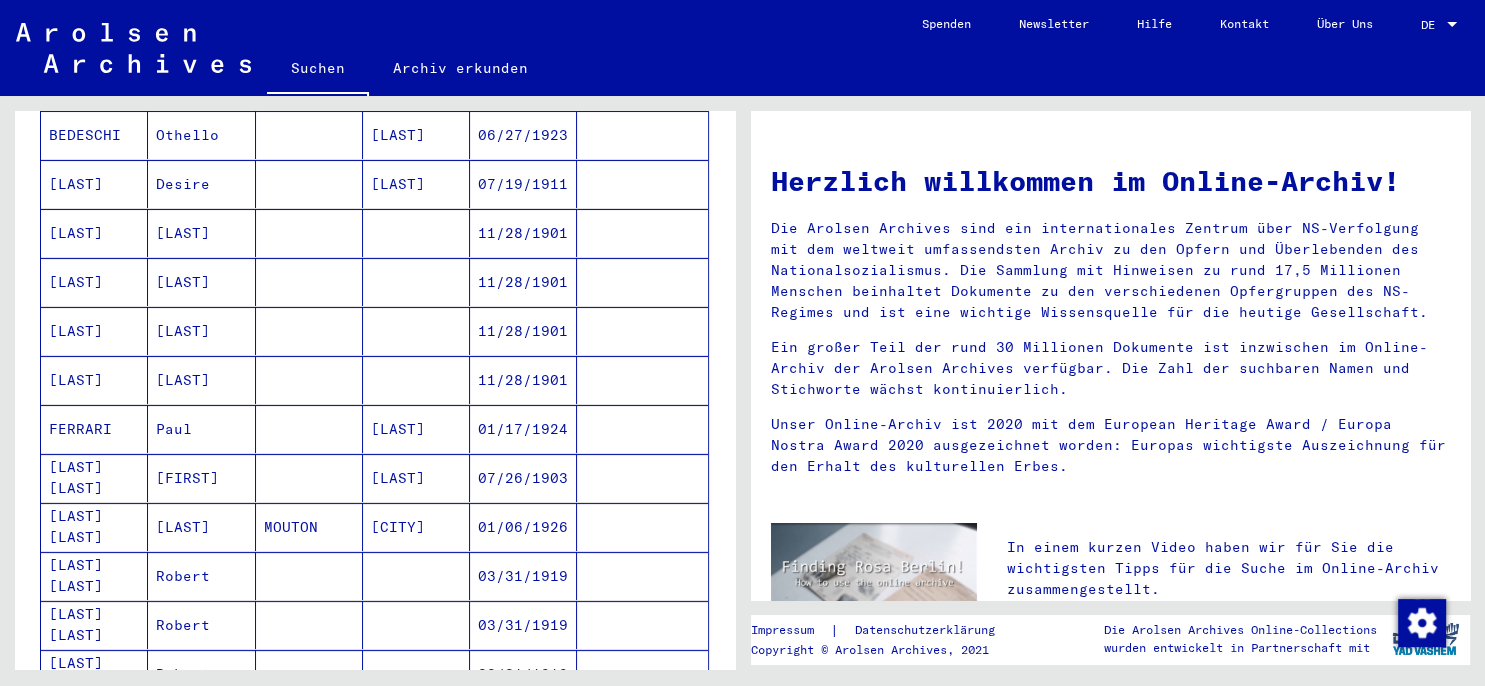 click at bounding box center (642, 625) 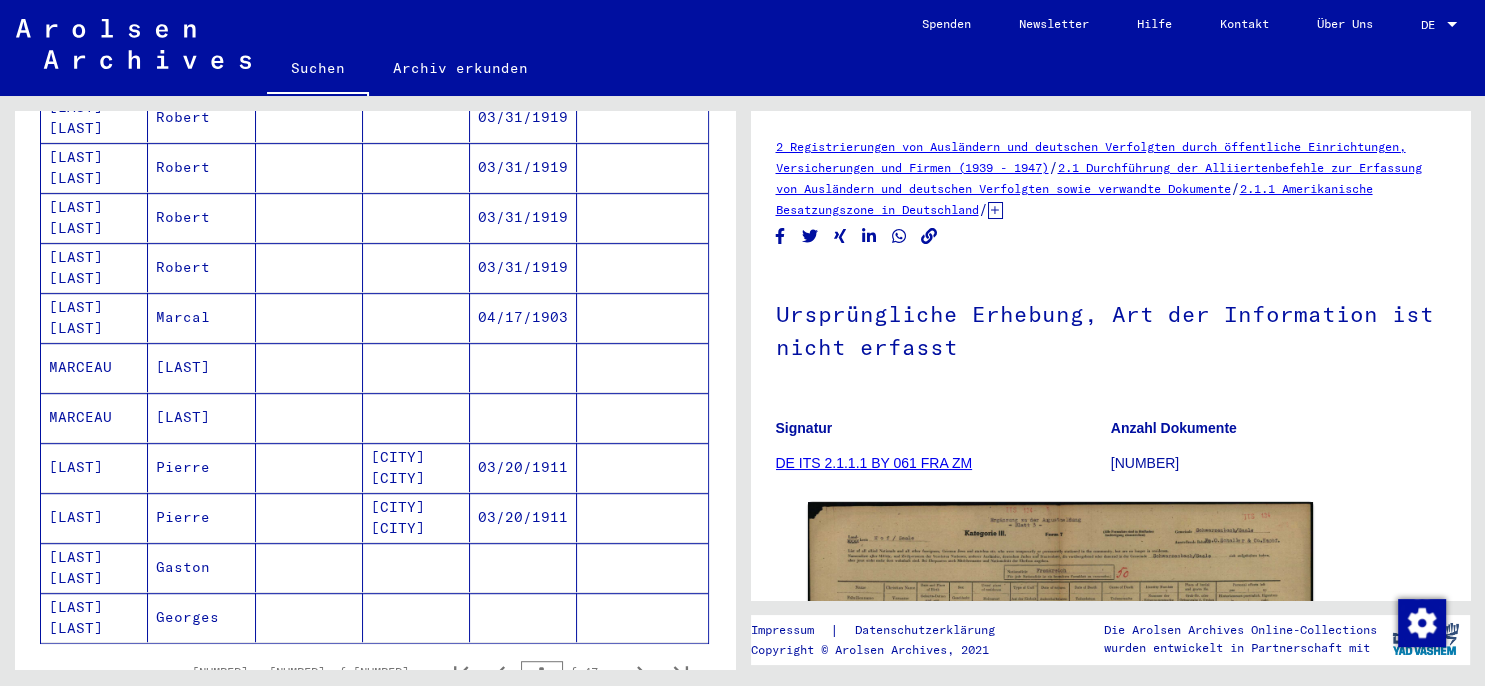 scroll, scrollTop: 1088, scrollLeft: 0, axis: vertical 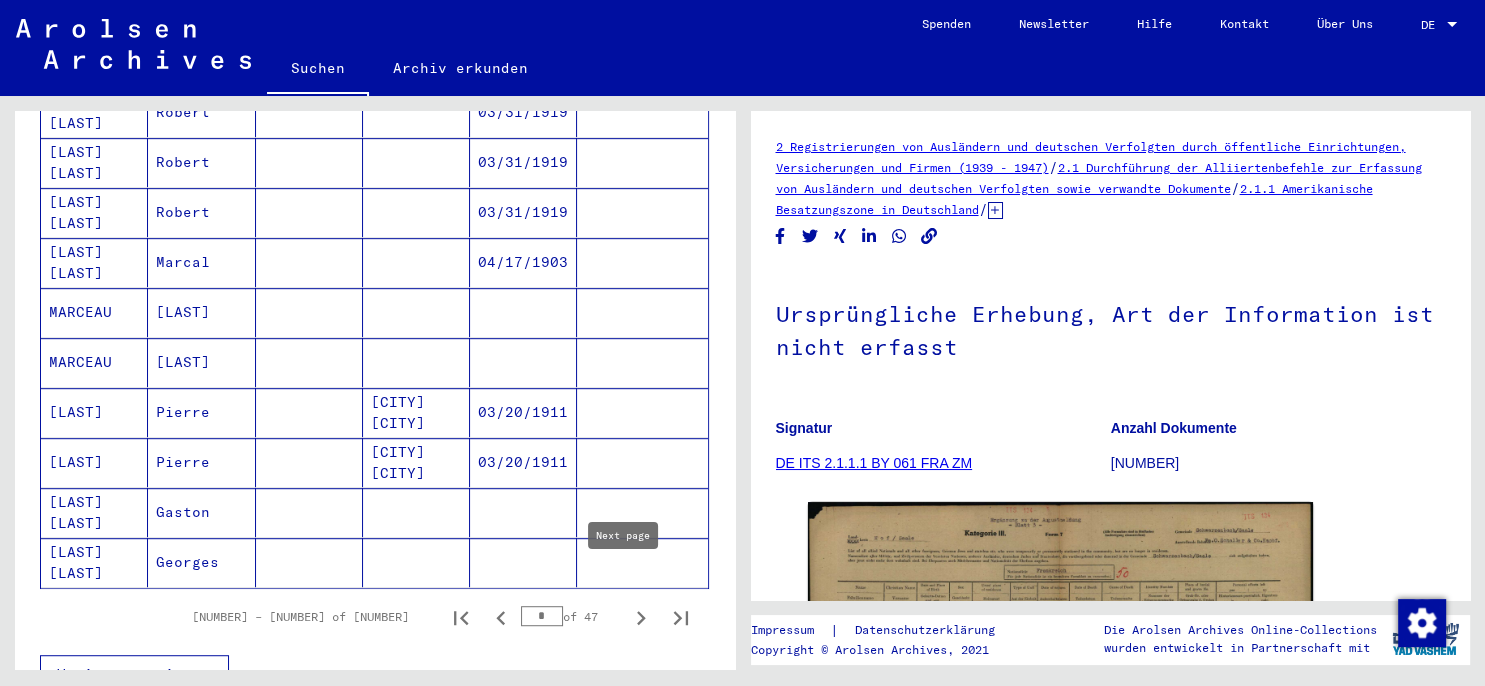 click 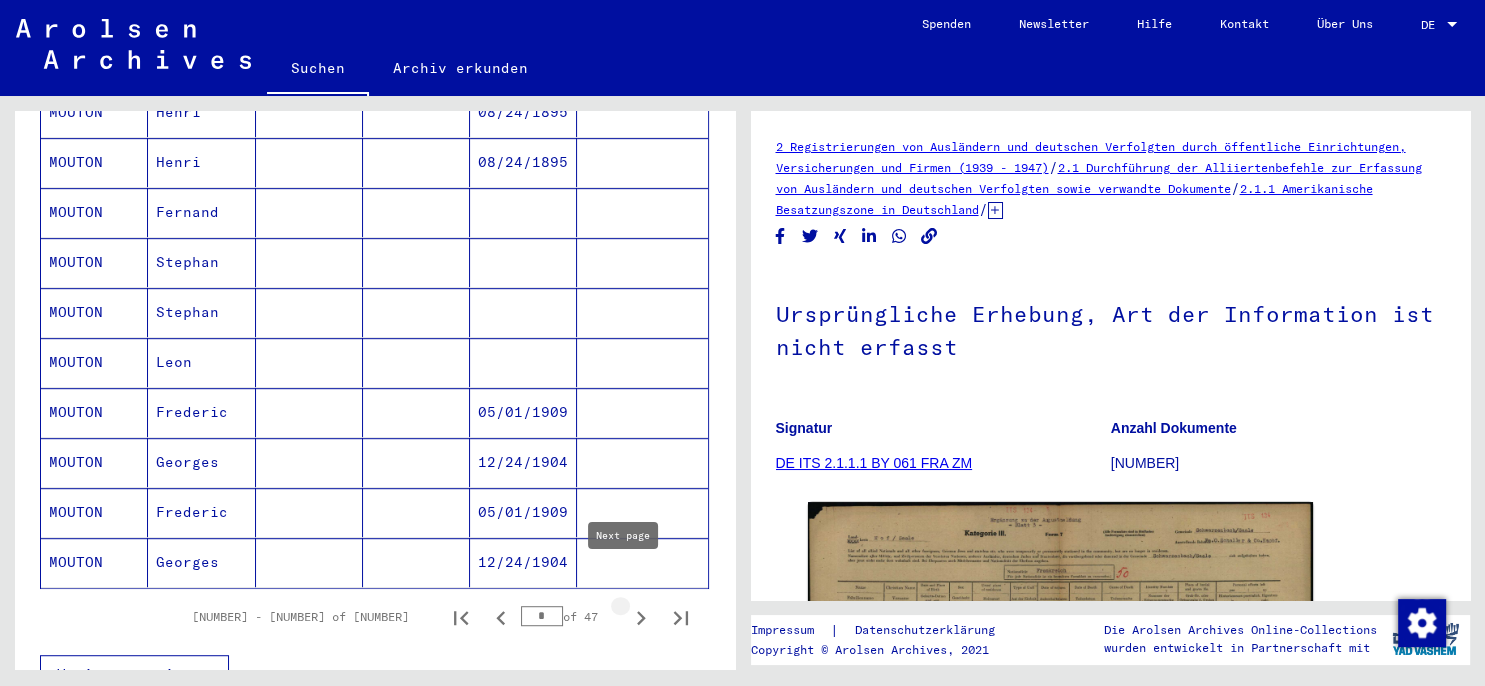 type on "*" 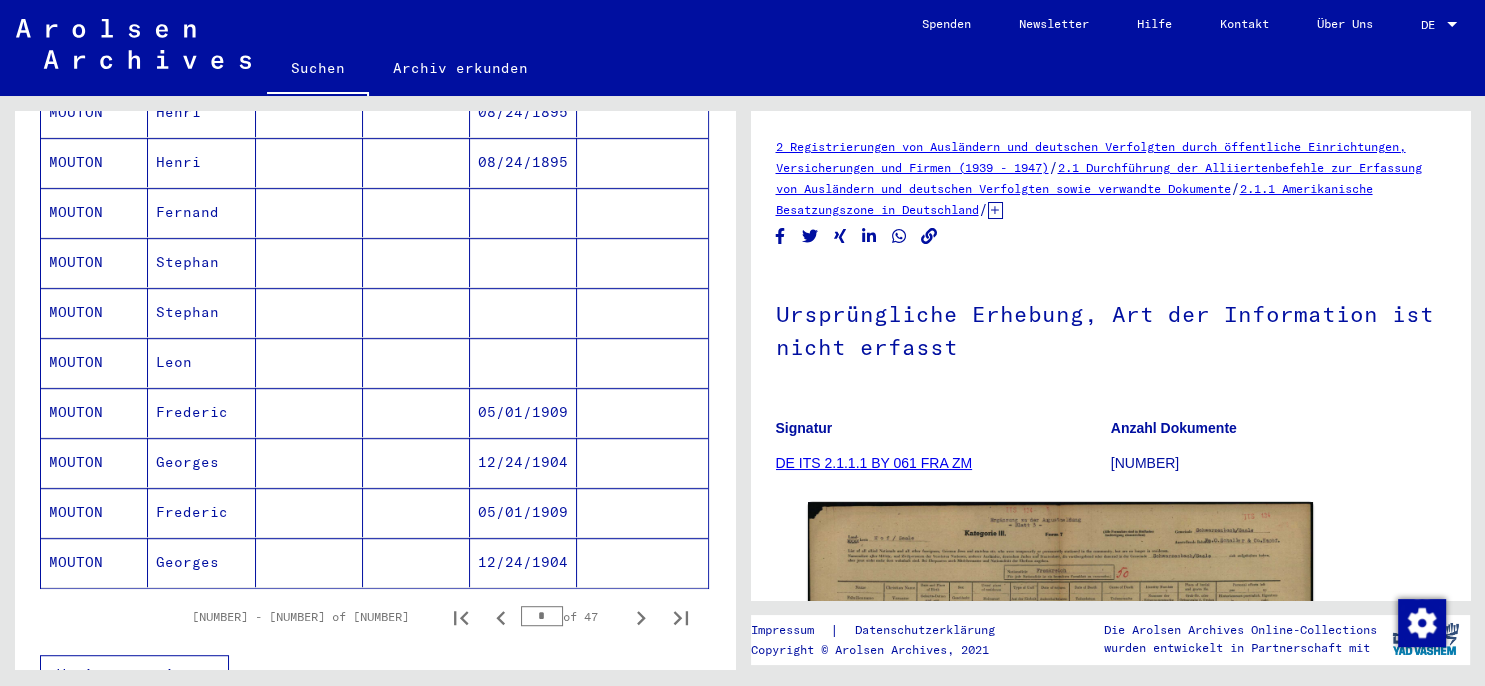 type 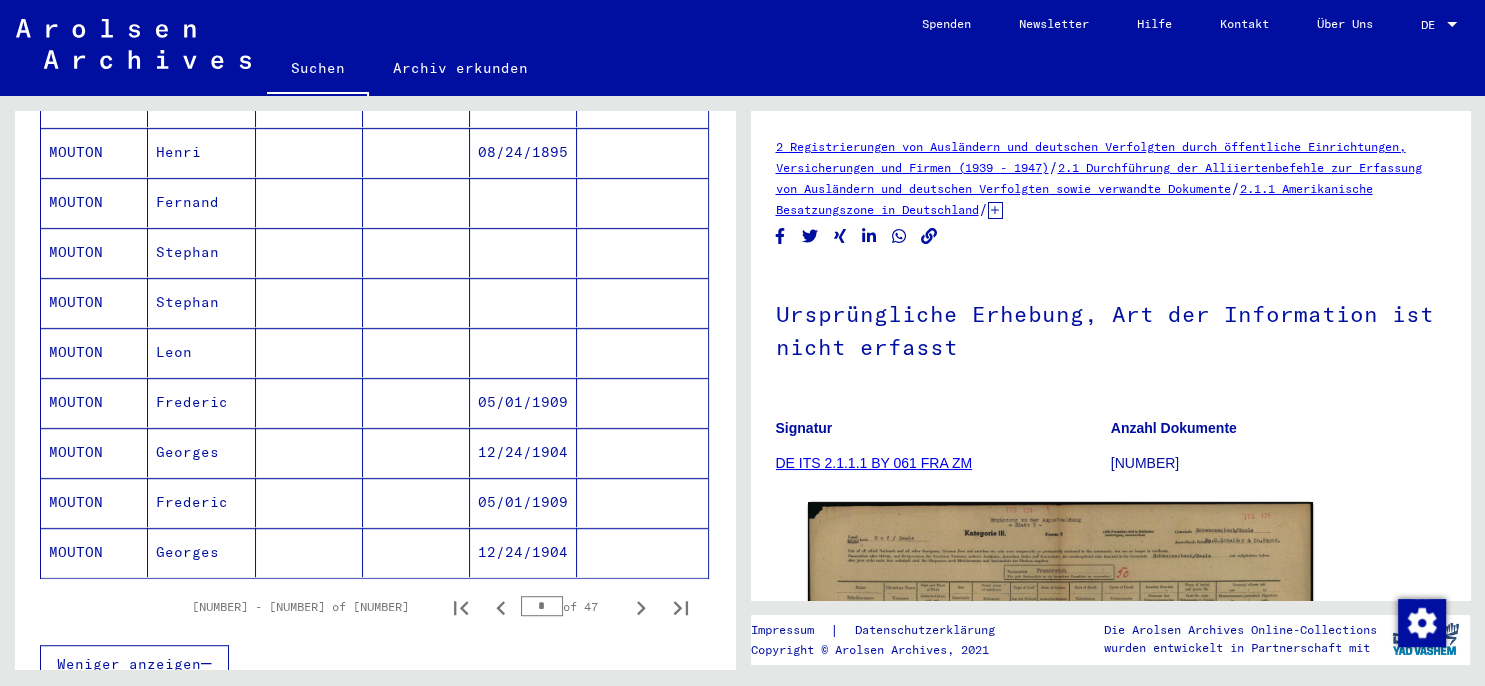 scroll, scrollTop: 1143, scrollLeft: 0, axis: vertical 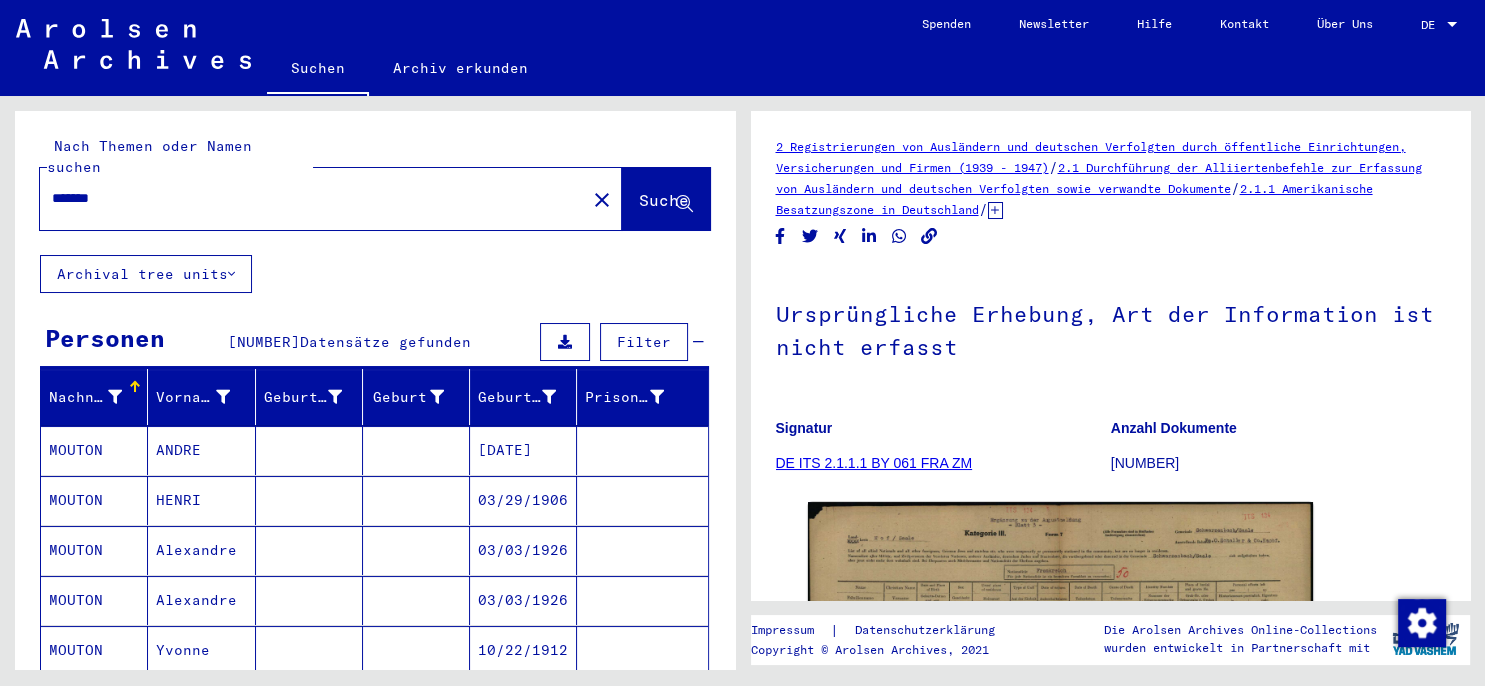 click on "******" 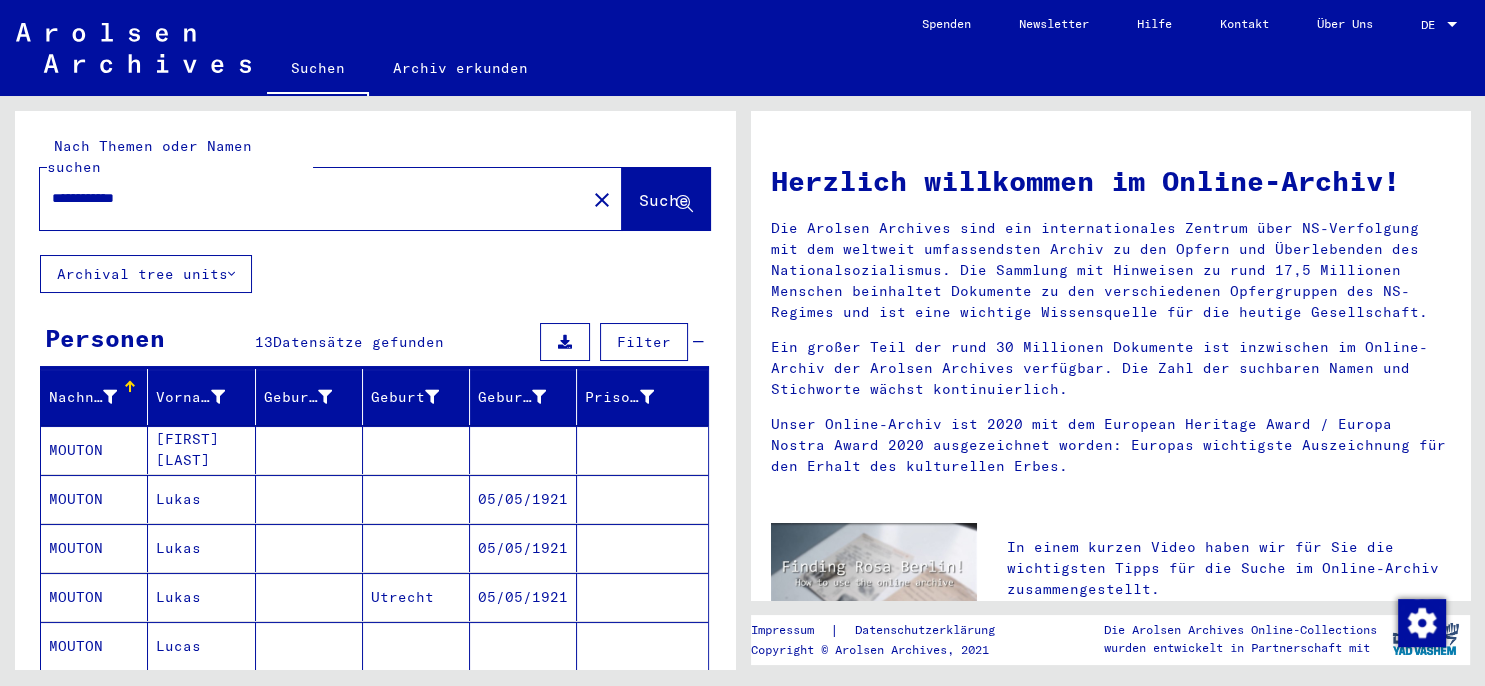 click on "[FIRST] [LAST]" at bounding box center [201, 499] 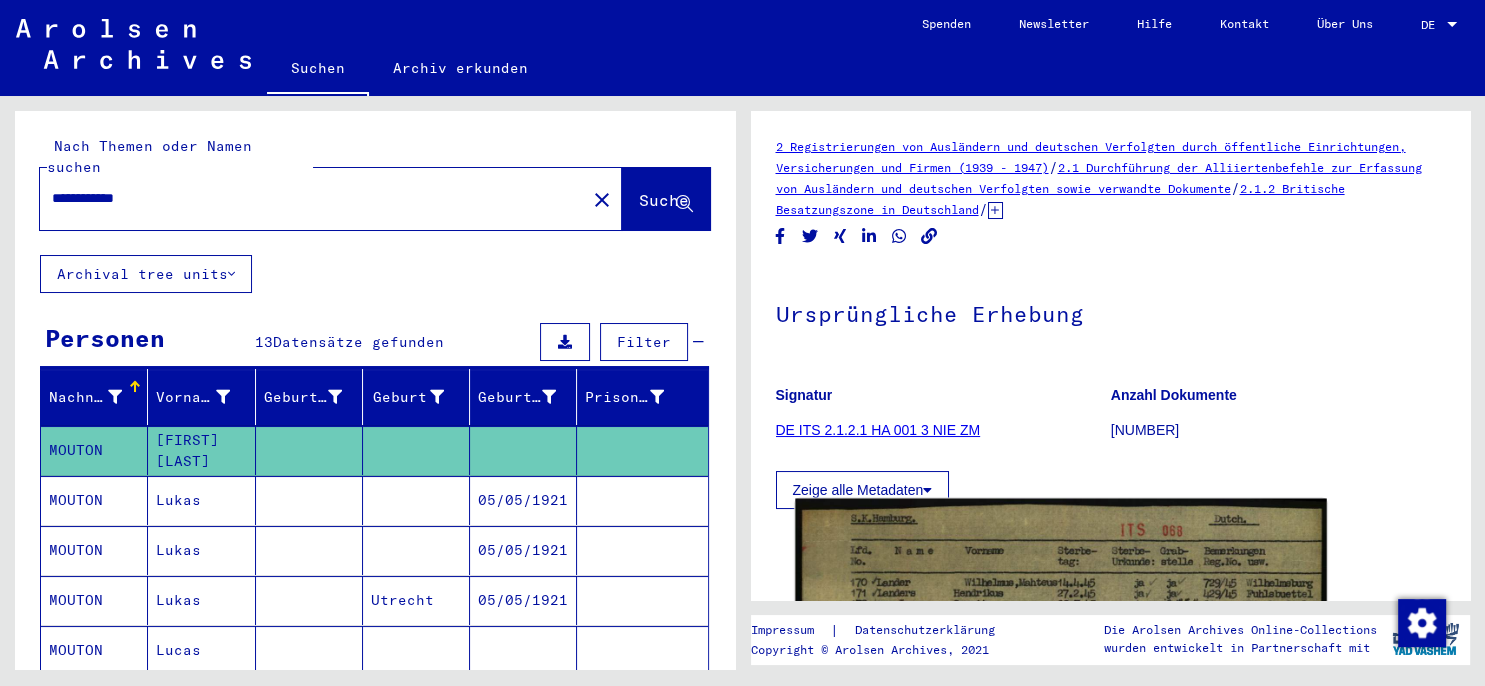 click 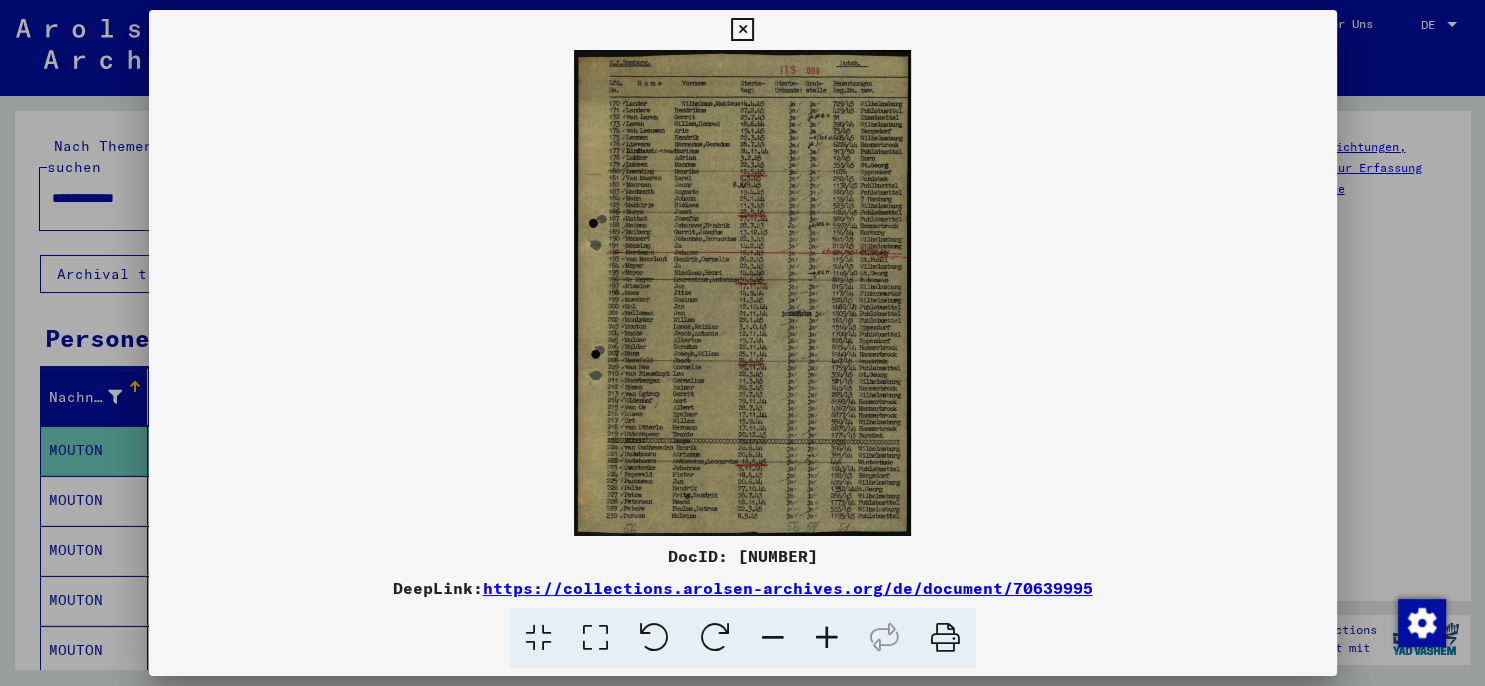 click at bounding box center [827, 638] 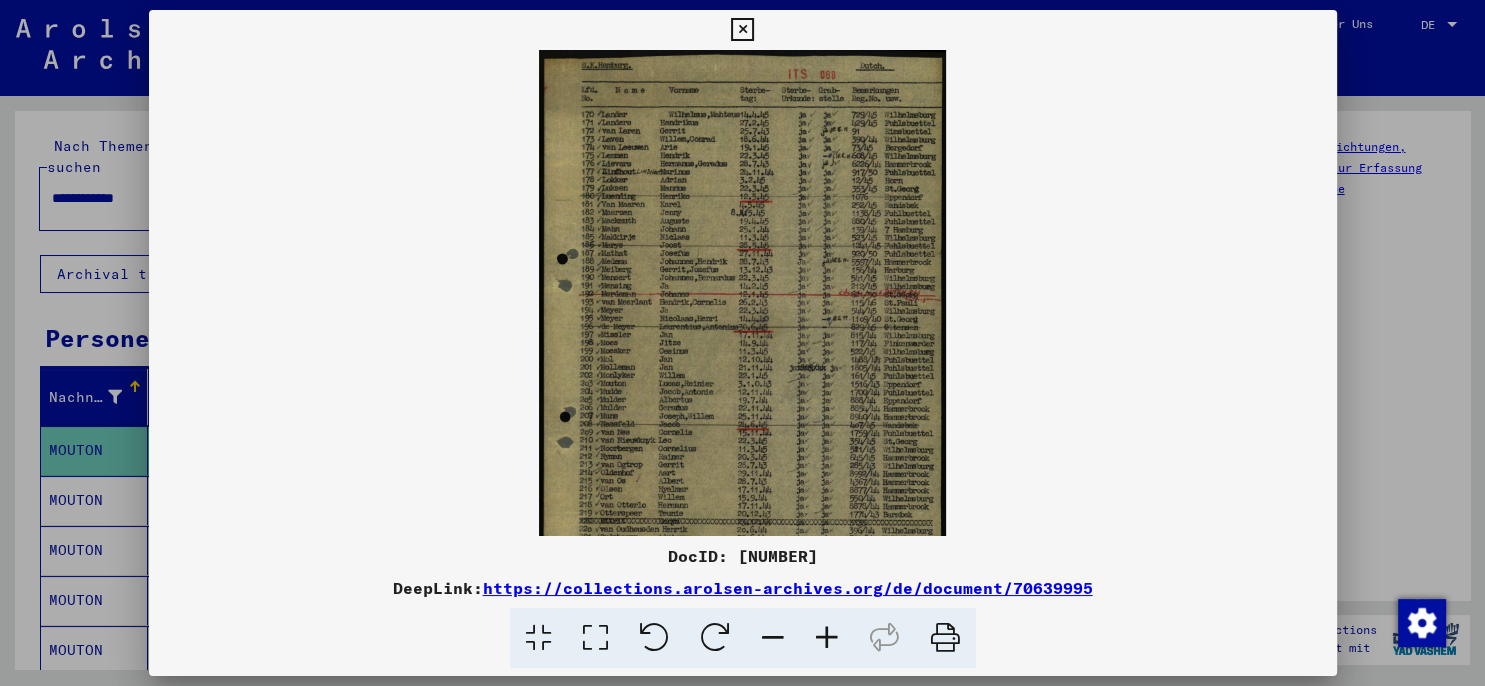 click at bounding box center (827, 638) 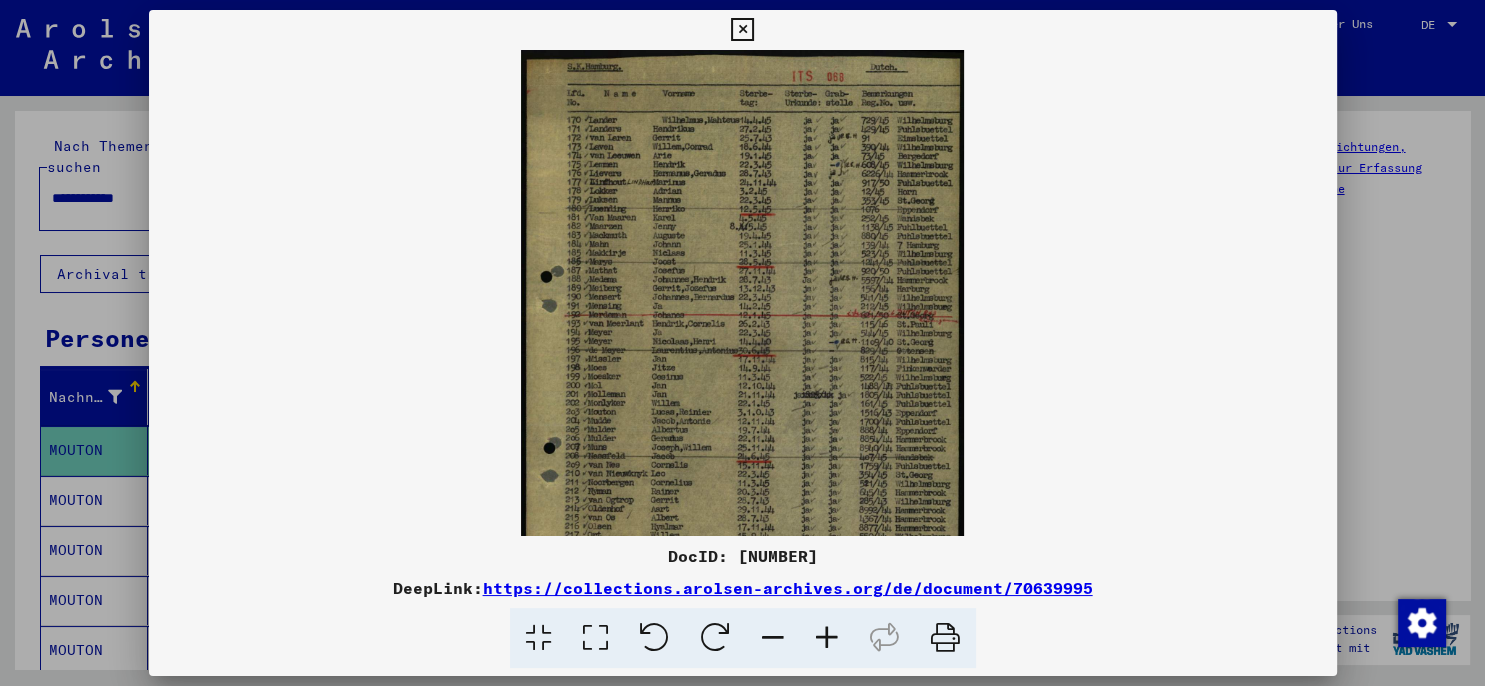 click at bounding box center (827, 638) 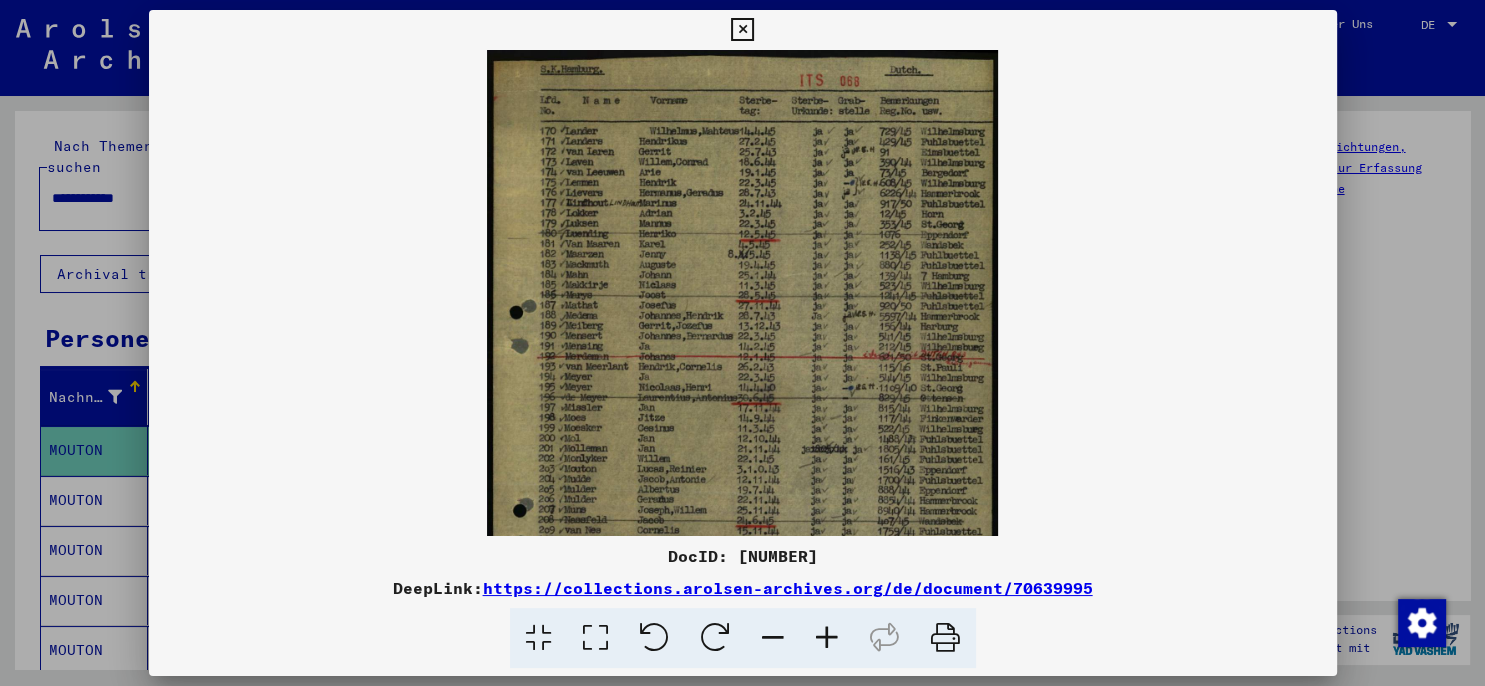 click at bounding box center [827, 638] 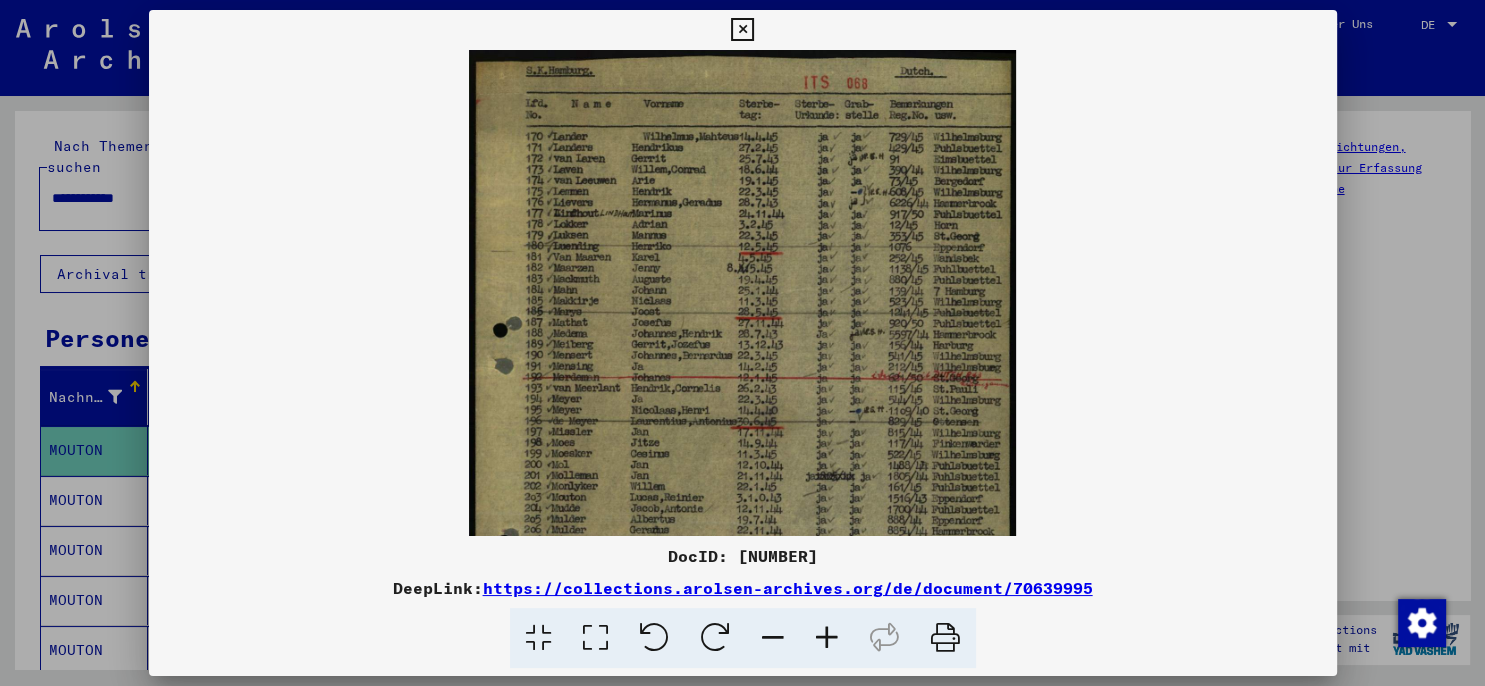 click at bounding box center [827, 638] 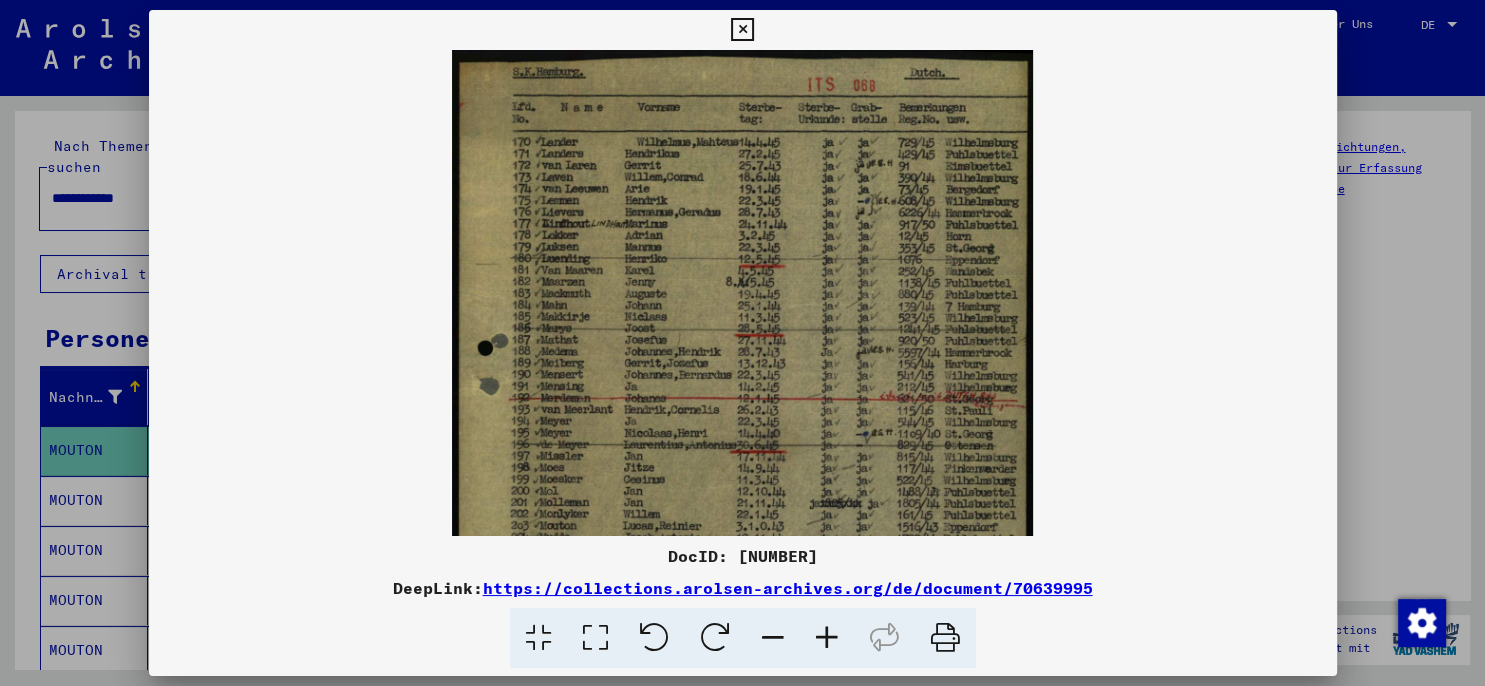 click at bounding box center [827, 638] 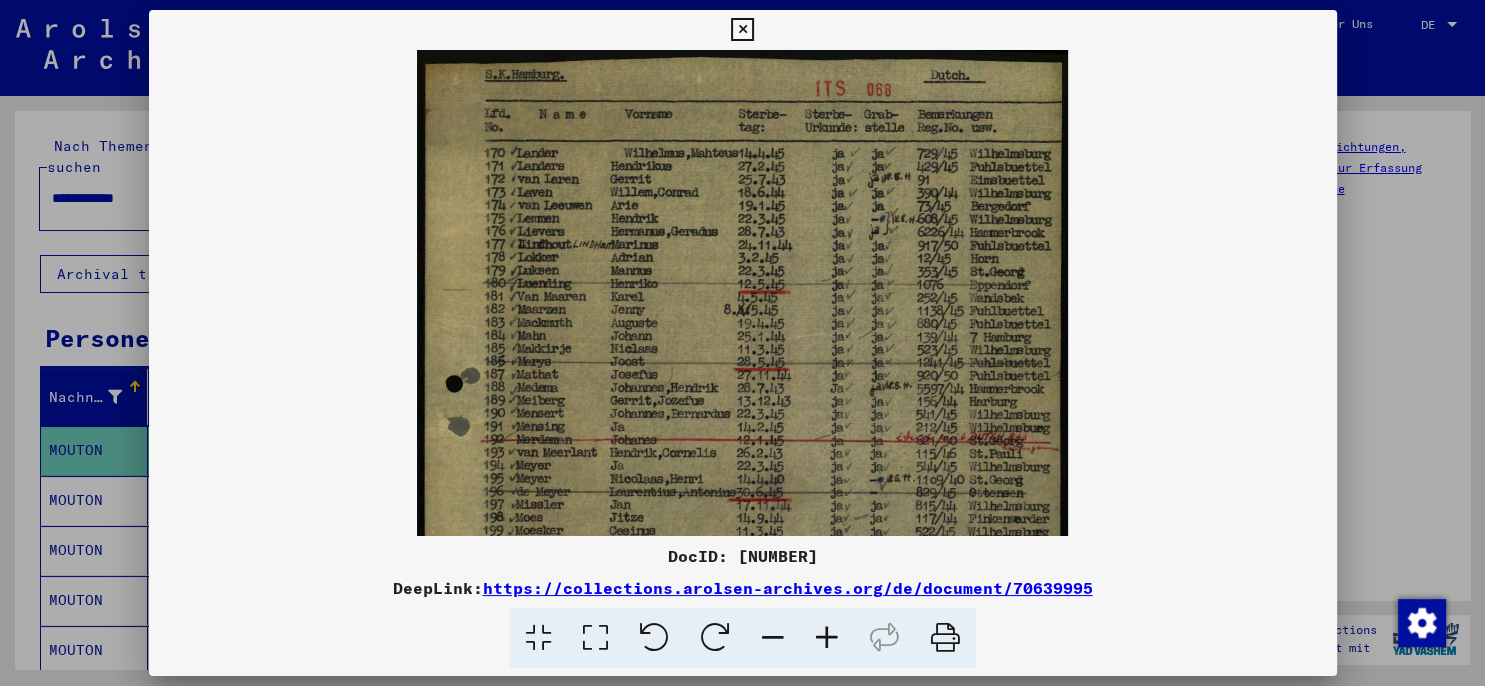 click at bounding box center (827, 638) 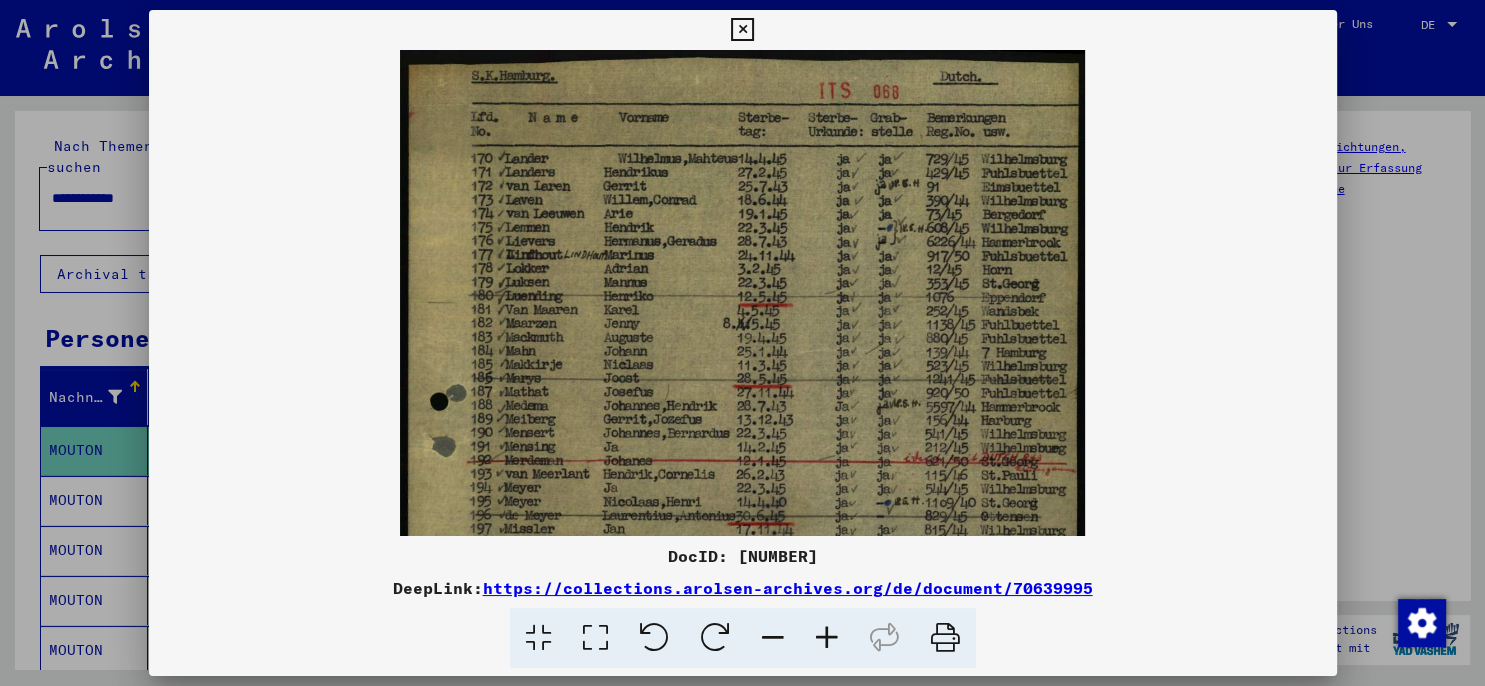 click at bounding box center (827, 638) 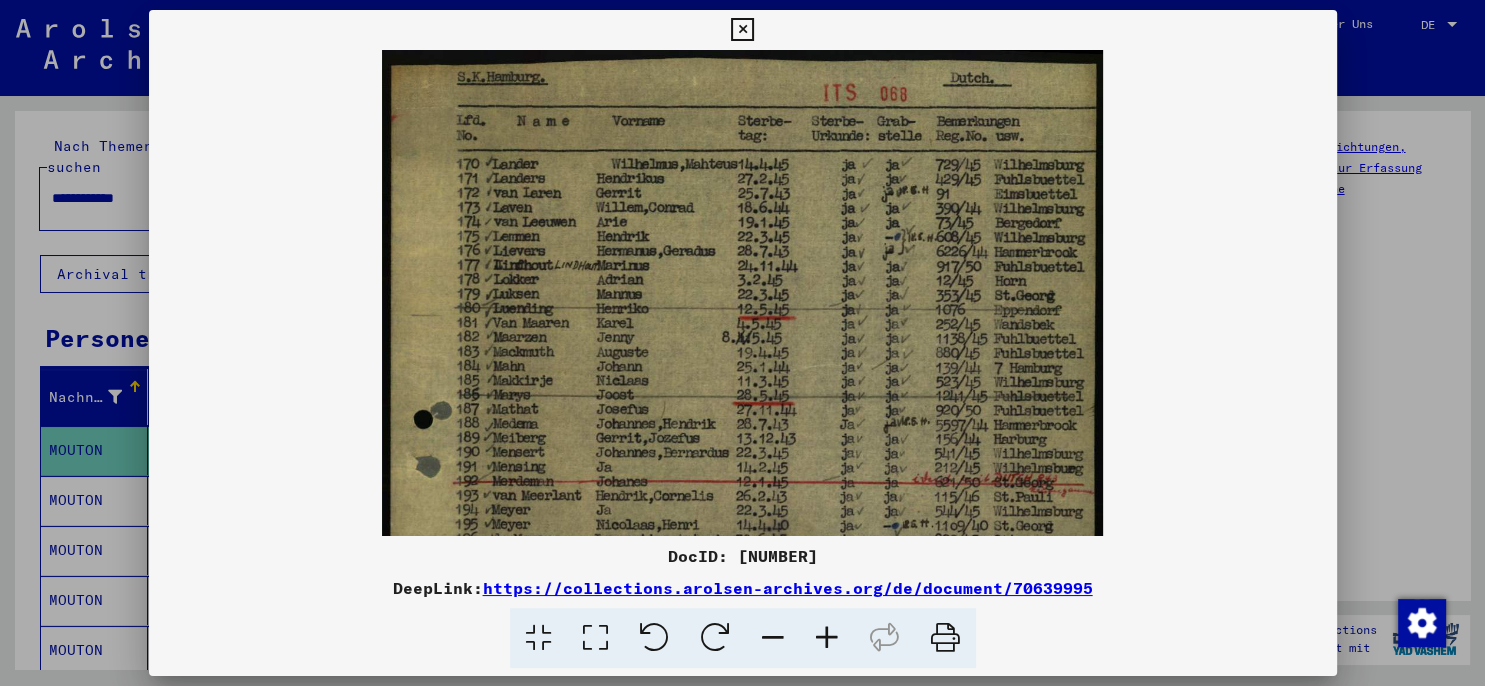 click at bounding box center (827, 638) 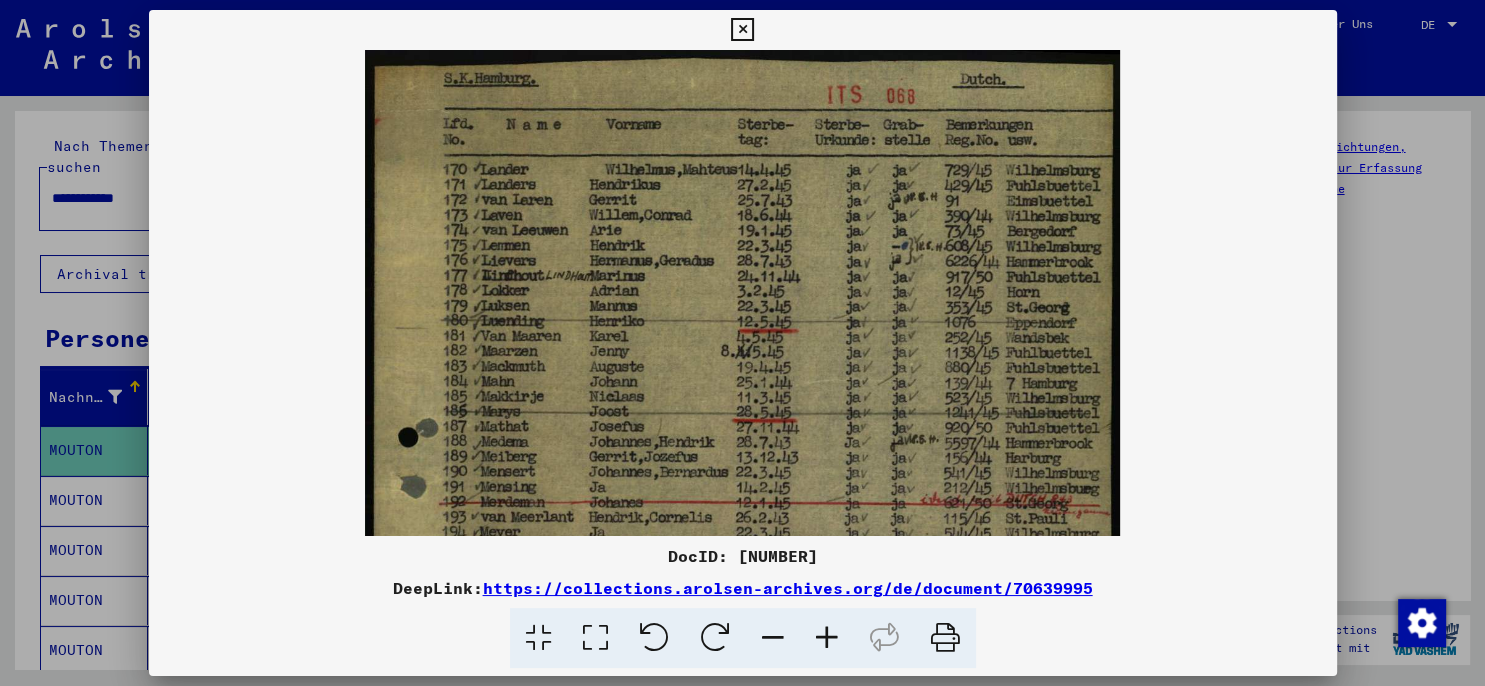 click at bounding box center (827, 638) 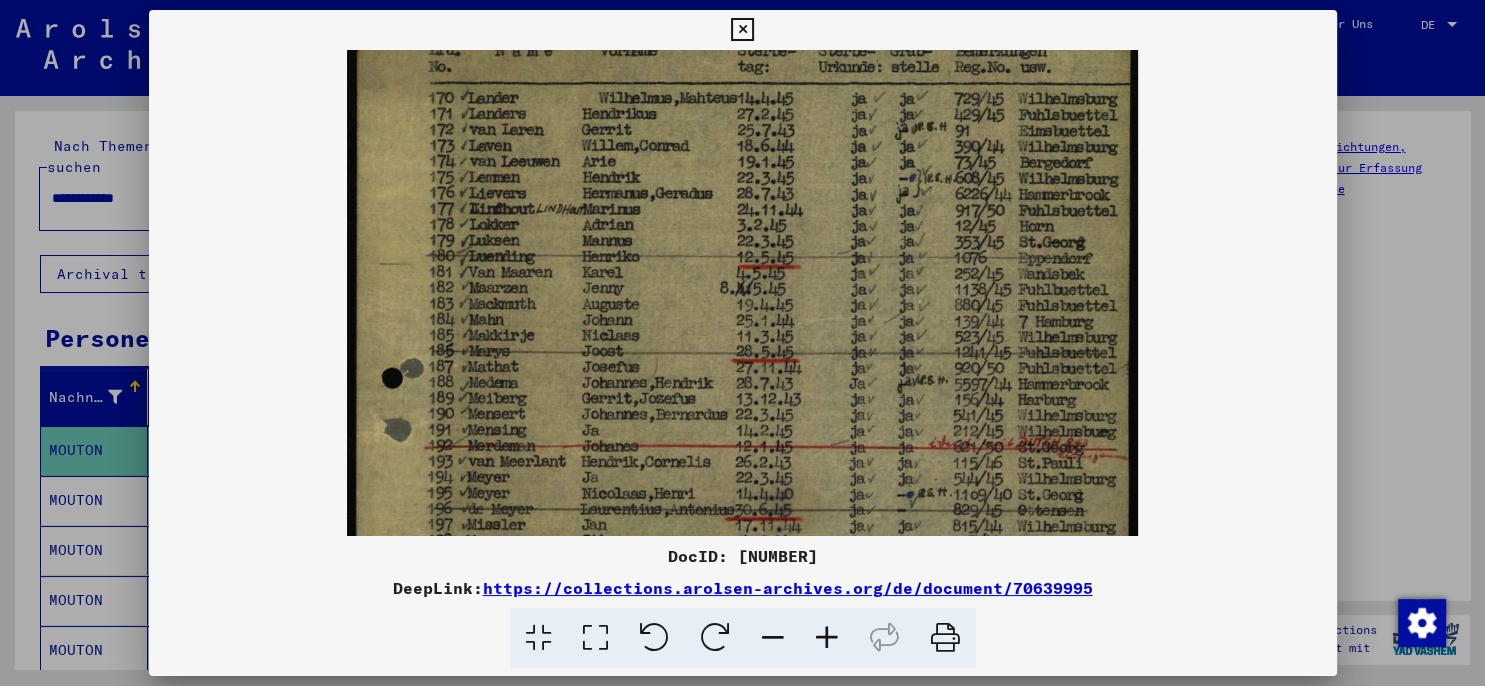 scroll, scrollTop: 78, scrollLeft: 0, axis: vertical 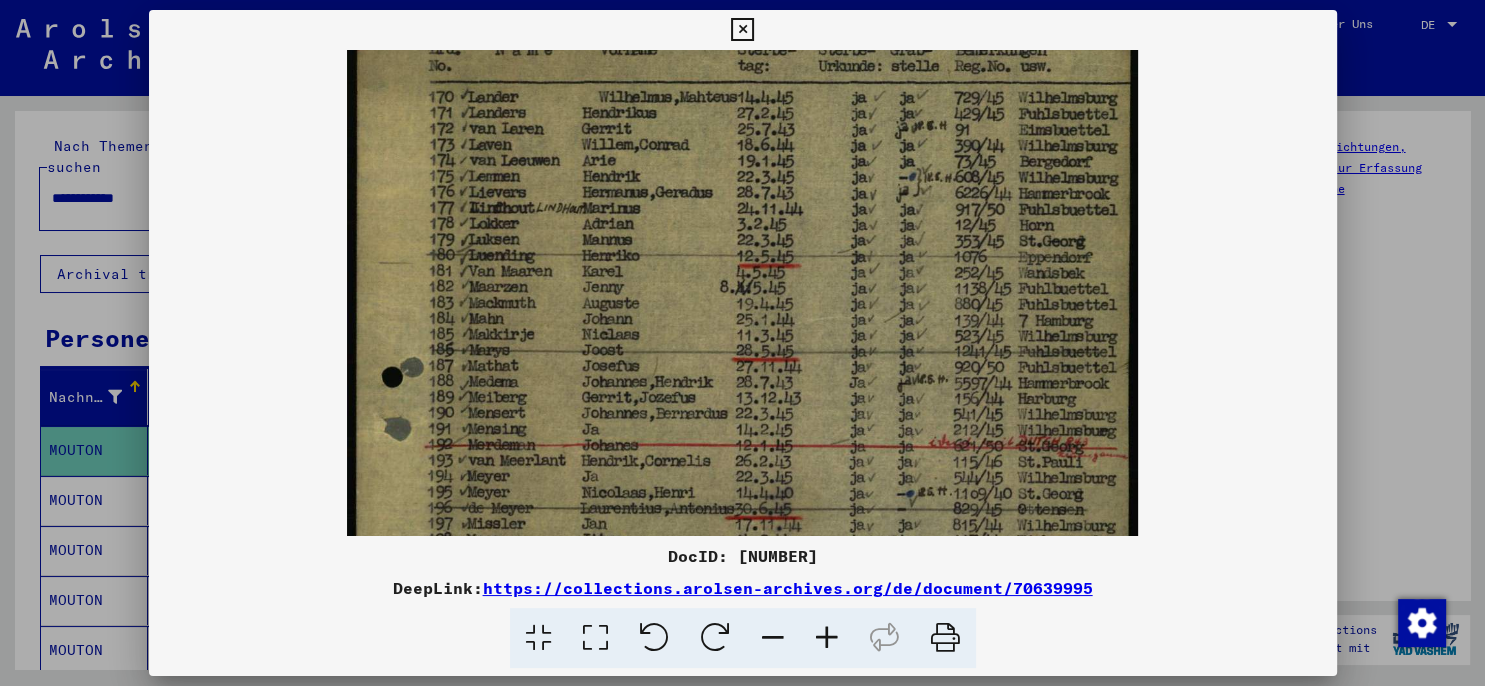 drag, startPoint x: 552, startPoint y: 425, endPoint x: 554, endPoint y: 348, distance: 77.02597 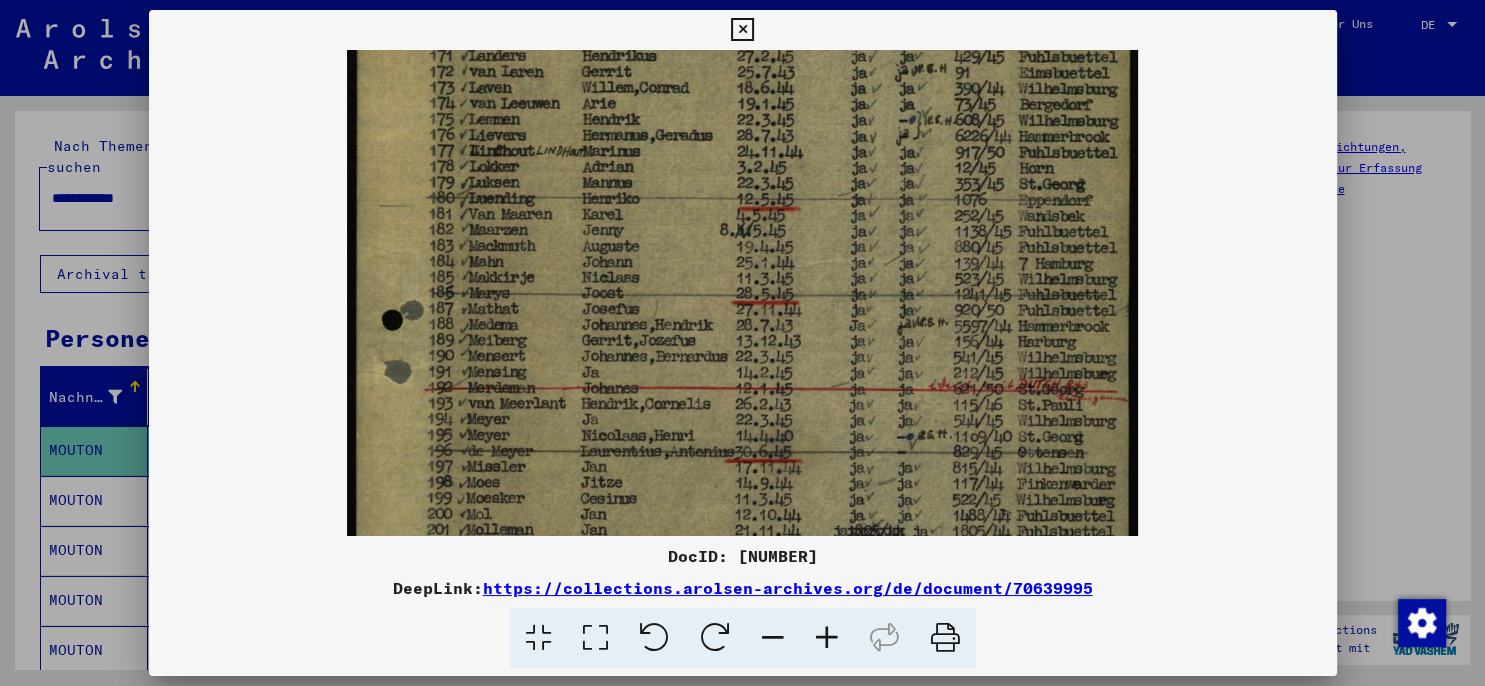 scroll, scrollTop: 260, scrollLeft: 0, axis: vertical 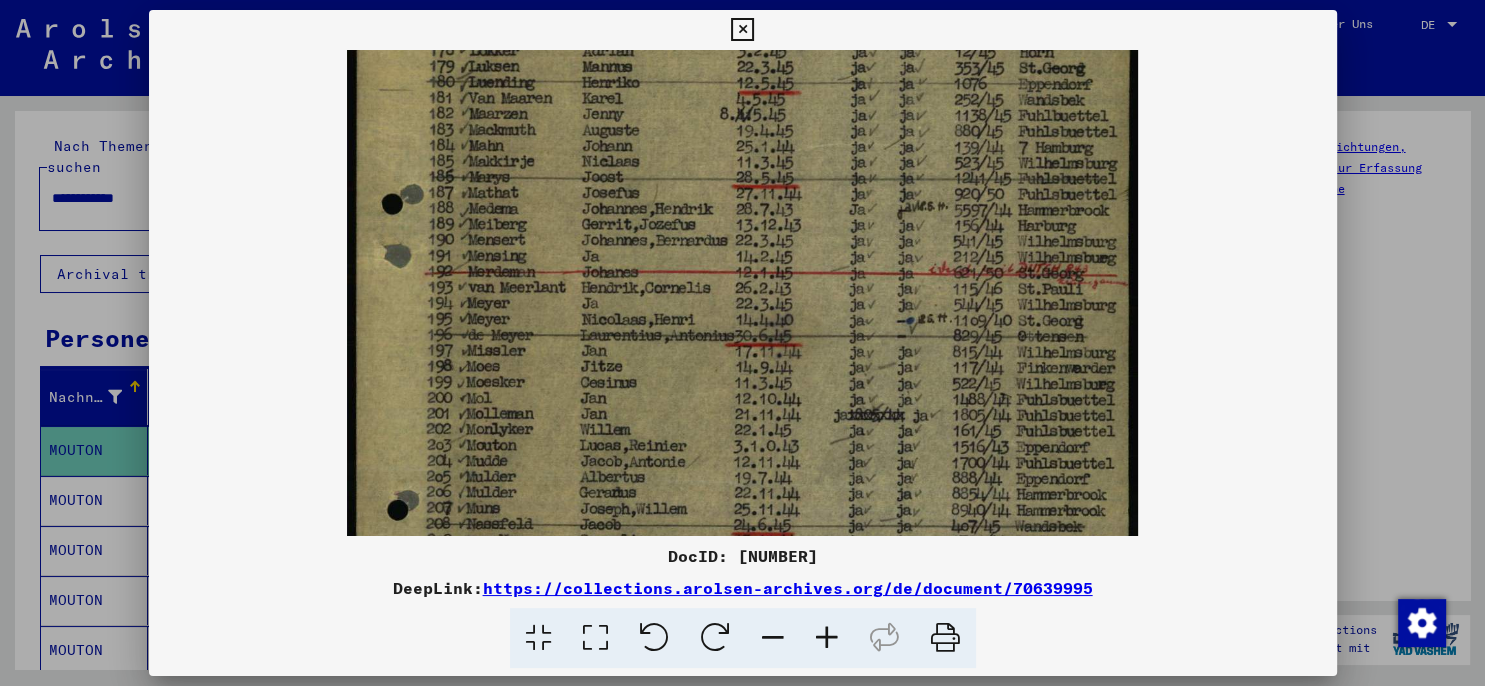 drag, startPoint x: 536, startPoint y: 493, endPoint x: 543, endPoint y: 282, distance: 211.11609 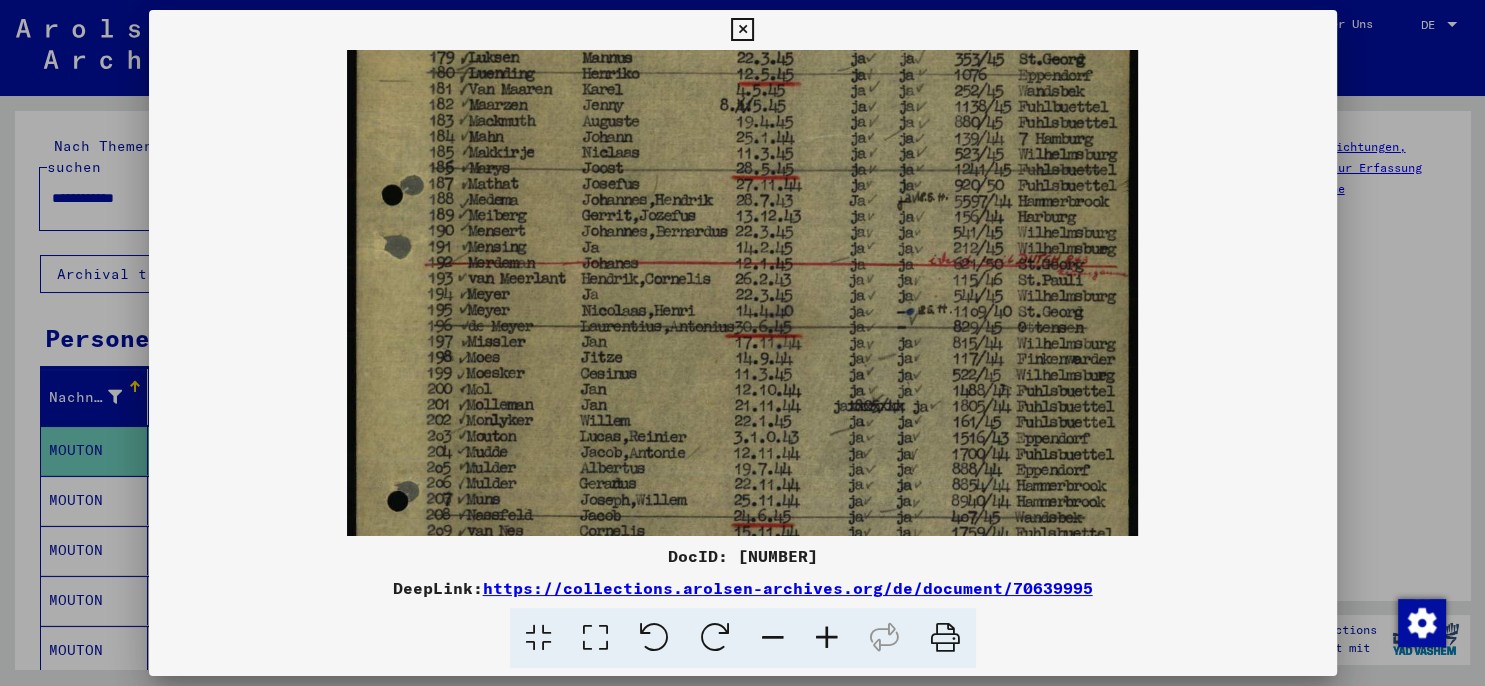 click at bounding box center [742, 30] 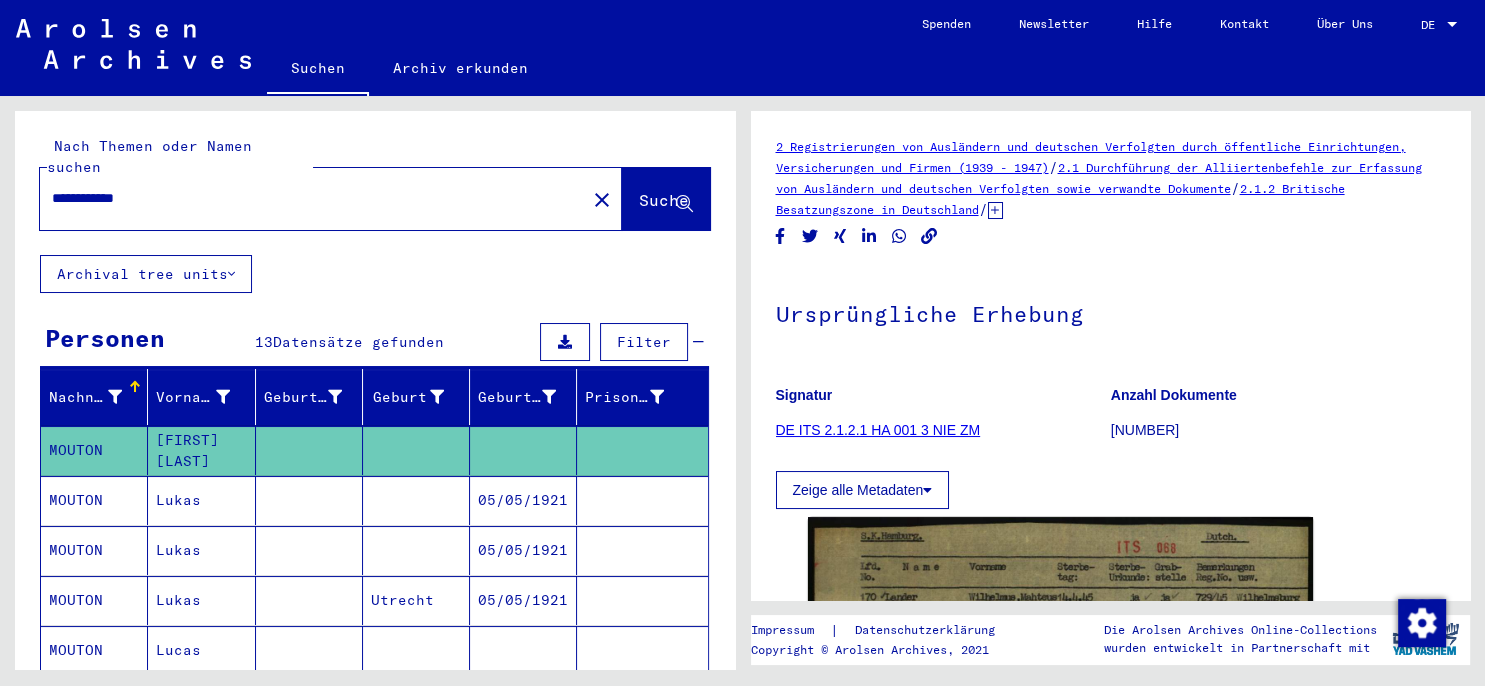 click on "05/05/1921" at bounding box center (523, 550) 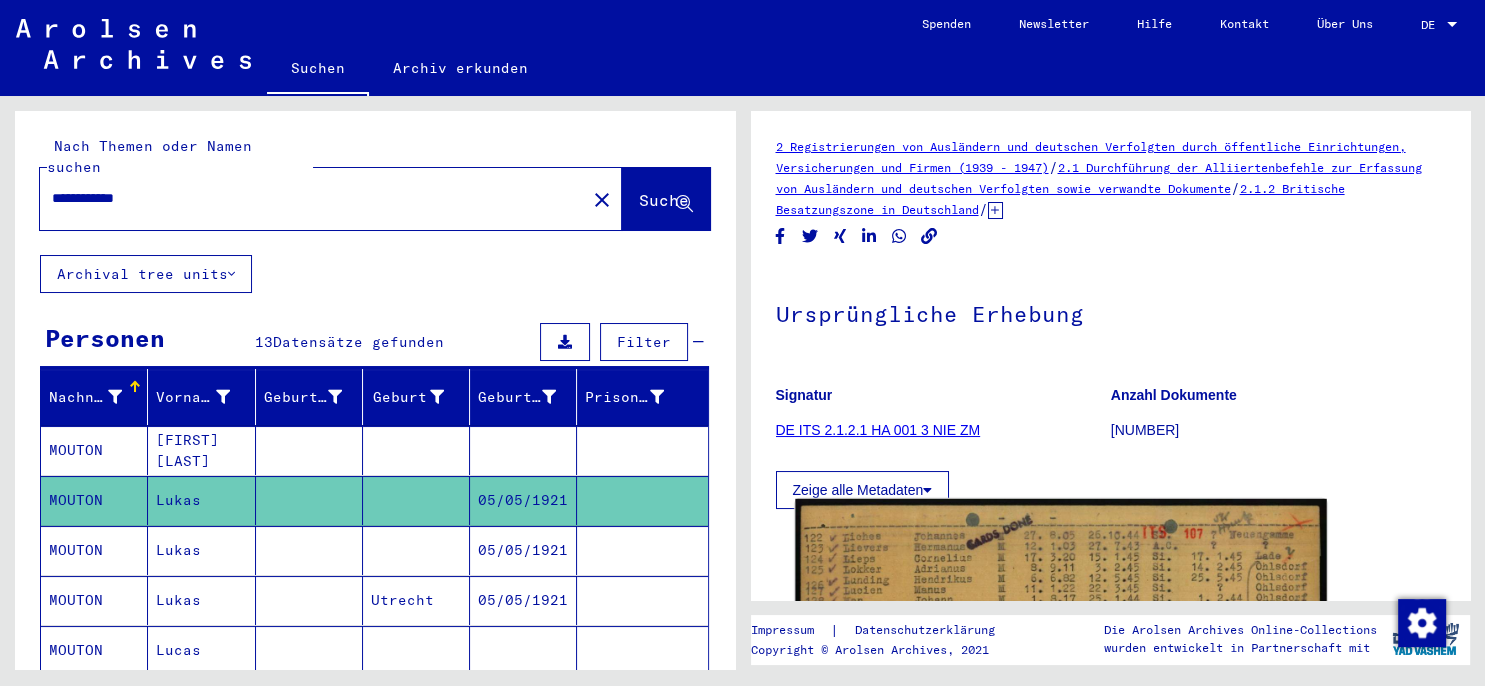 click 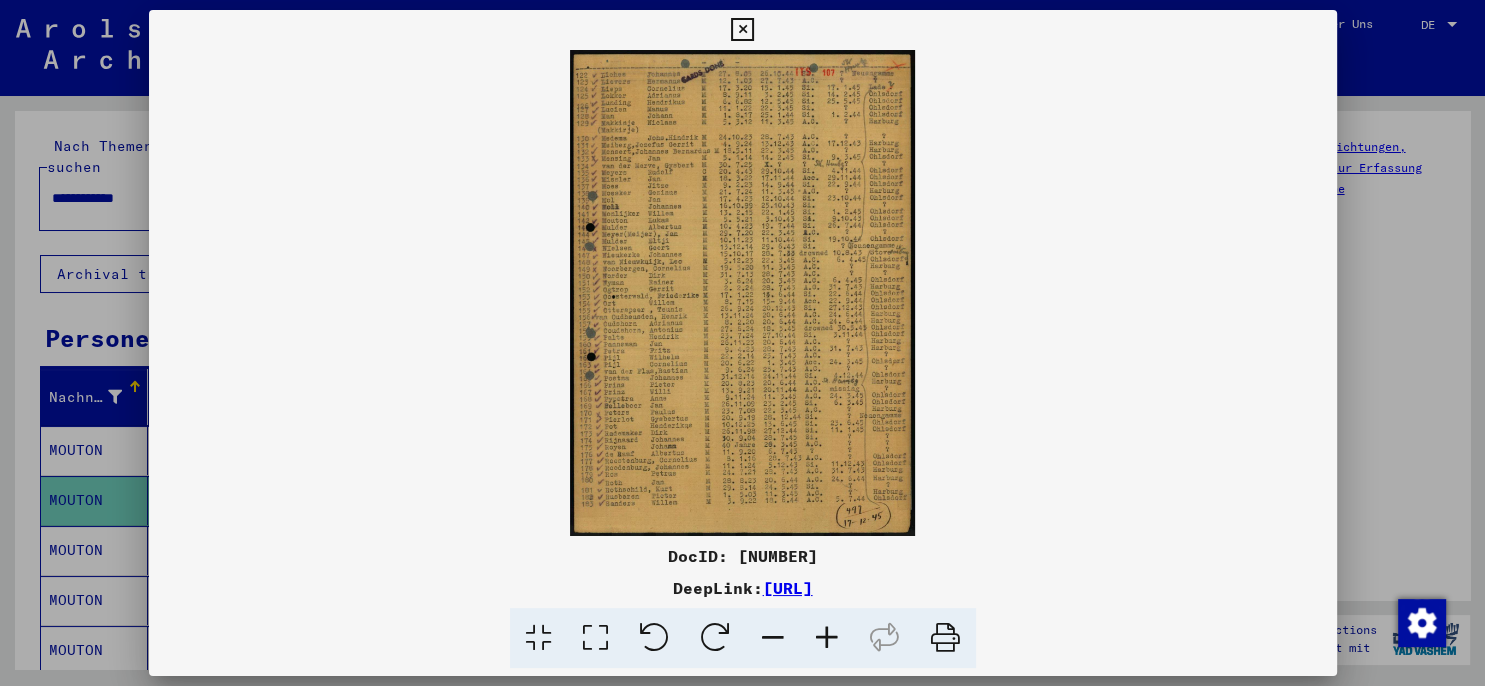 click at bounding box center [827, 638] 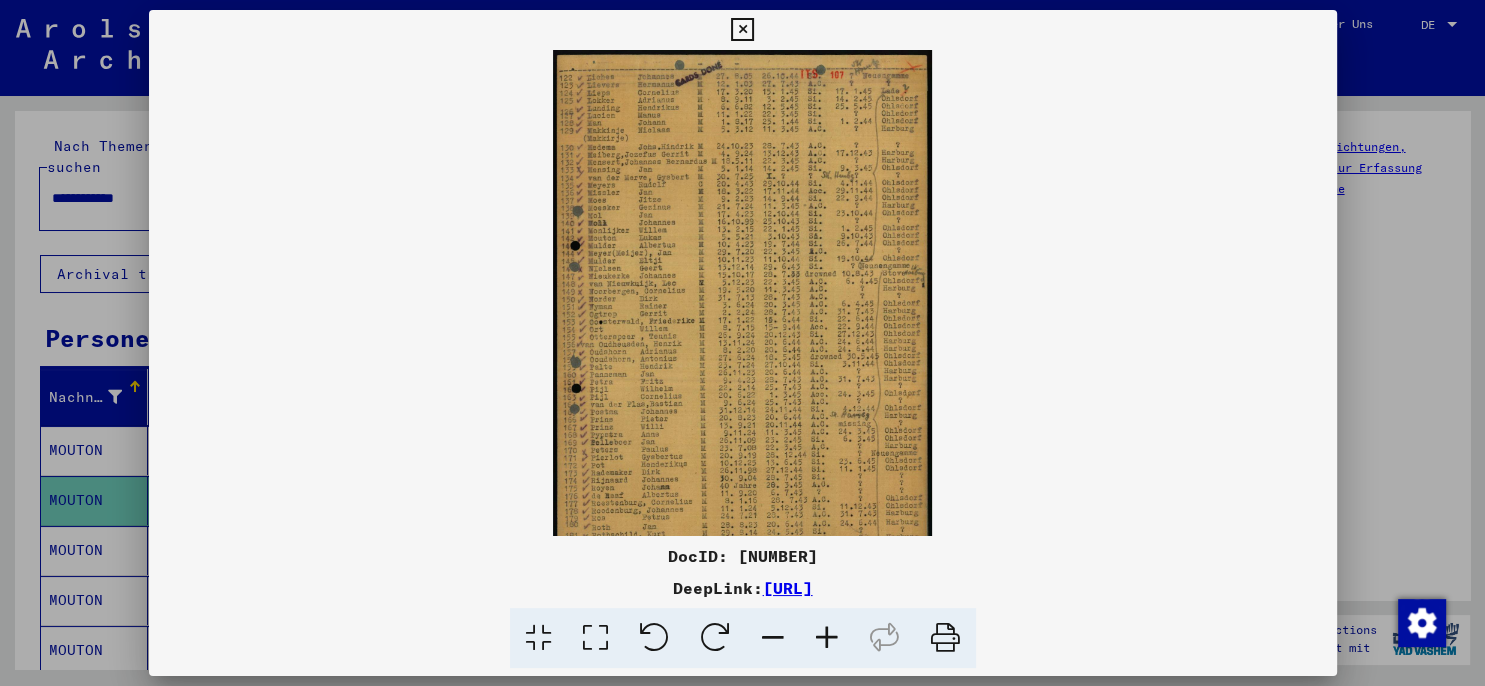 click at bounding box center [827, 638] 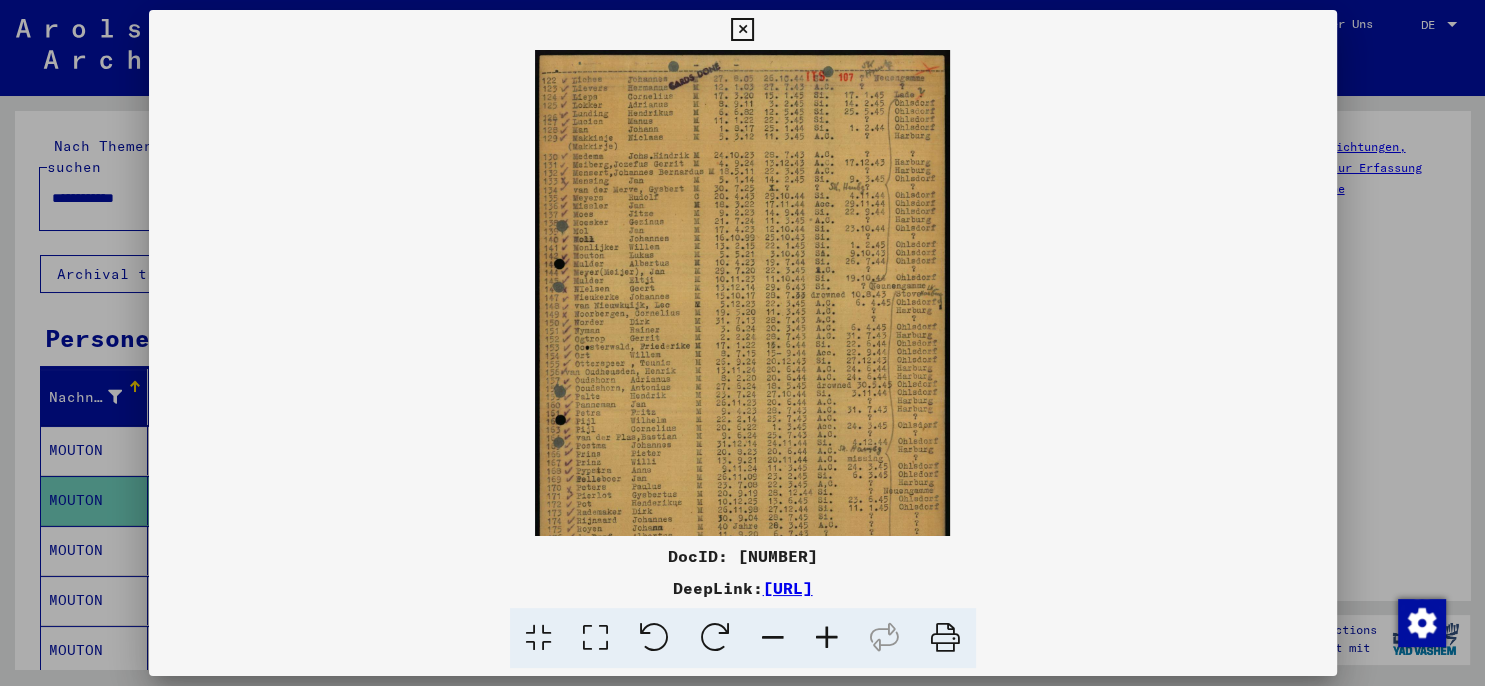 click at bounding box center [827, 638] 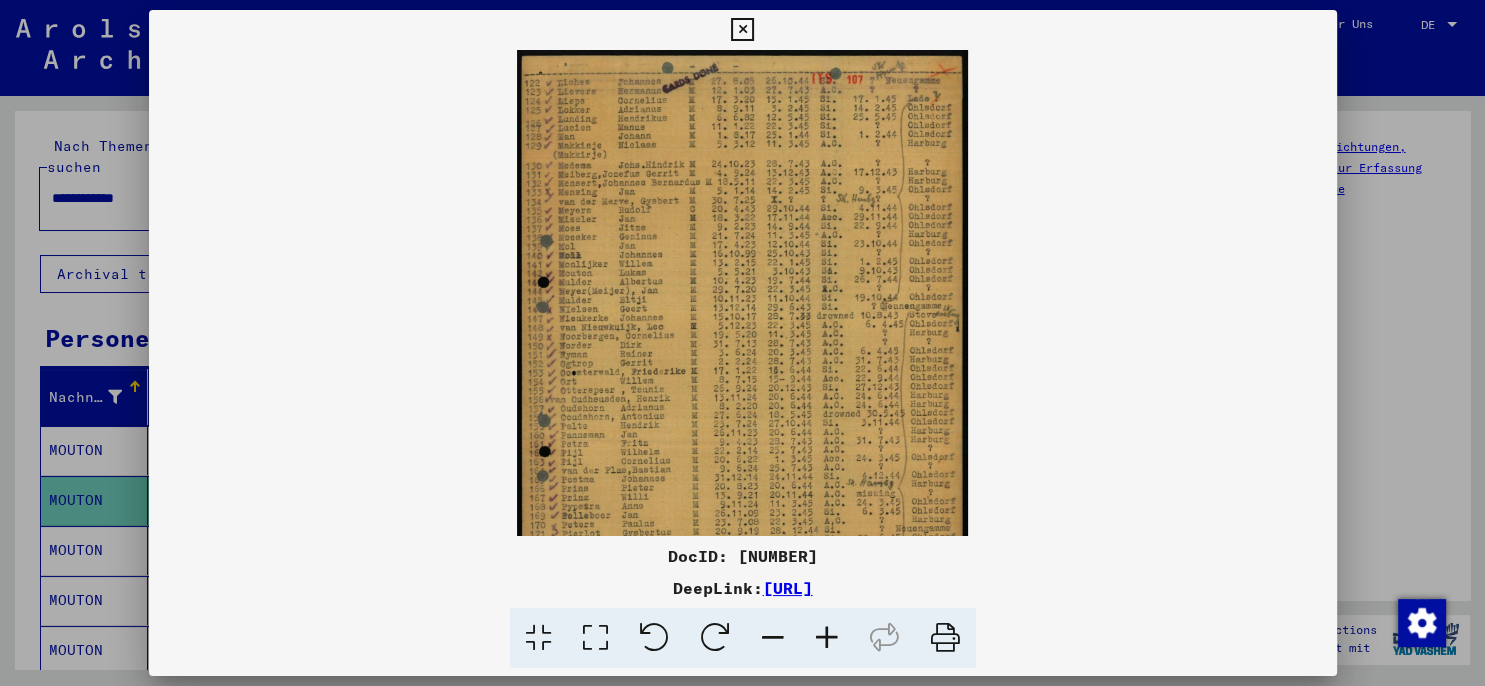 click at bounding box center [827, 638] 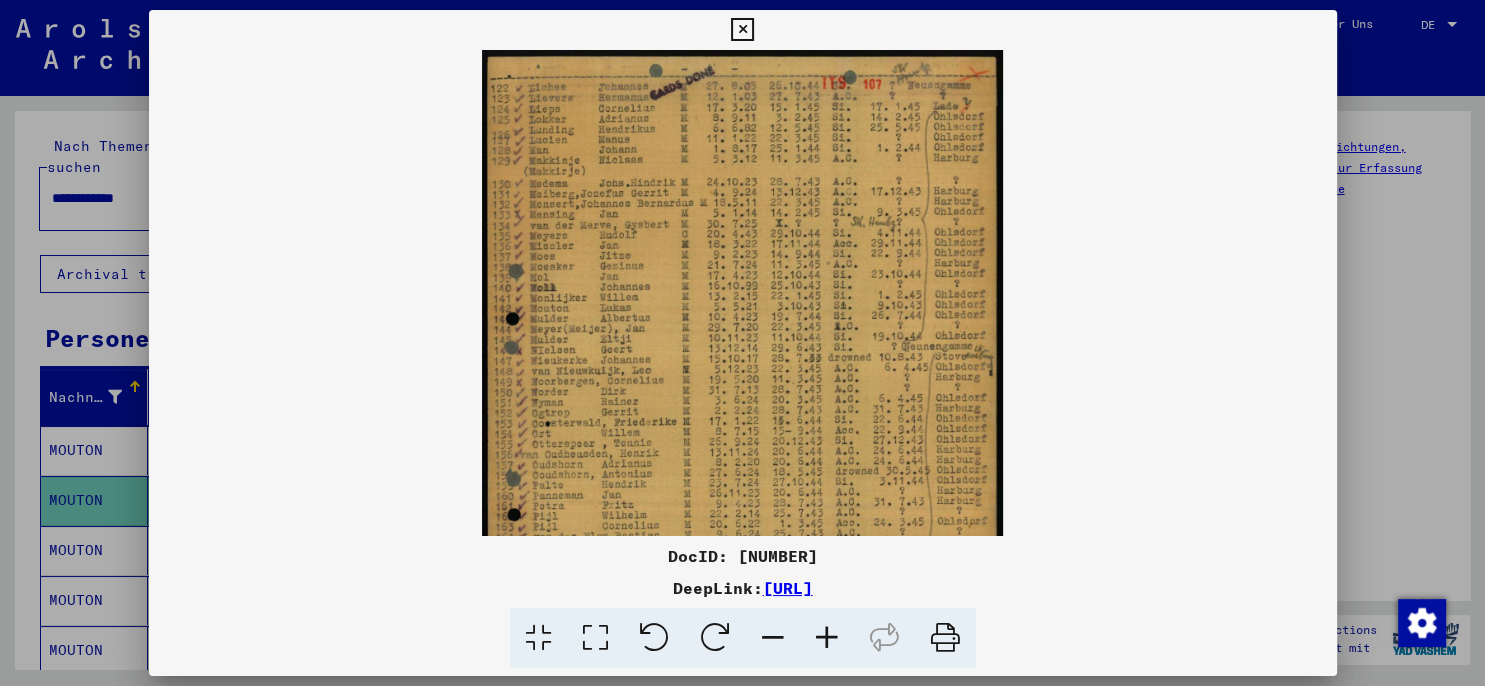 click at bounding box center (827, 638) 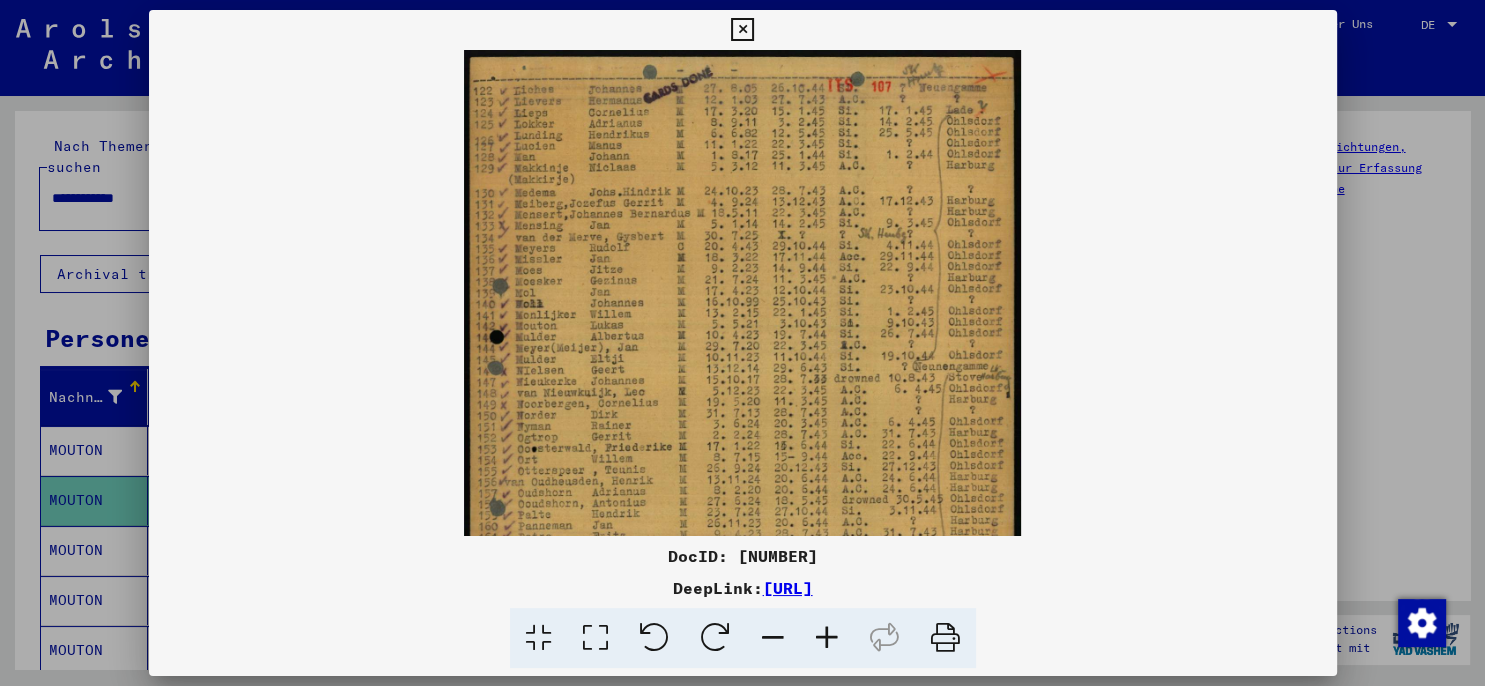 click at bounding box center (827, 638) 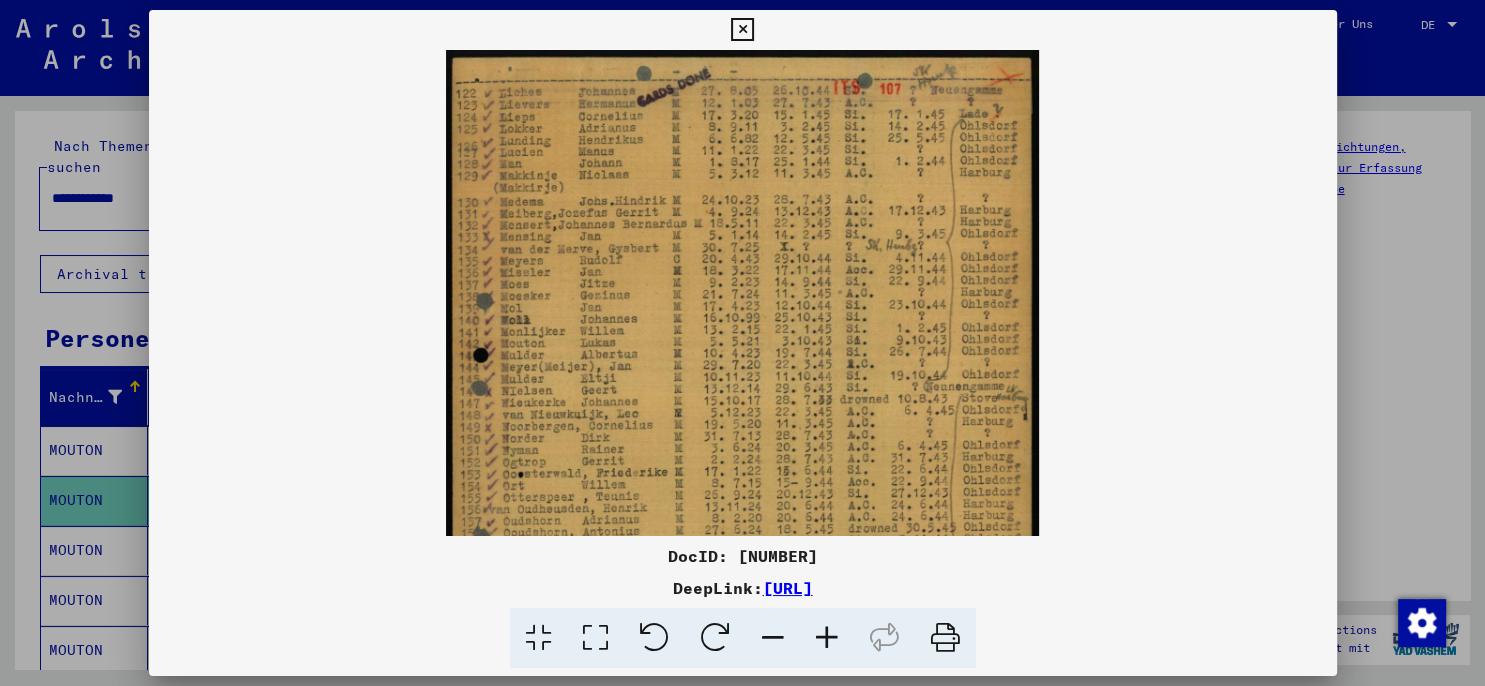 click at bounding box center [827, 638] 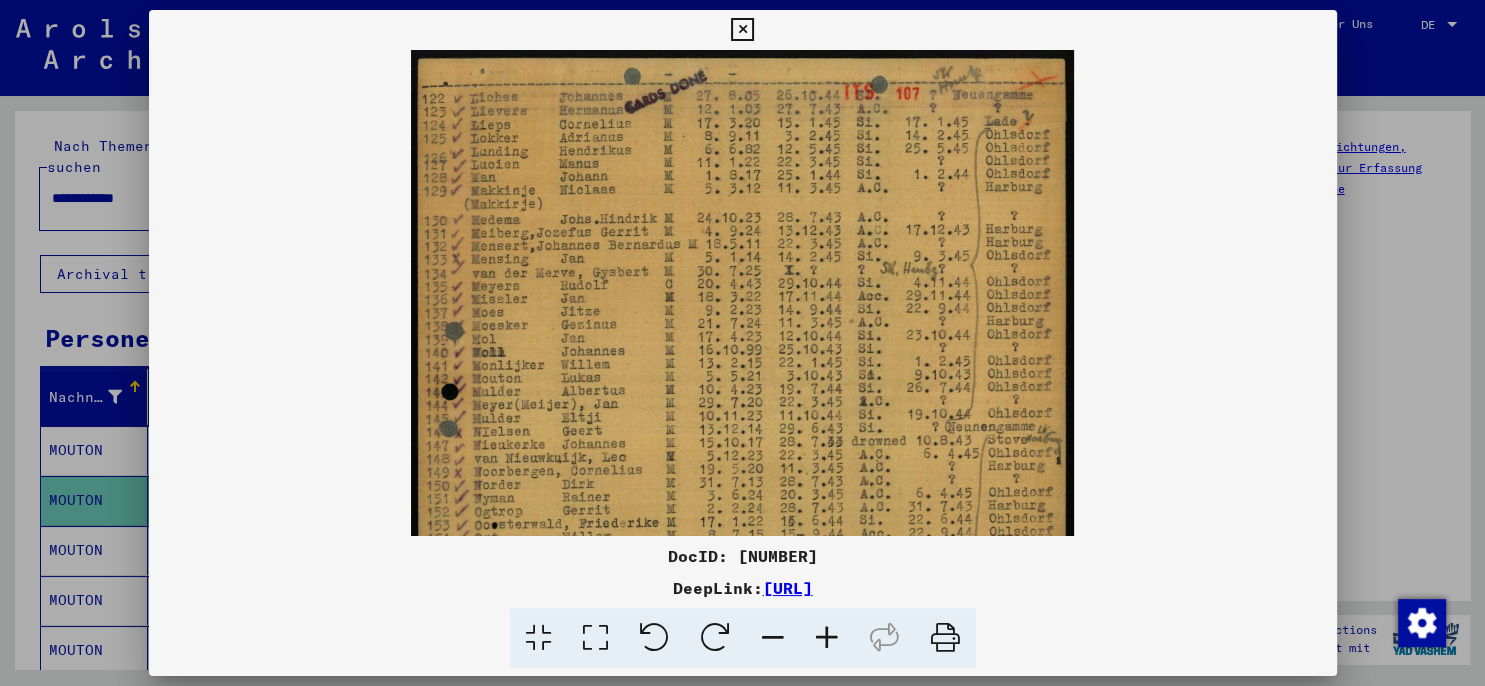 click at bounding box center (827, 638) 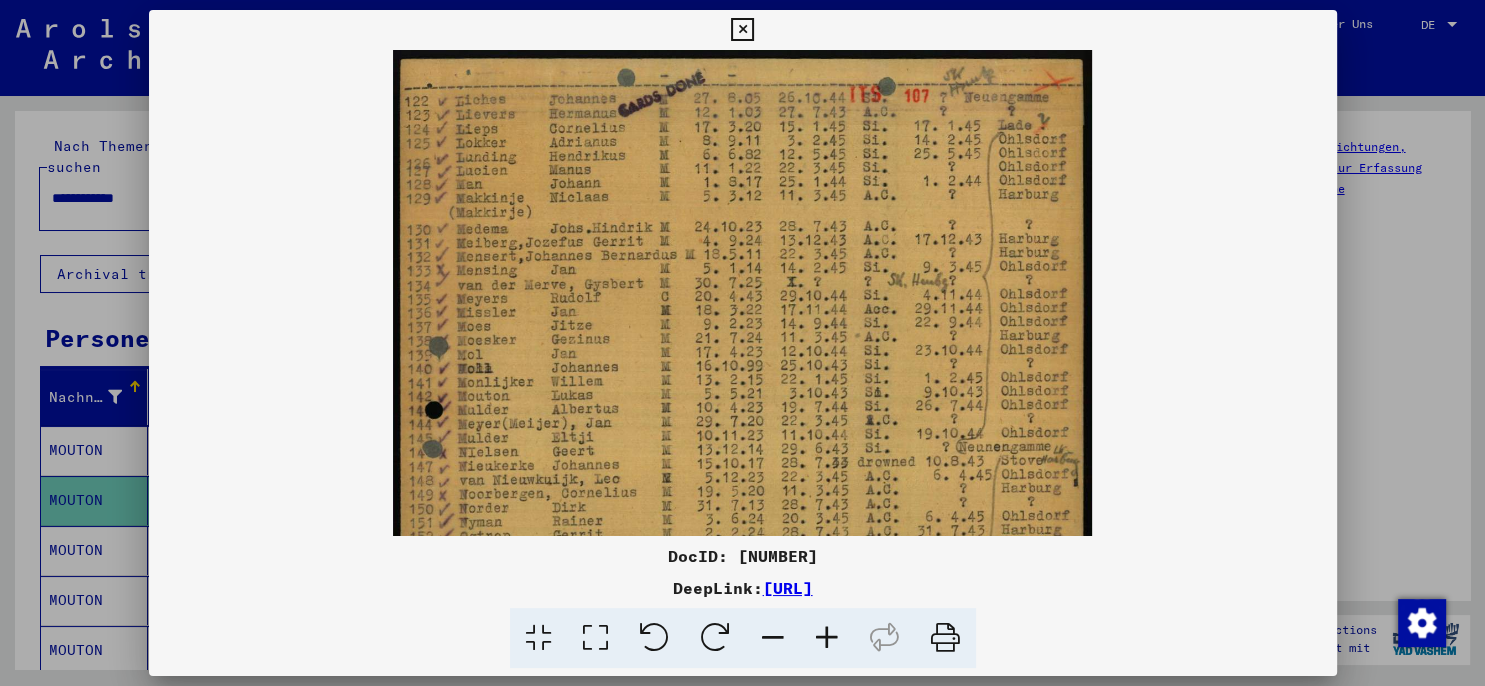 click at bounding box center (827, 638) 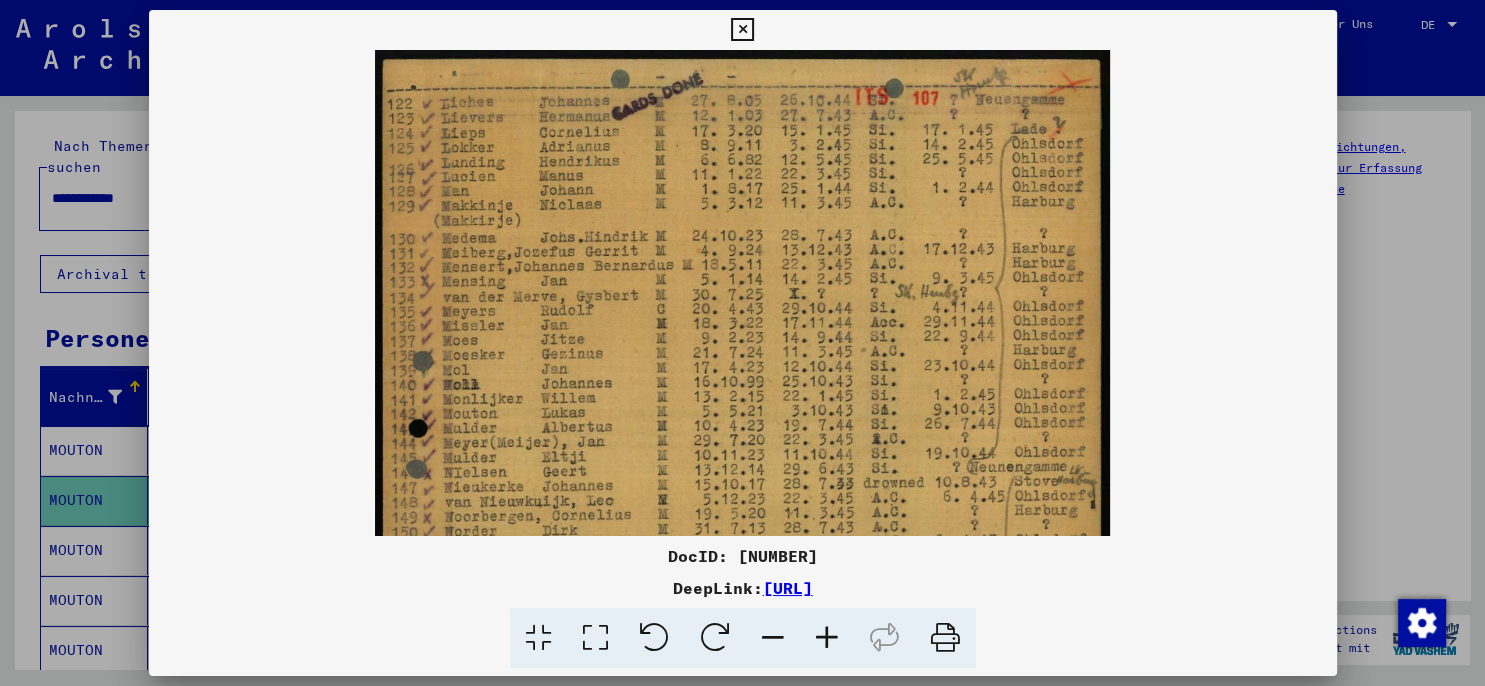 click at bounding box center (827, 638) 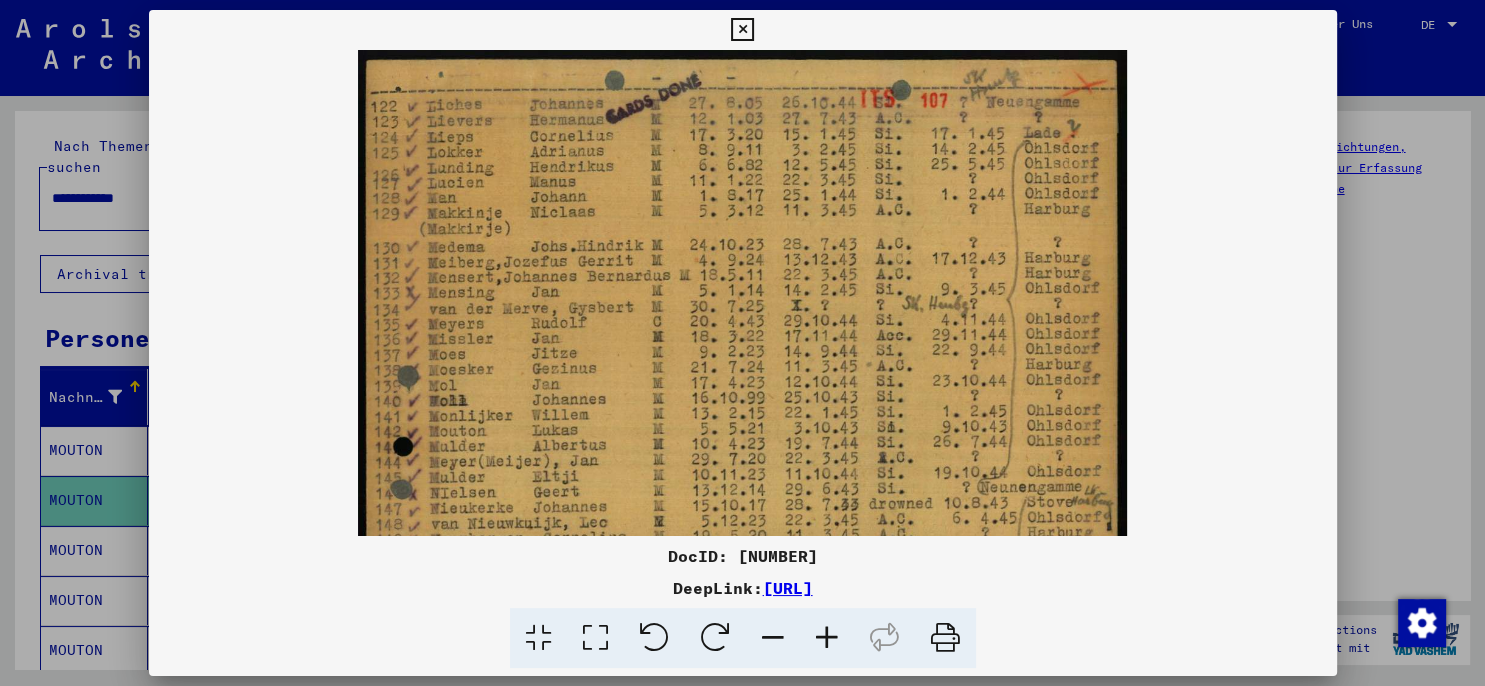 click at bounding box center [827, 638] 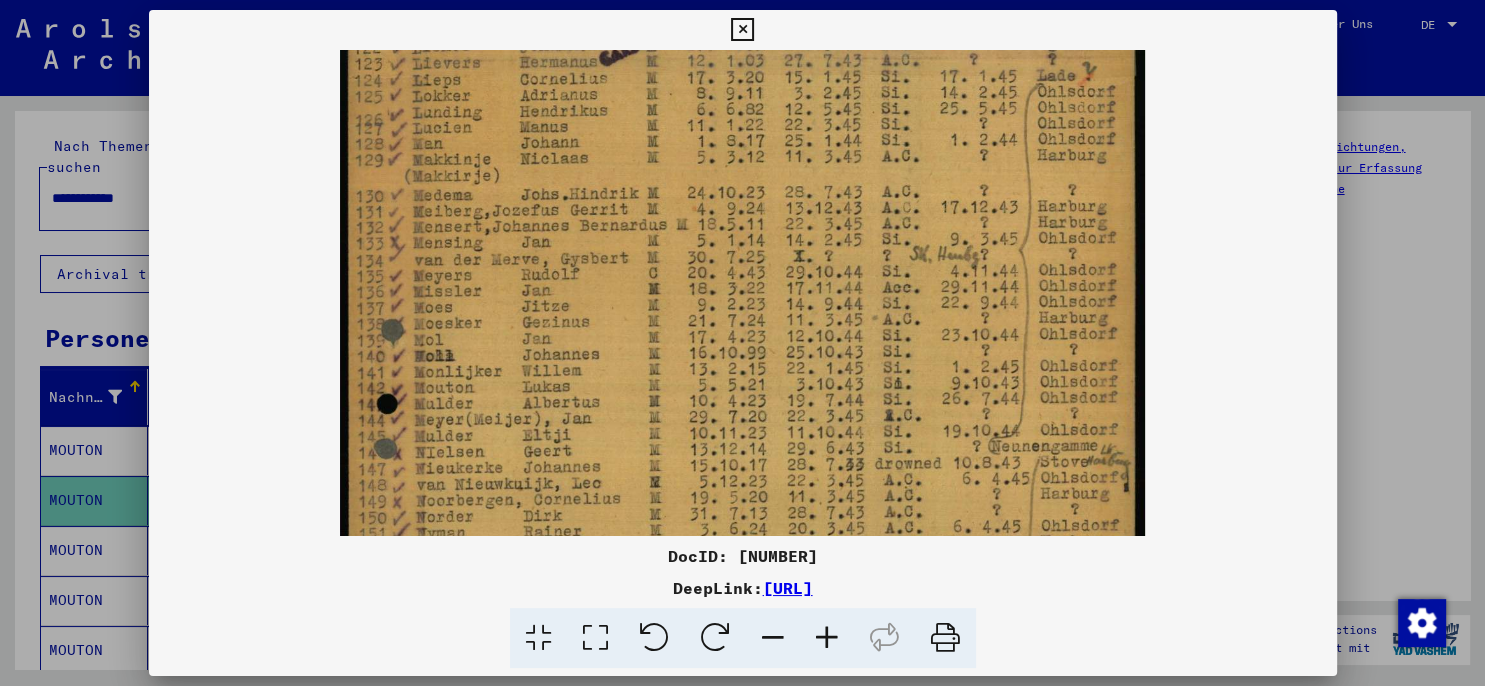 drag, startPoint x: 591, startPoint y: 394, endPoint x: 590, endPoint y: 305, distance: 89.005615 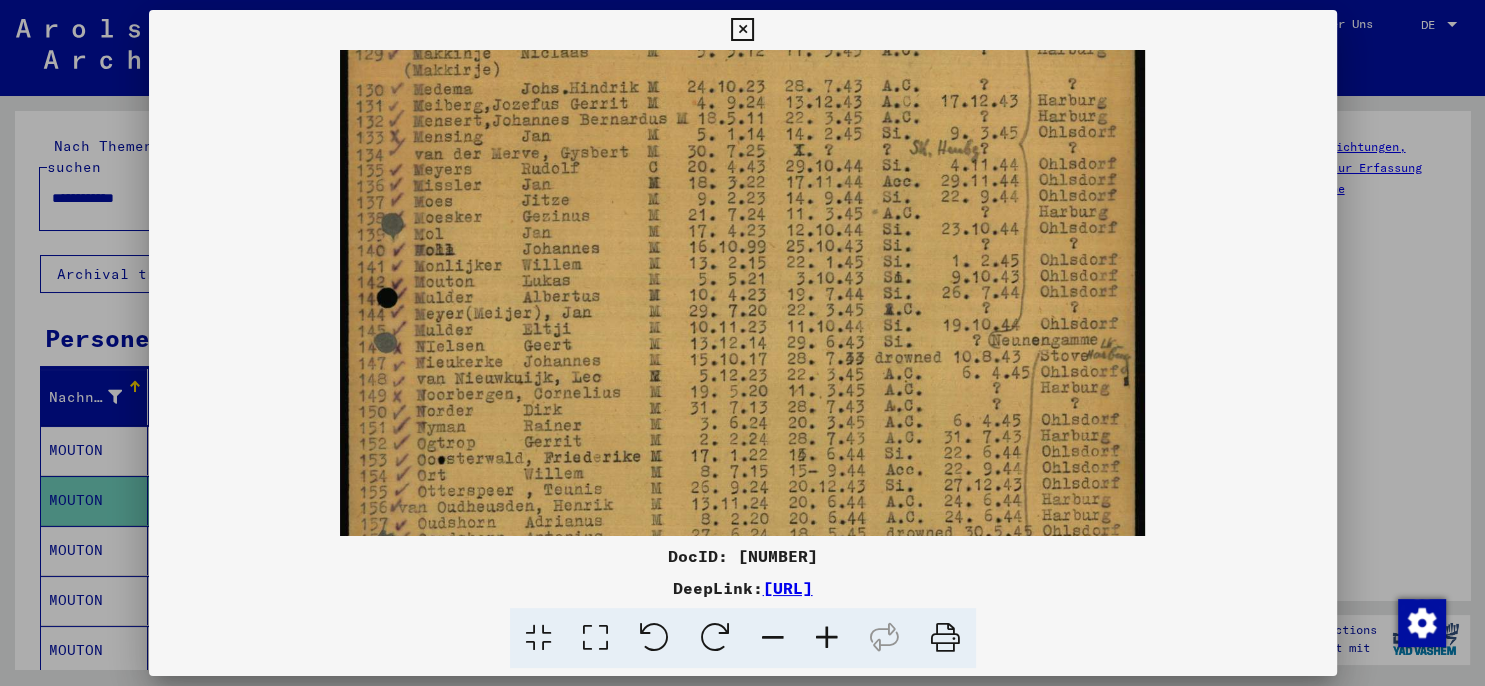 drag, startPoint x: 556, startPoint y: 408, endPoint x: 566, endPoint y: 309, distance: 99.50377 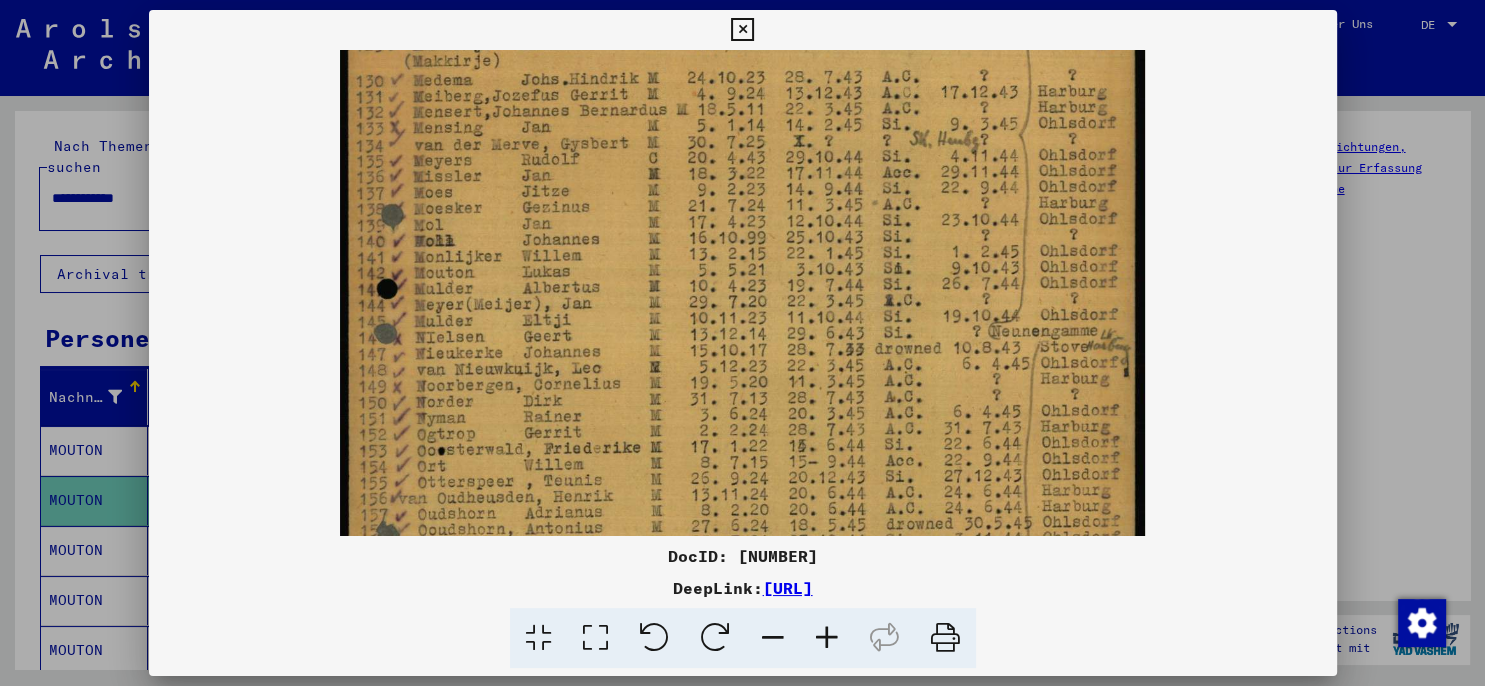 click at bounding box center (742, 30) 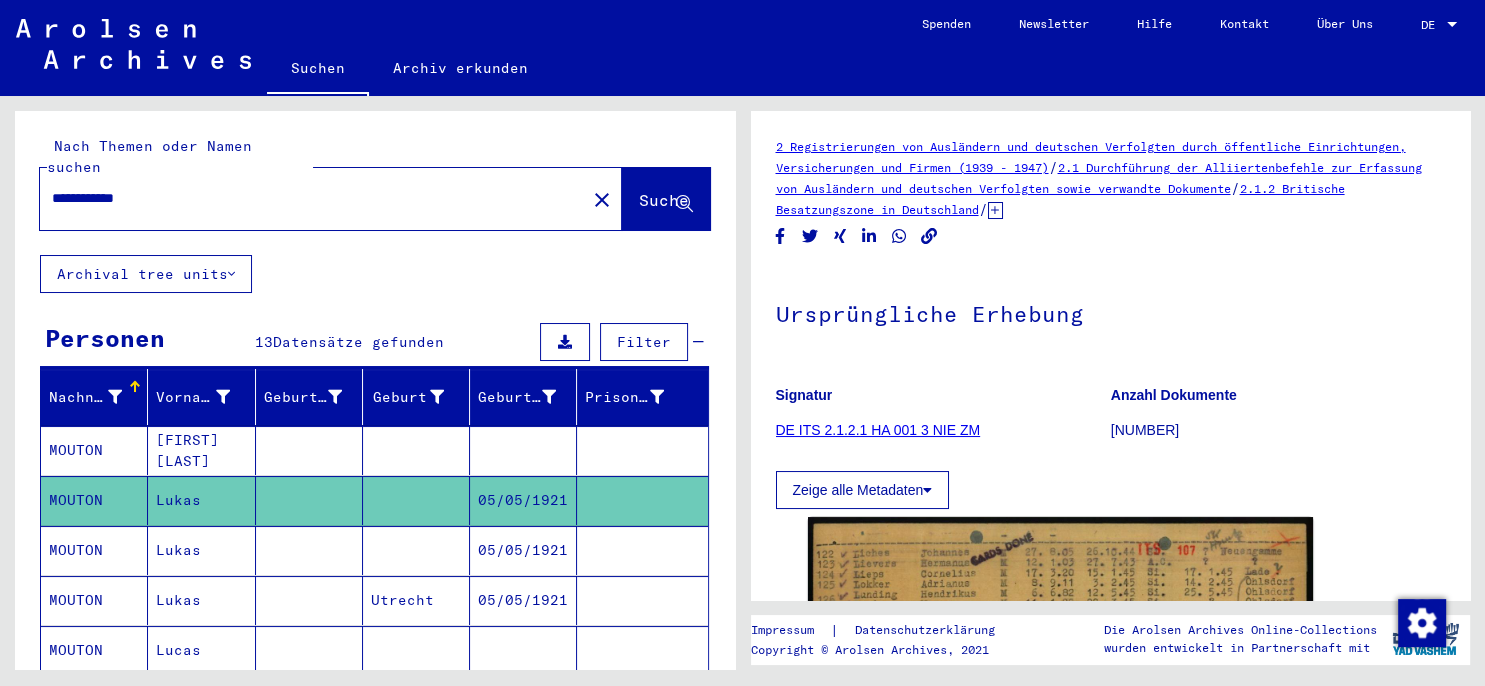 click on "05/05/1921" at bounding box center (523, 600) 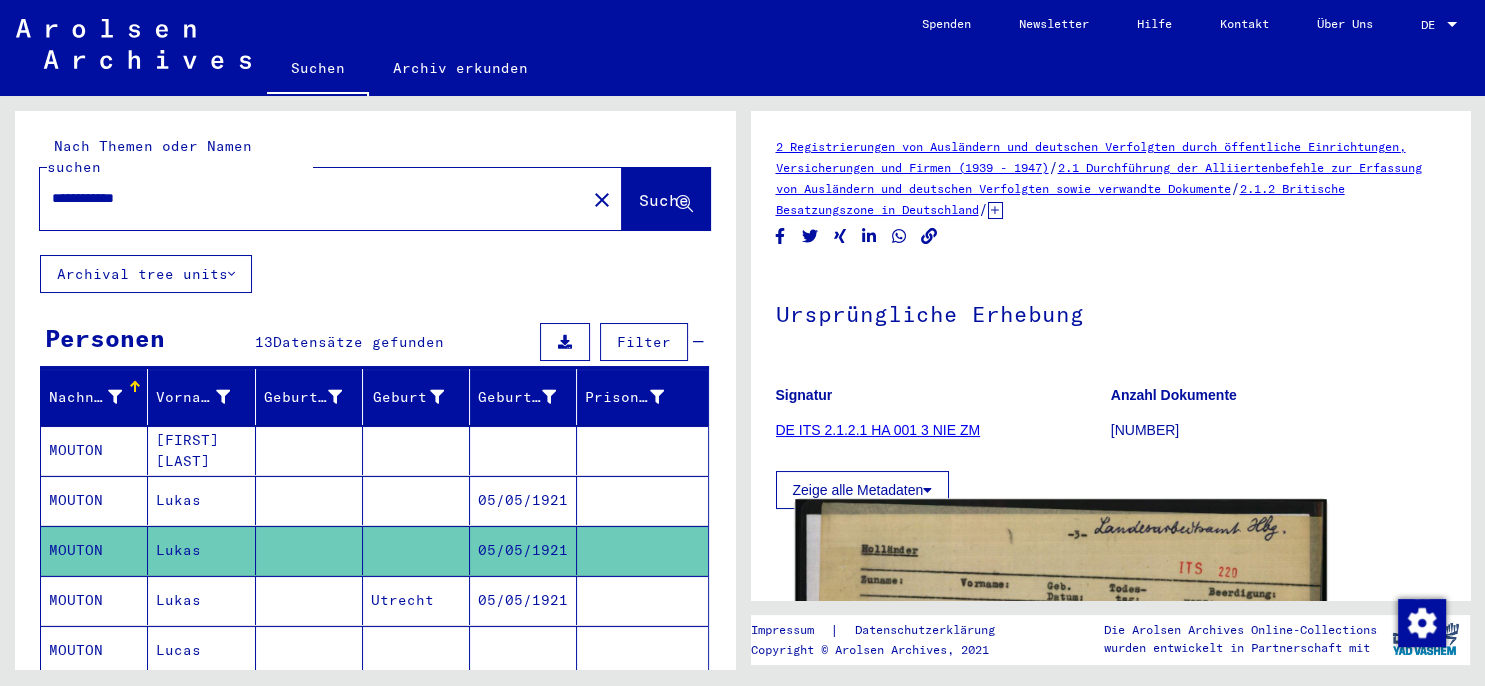 click 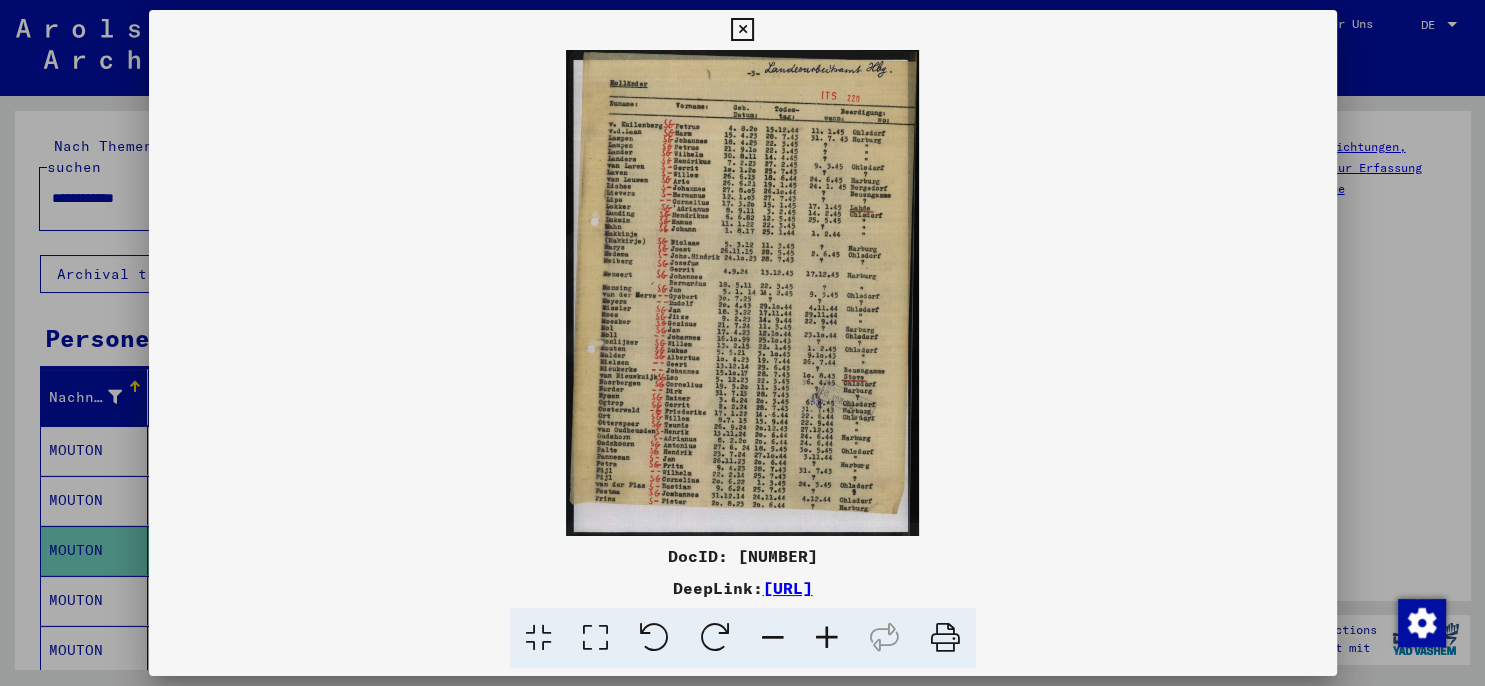 click at bounding box center (827, 638) 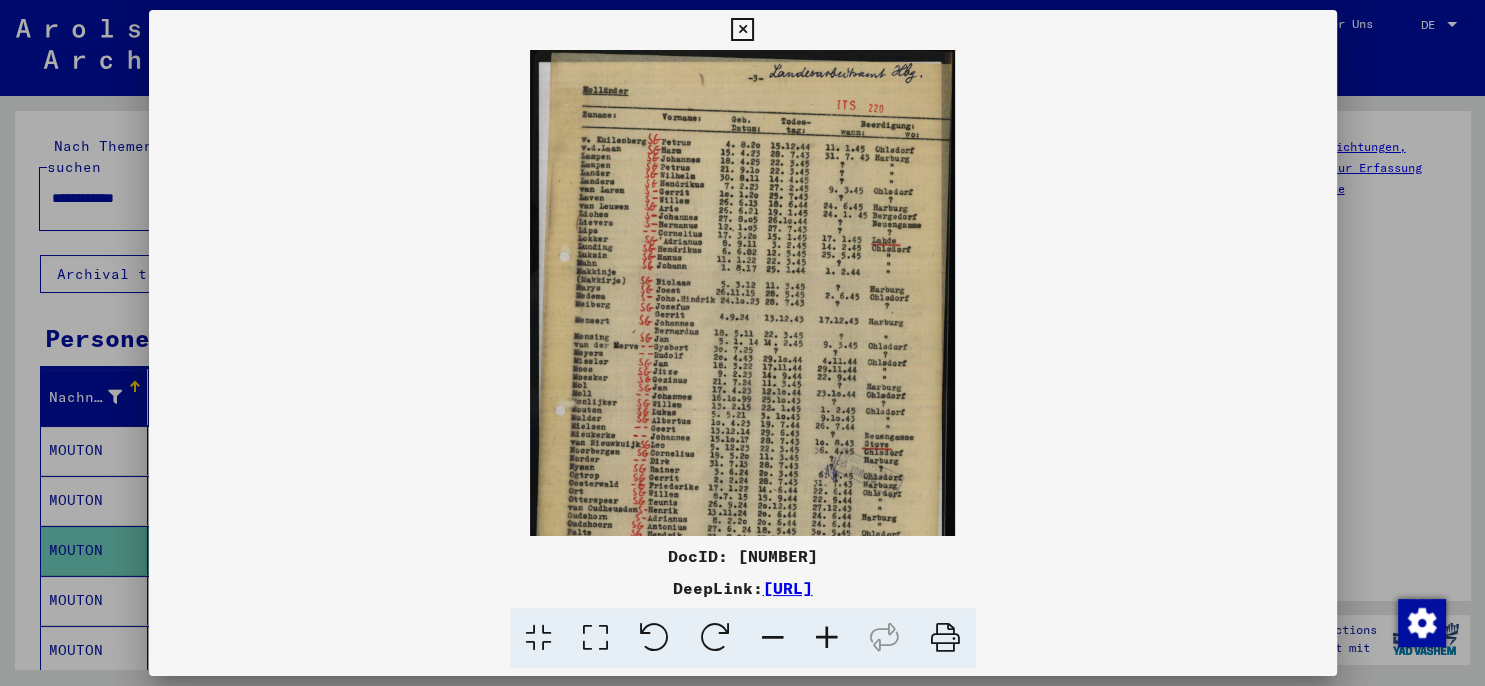 click at bounding box center [827, 638] 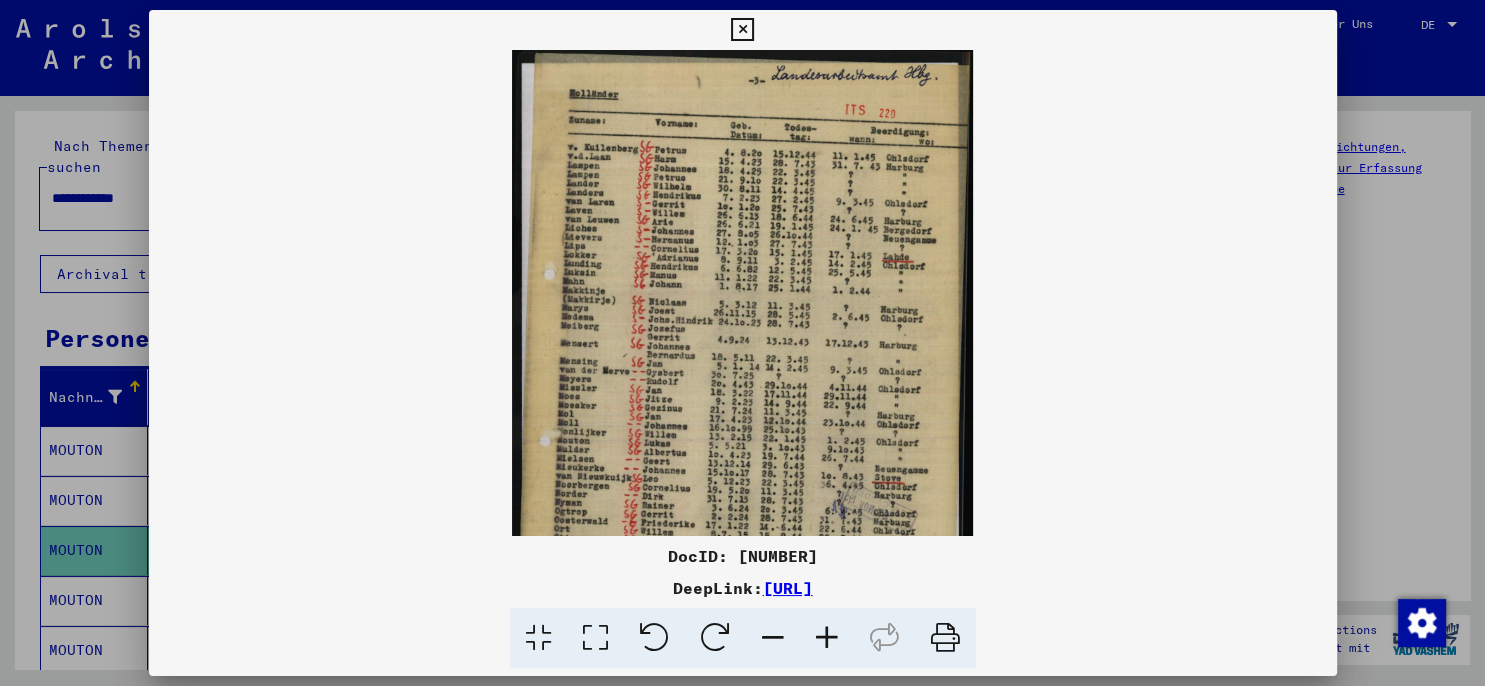 click at bounding box center (827, 638) 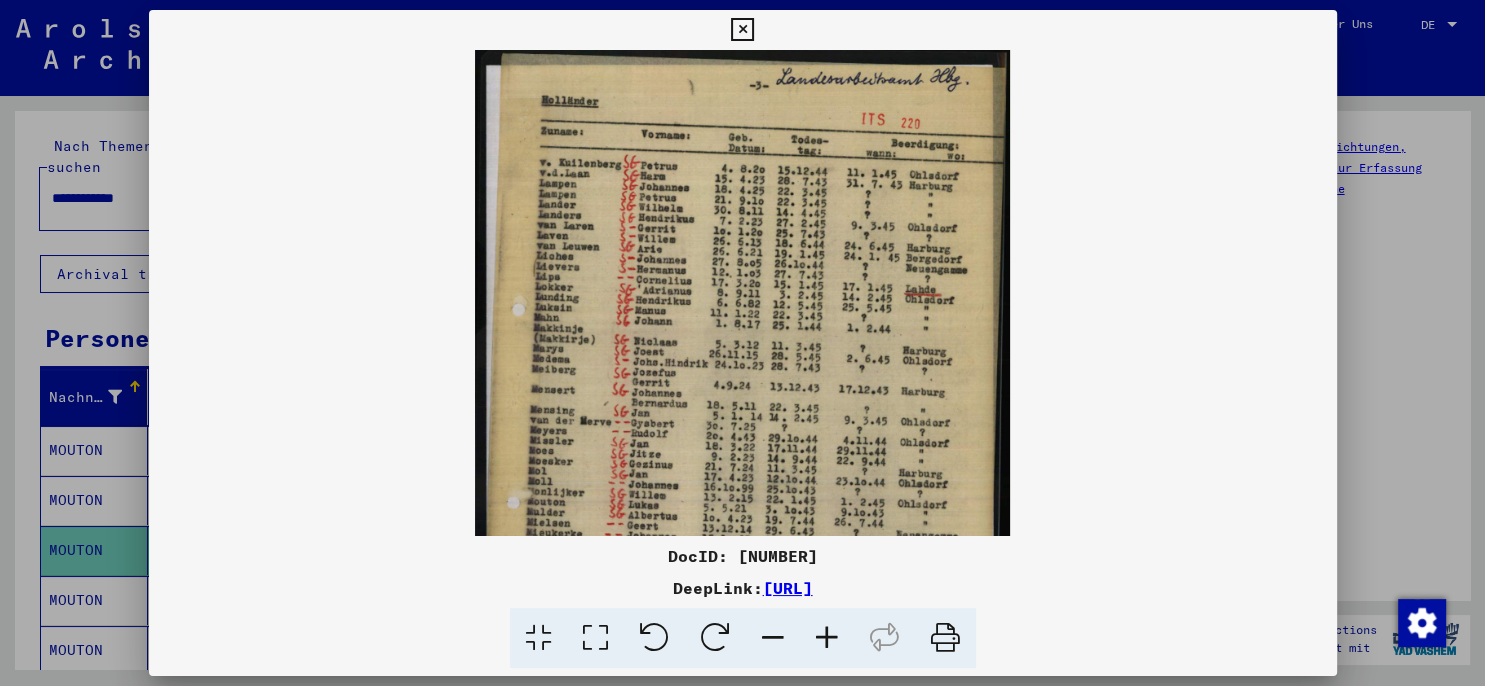 click at bounding box center [827, 638] 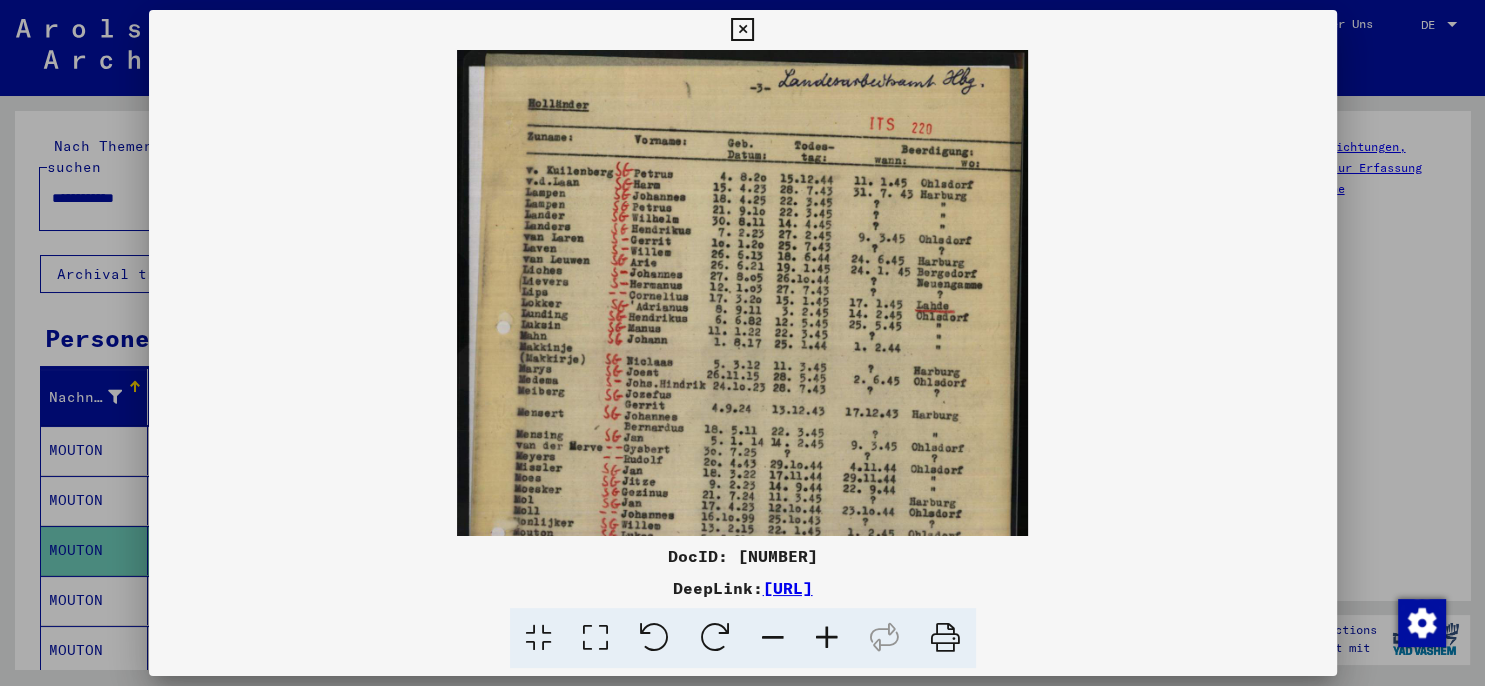 click at bounding box center [827, 638] 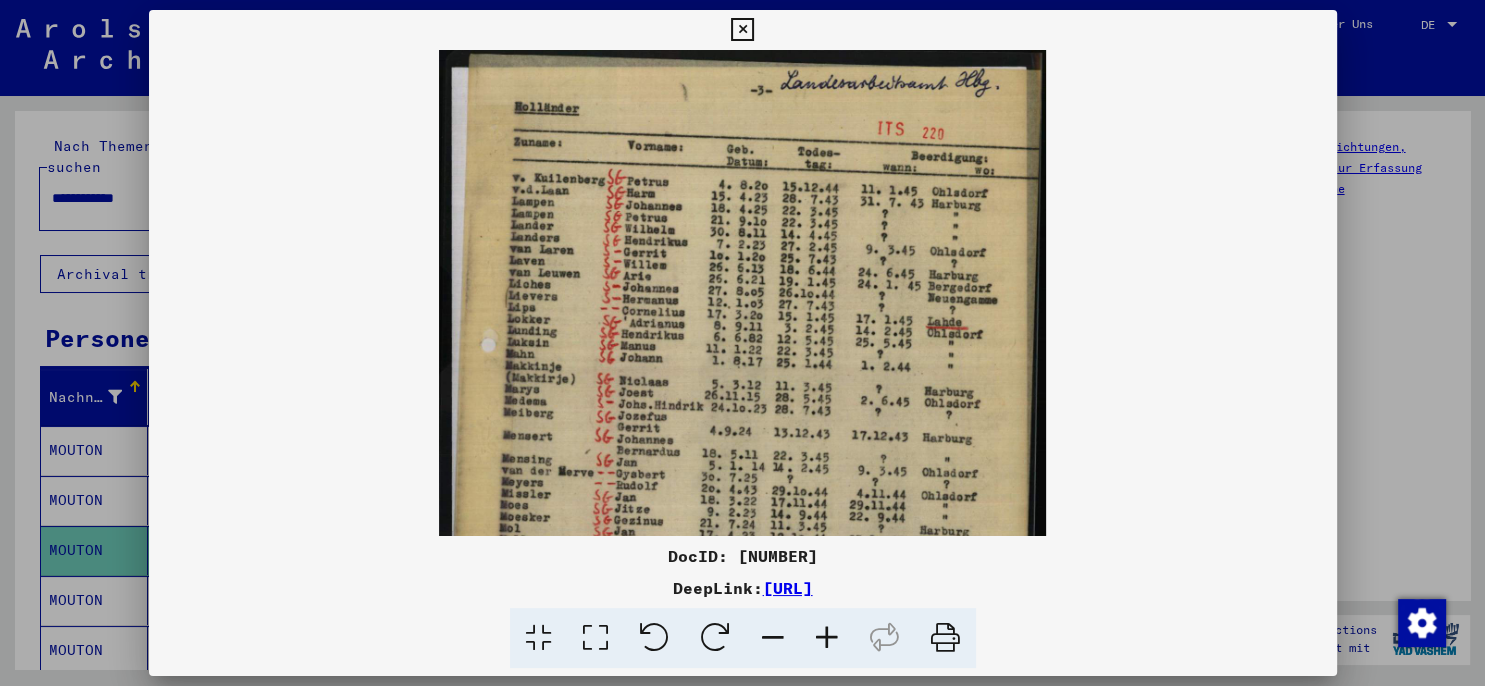 click at bounding box center [827, 638] 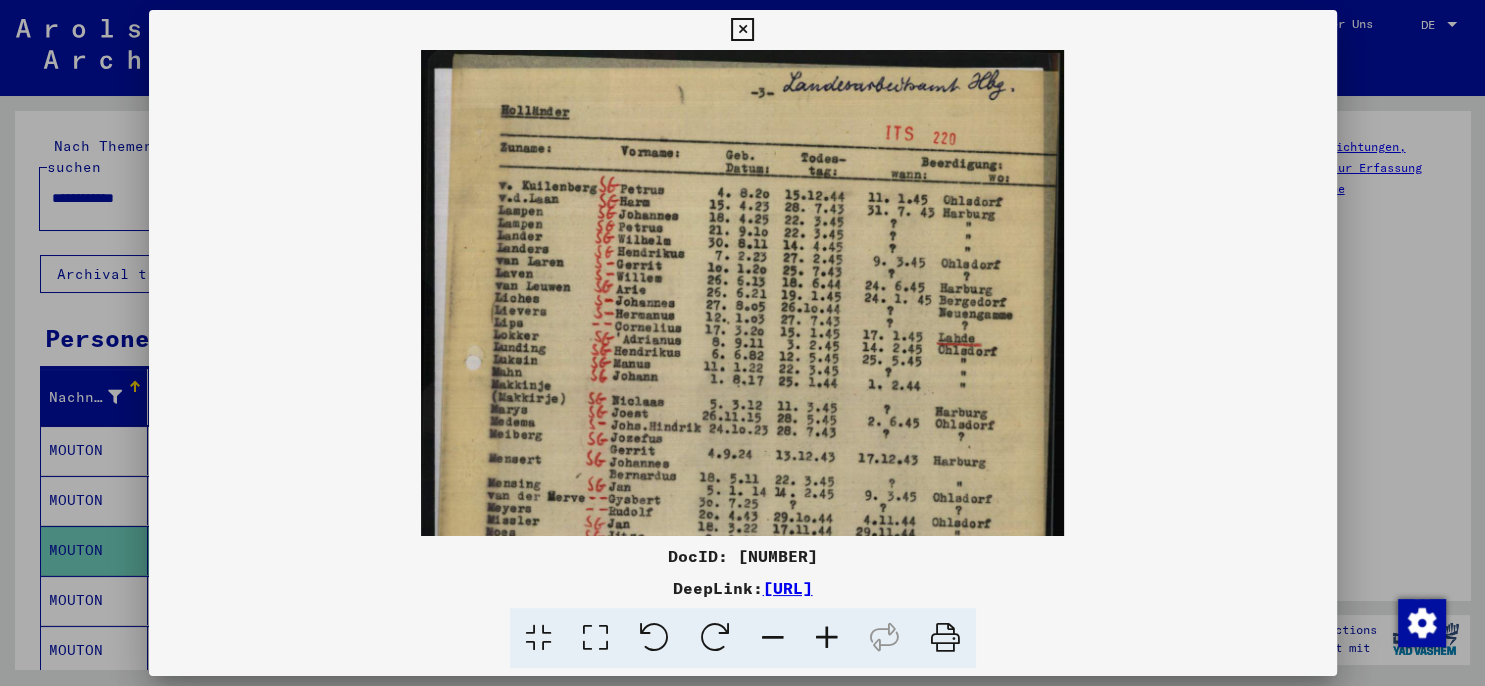 click at bounding box center (827, 638) 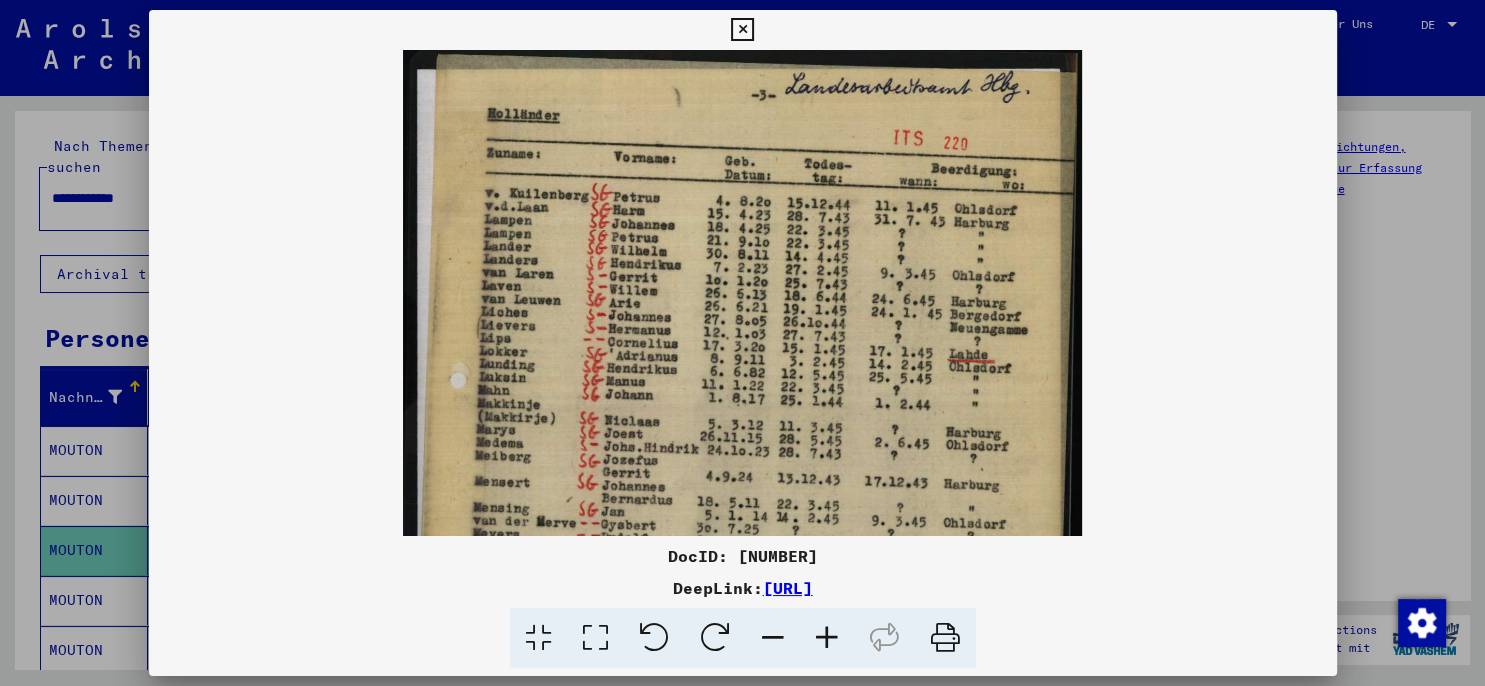 click at bounding box center [827, 638] 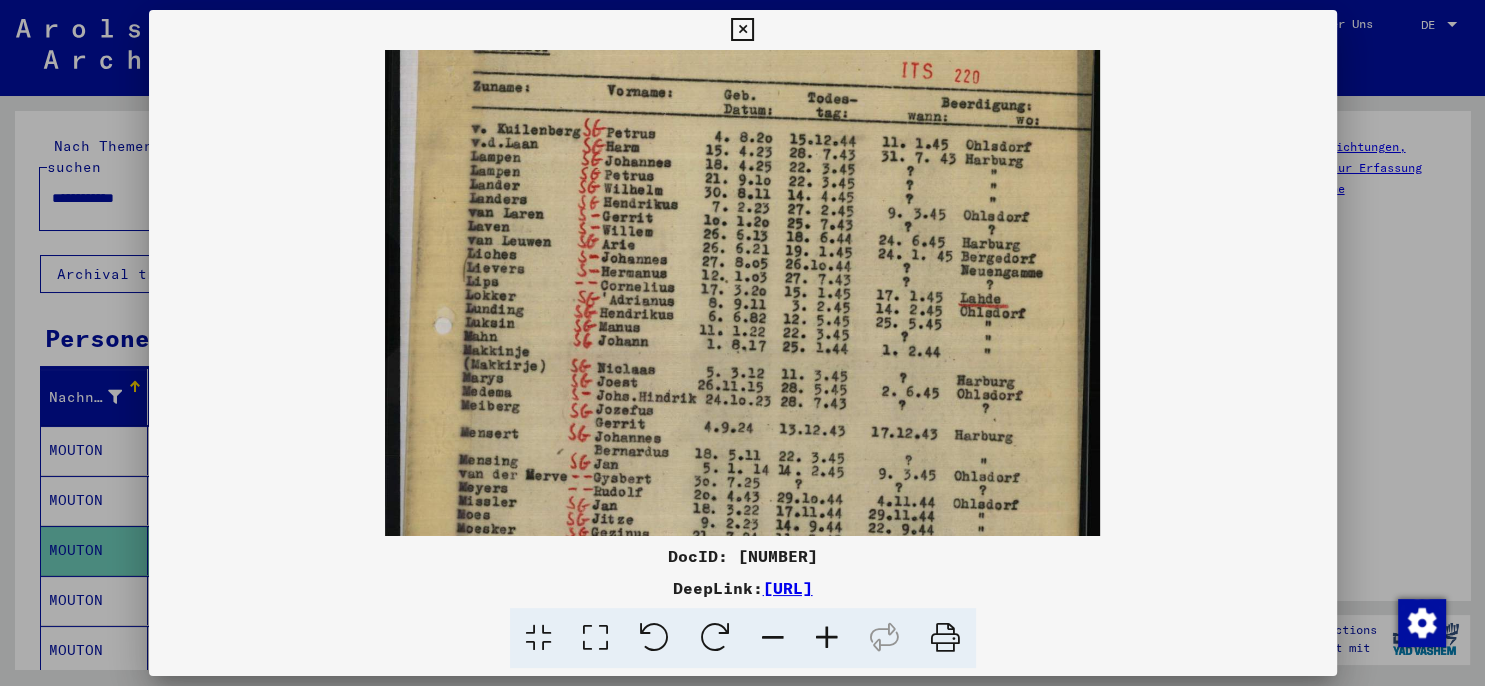 drag, startPoint x: 554, startPoint y: 492, endPoint x: 548, endPoint y: 381, distance: 111.16204 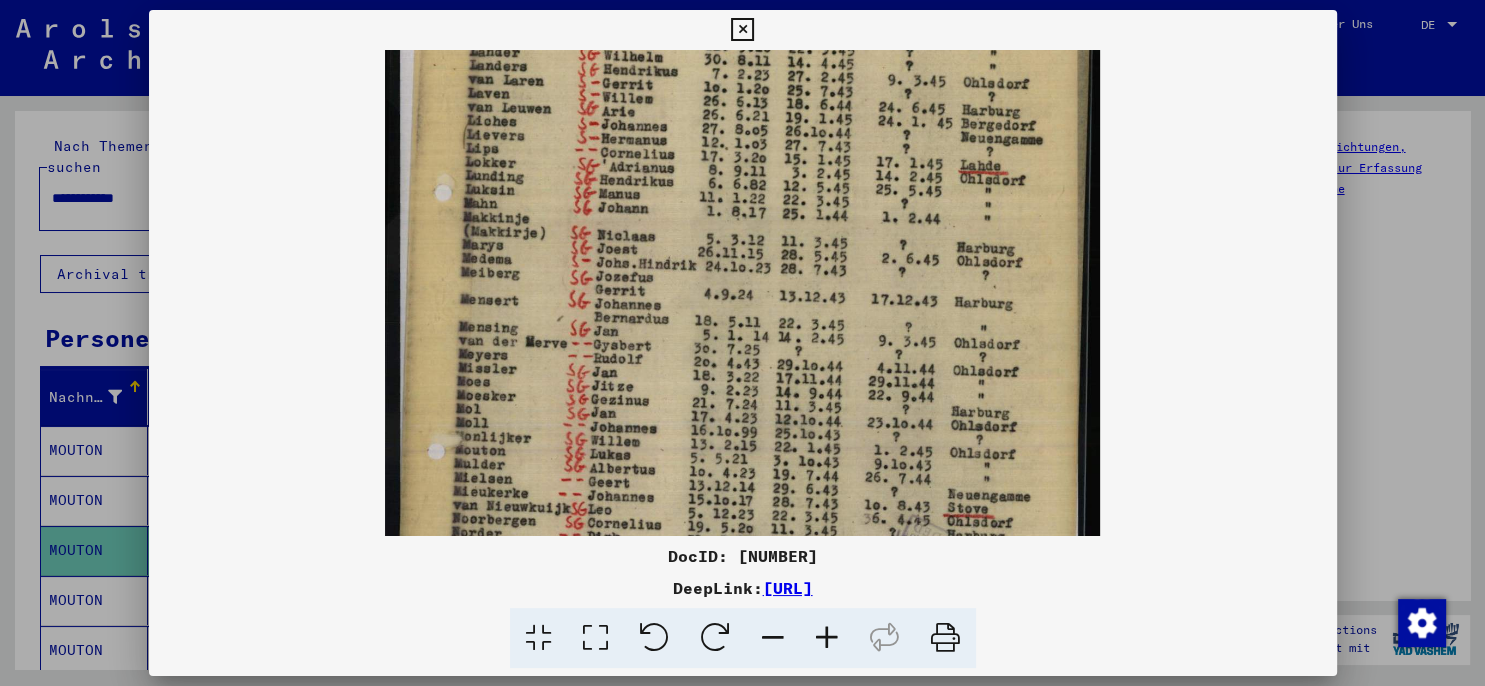 drag, startPoint x: 541, startPoint y: 460, endPoint x: 544, endPoint y: 364, distance: 96.04687 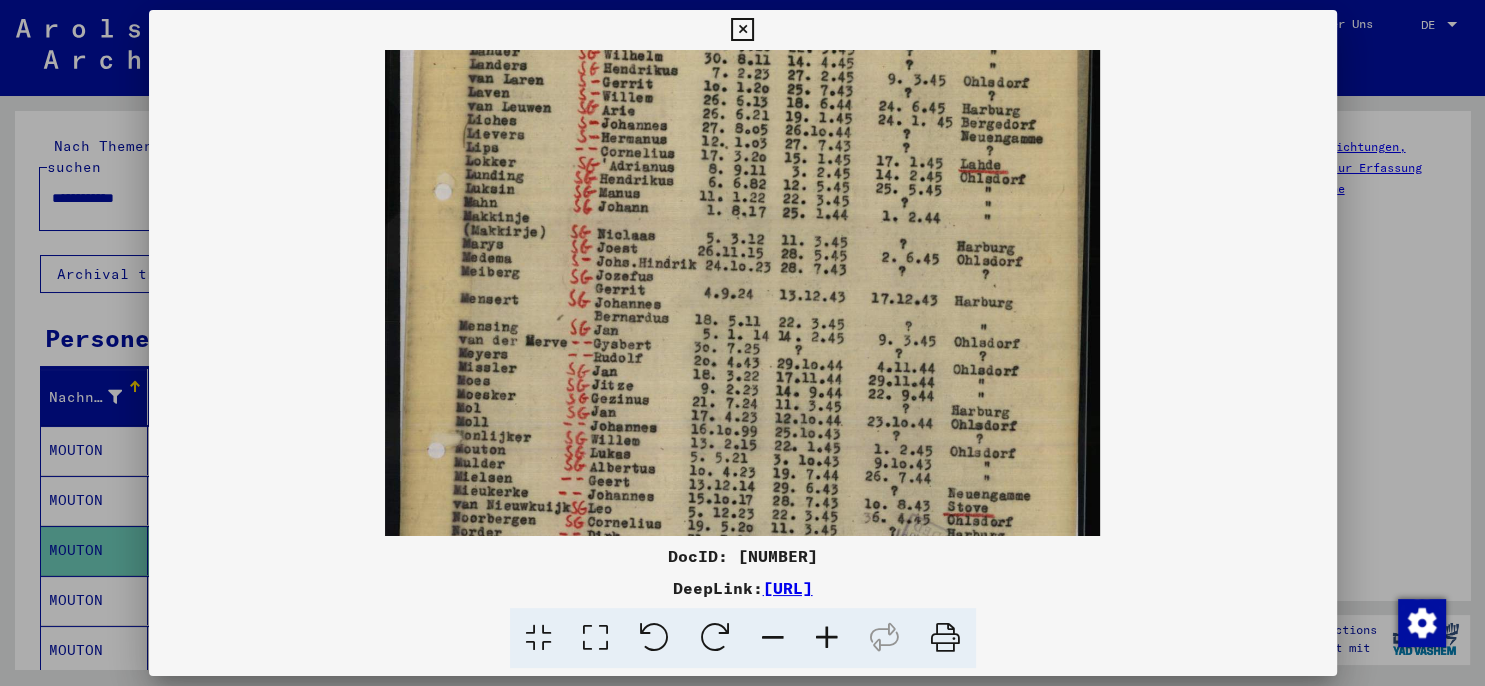 click at bounding box center (742, 30) 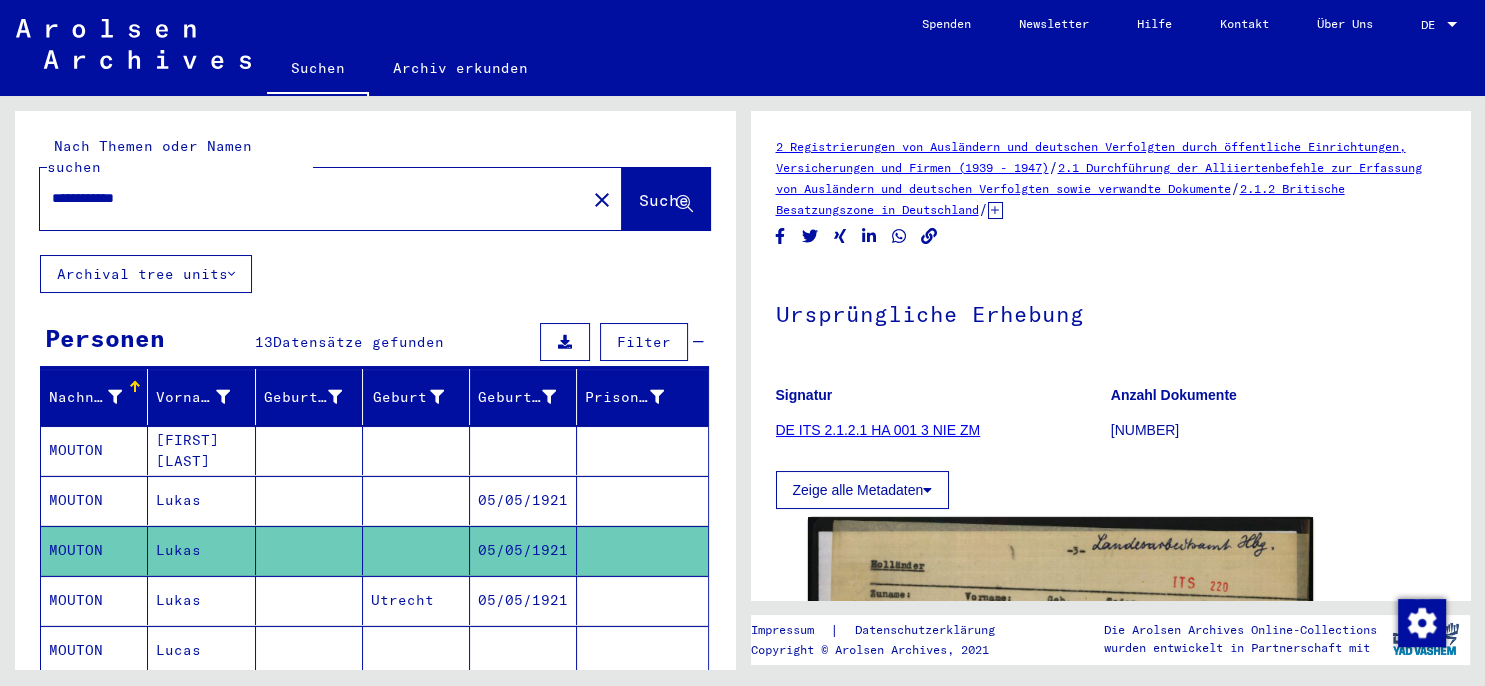 click on "05/05/1921" at bounding box center [523, 650] 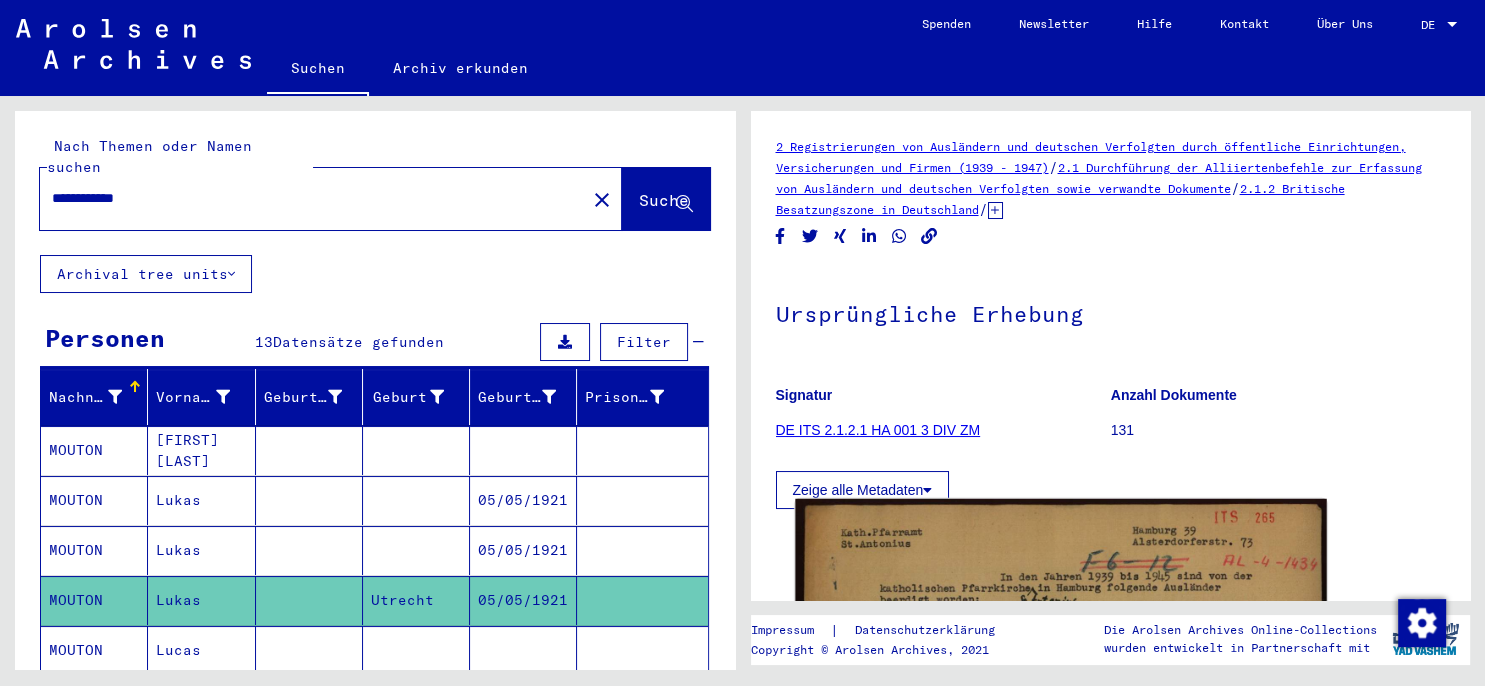 click 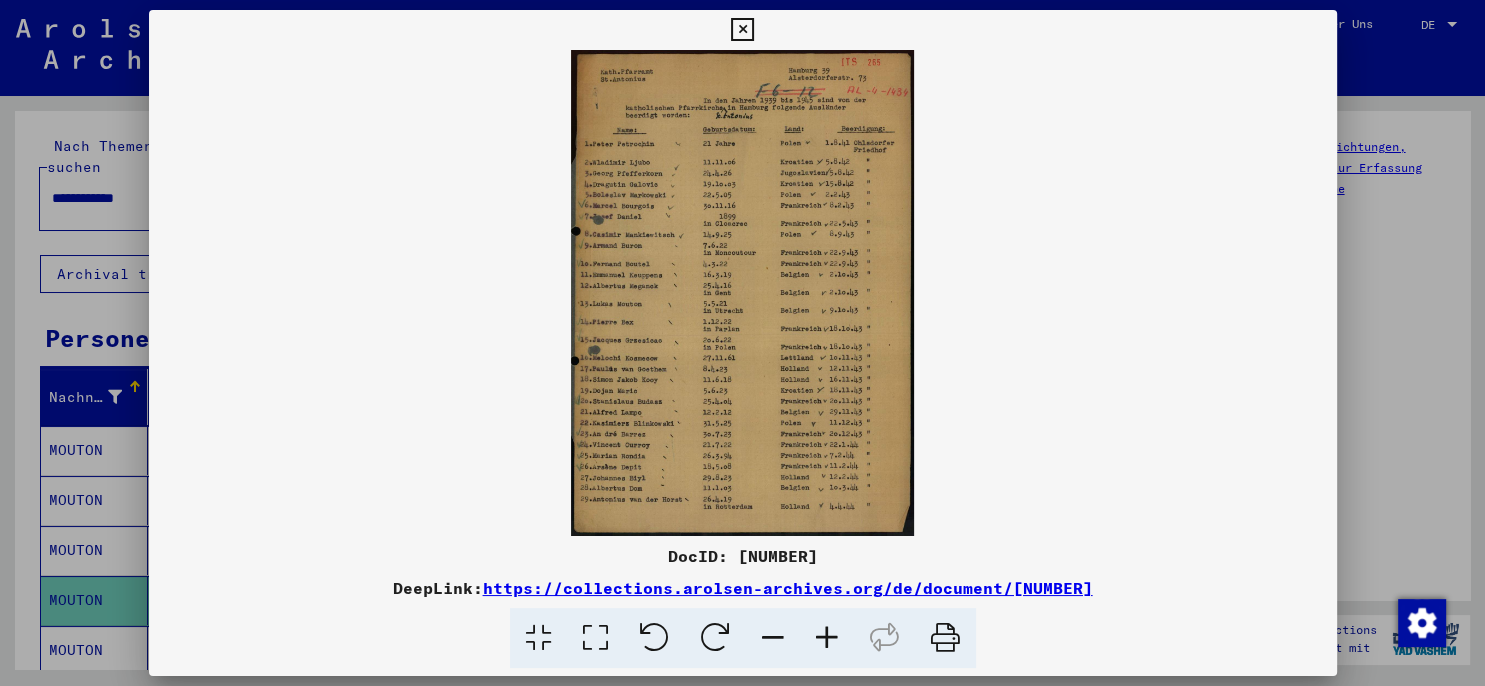 click at bounding box center [827, 638] 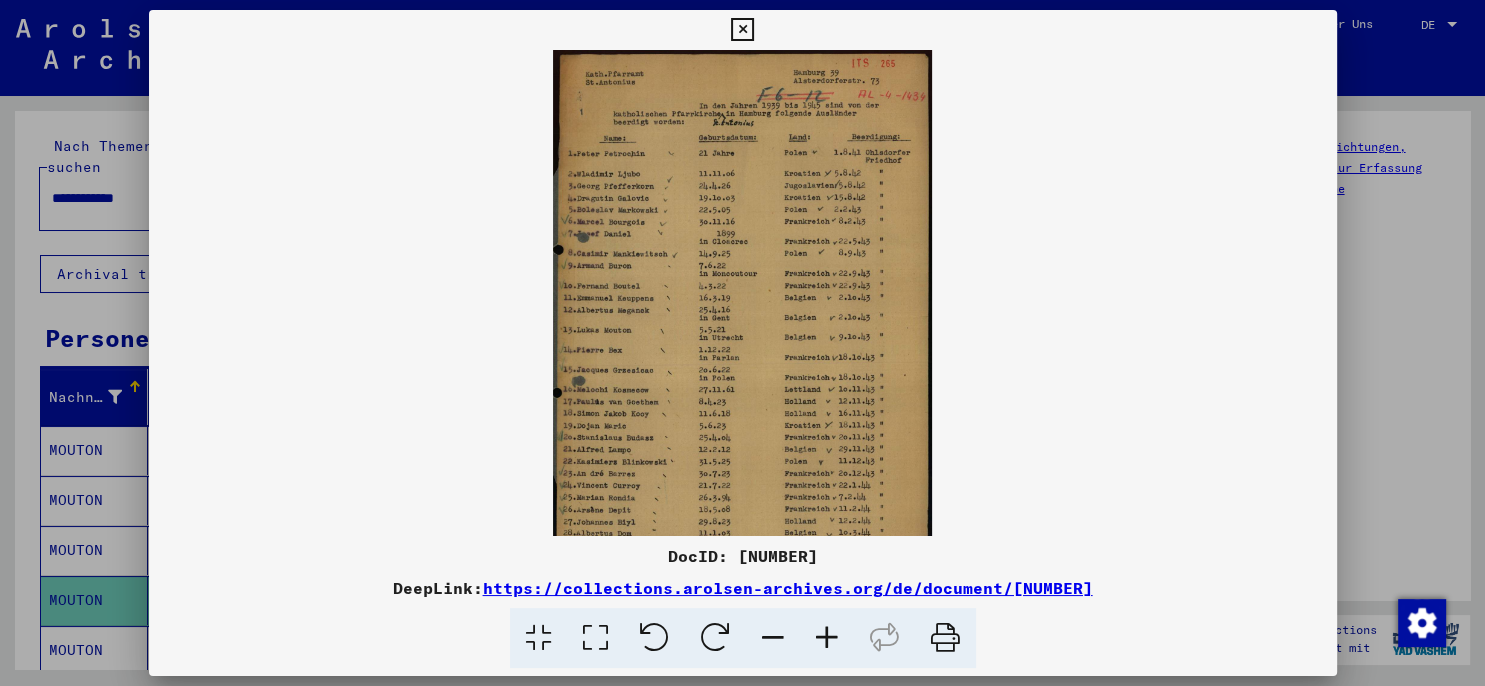 click at bounding box center [827, 638] 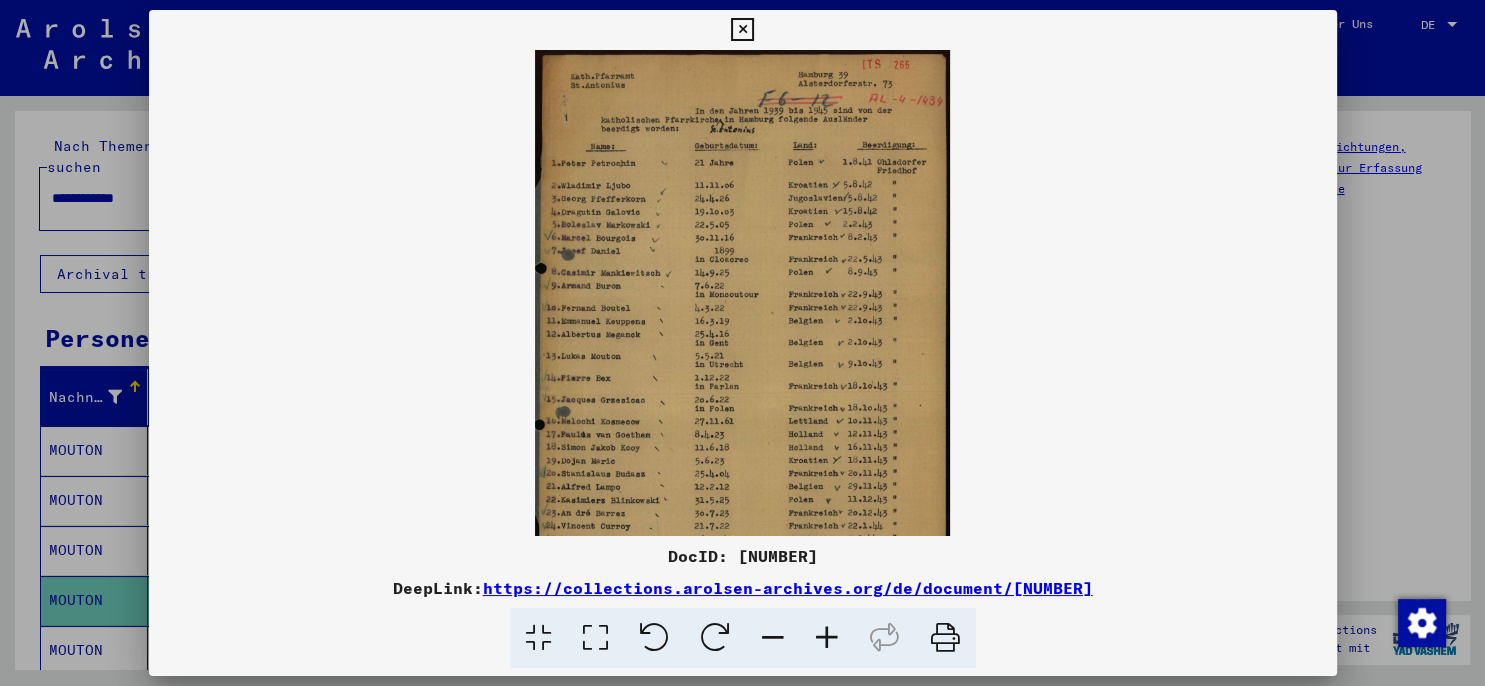 click at bounding box center (827, 638) 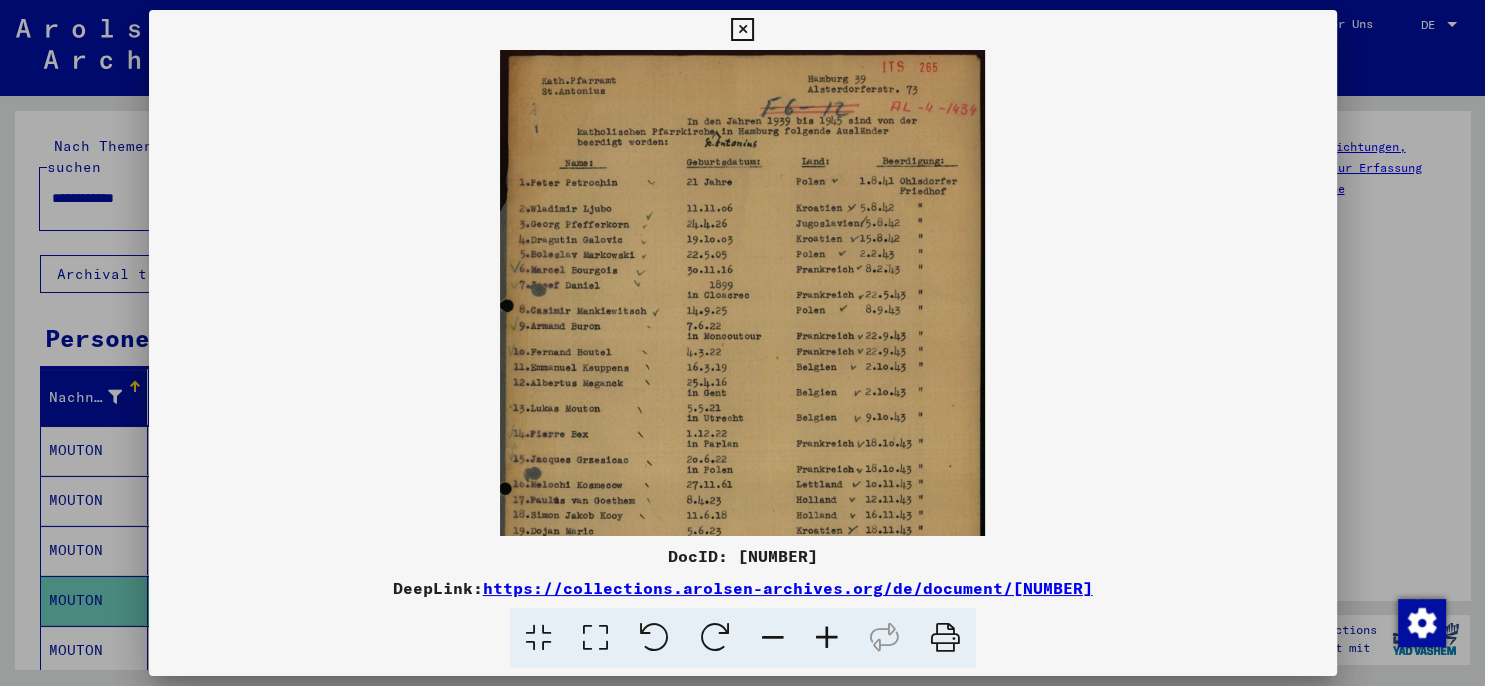 click at bounding box center (827, 638) 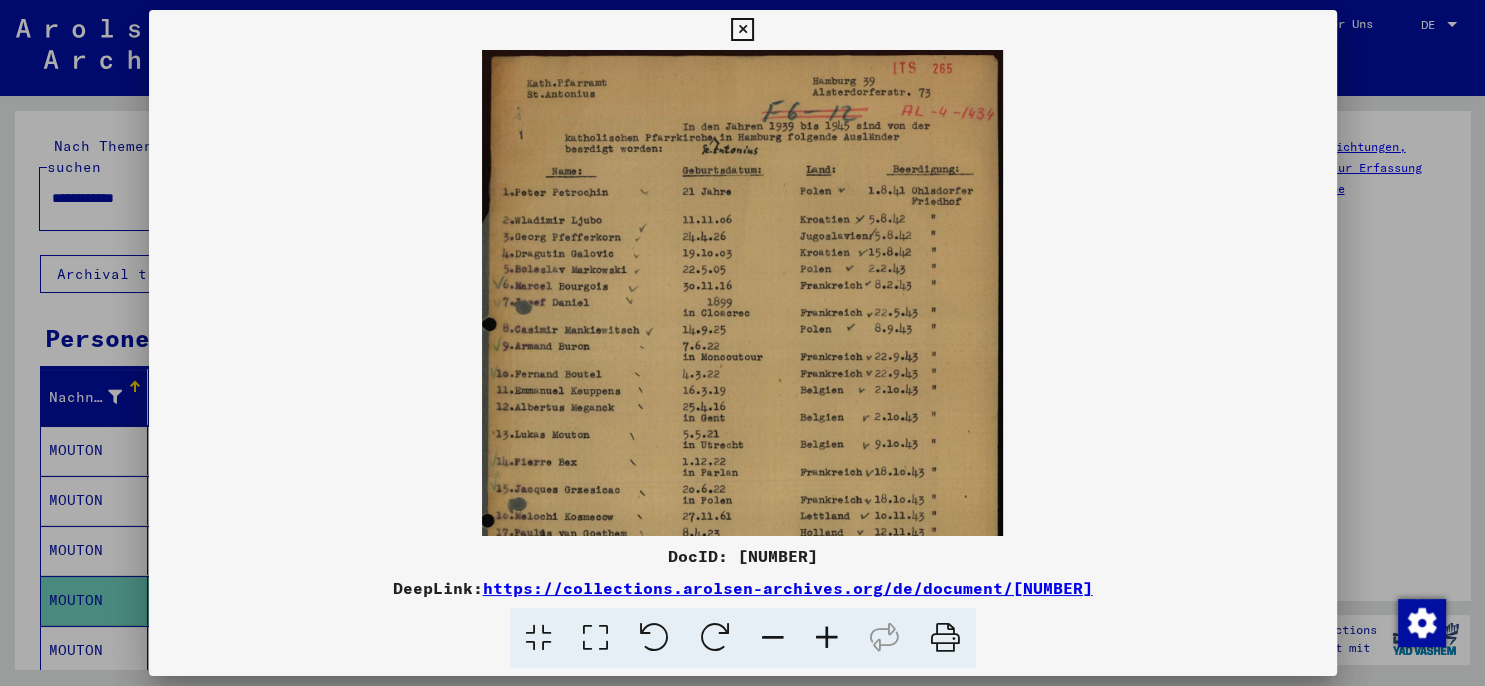 click at bounding box center [827, 638] 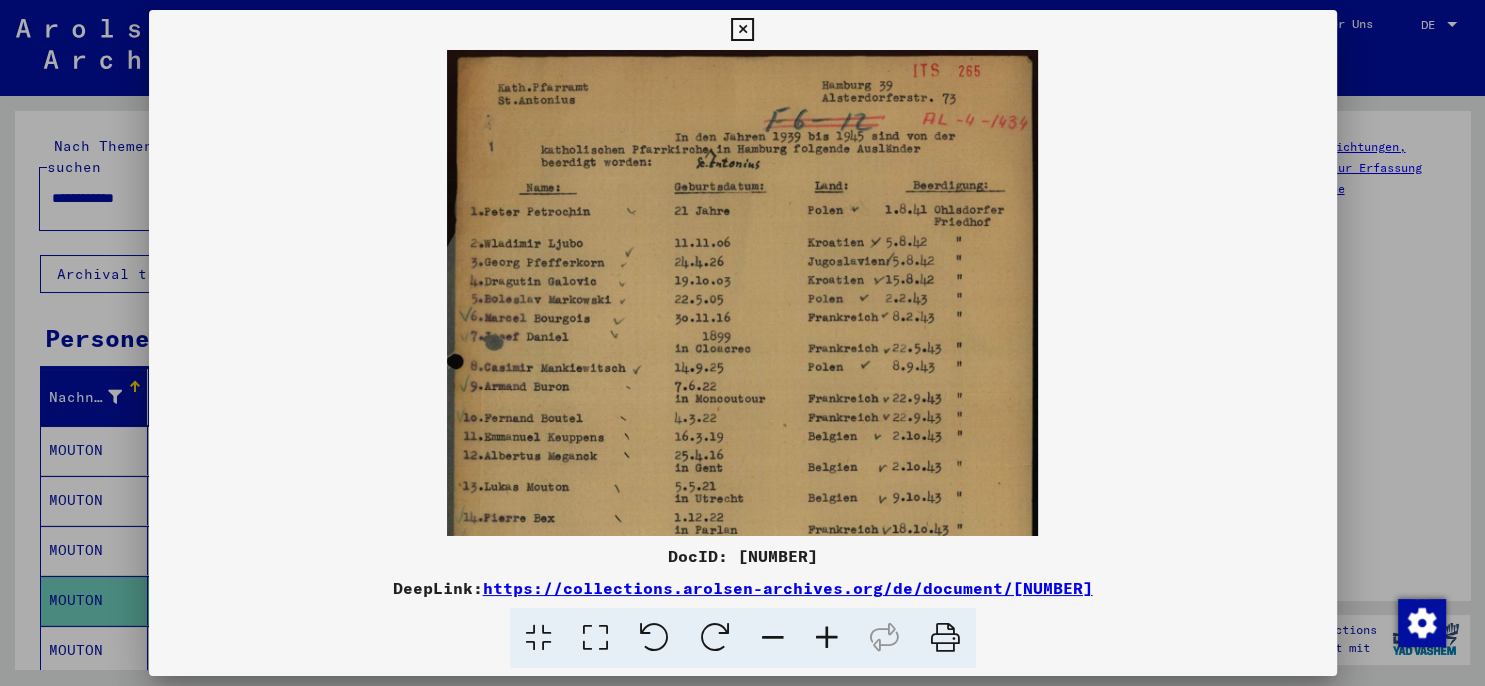 click at bounding box center [827, 638] 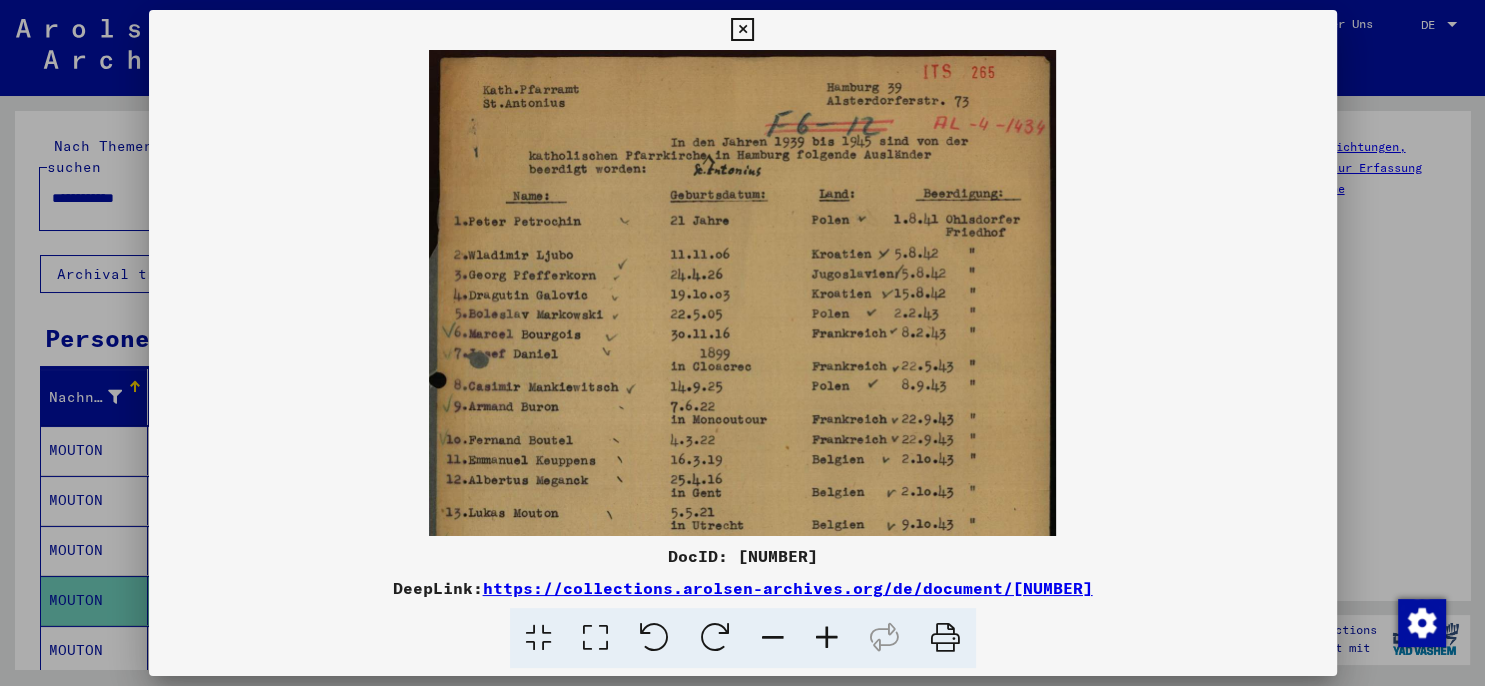 click at bounding box center (827, 638) 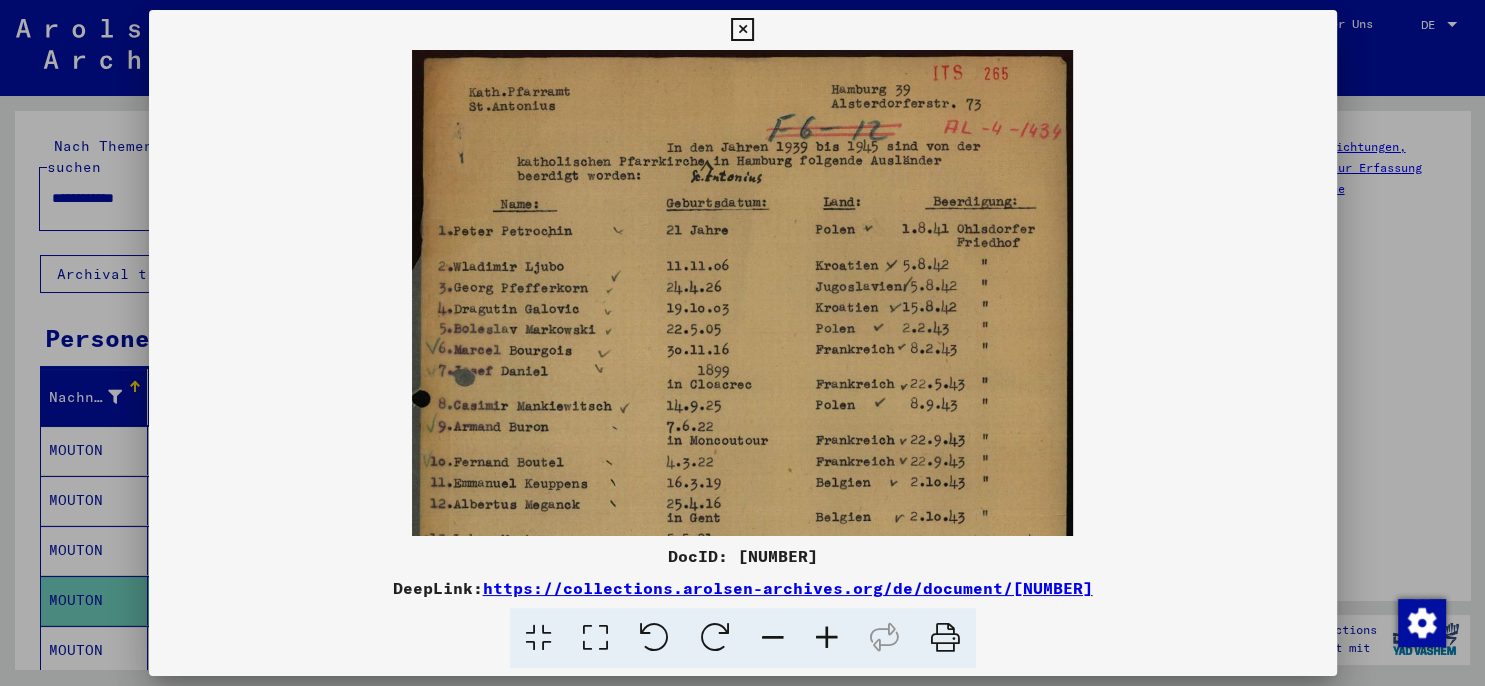 click at bounding box center [827, 638] 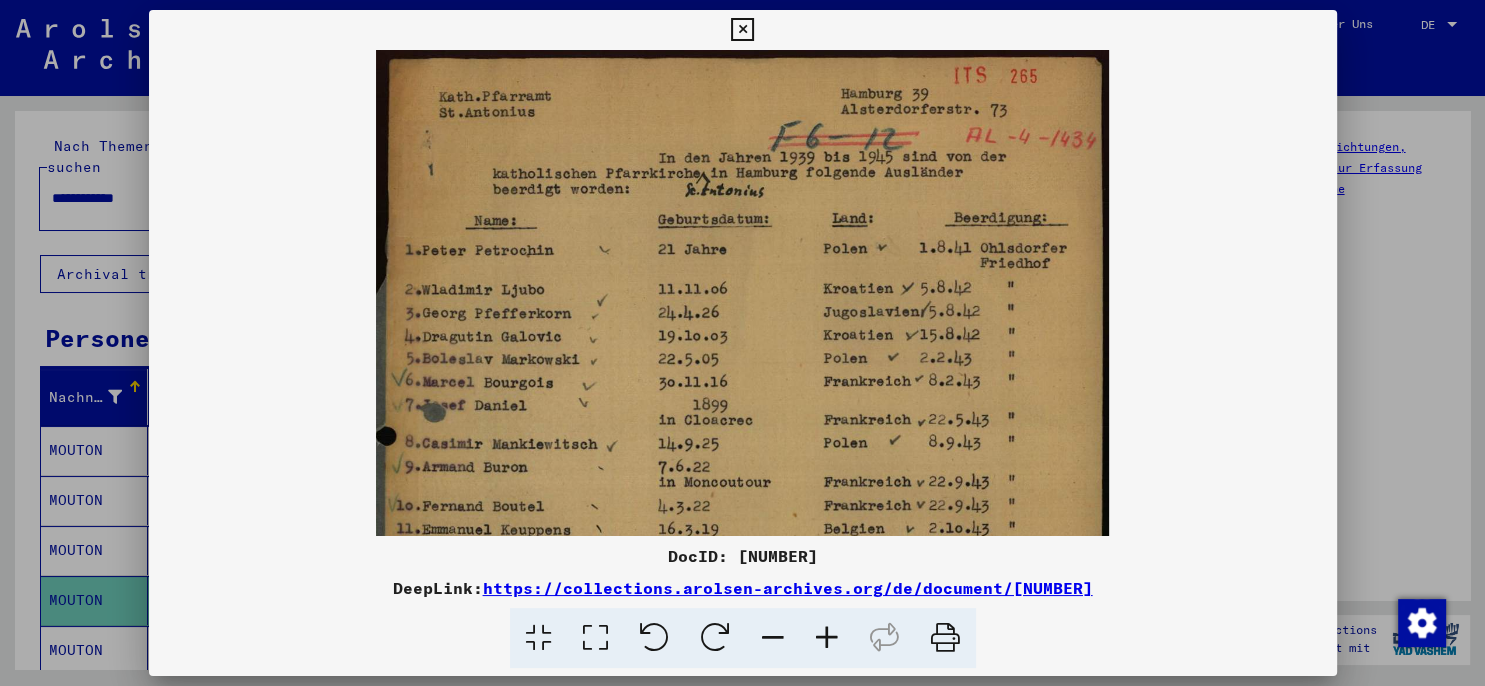 click at bounding box center [827, 638] 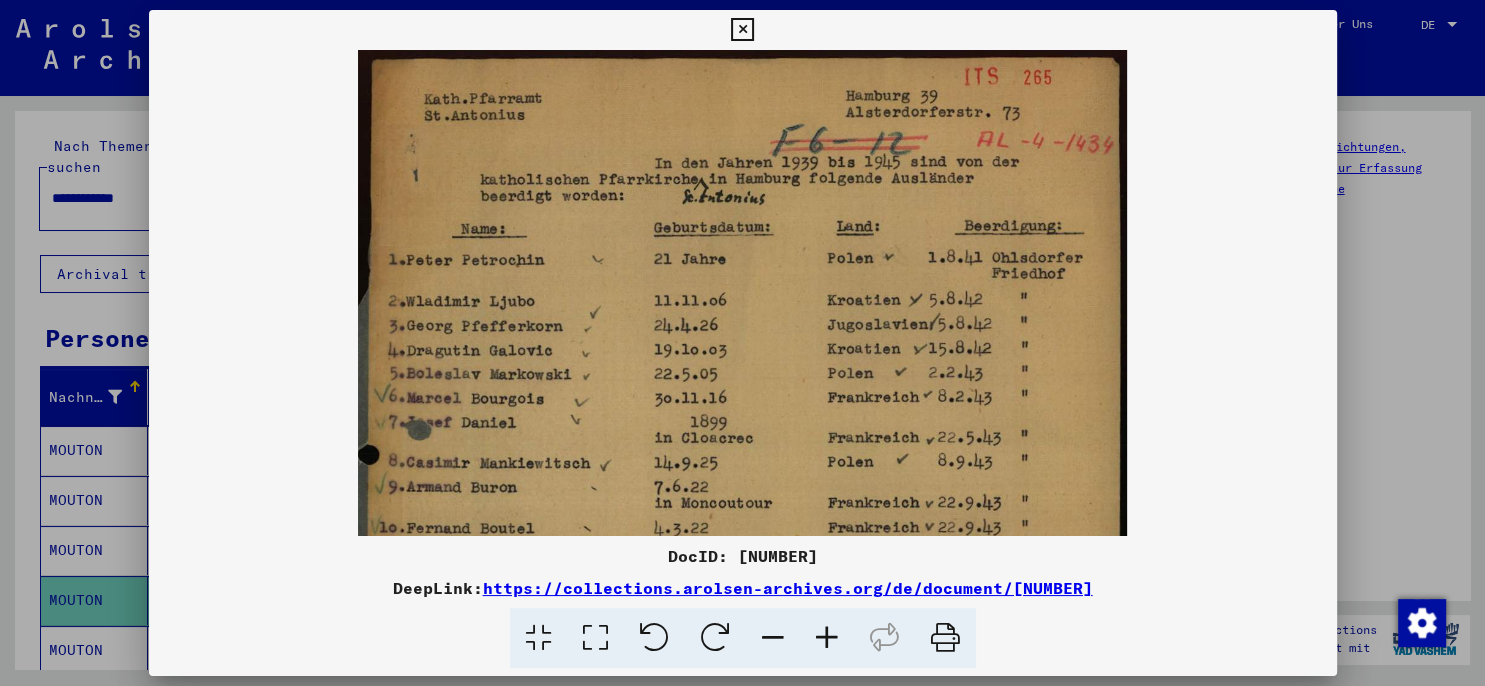 click at bounding box center [827, 638] 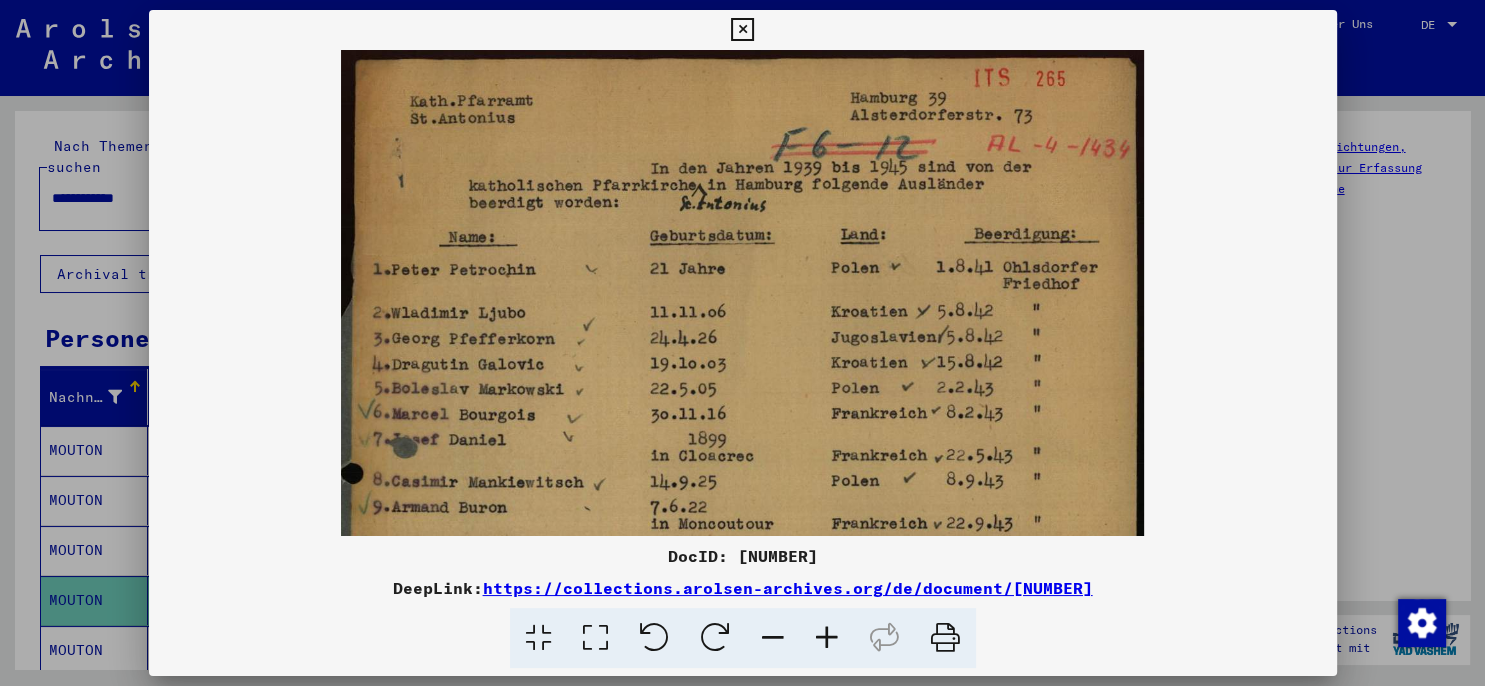 click at bounding box center (827, 638) 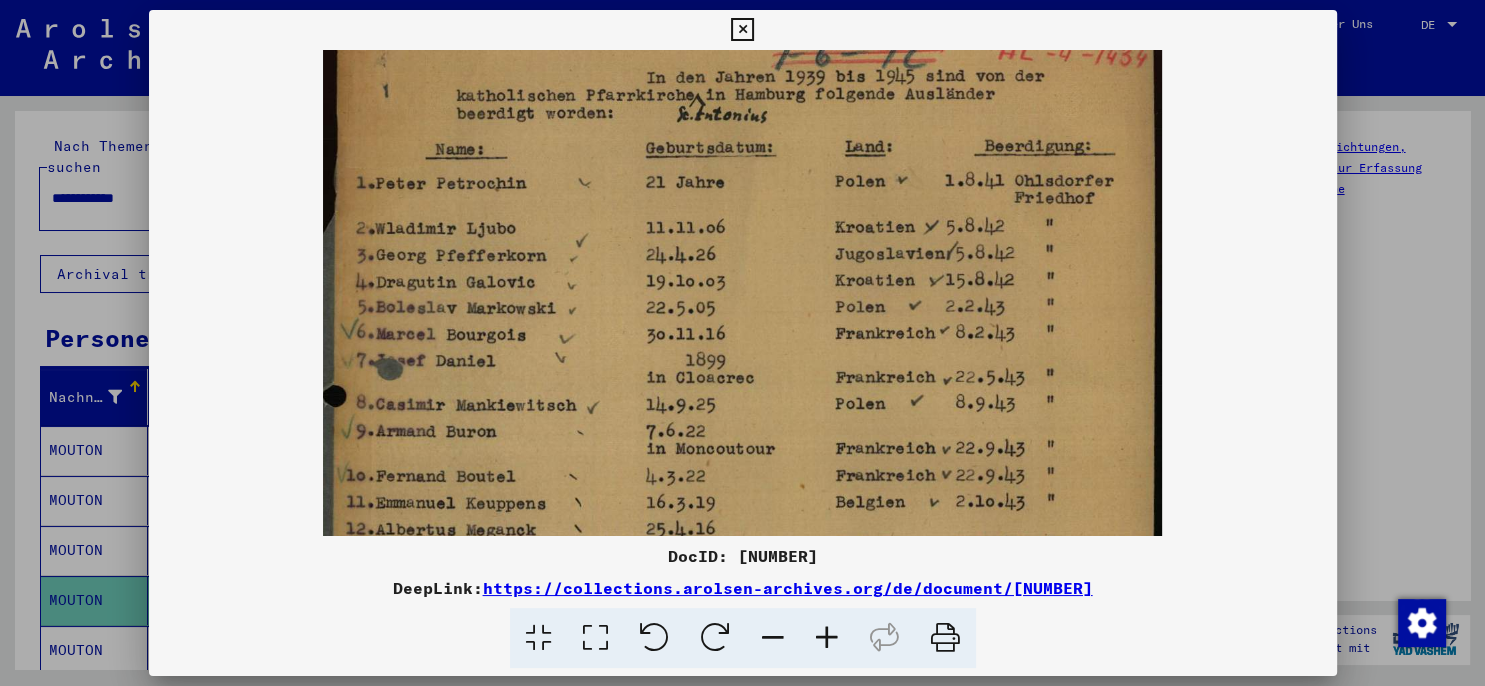 drag, startPoint x: 610, startPoint y: 442, endPoint x: 612, endPoint y: 340, distance: 102.01961 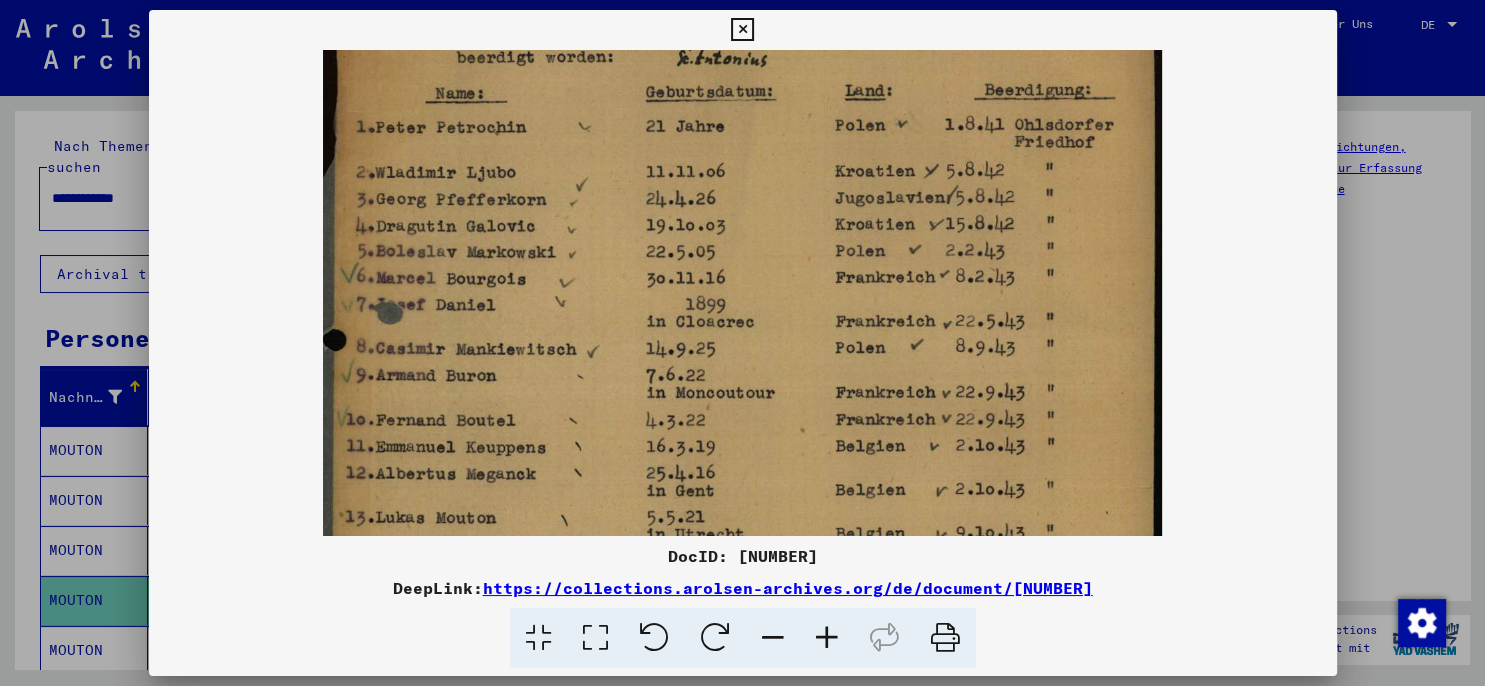scroll, scrollTop: 199, scrollLeft: 0, axis: vertical 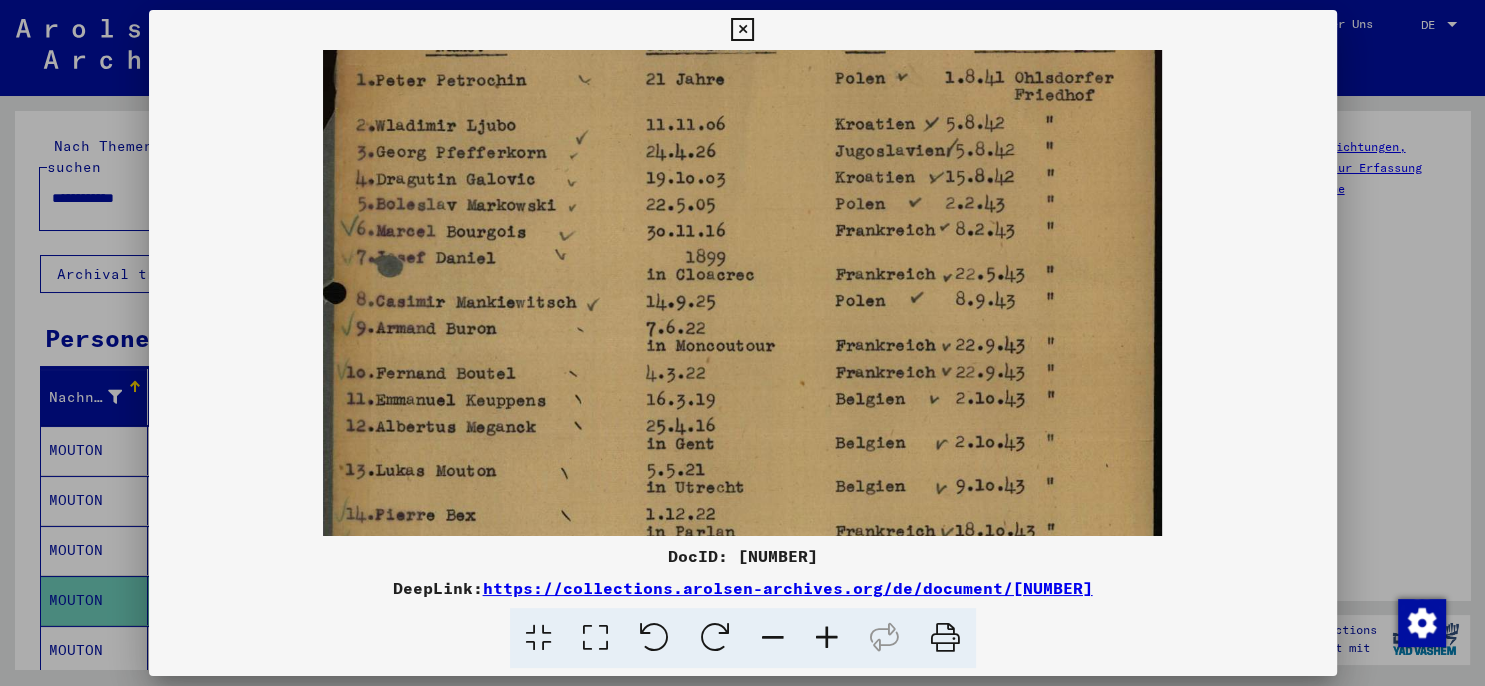 drag, startPoint x: 605, startPoint y: 387, endPoint x: 609, endPoint y: 293, distance: 94.08507 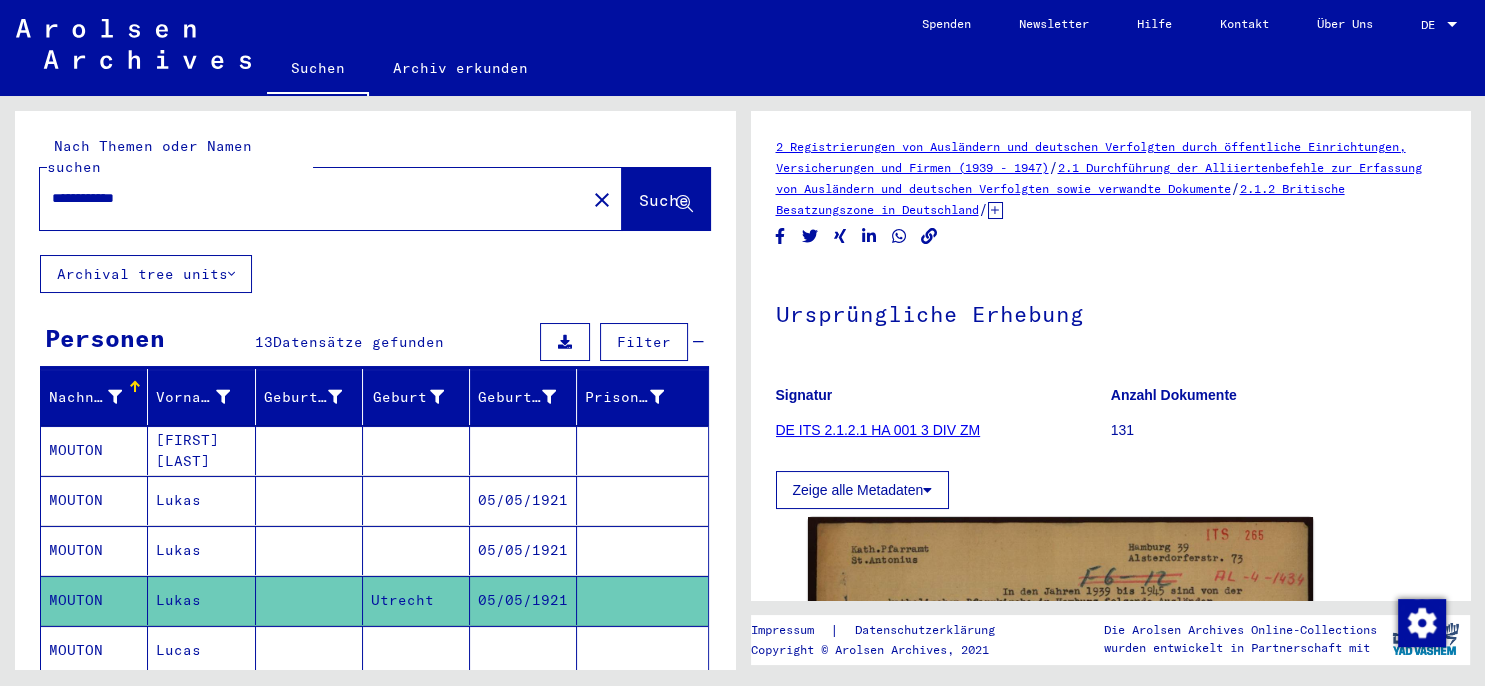 click on "Lucas" at bounding box center (201, 700) 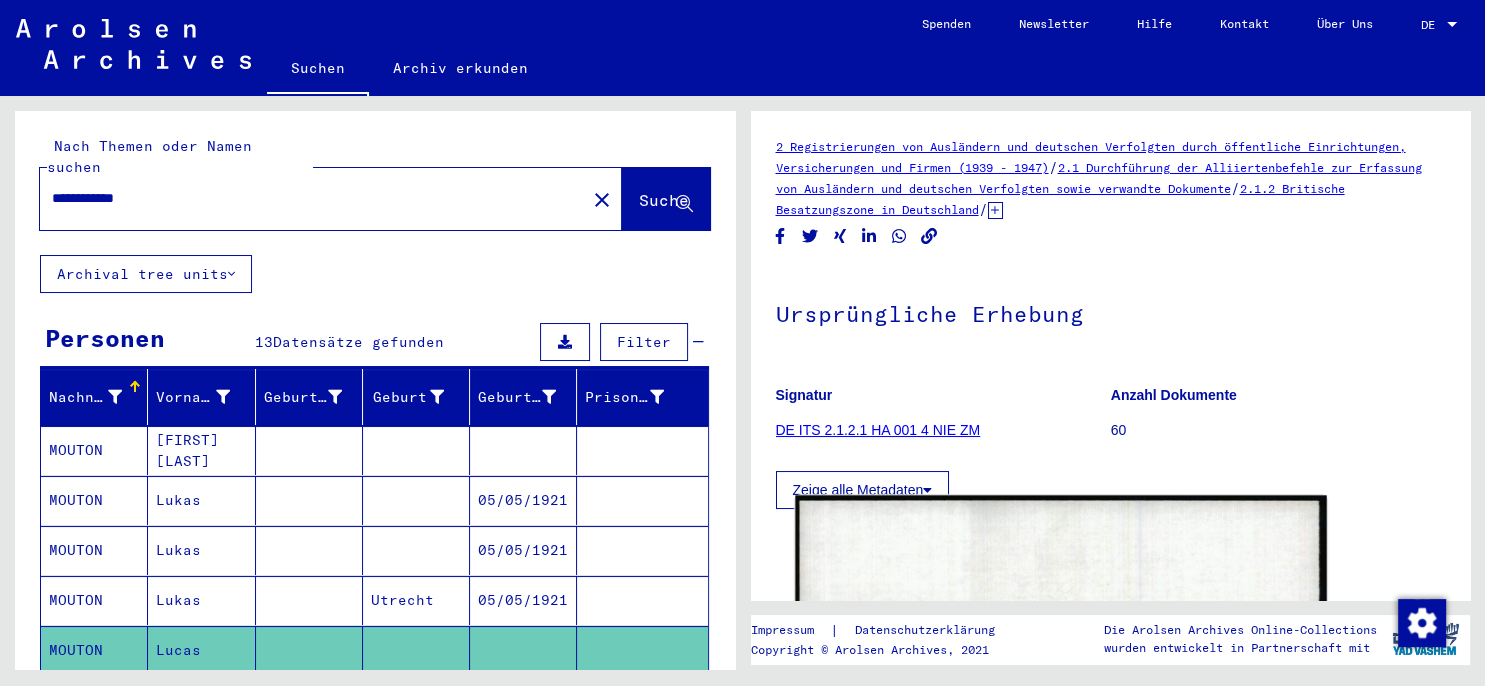click 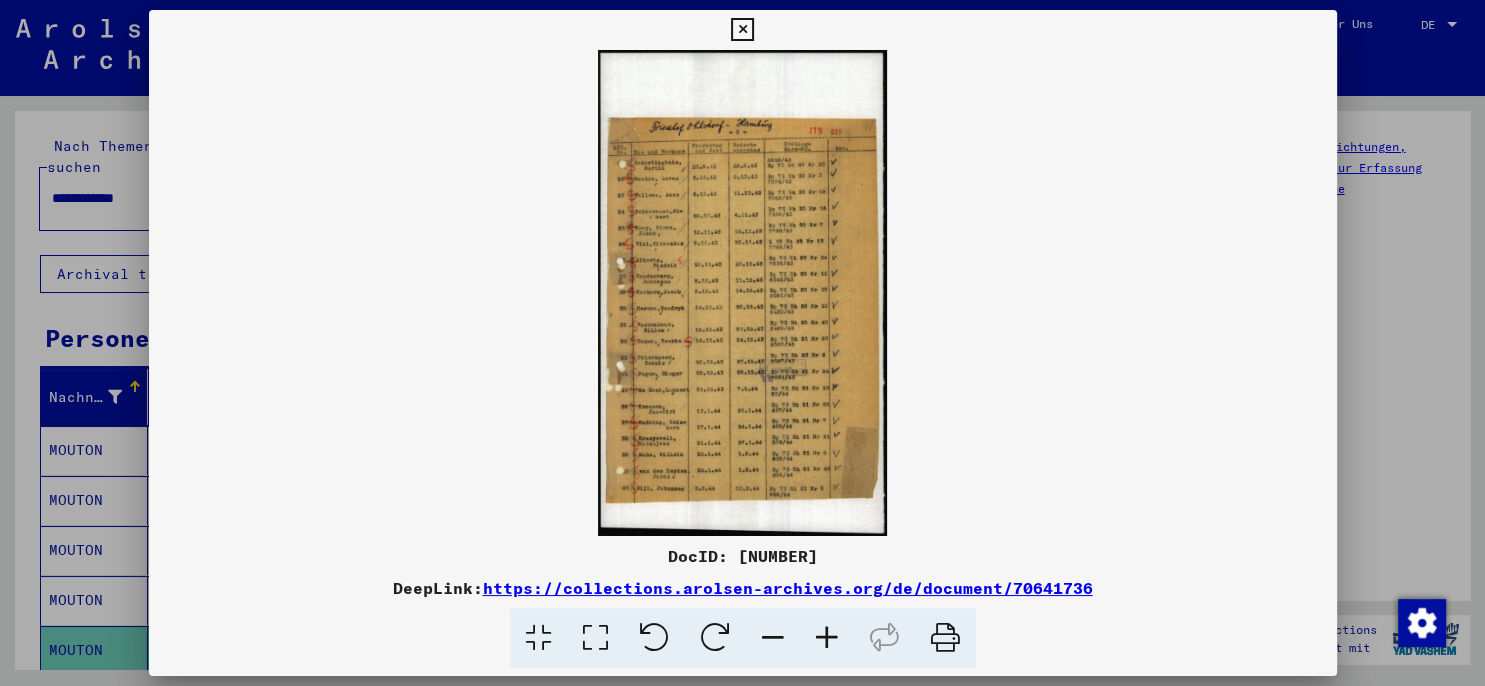 click at bounding box center (742, 30) 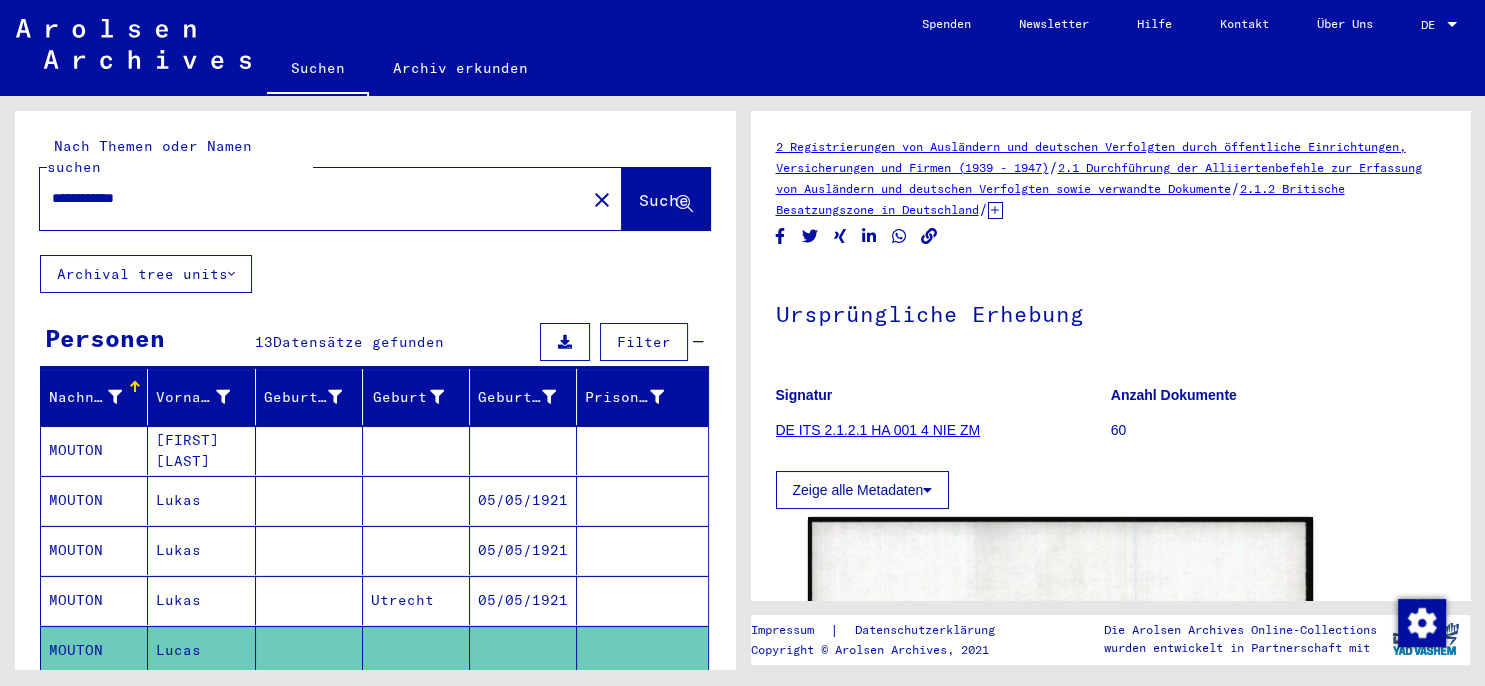 click 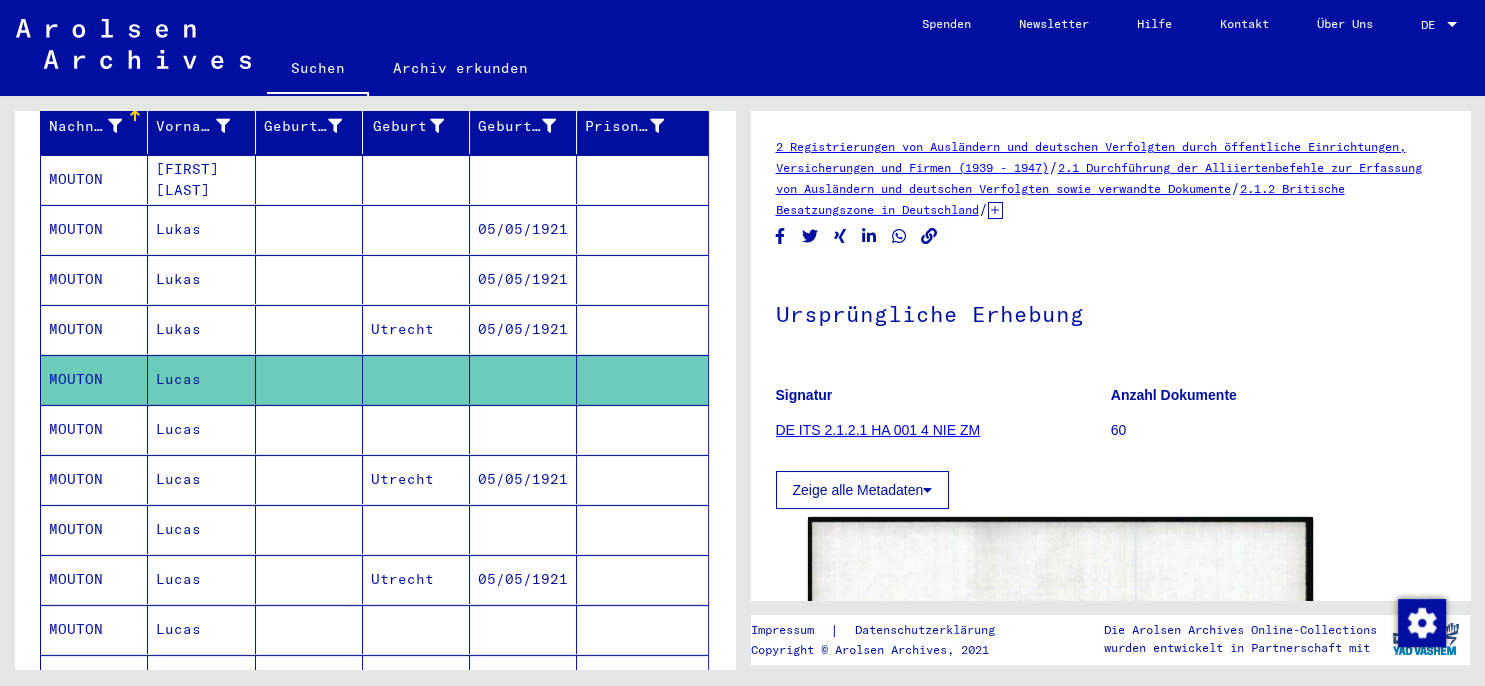 scroll, scrollTop: 441, scrollLeft: 0, axis: vertical 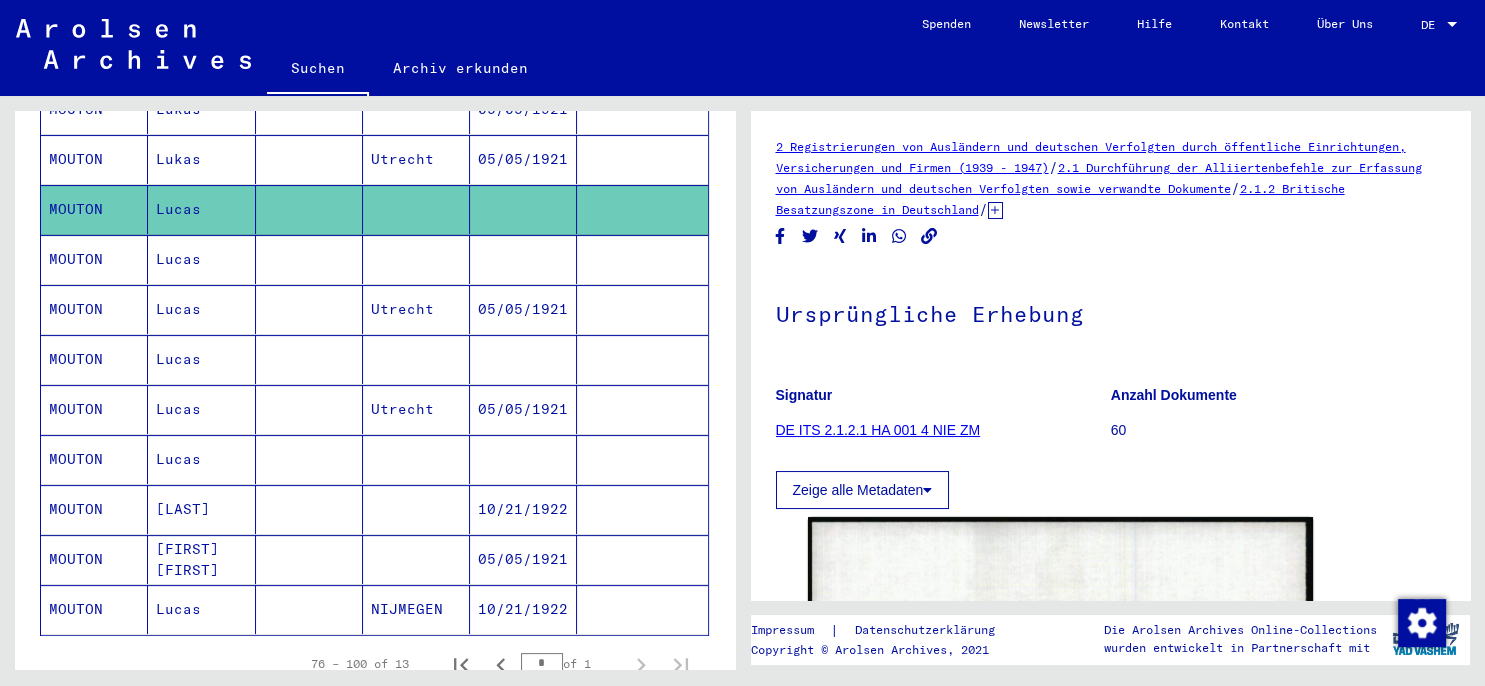 click at bounding box center (309, 309) 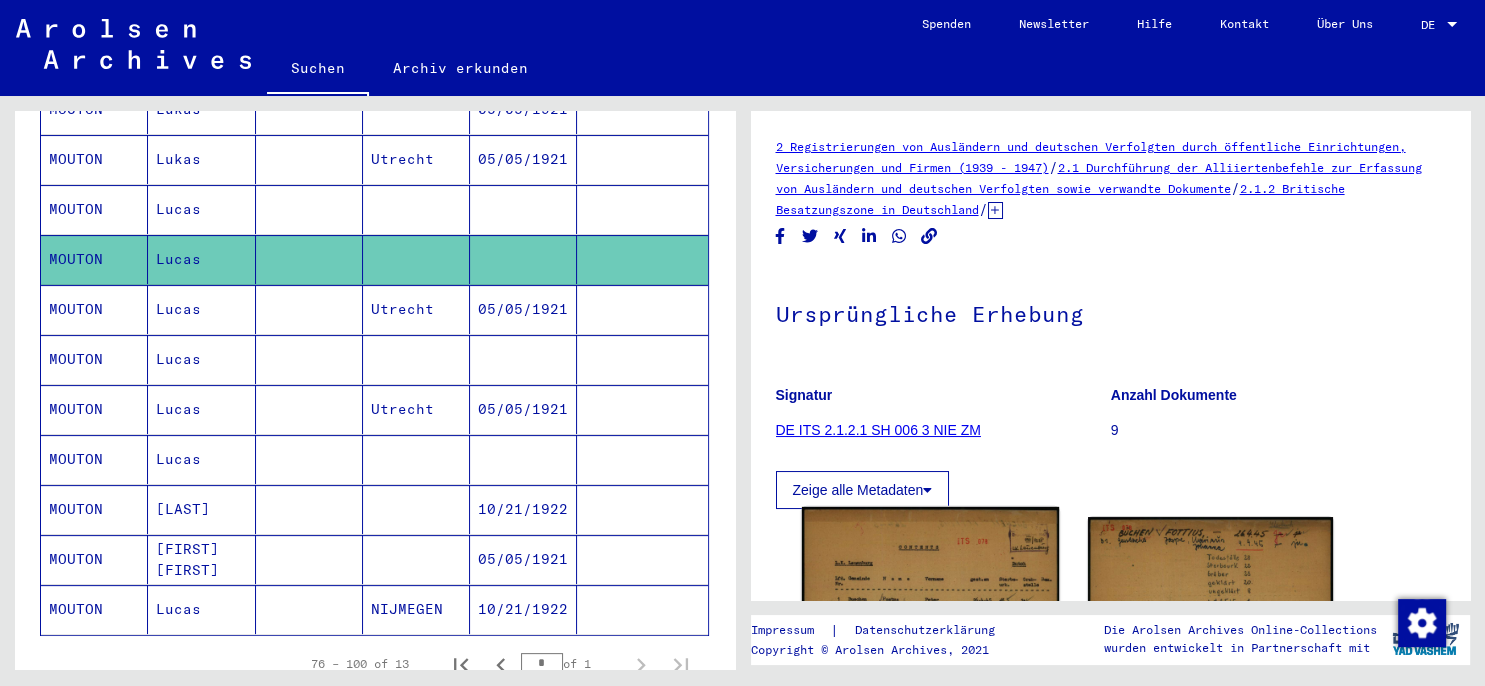 click 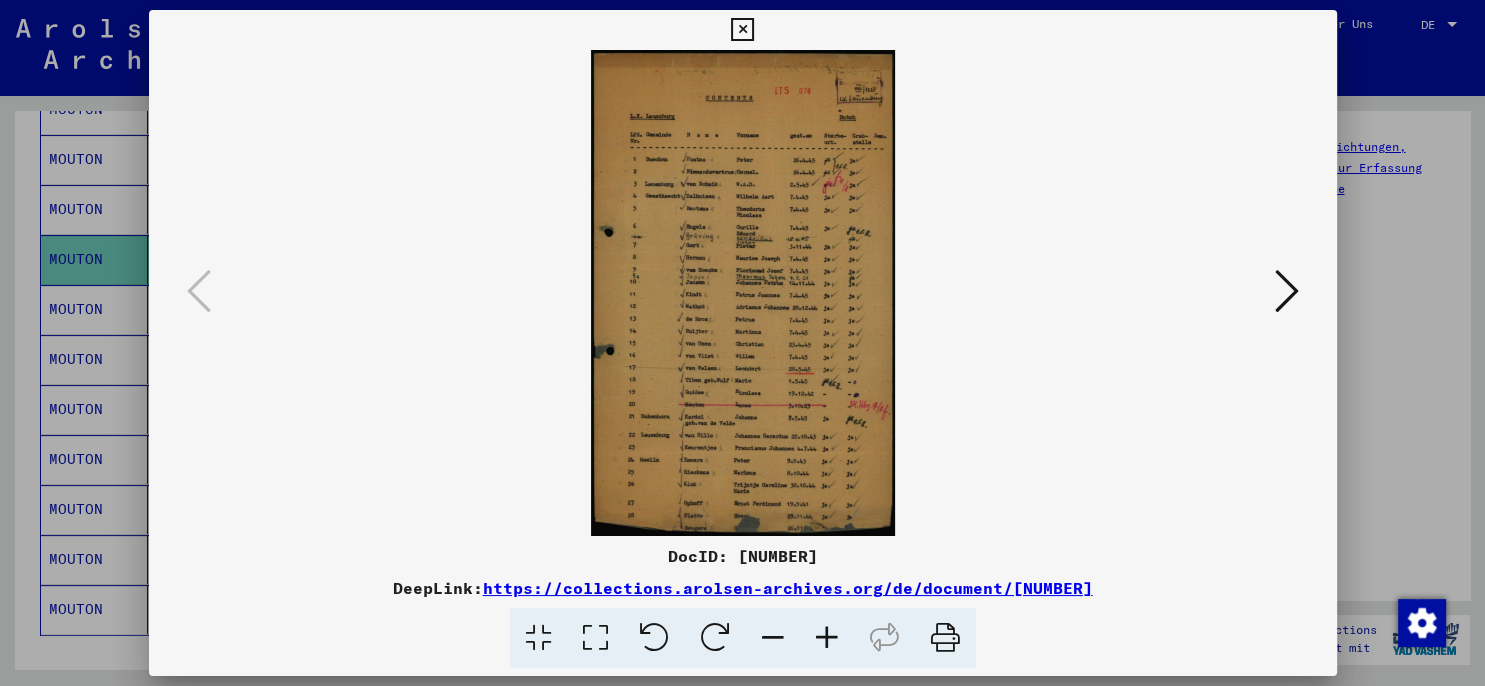 click at bounding box center (827, 638) 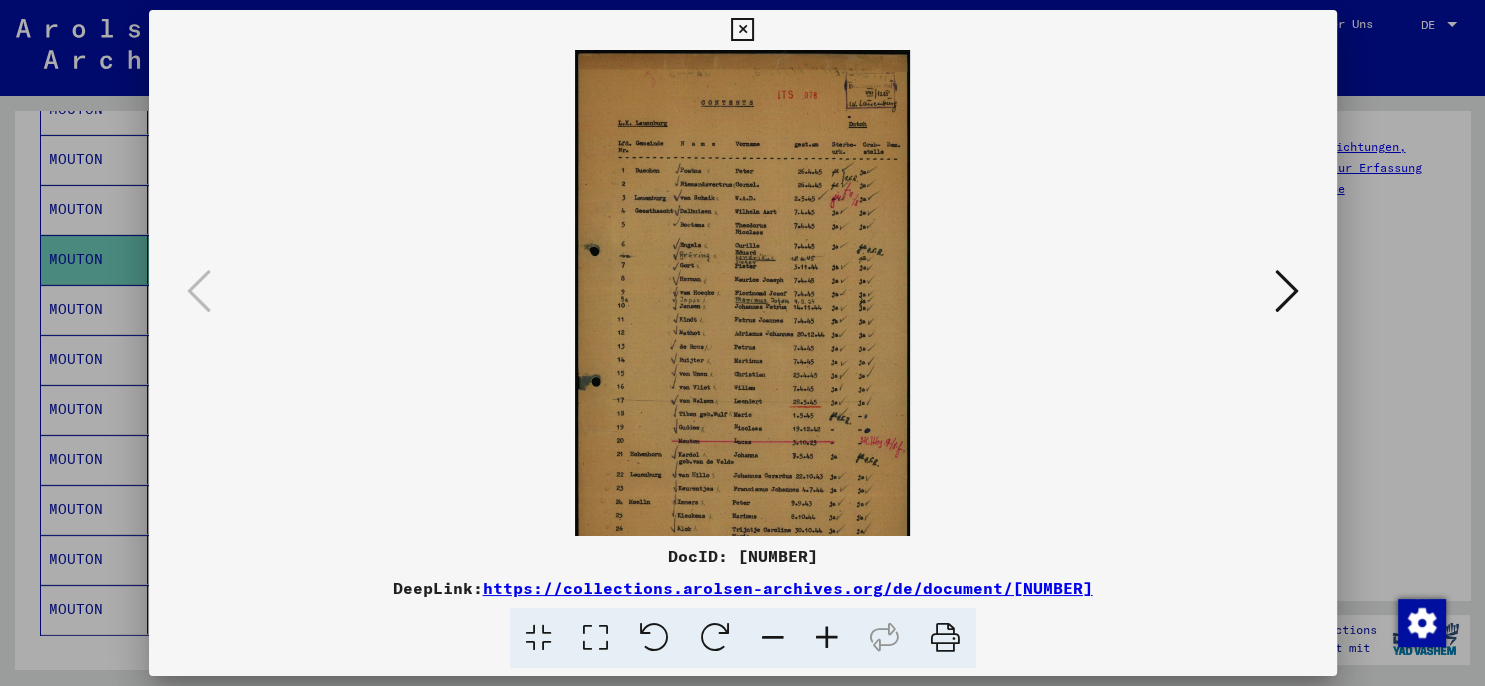 click at bounding box center [827, 638] 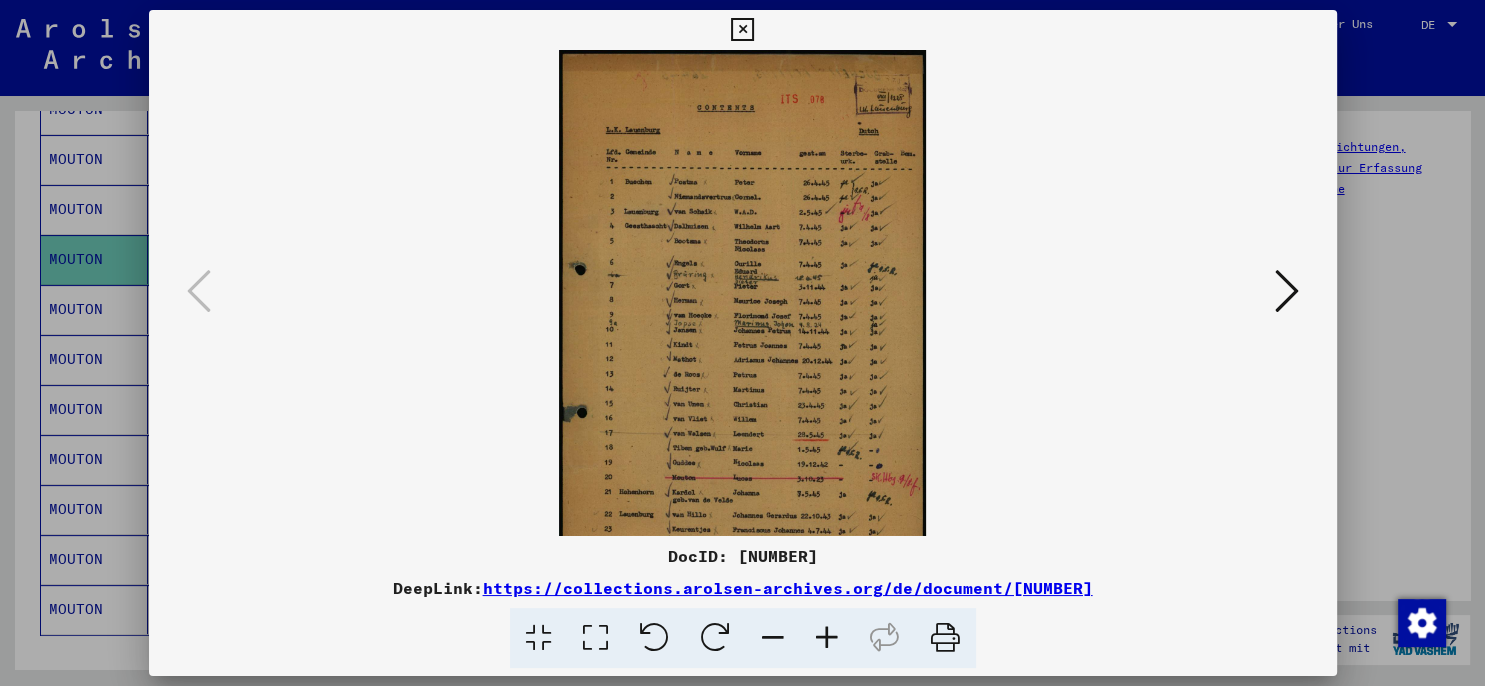 click at bounding box center (827, 638) 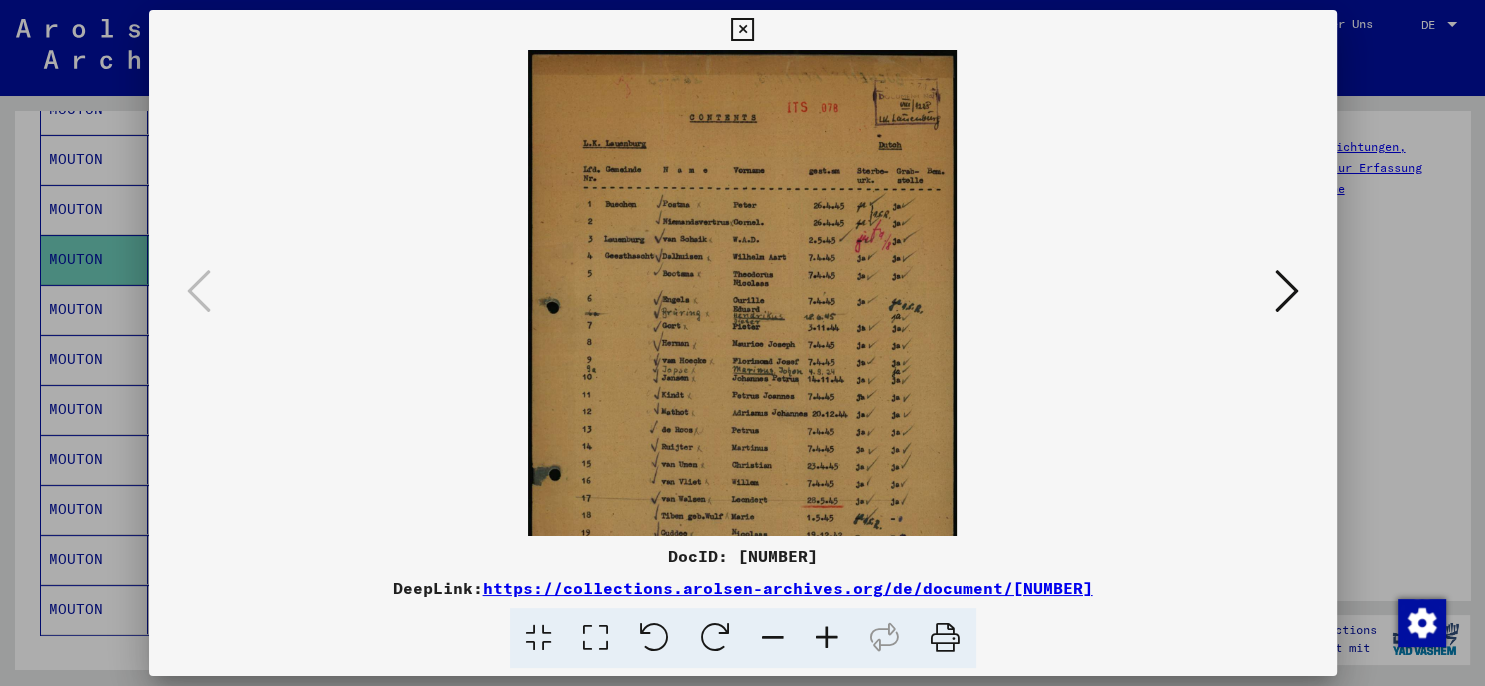 click at bounding box center [827, 638] 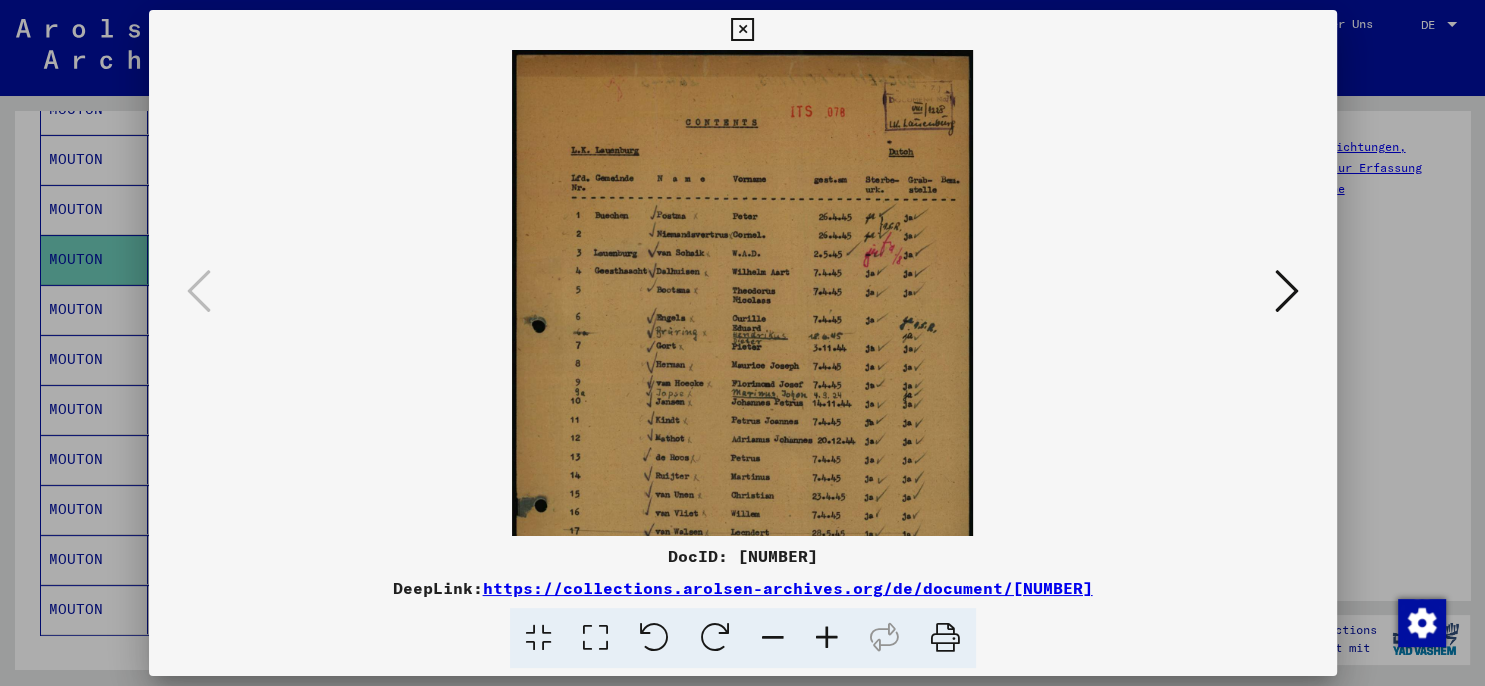 click at bounding box center (827, 638) 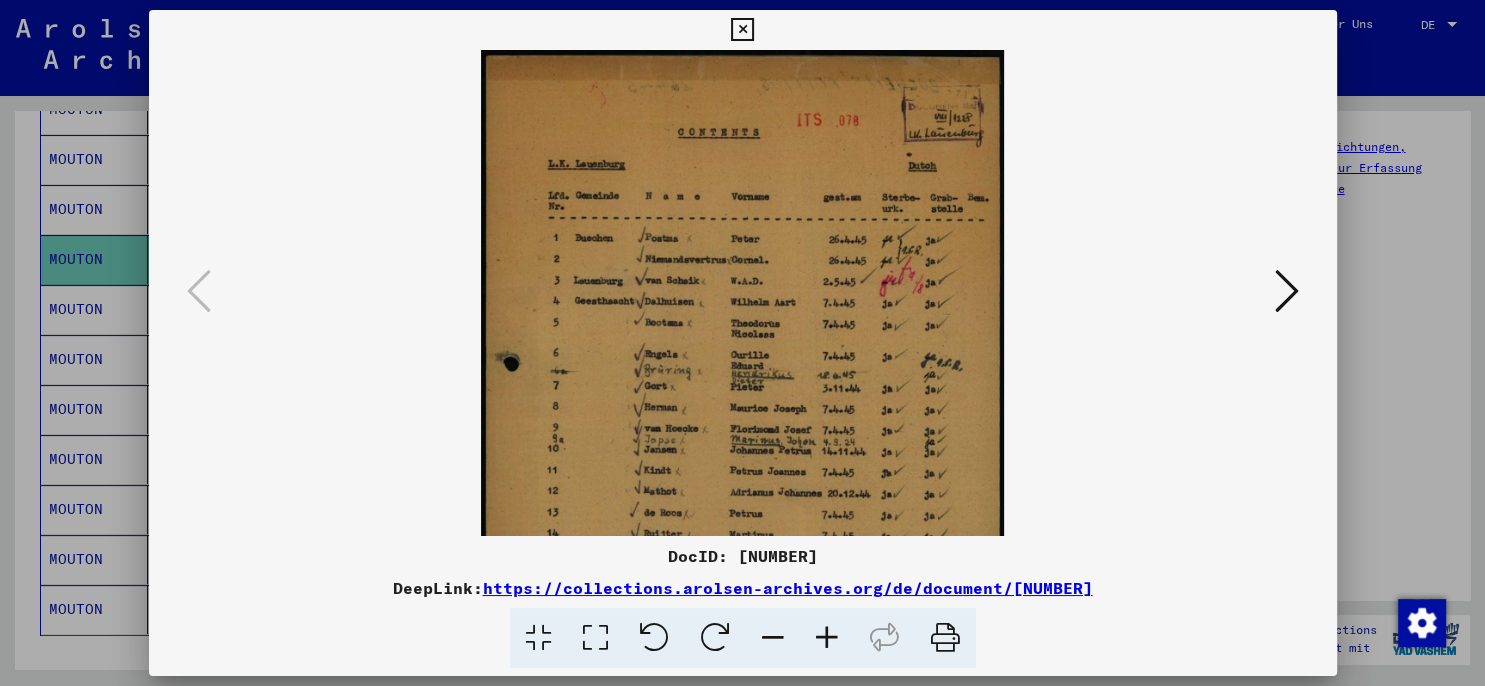 click at bounding box center [827, 638] 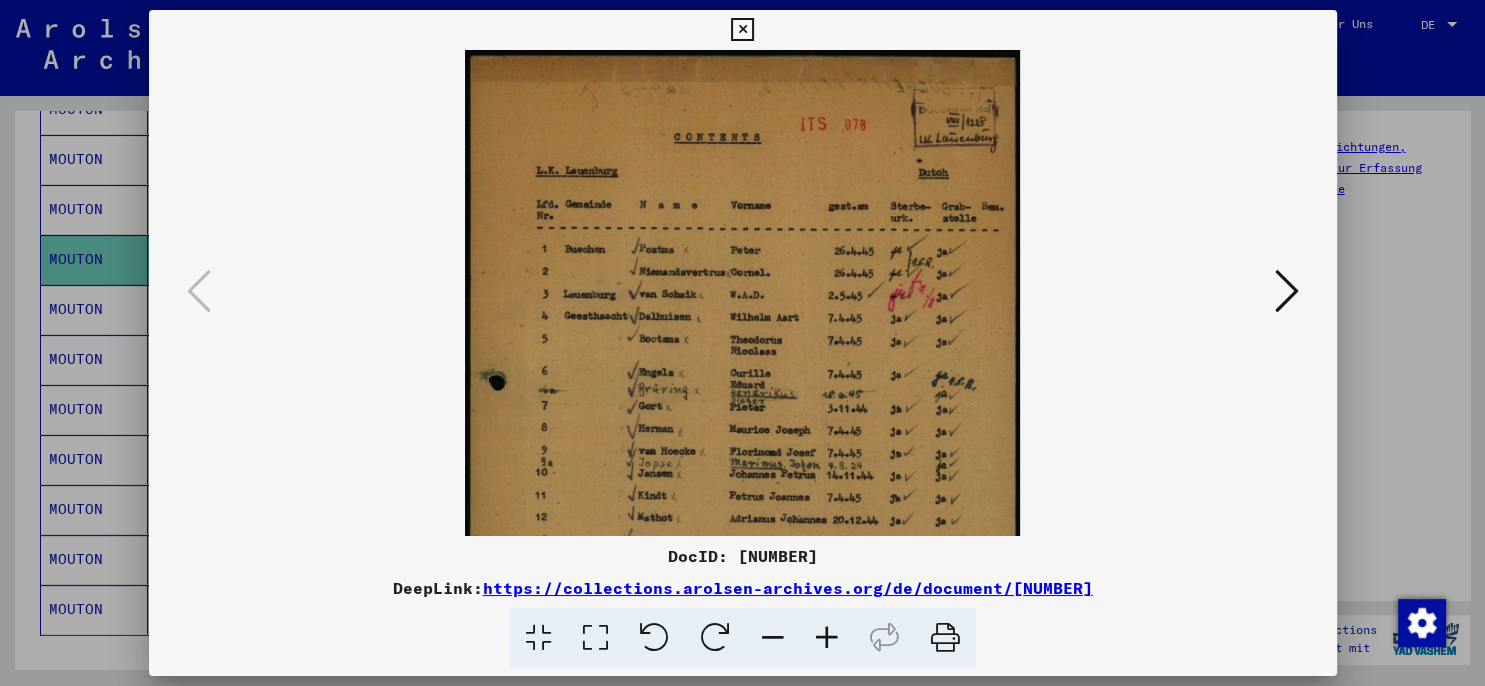 click at bounding box center [827, 638] 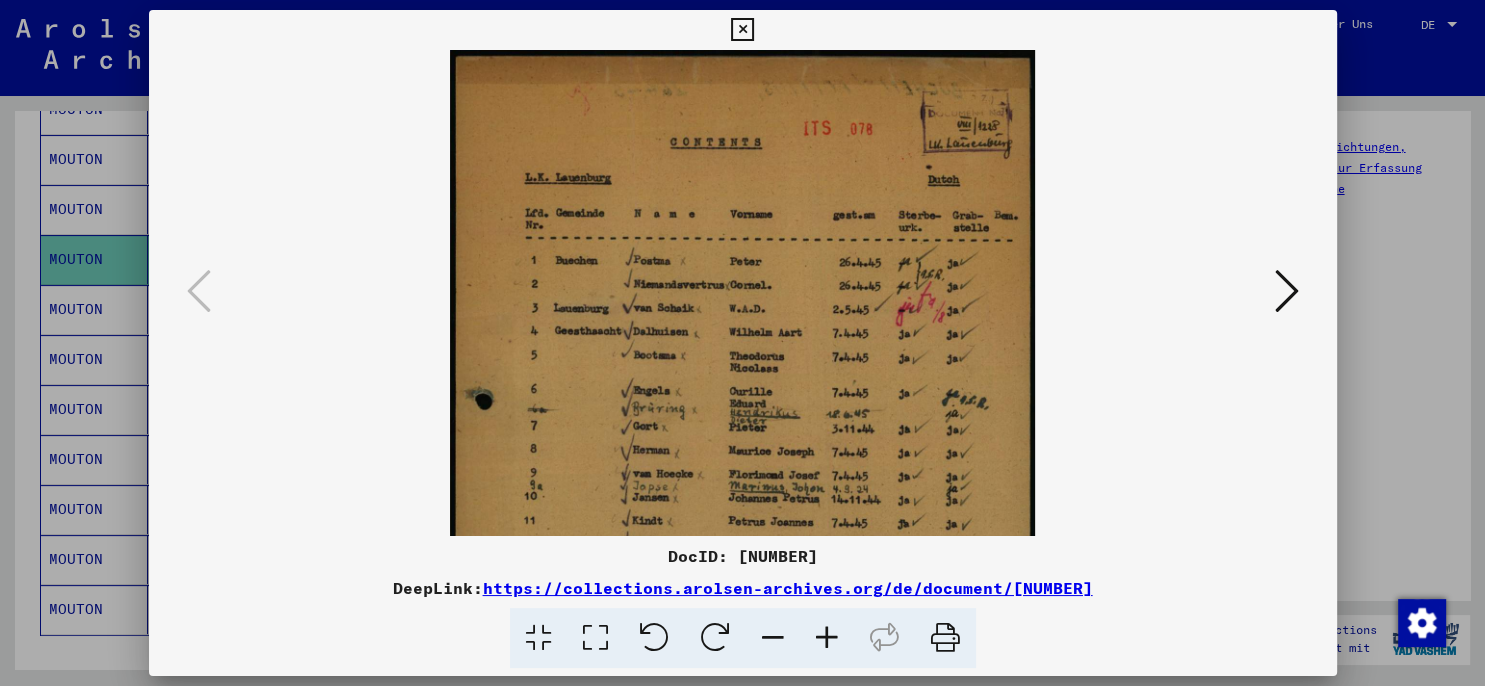 click at bounding box center [827, 638] 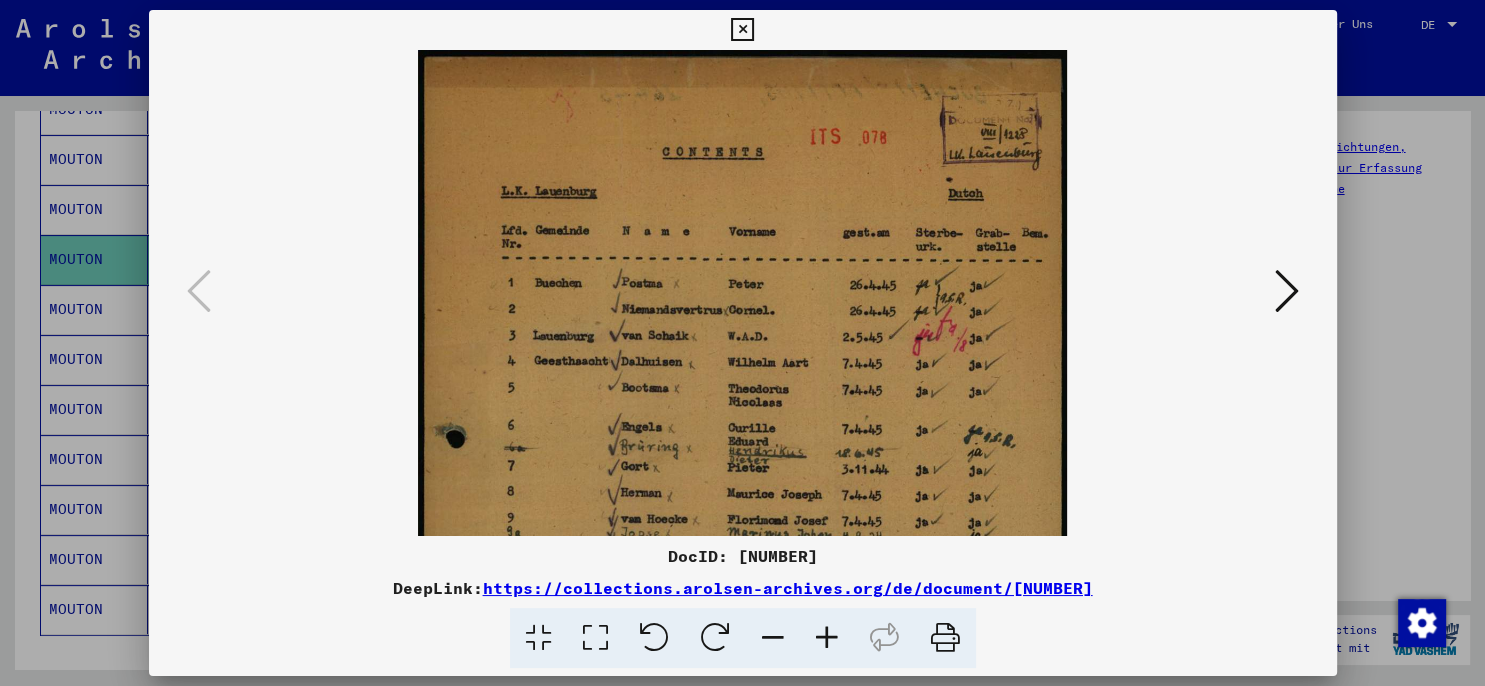 click at bounding box center [827, 638] 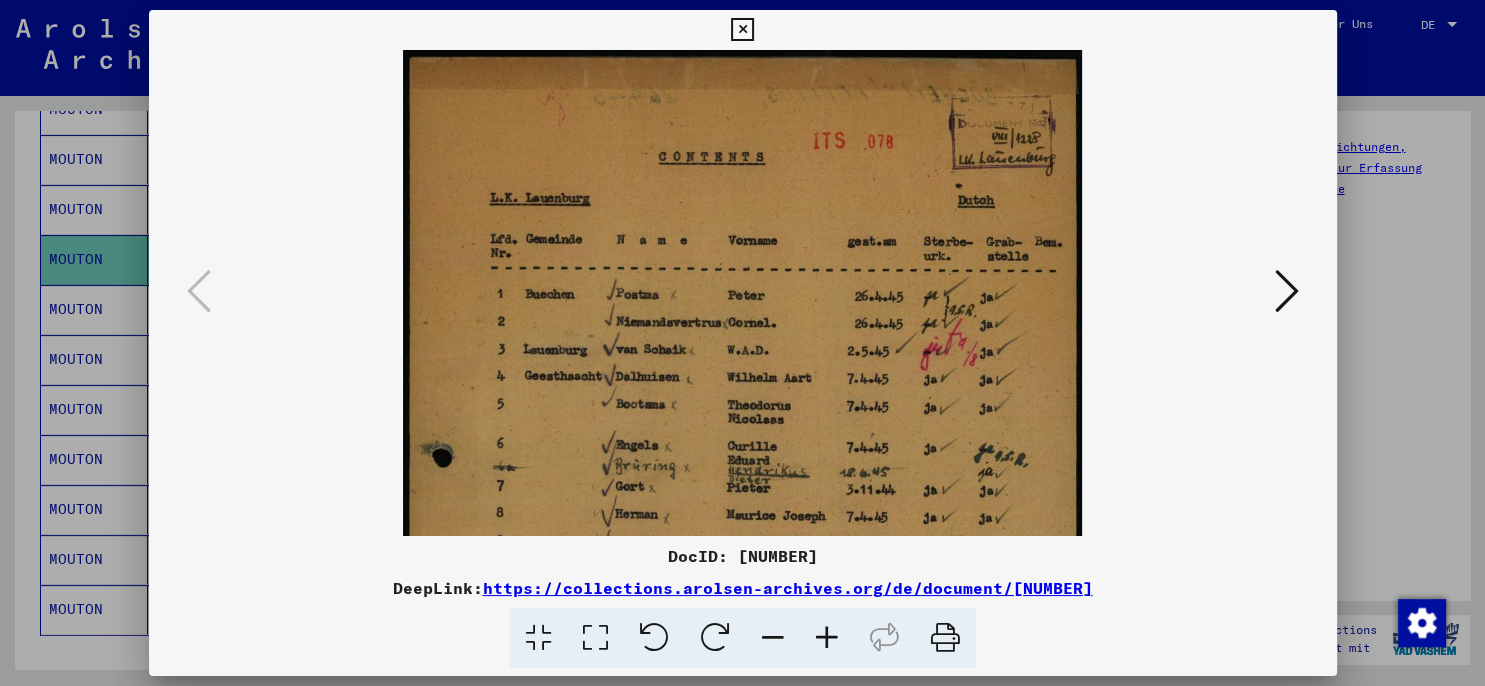 click at bounding box center [827, 638] 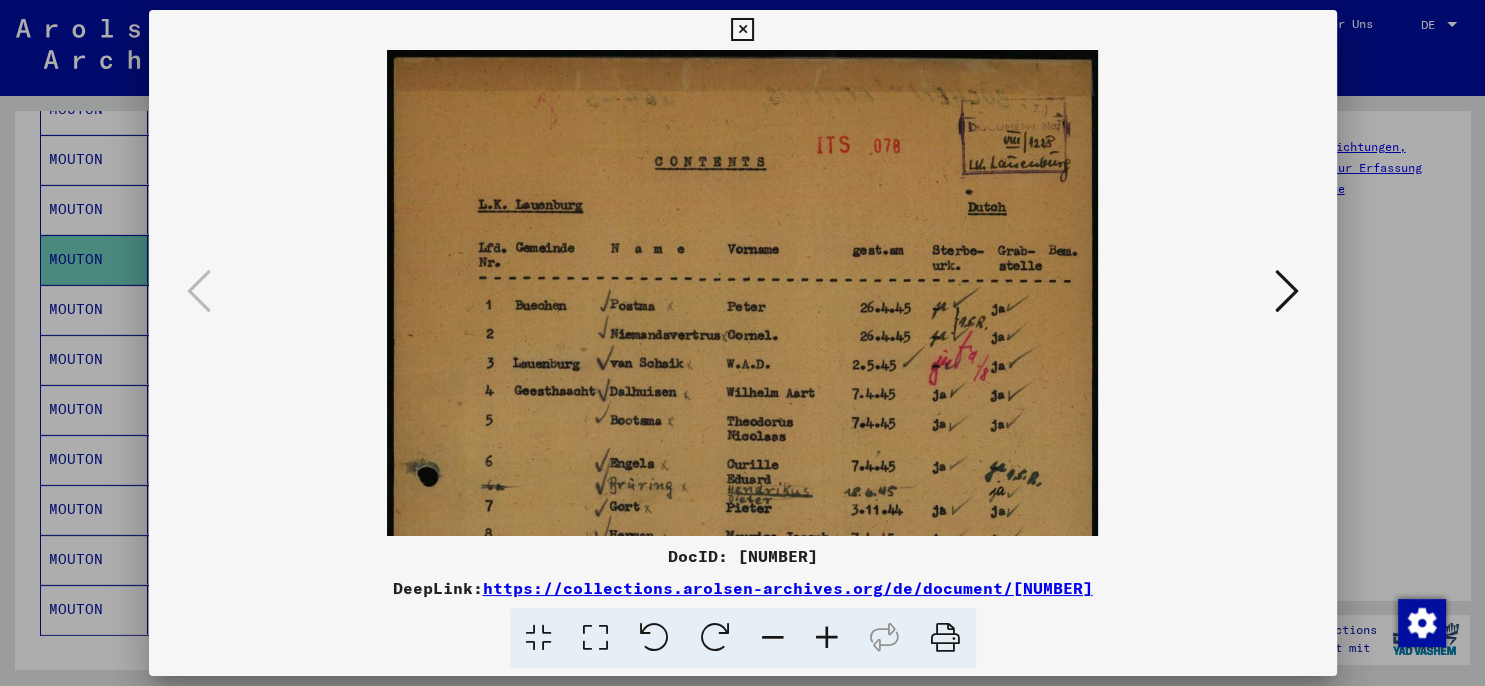 click at bounding box center (742, 30) 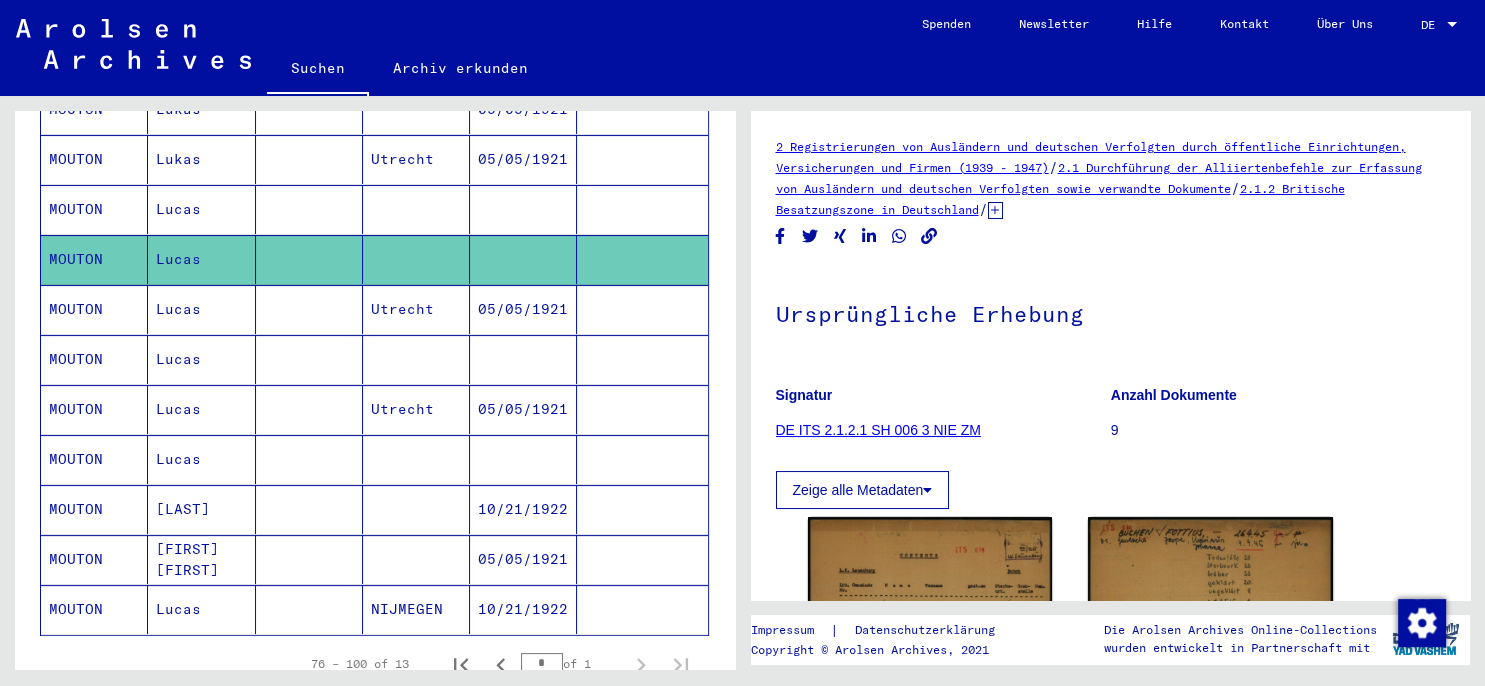 click on "05/05/1921" at bounding box center [523, 359] 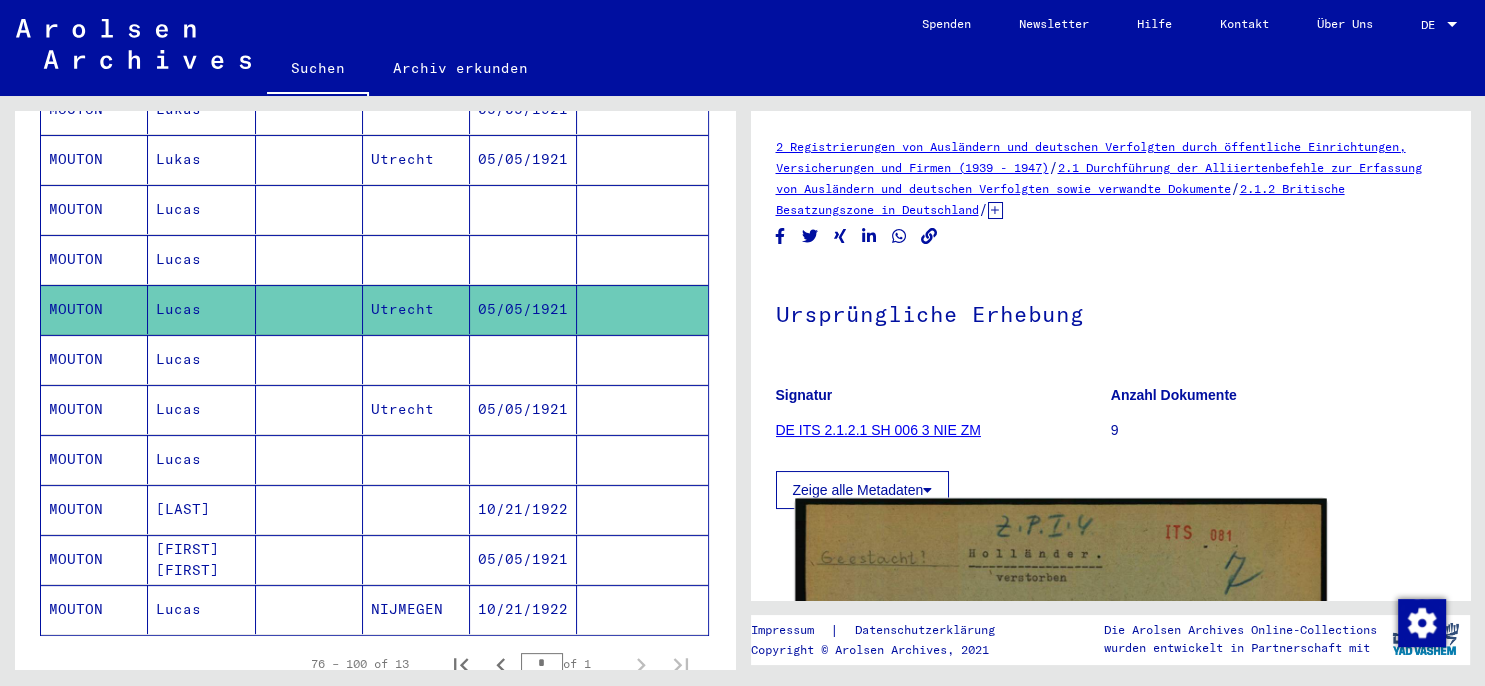 click 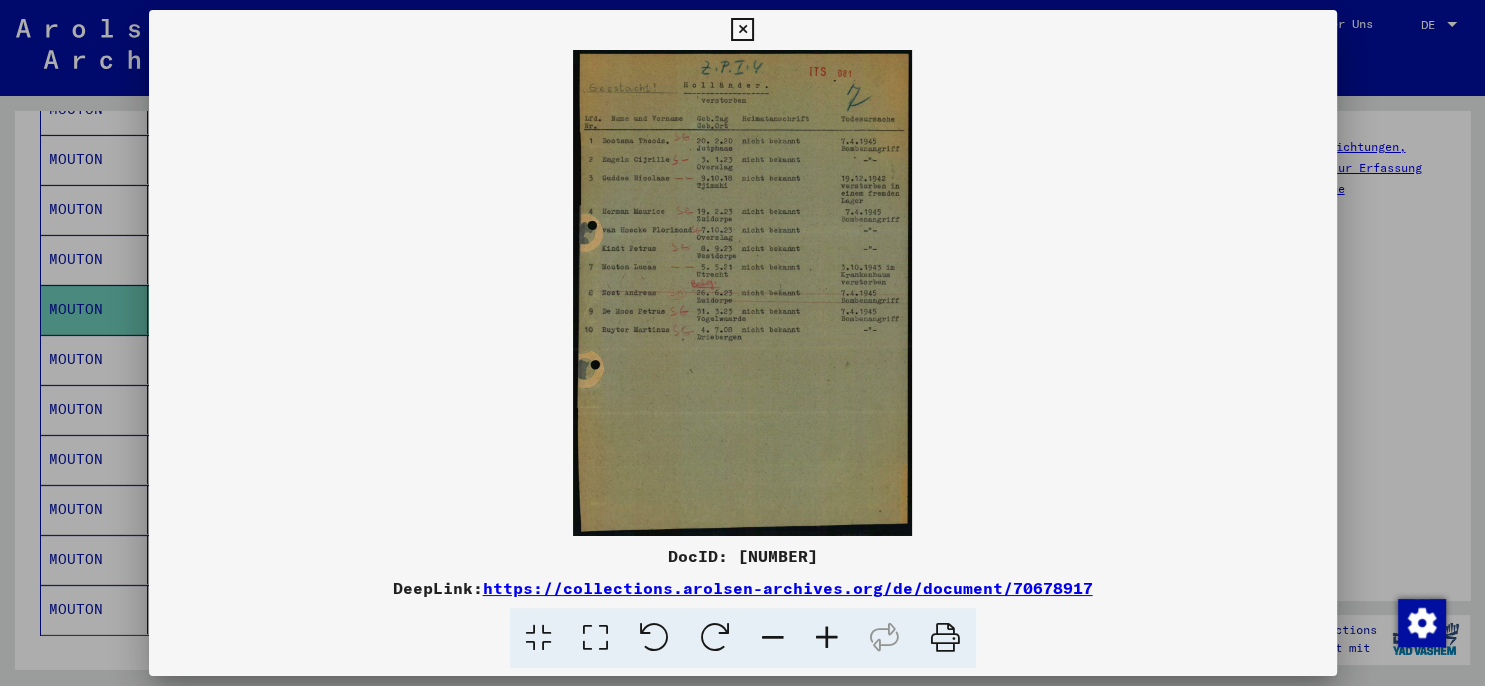 click at bounding box center [827, 638] 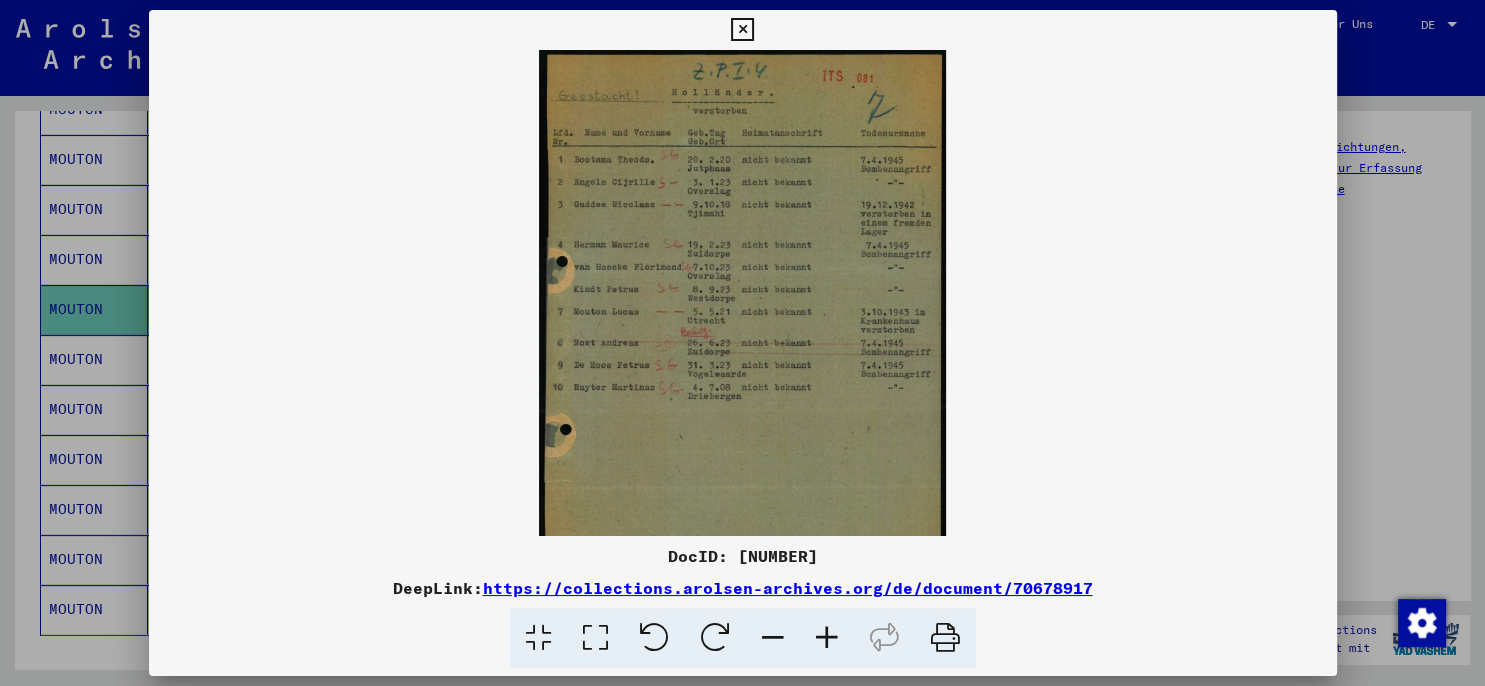 click at bounding box center (827, 638) 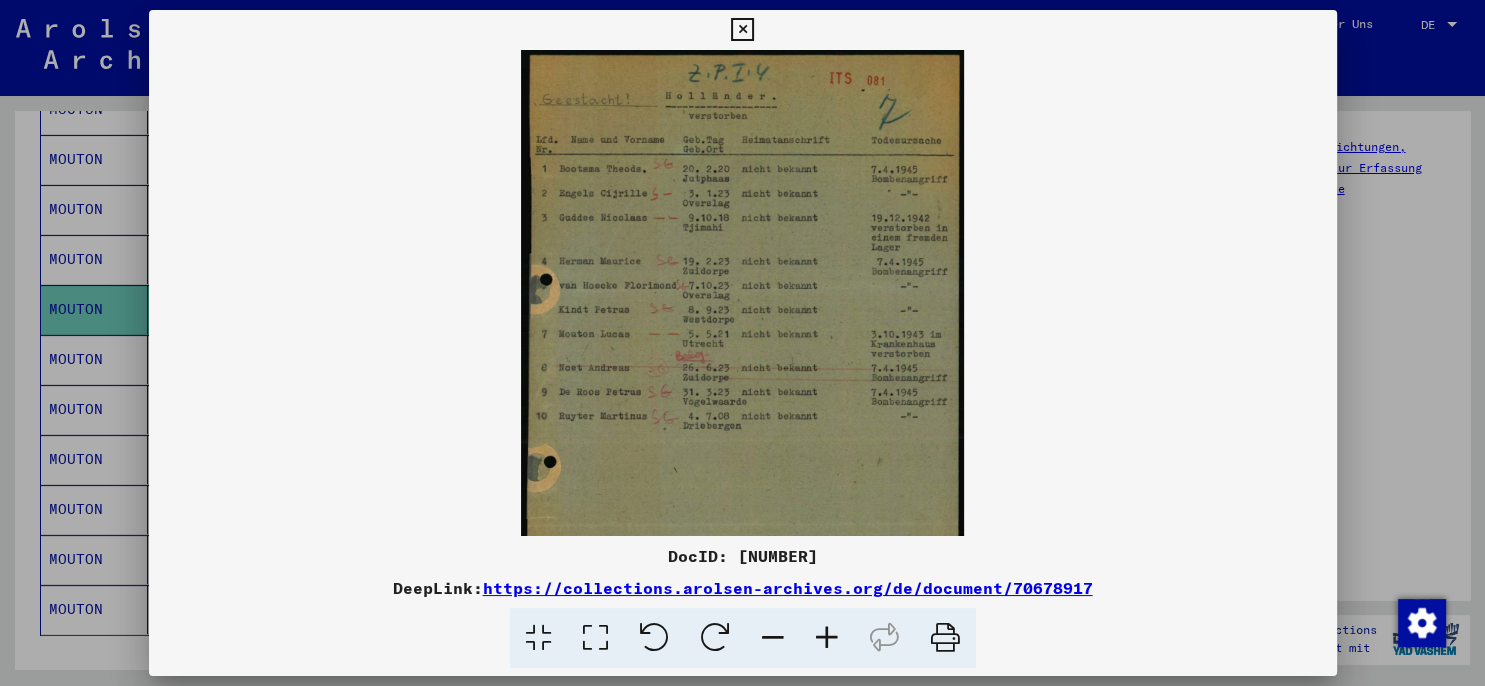 click at bounding box center [827, 638] 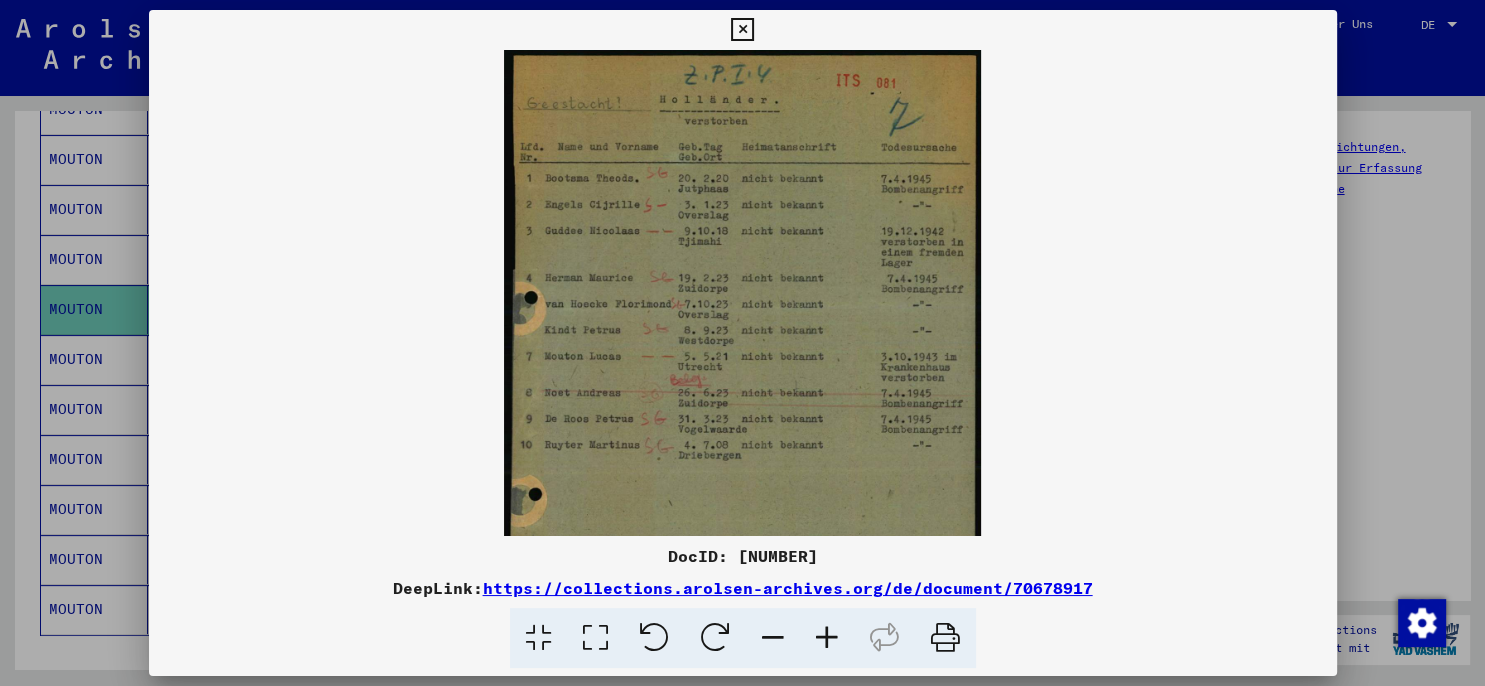 click at bounding box center [827, 638] 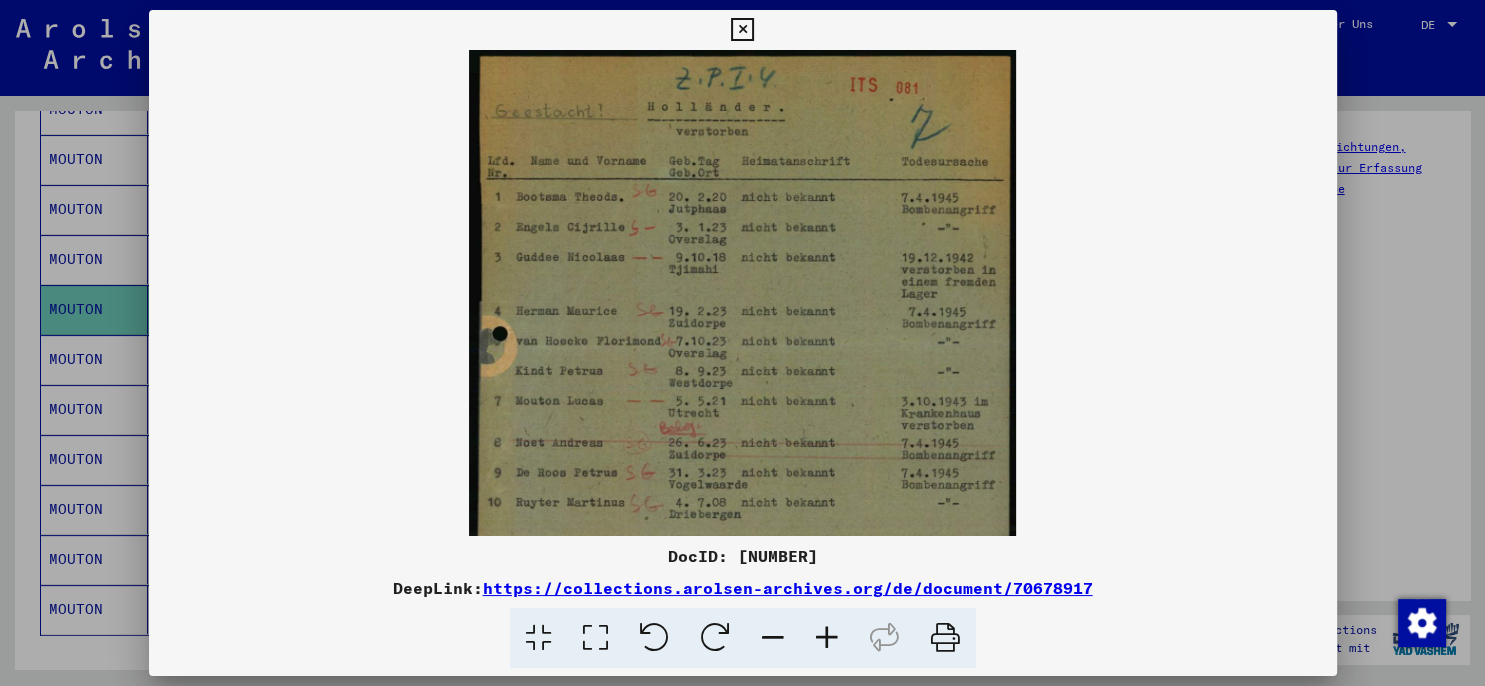 click at bounding box center (827, 638) 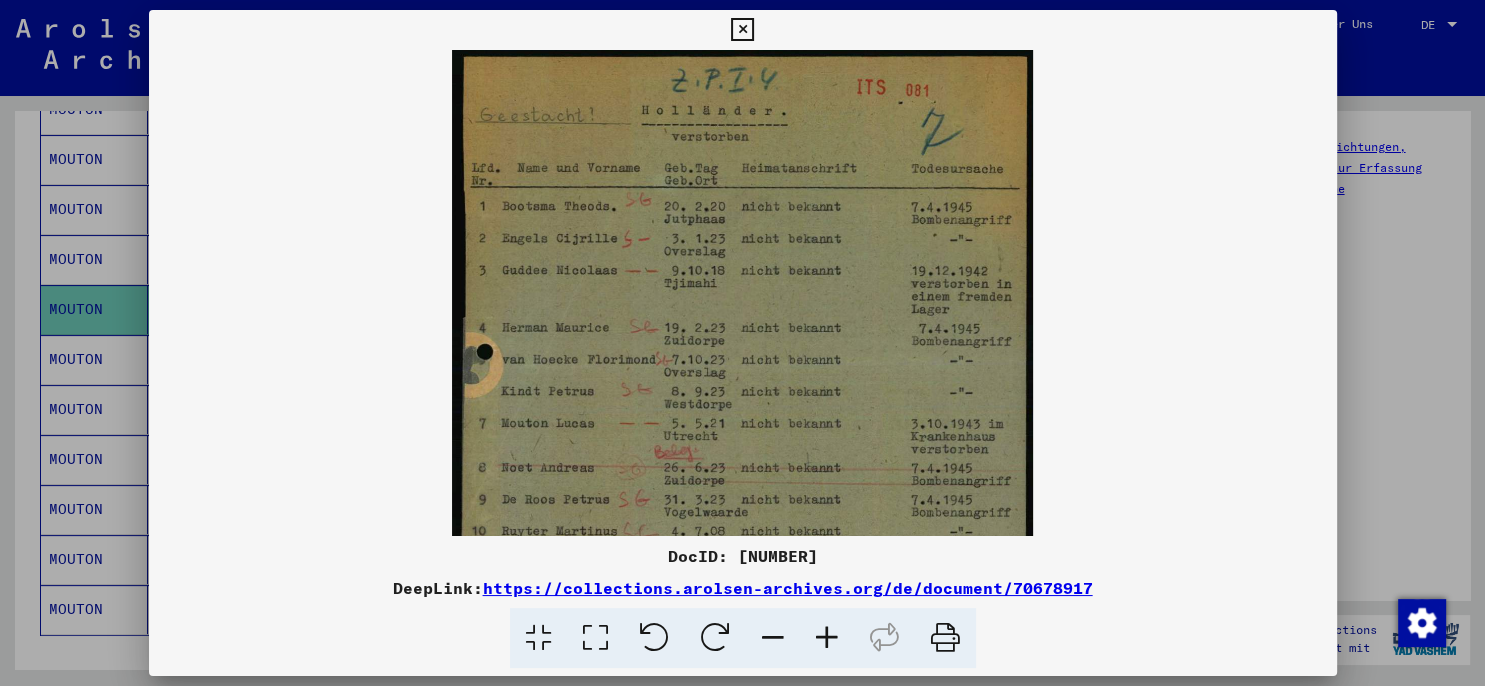 click at bounding box center [827, 638] 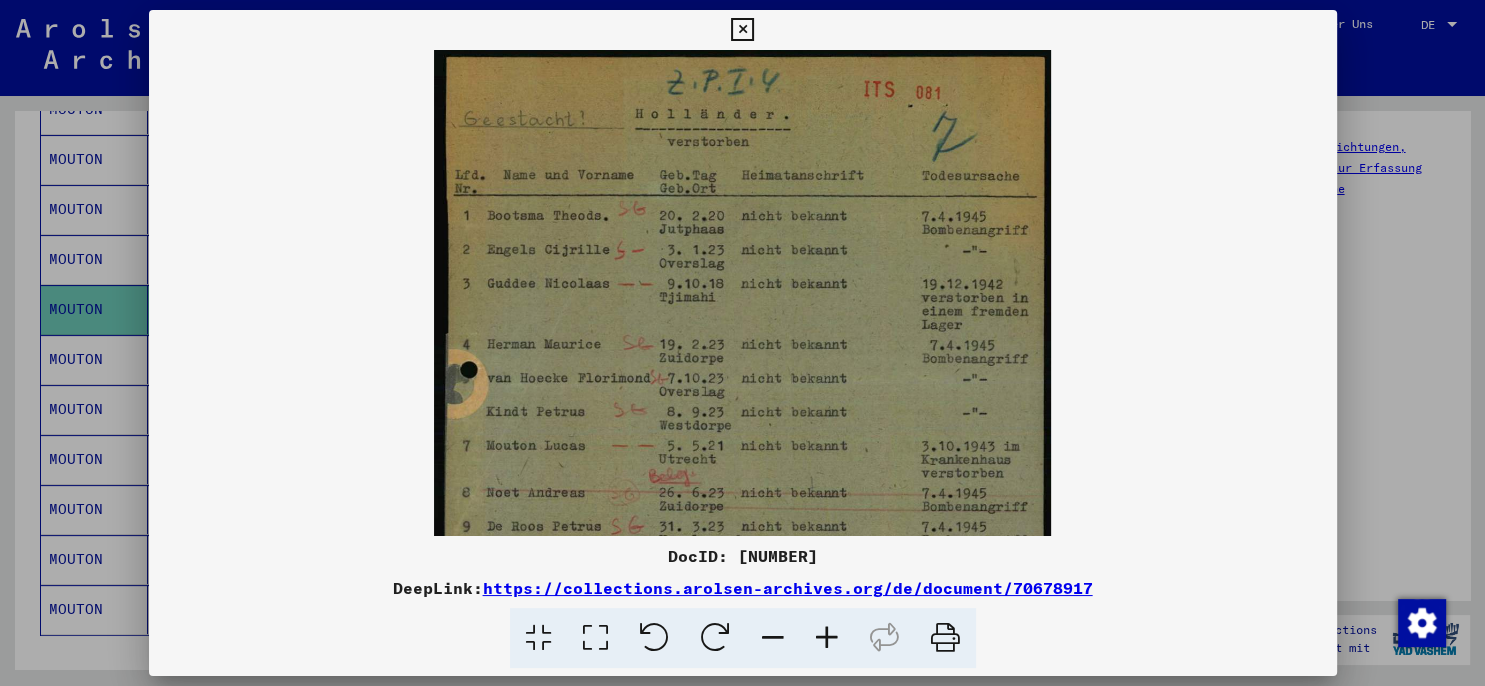 click at bounding box center (827, 638) 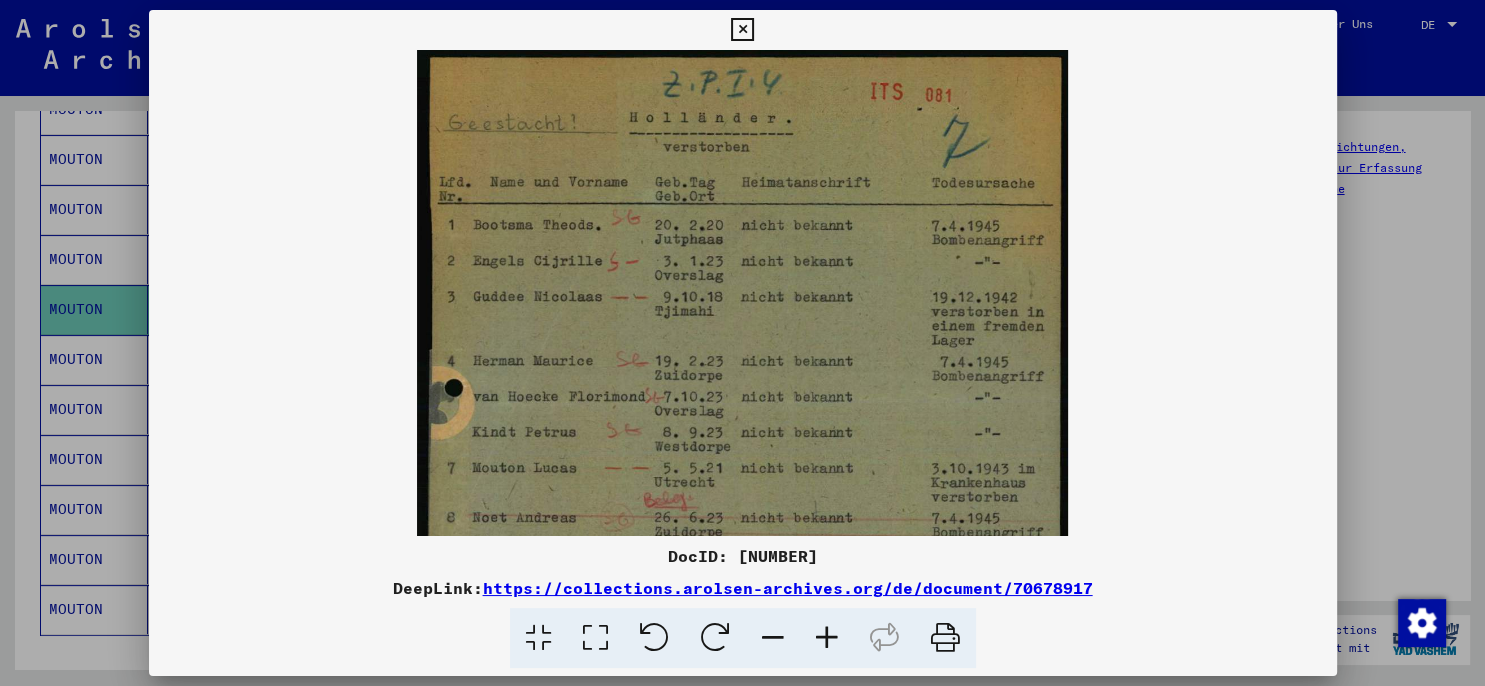 click at bounding box center [742, 30] 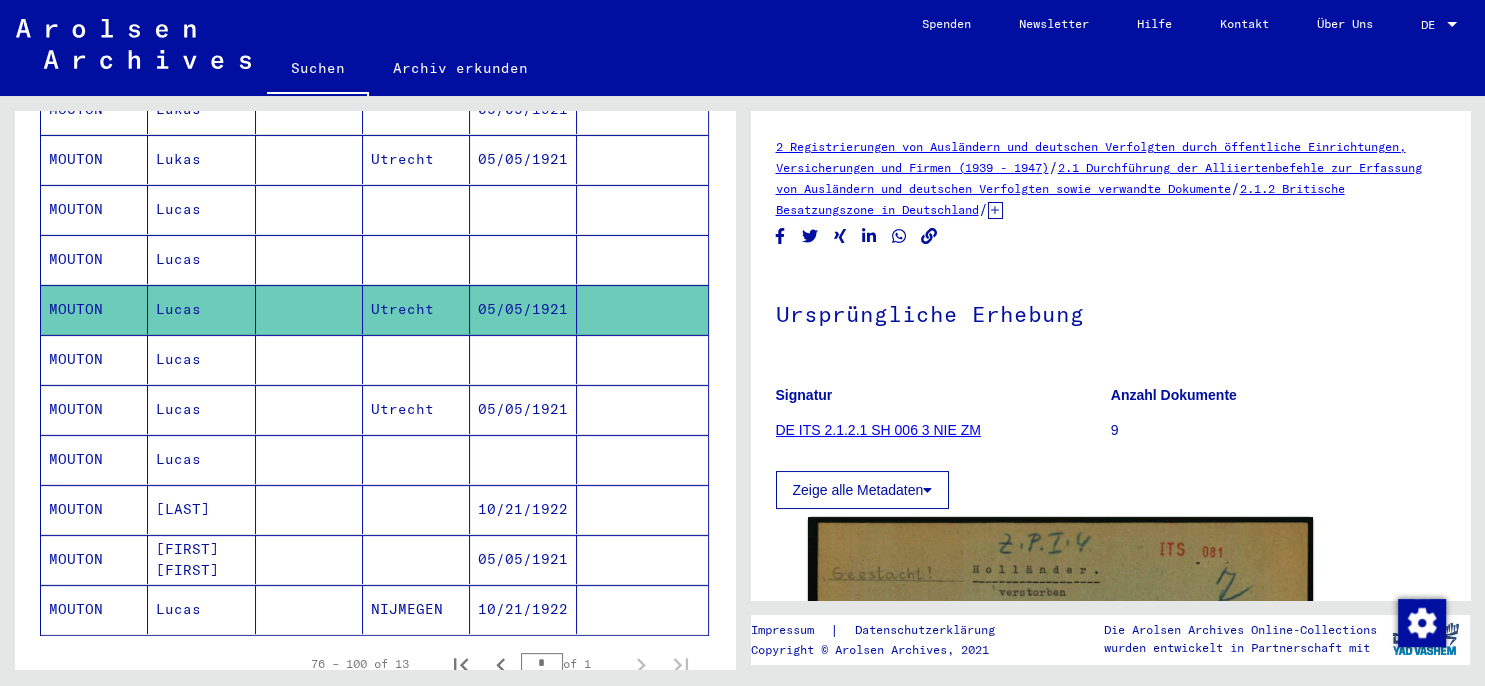 click at bounding box center (523, 409) 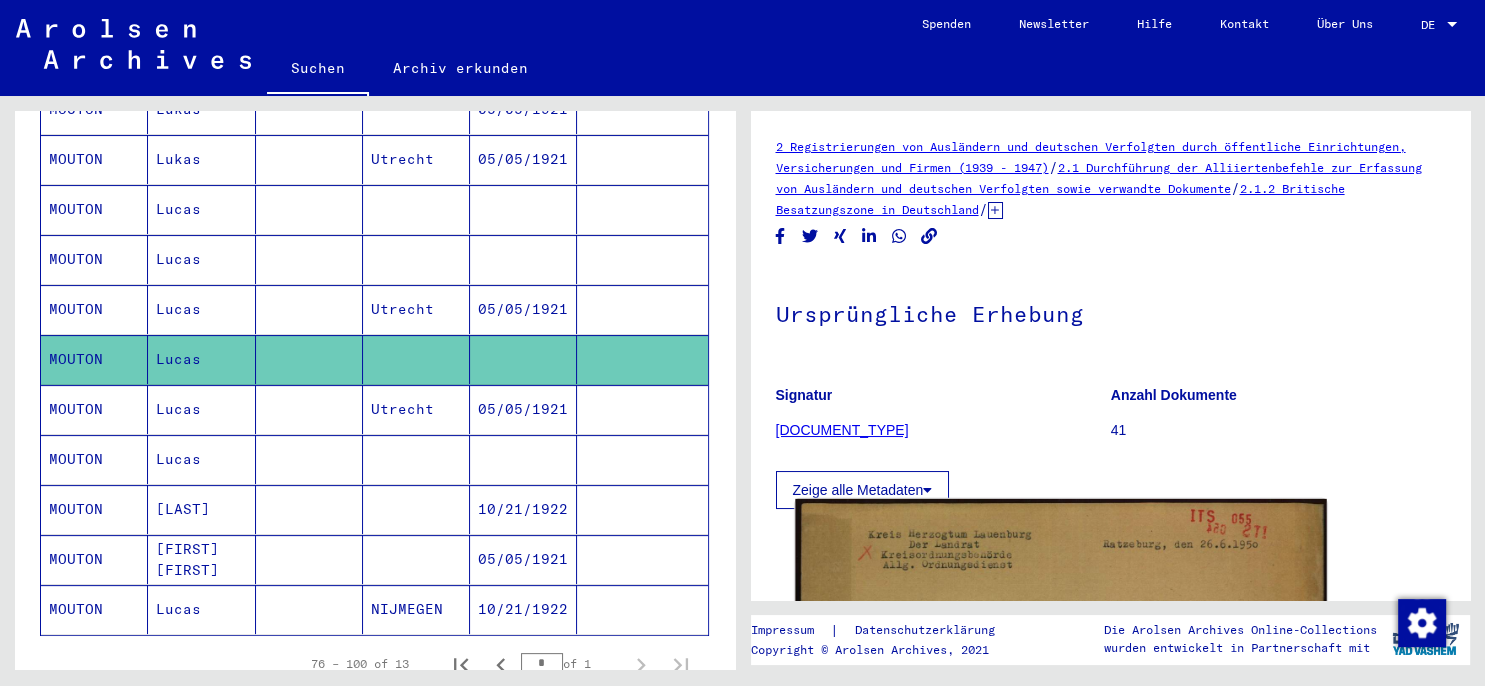 click 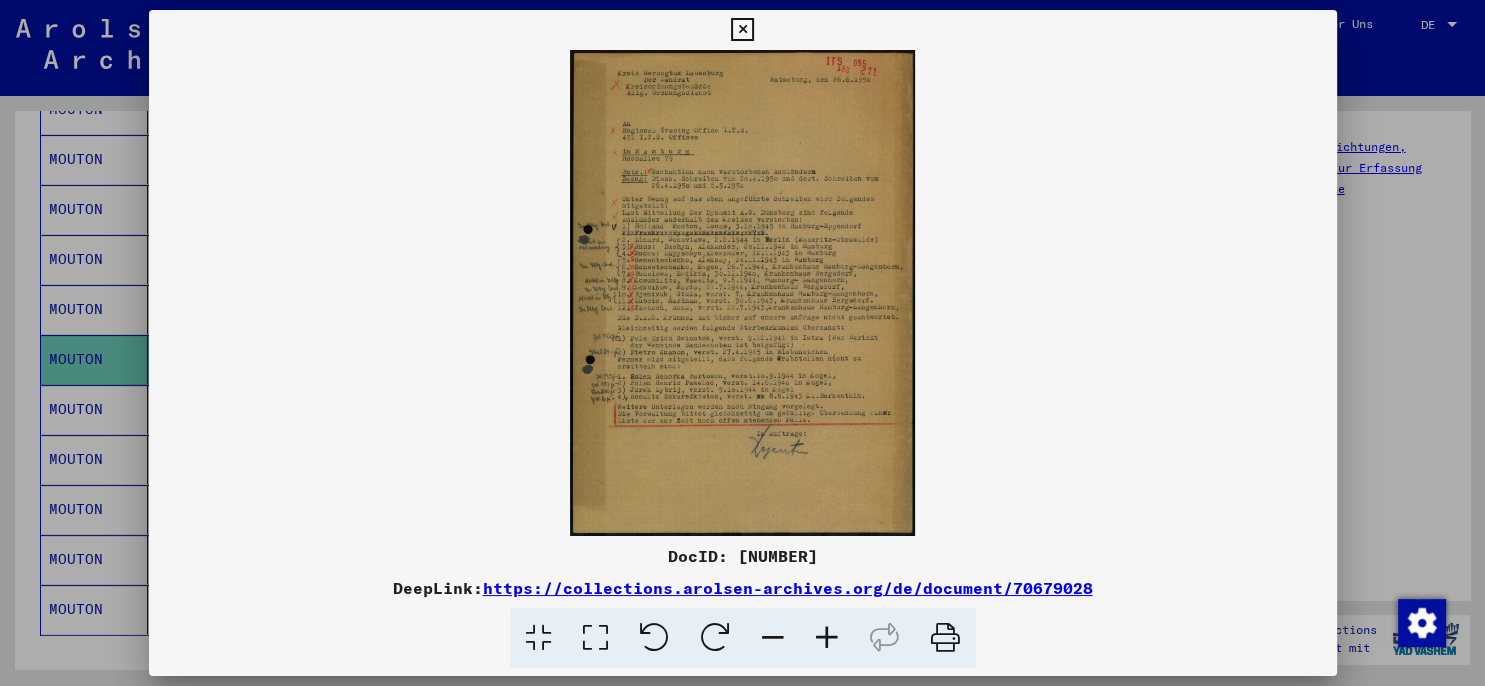 click at bounding box center [827, 638] 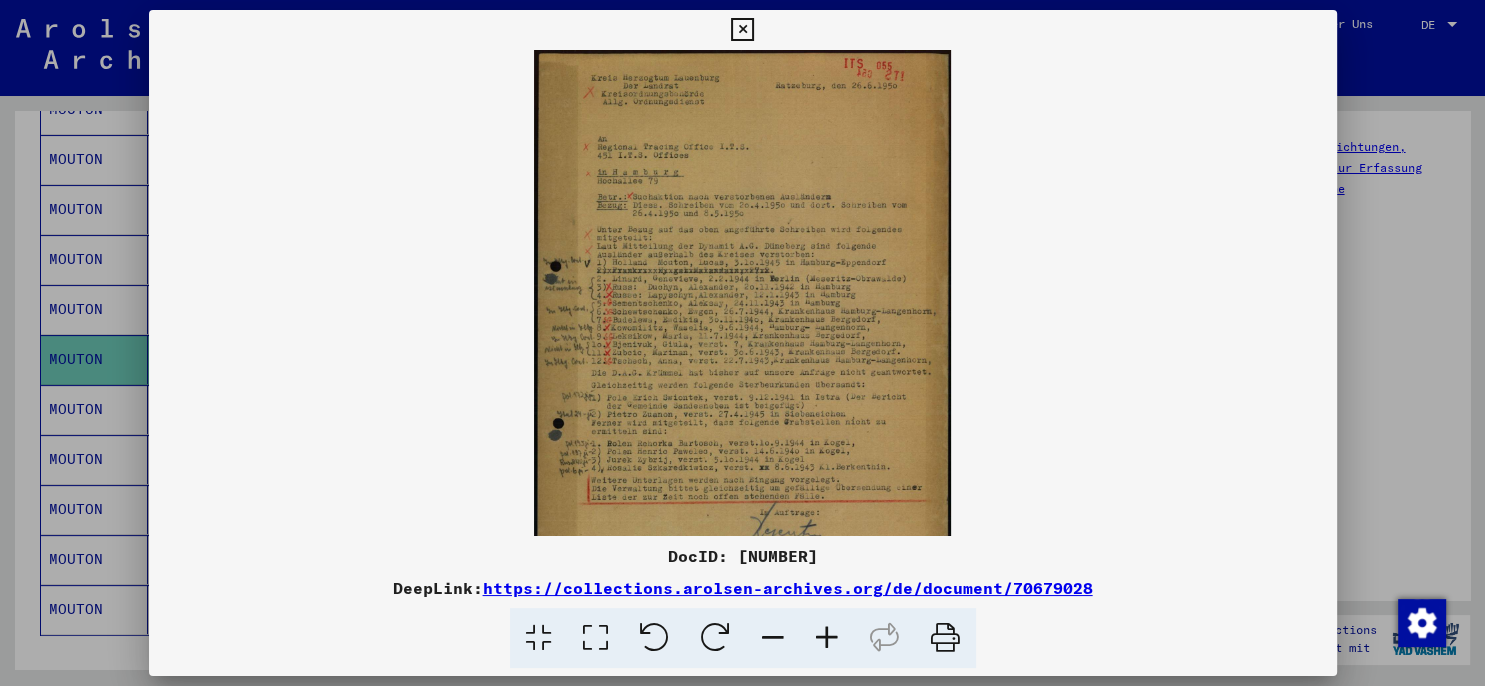 click at bounding box center [827, 638] 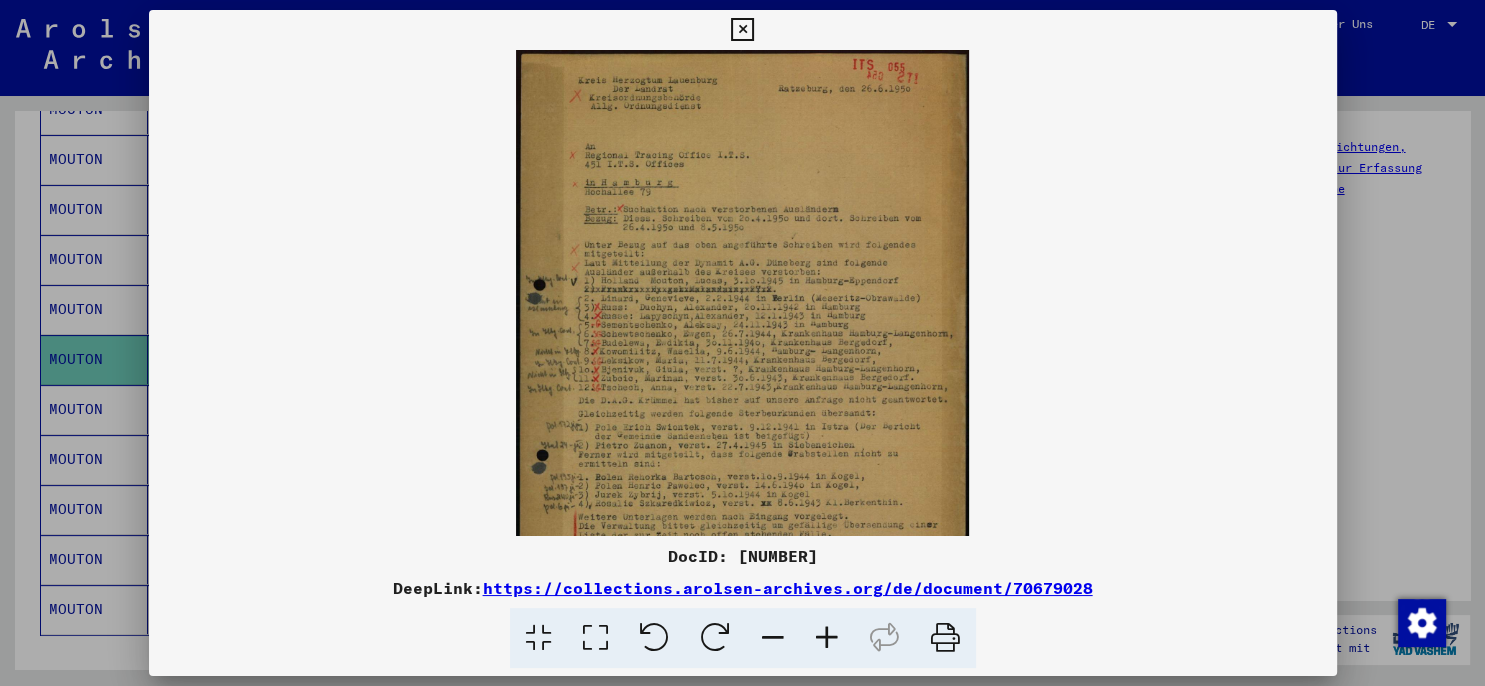 click at bounding box center [827, 638] 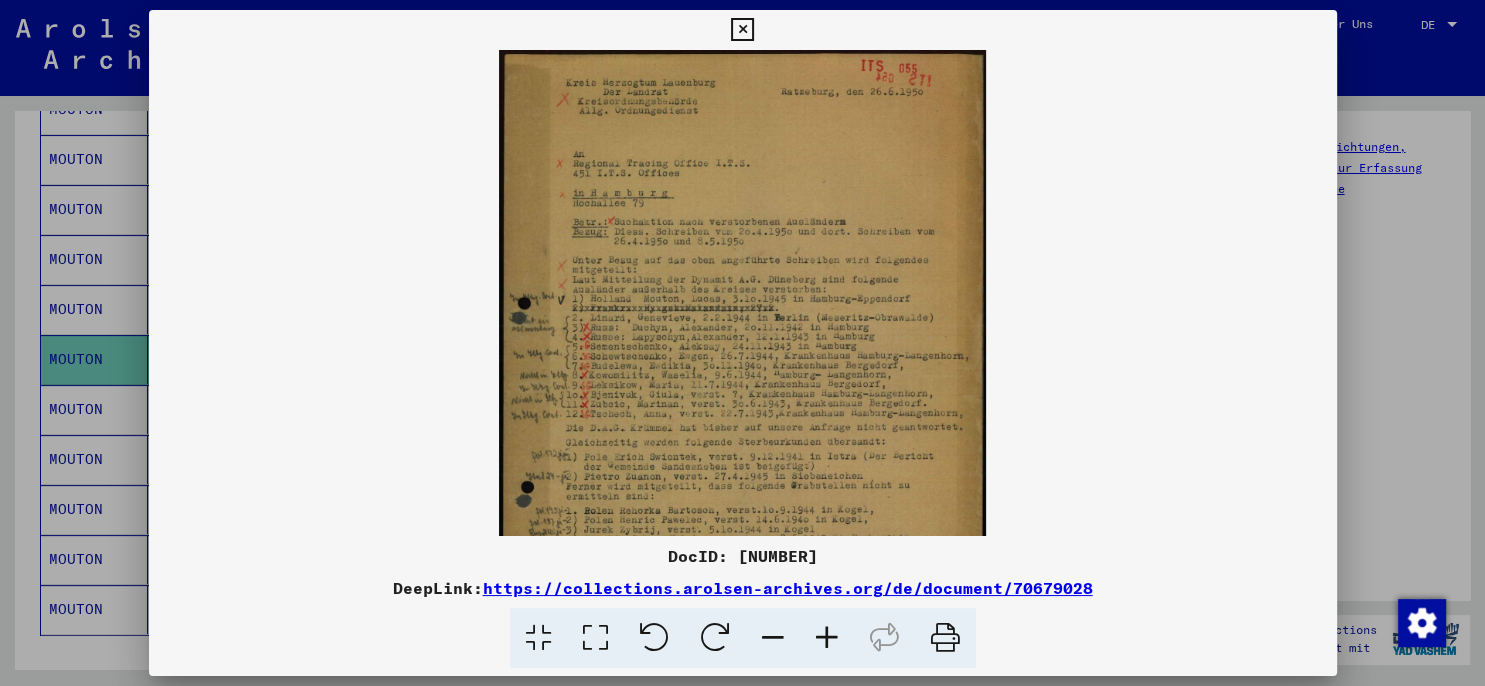 click at bounding box center [827, 638] 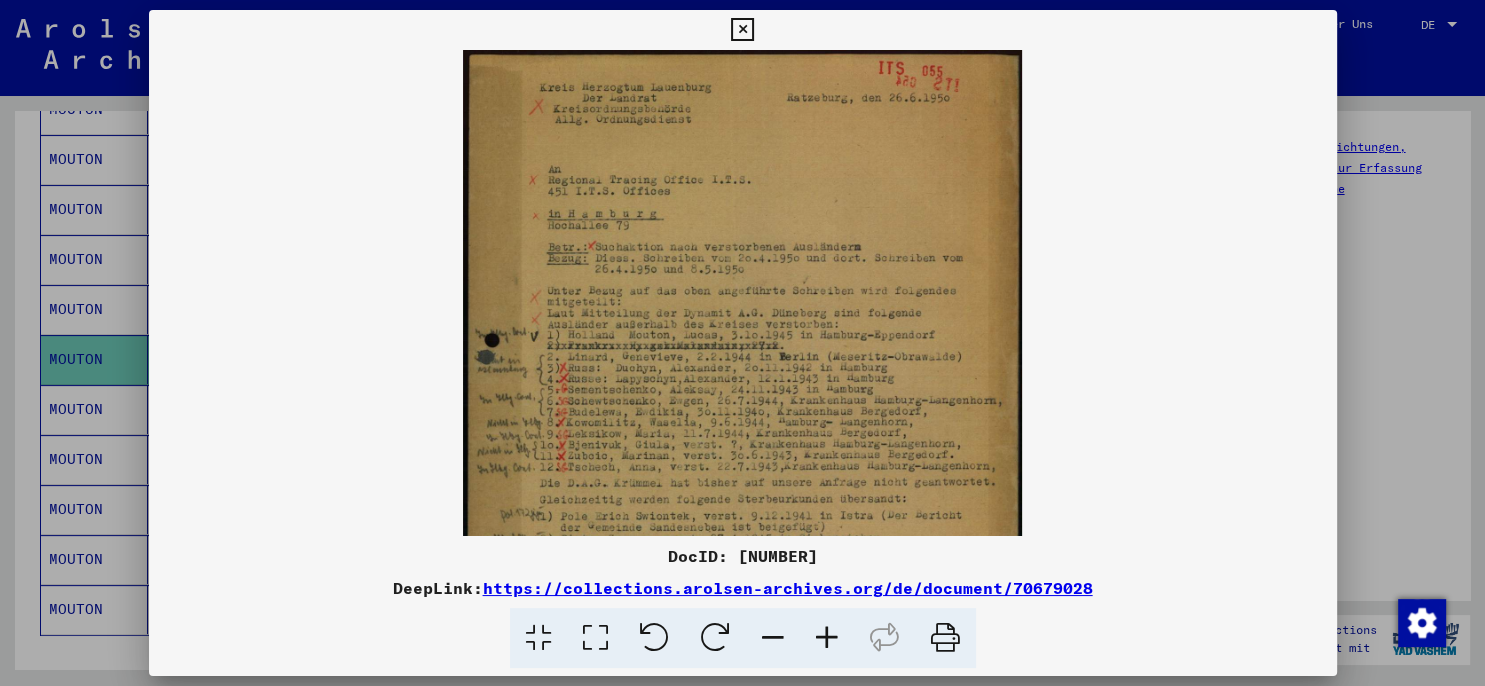 click at bounding box center [827, 638] 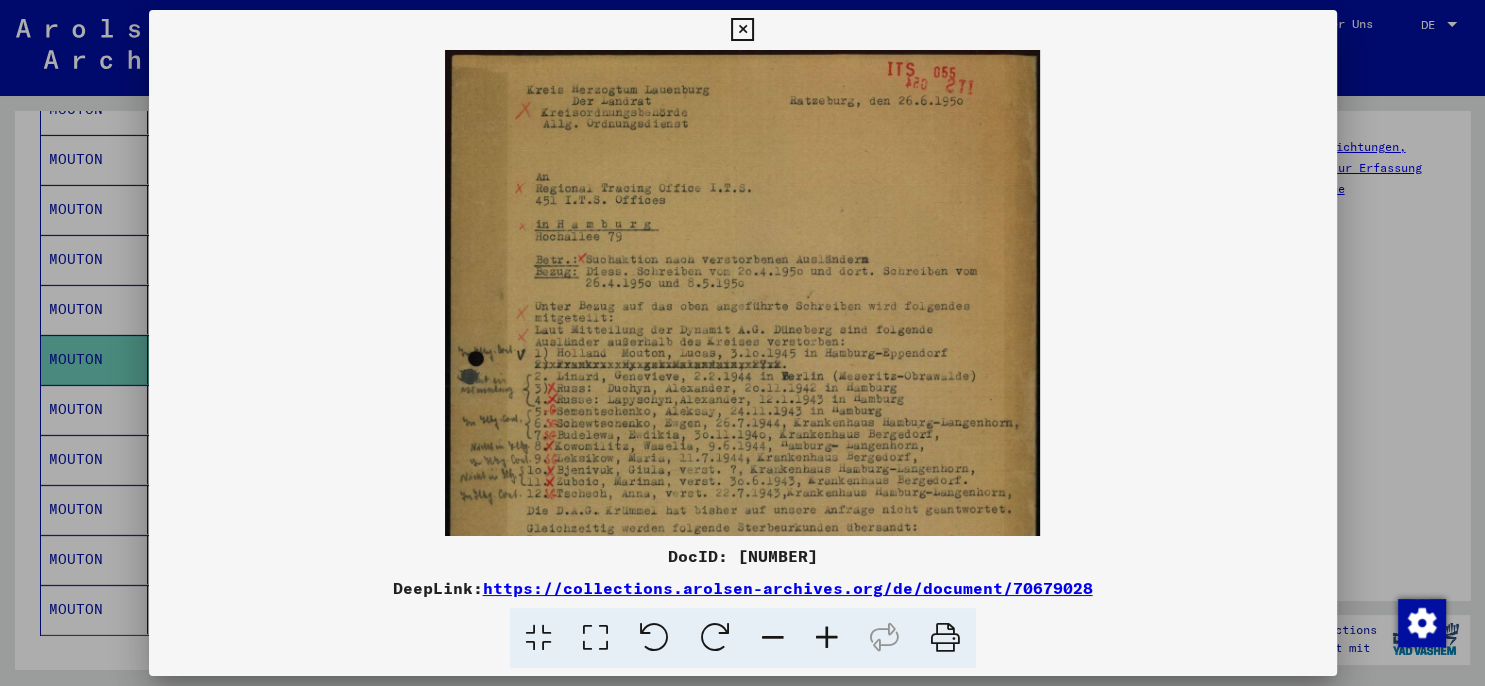 click at bounding box center (827, 638) 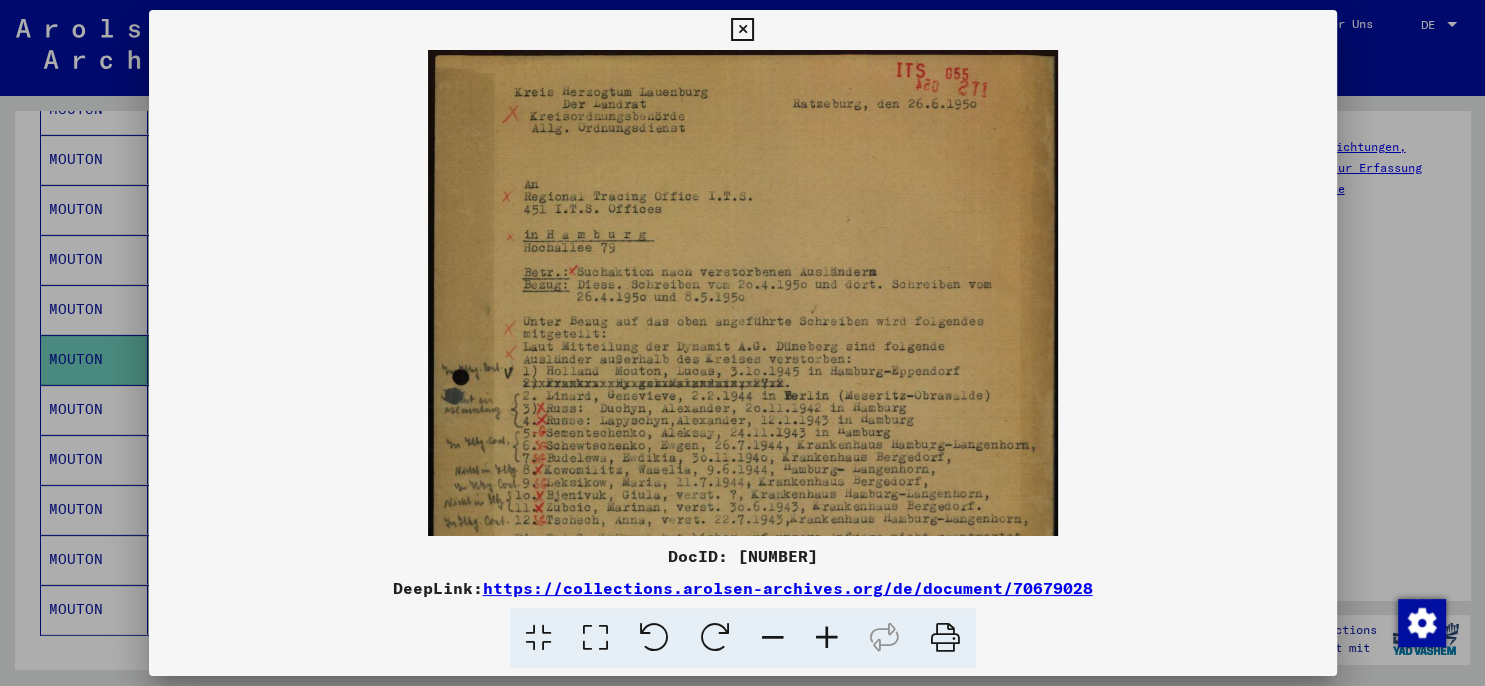 click at bounding box center (827, 638) 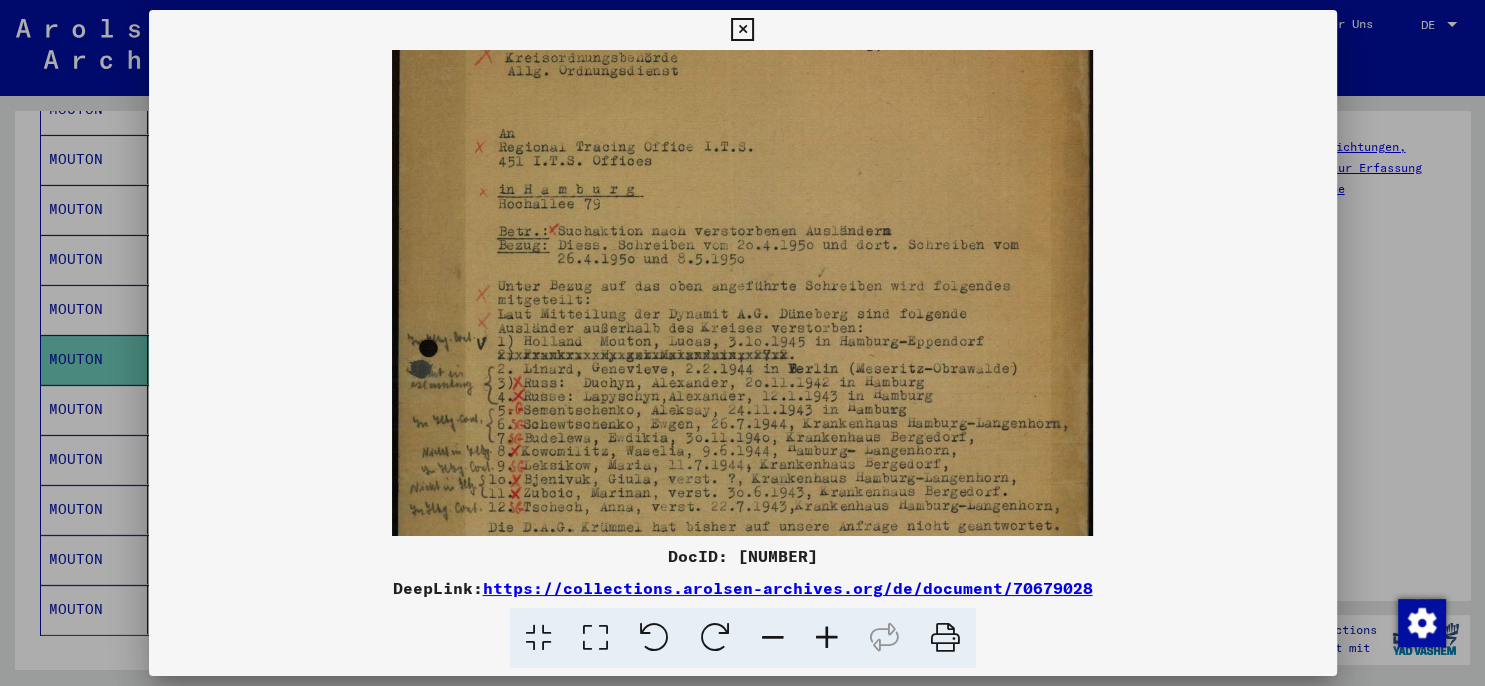 drag, startPoint x: 708, startPoint y: 483, endPoint x: 706, endPoint y: 394, distance: 89.02247 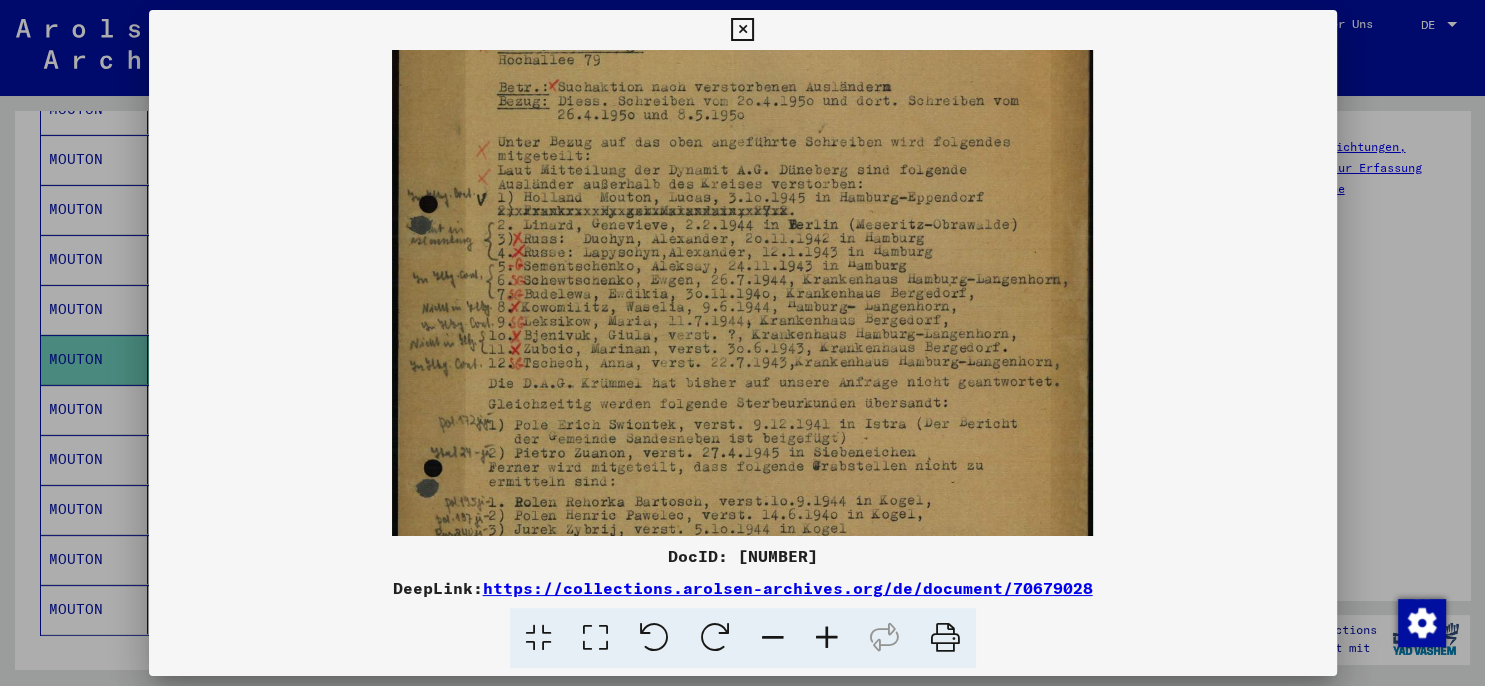 drag, startPoint x: 698, startPoint y: 462, endPoint x: 702, endPoint y: 234, distance: 228.03508 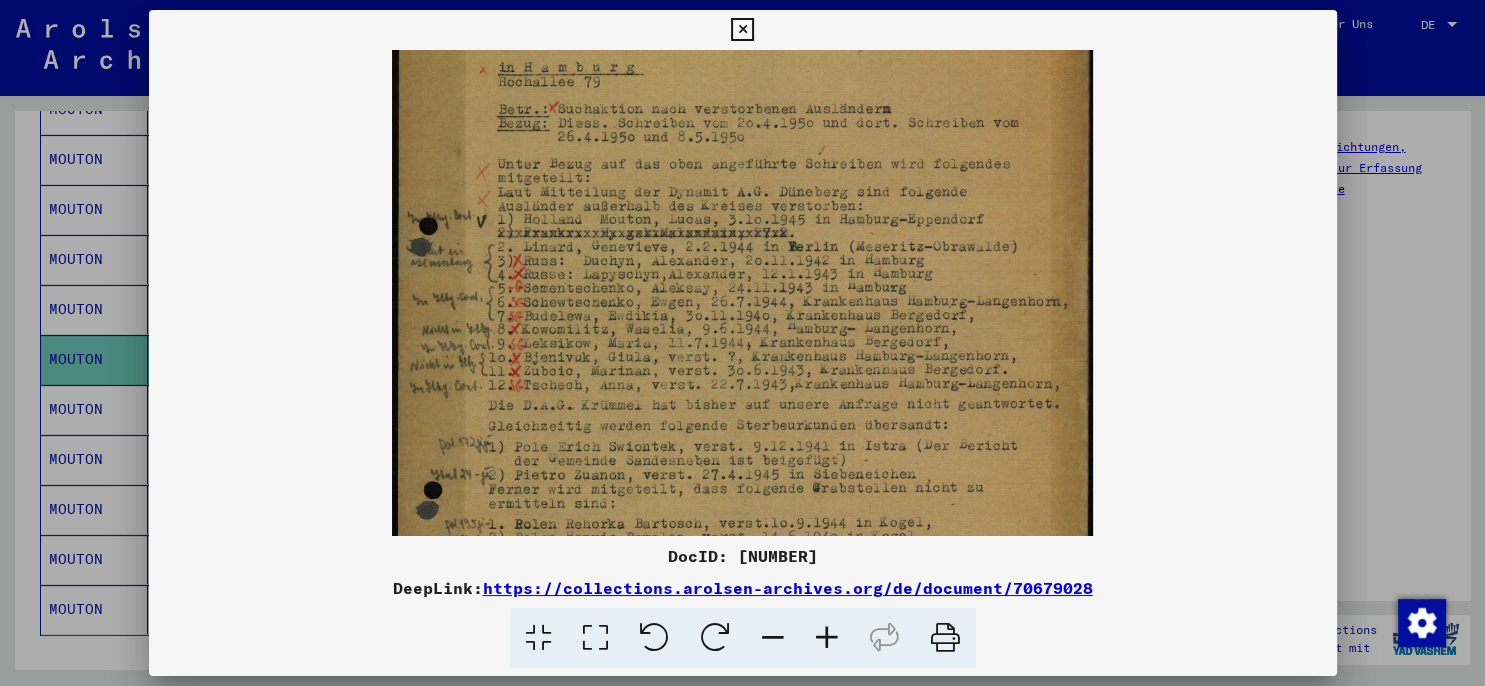 scroll, scrollTop: 174, scrollLeft: 0, axis: vertical 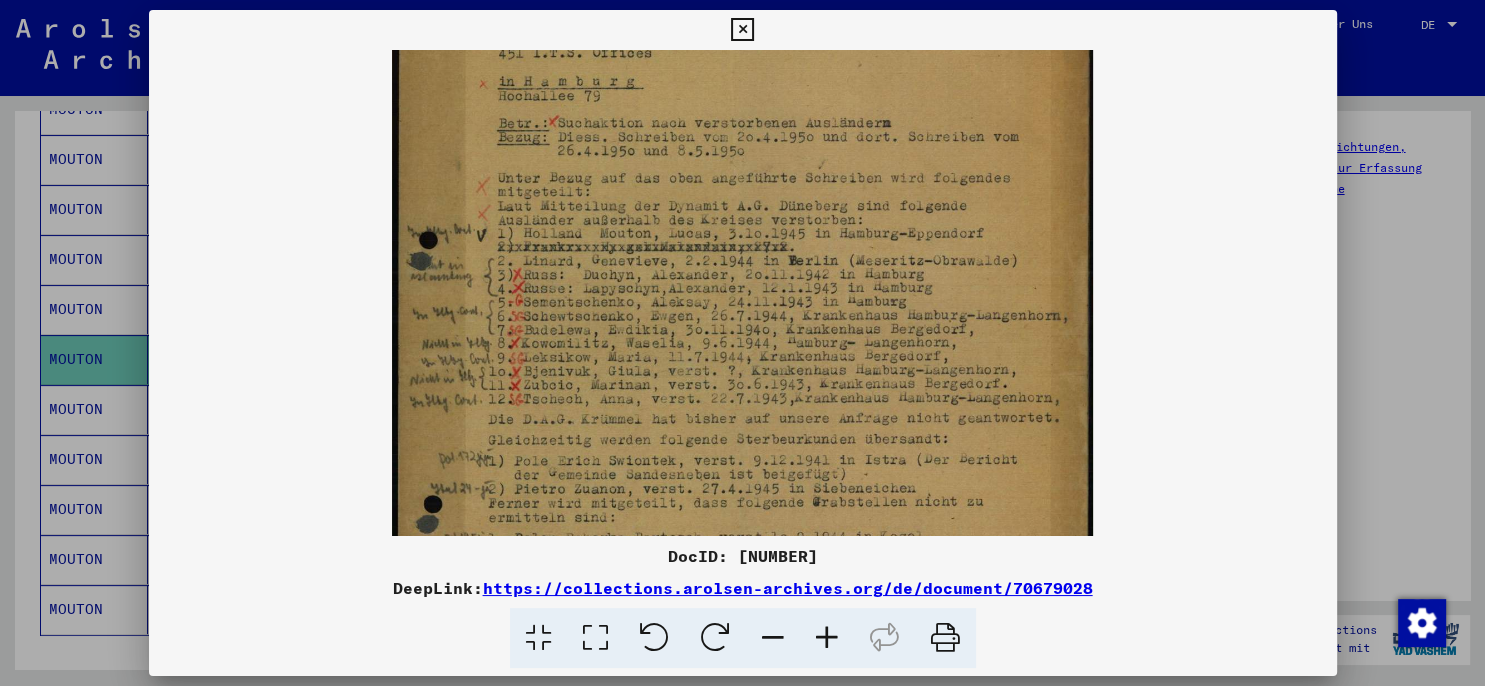 drag, startPoint x: 702, startPoint y: 250, endPoint x: 683, endPoint y: 383, distance: 134.3503 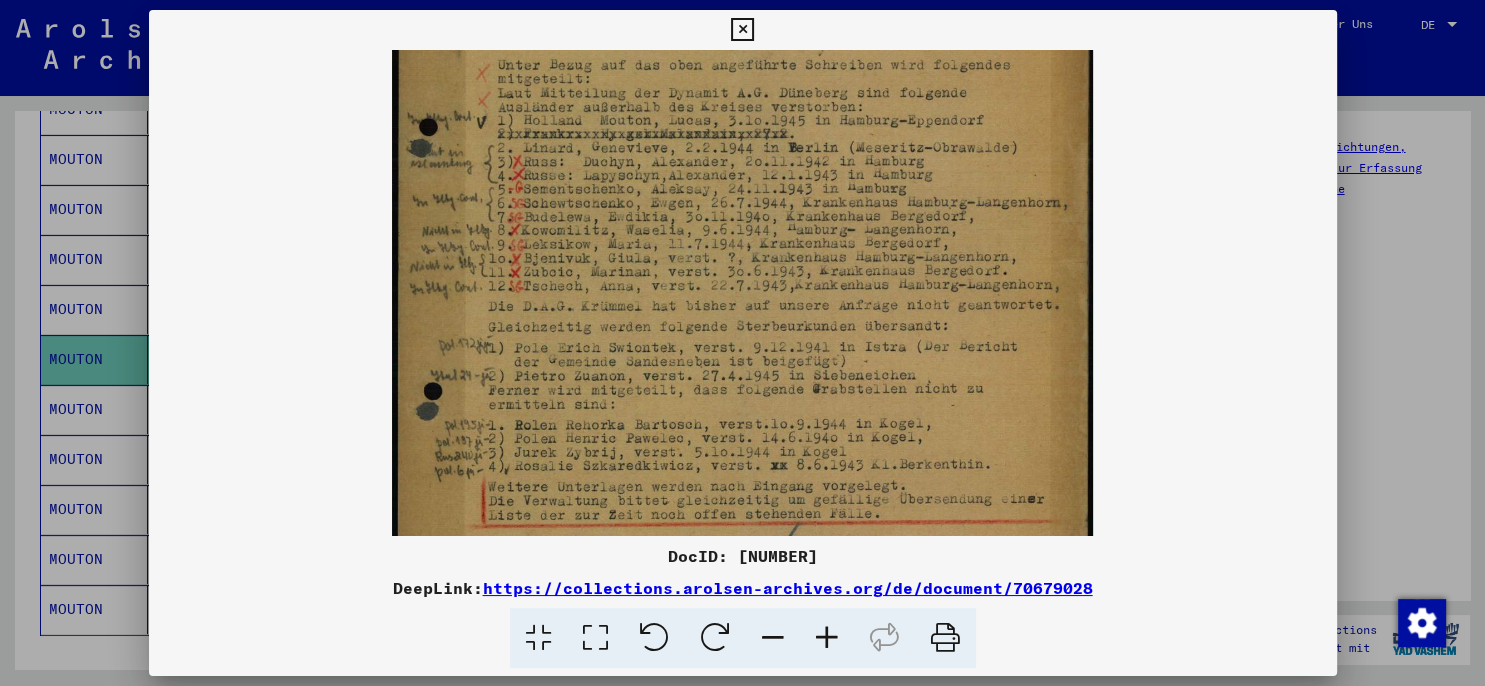 drag, startPoint x: 566, startPoint y: 401, endPoint x: 556, endPoint y: 282, distance: 119.419426 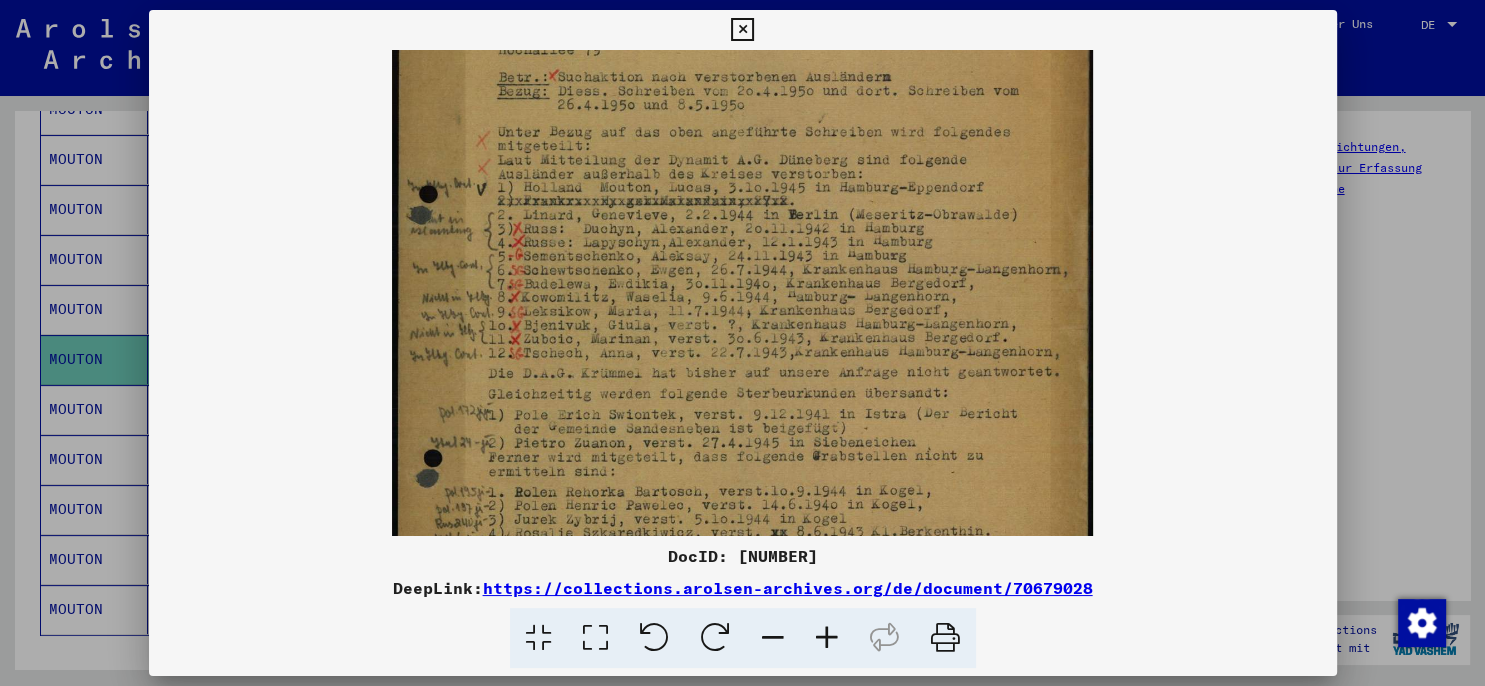 drag, startPoint x: 551, startPoint y: 213, endPoint x: 558, endPoint y: 288, distance: 75.32596 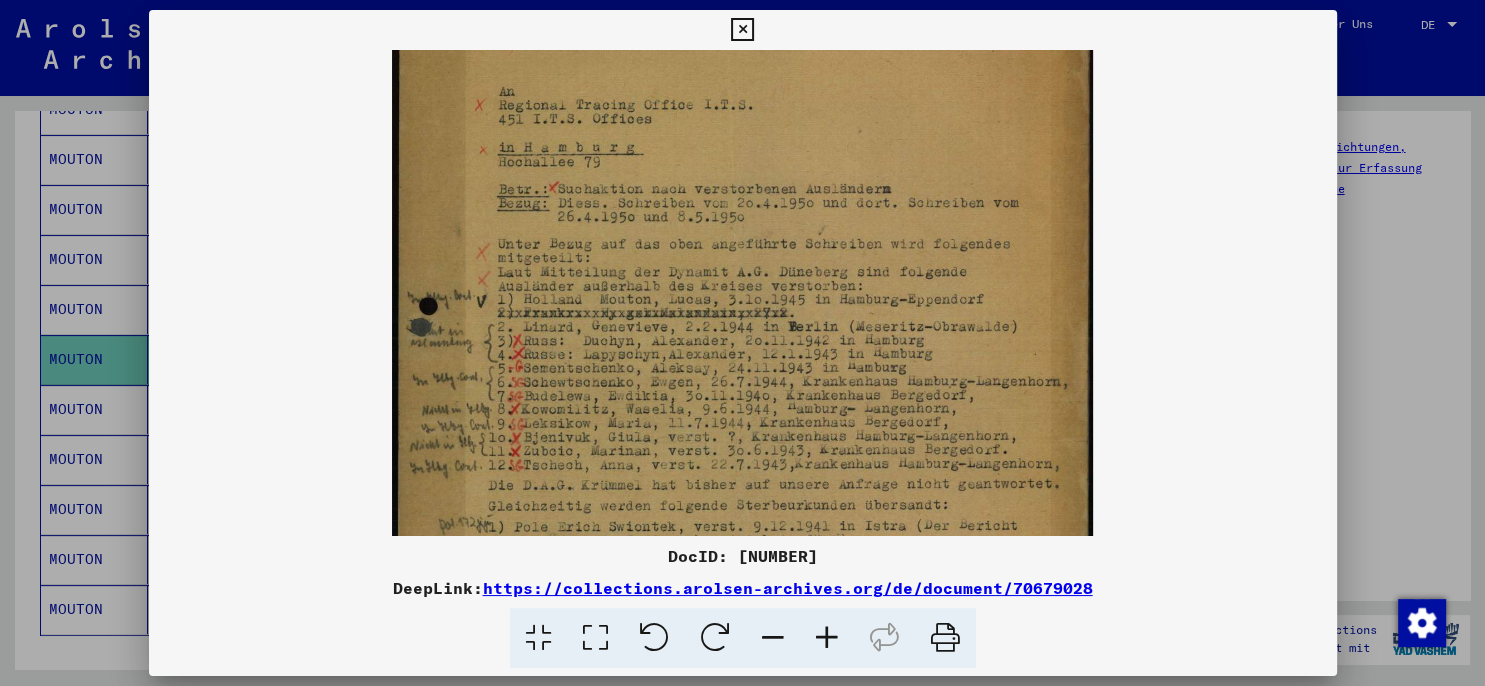 scroll, scrollTop: 106, scrollLeft: 0, axis: vertical 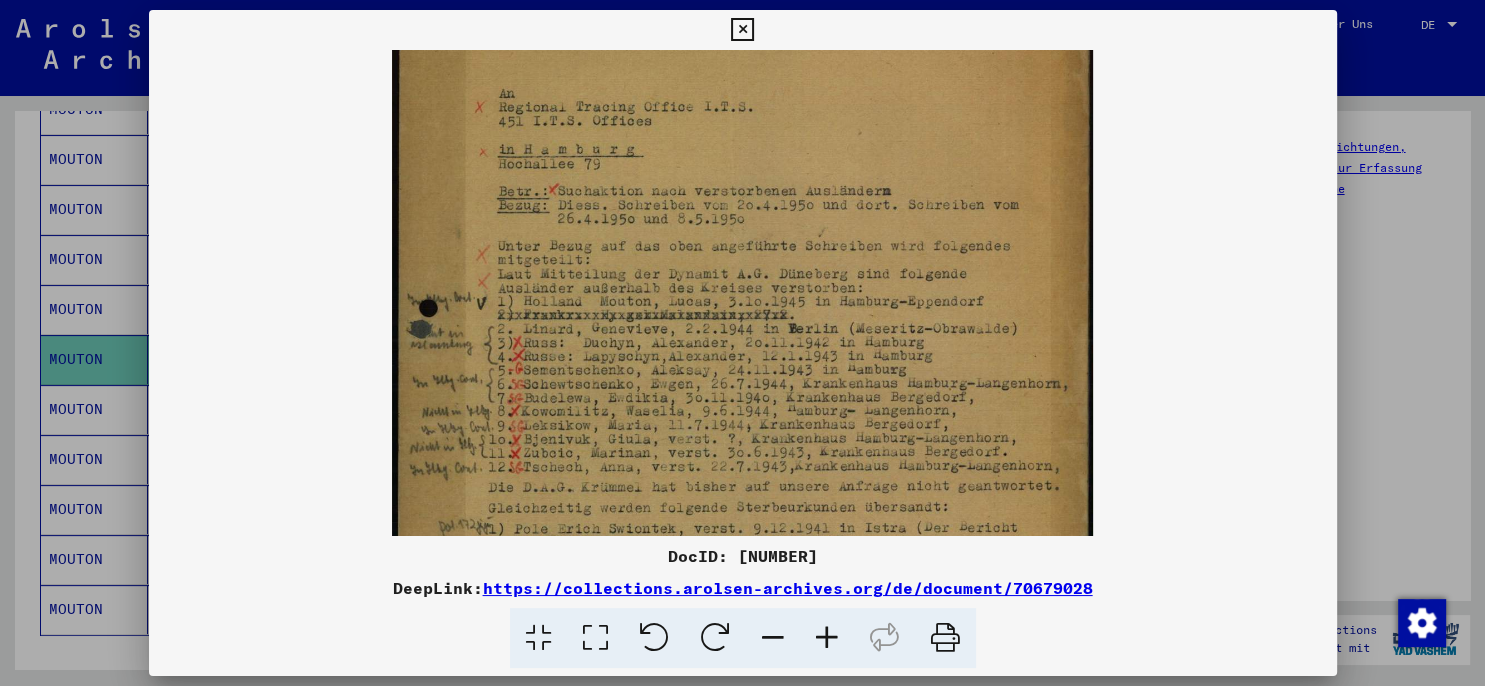 drag, startPoint x: 573, startPoint y: 260, endPoint x: 554, endPoint y: 338, distance: 80.280754 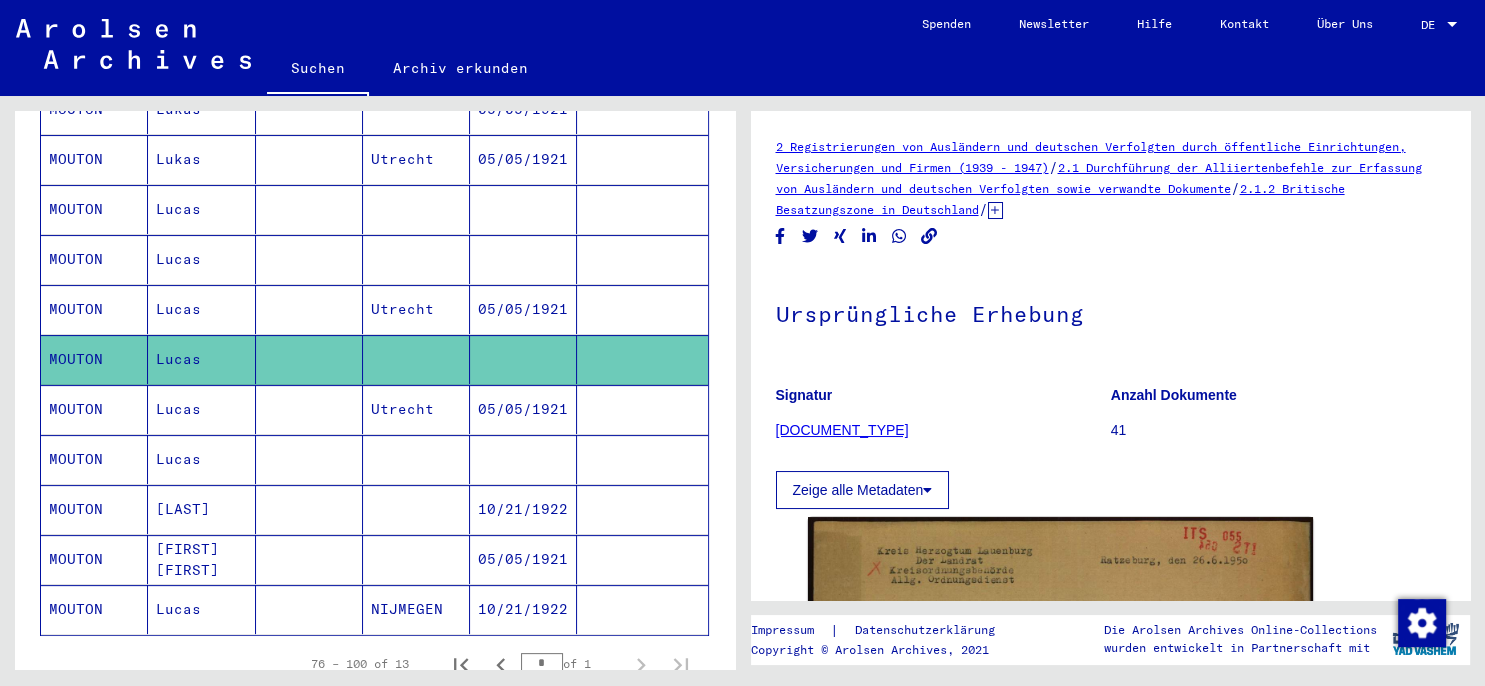 click on "05/05/1921" at bounding box center [523, 459] 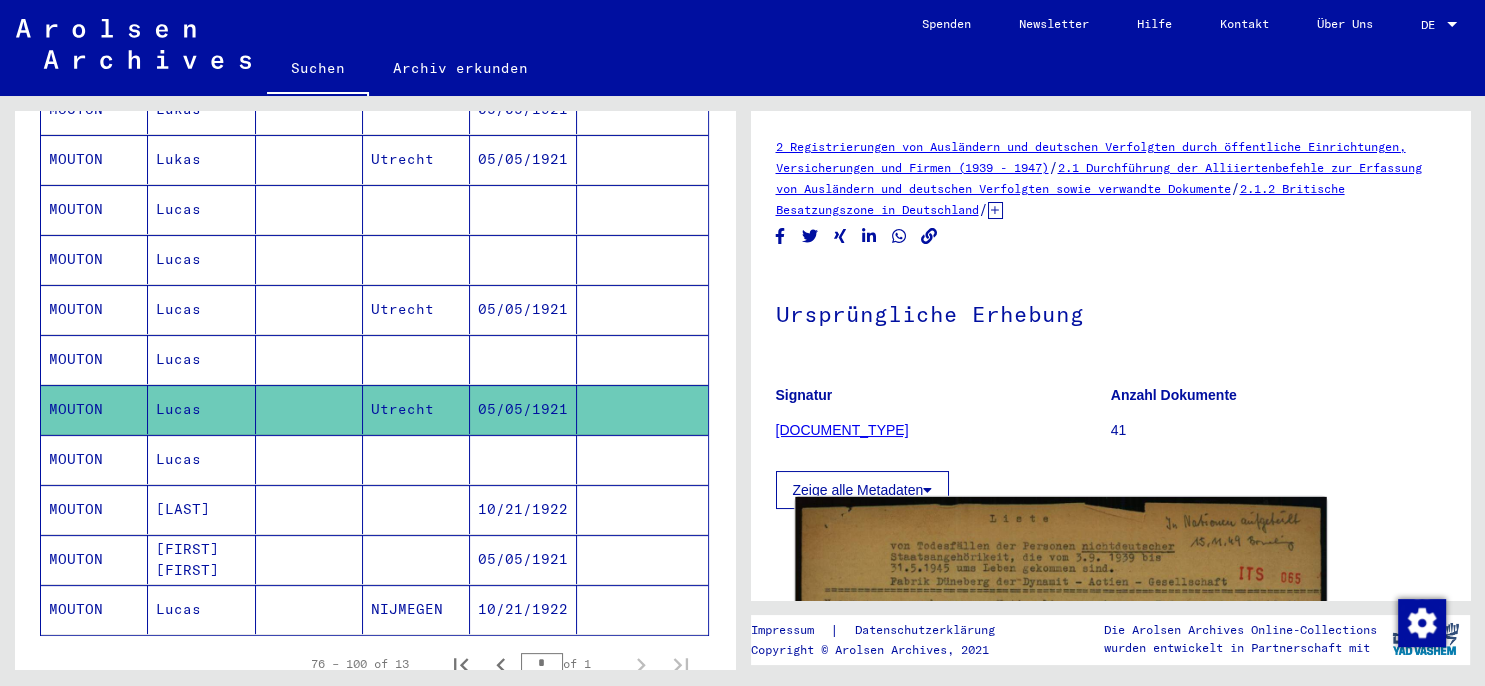 click 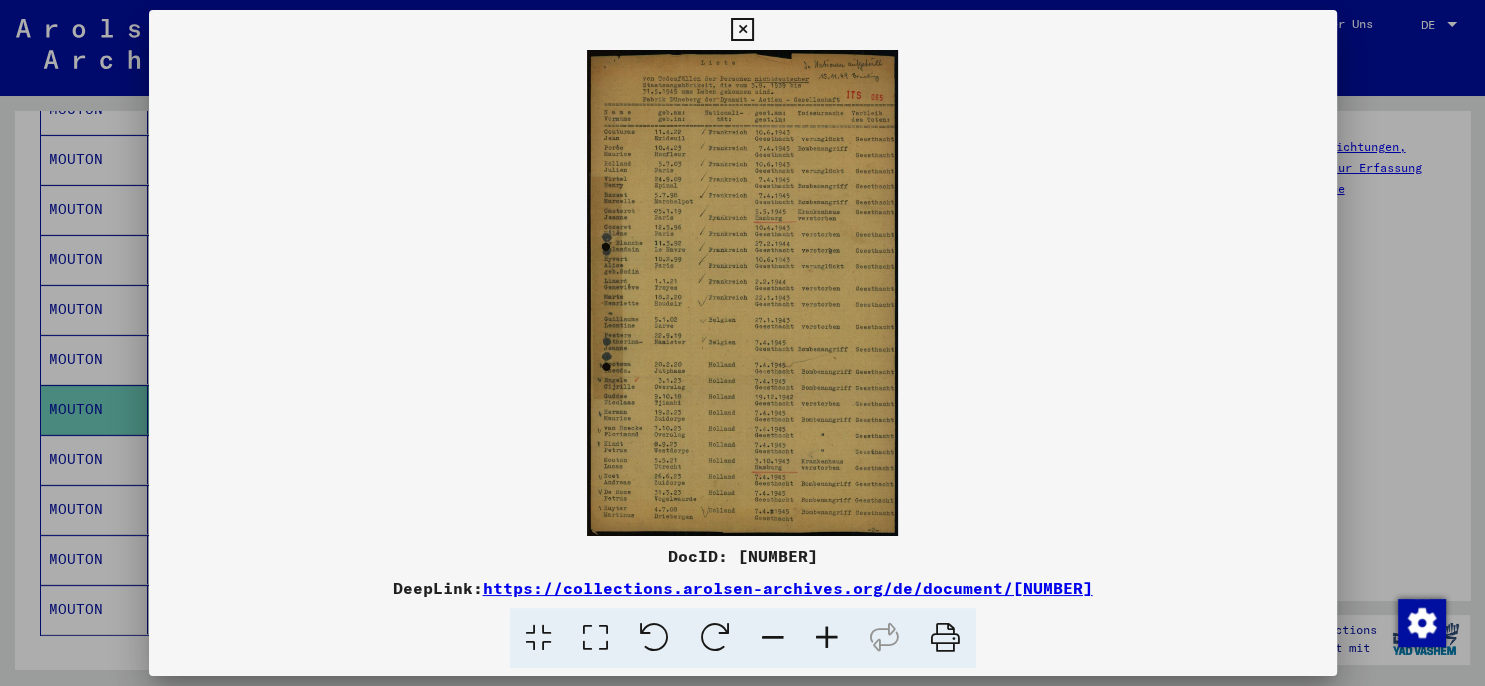 click at bounding box center [827, 638] 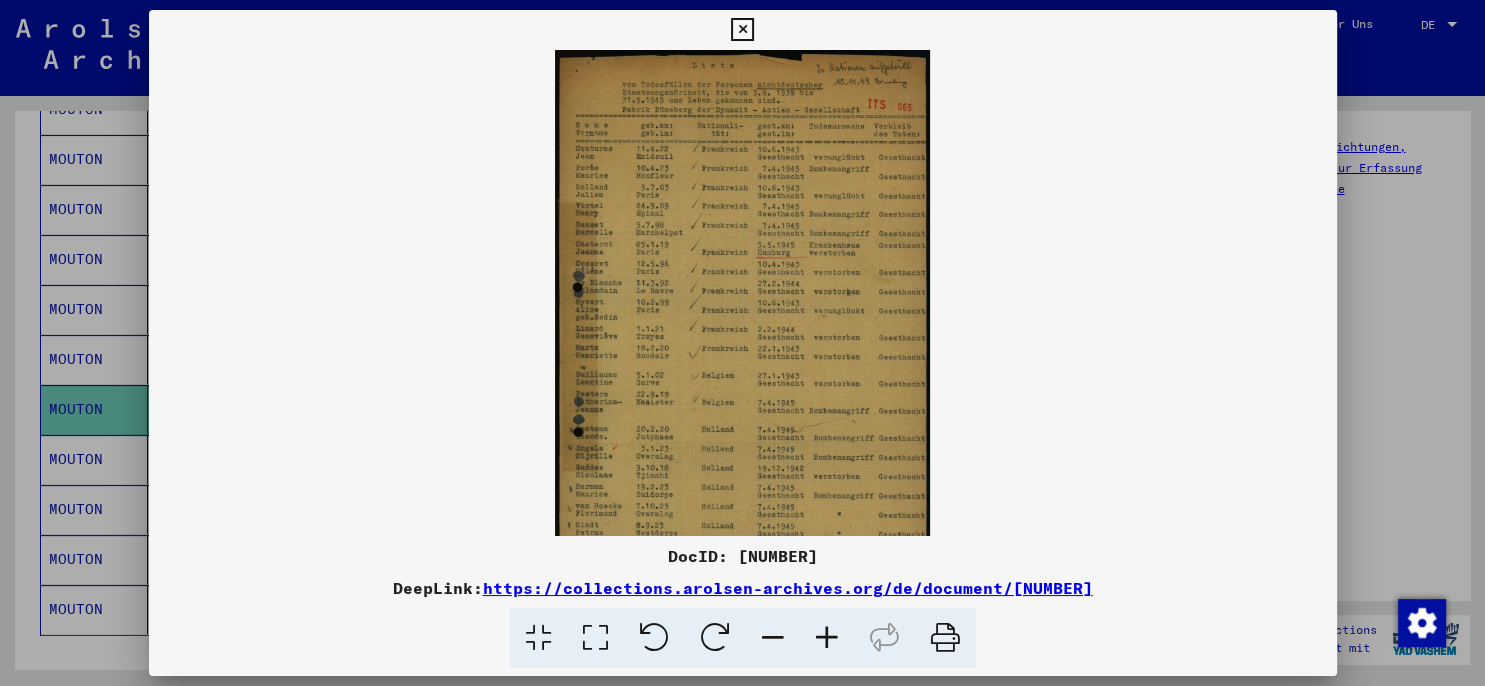 click at bounding box center (827, 638) 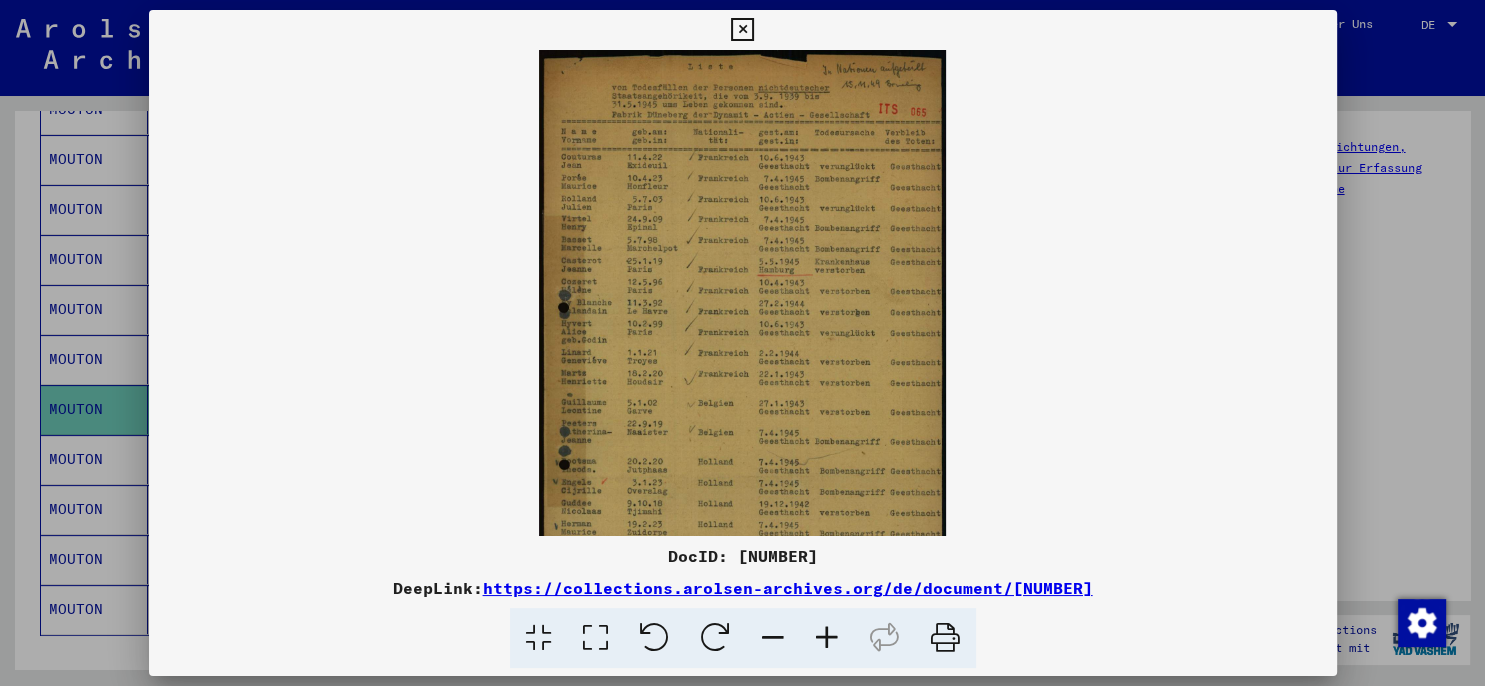 click at bounding box center [827, 638] 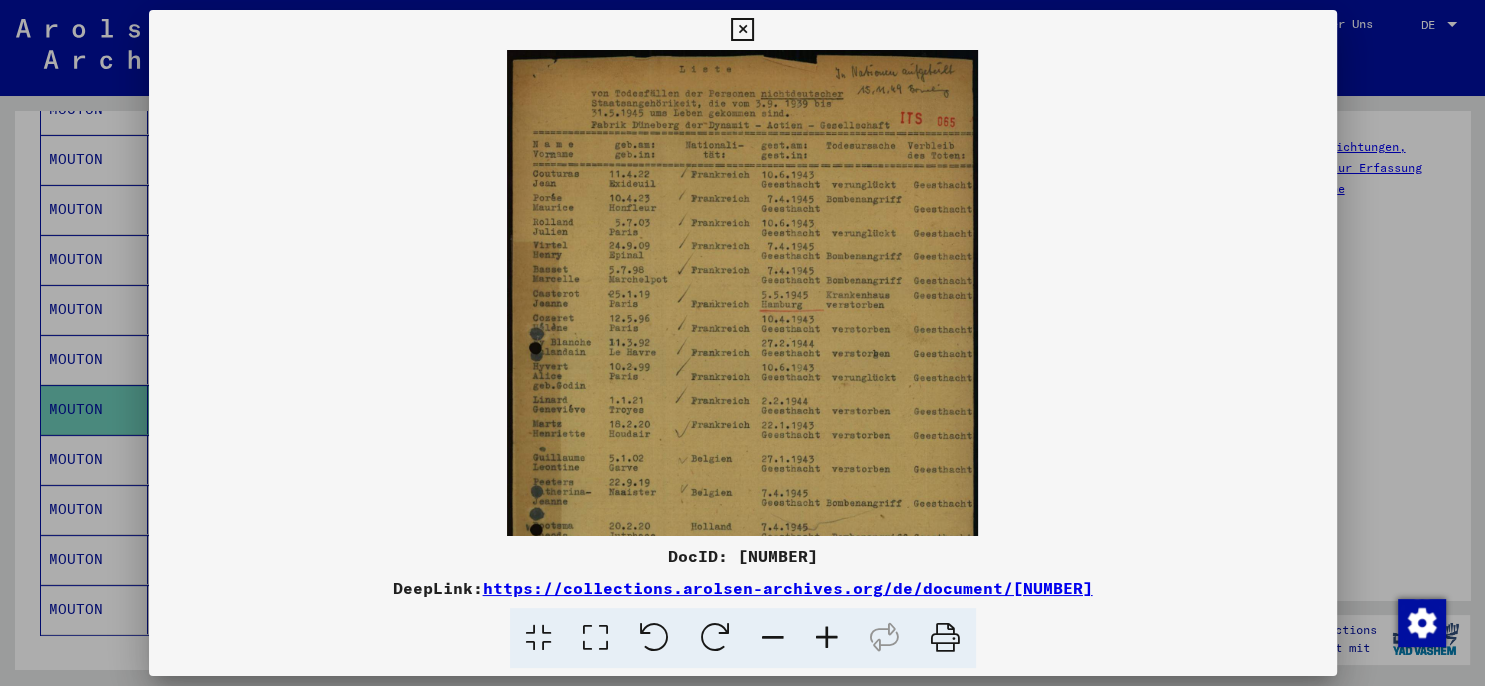 click at bounding box center (827, 638) 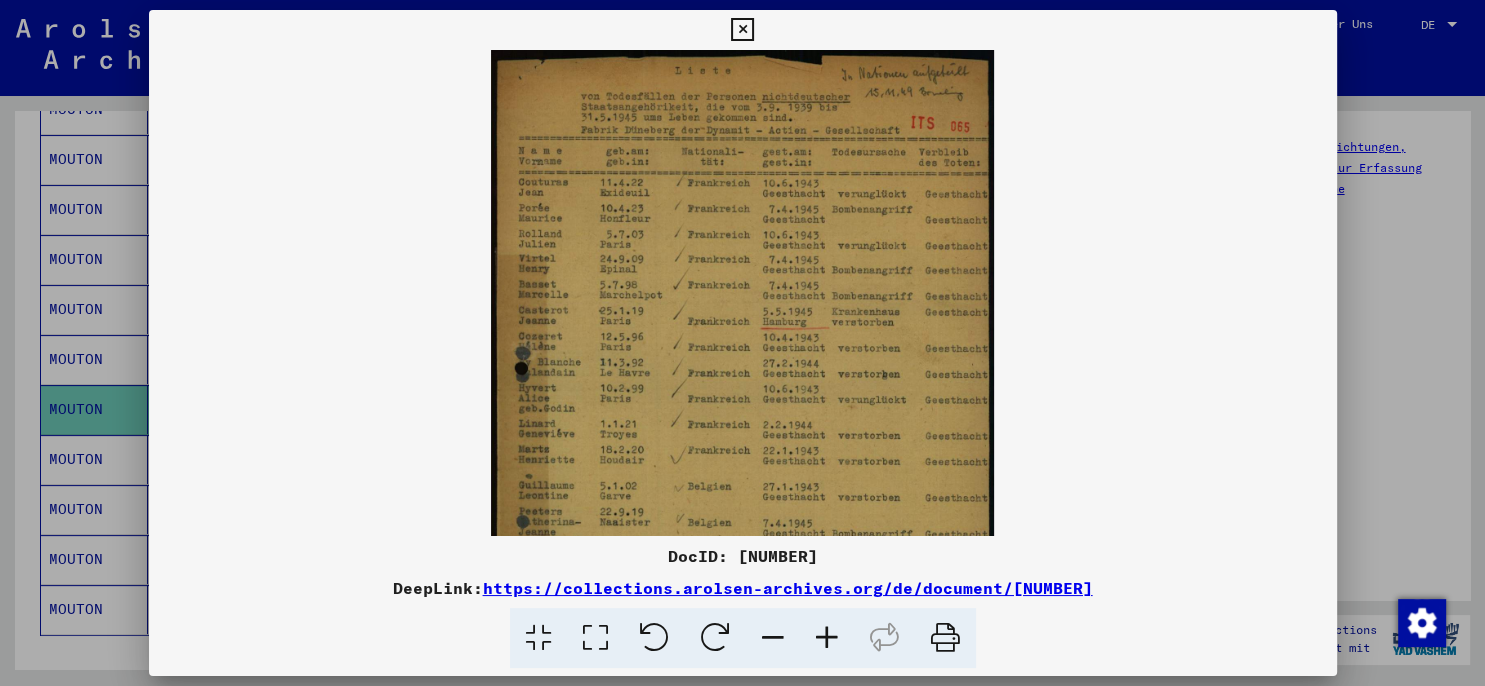 click at bounding box center [827, 638] 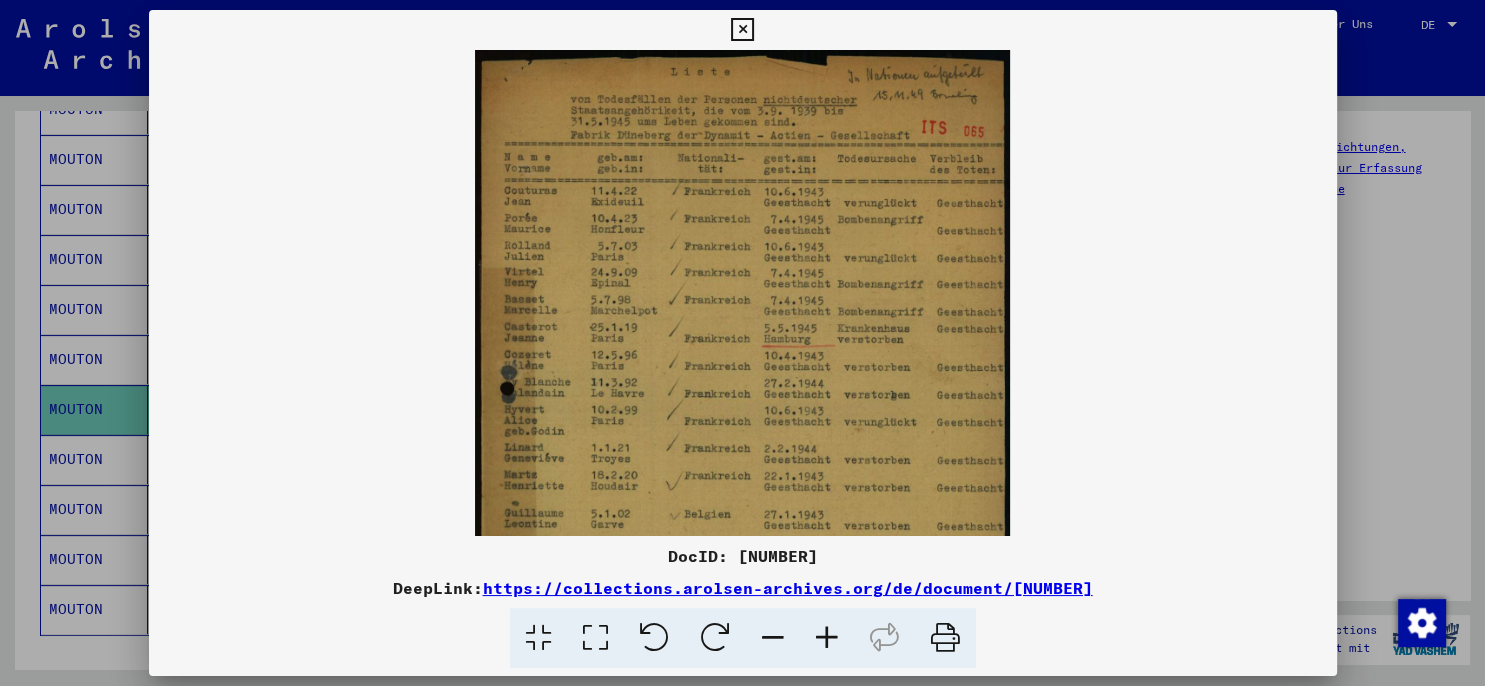 click at bounding box center [827, 638] 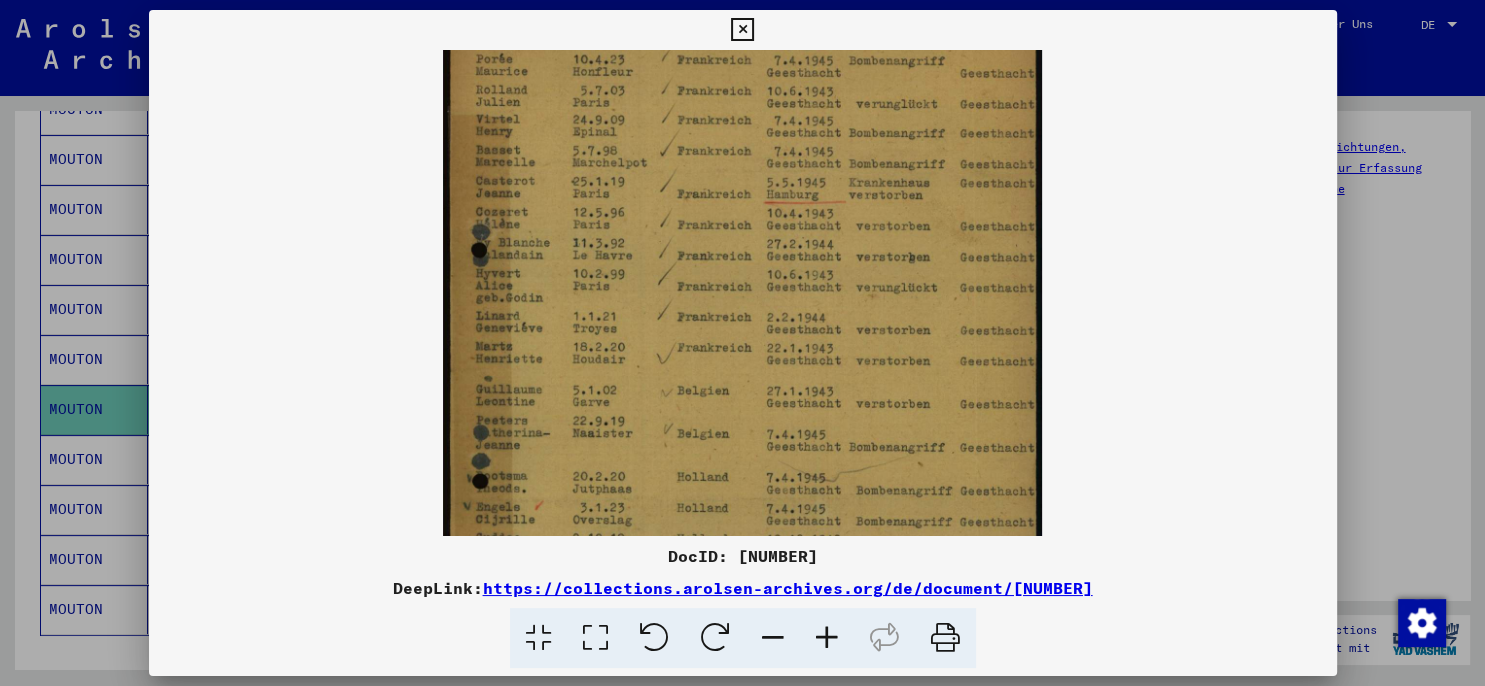 drag, startPoint x: 658, startPoint y: 375, endPoint x: 682, endPoint y: 197, distance: 179.61069 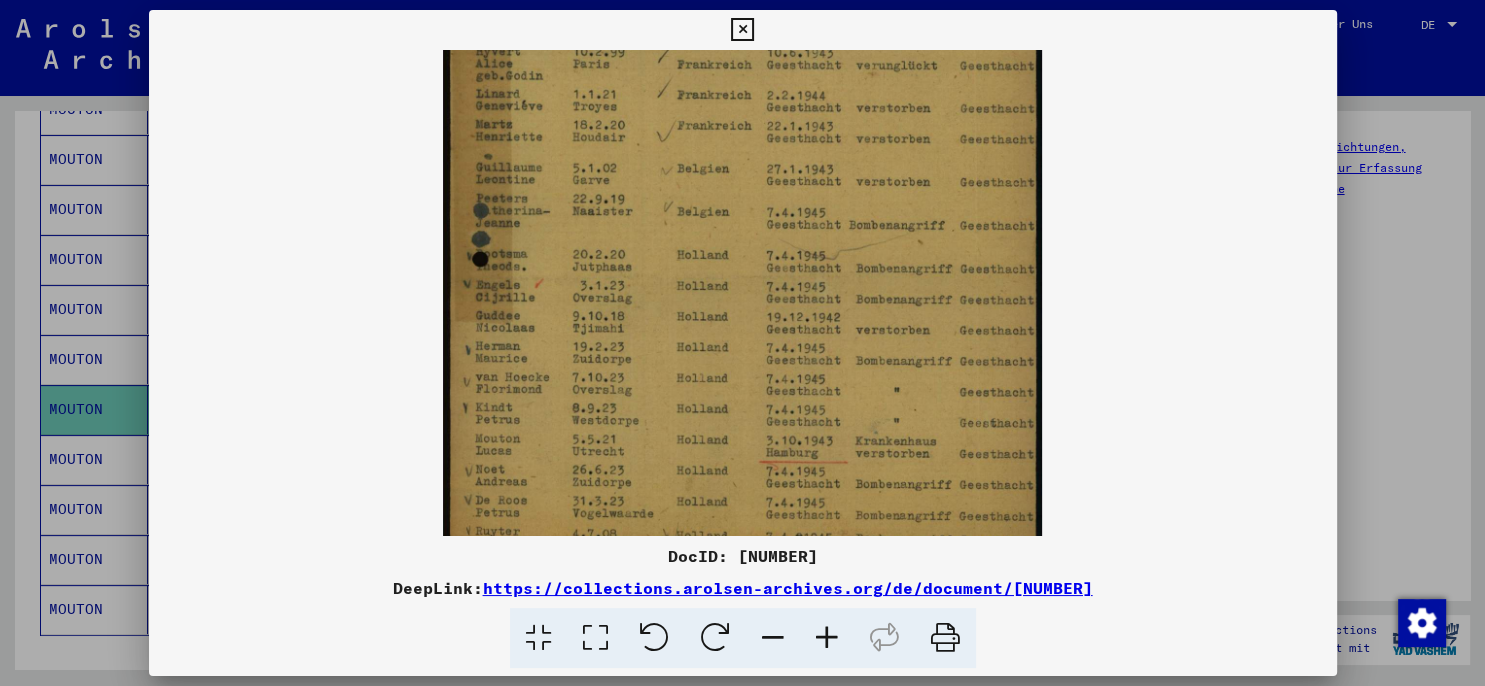 drag, startPoint x: 654, startPoint y: 374, endPoint x: 664, endPoint y: 156, distance: 218.22923 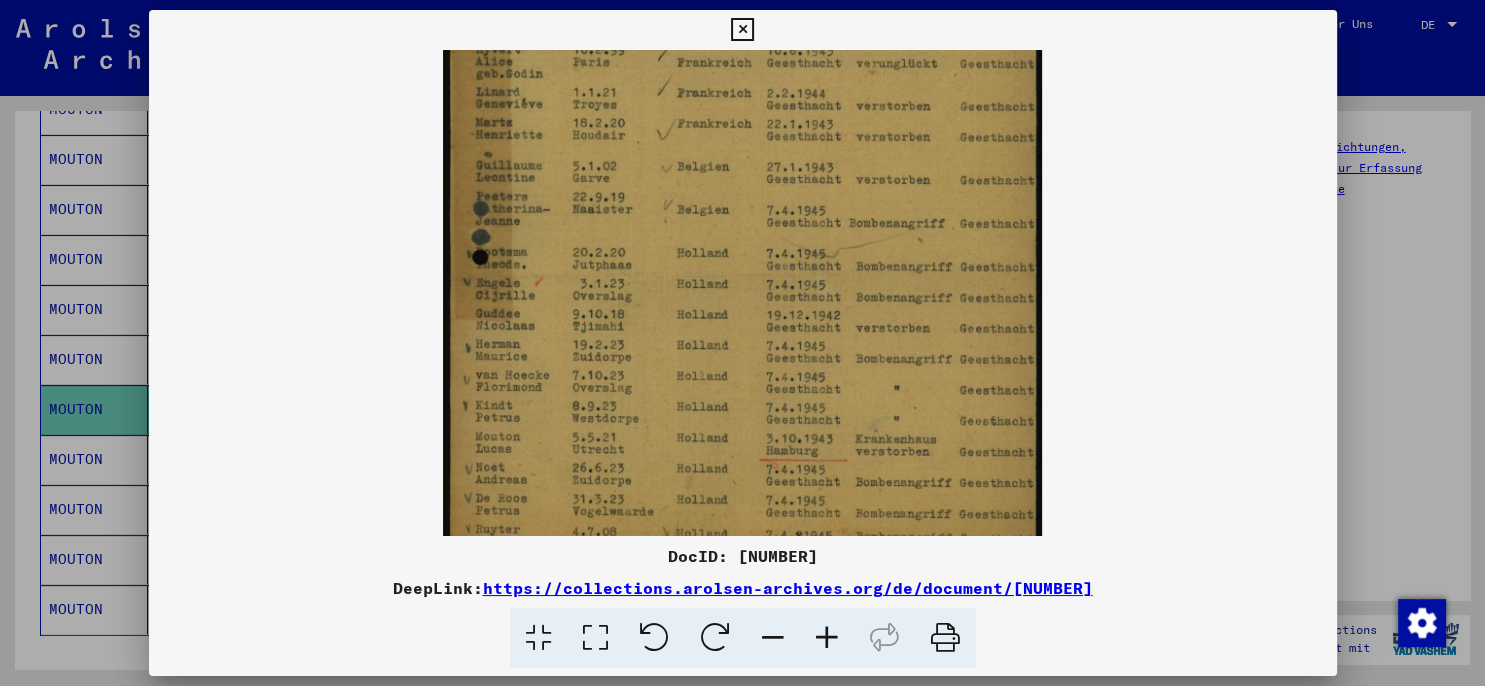 click at bounding box center (742, 115) 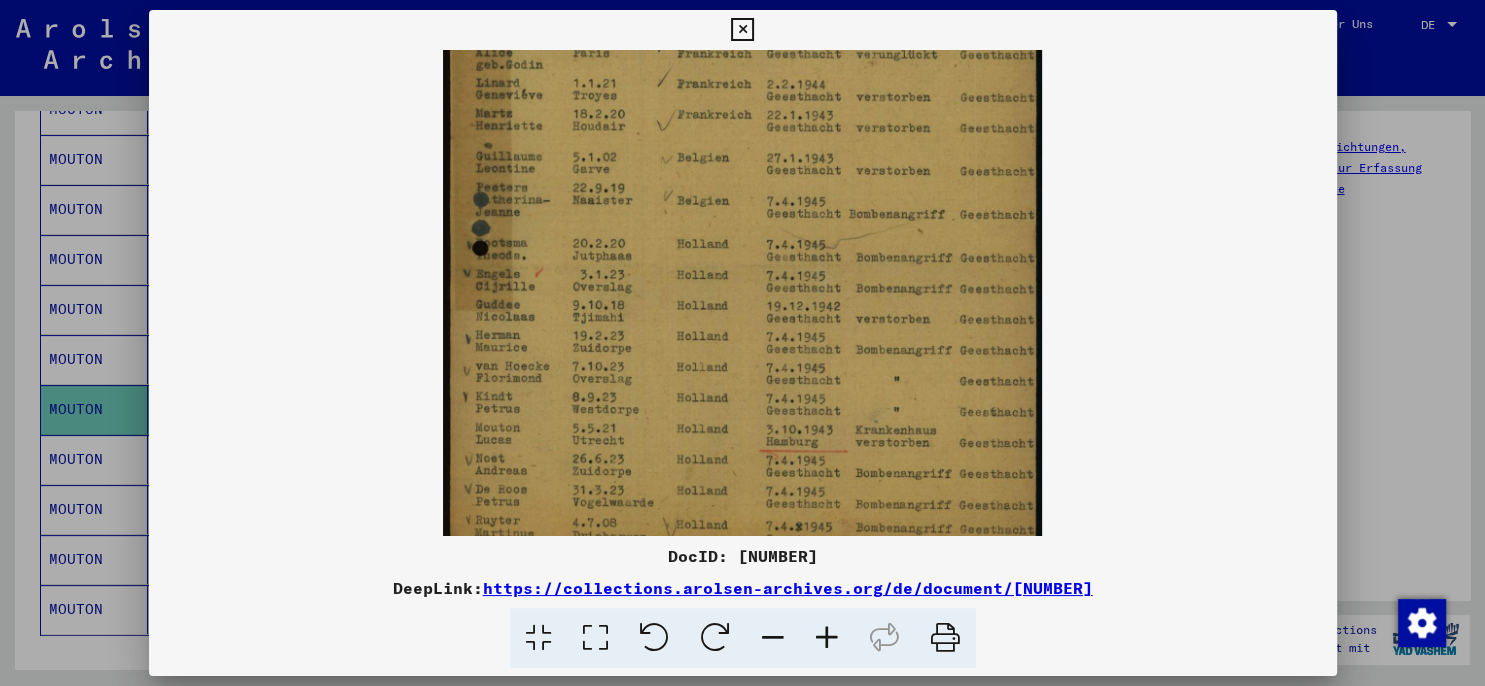 click at bounding box center (742, 30) 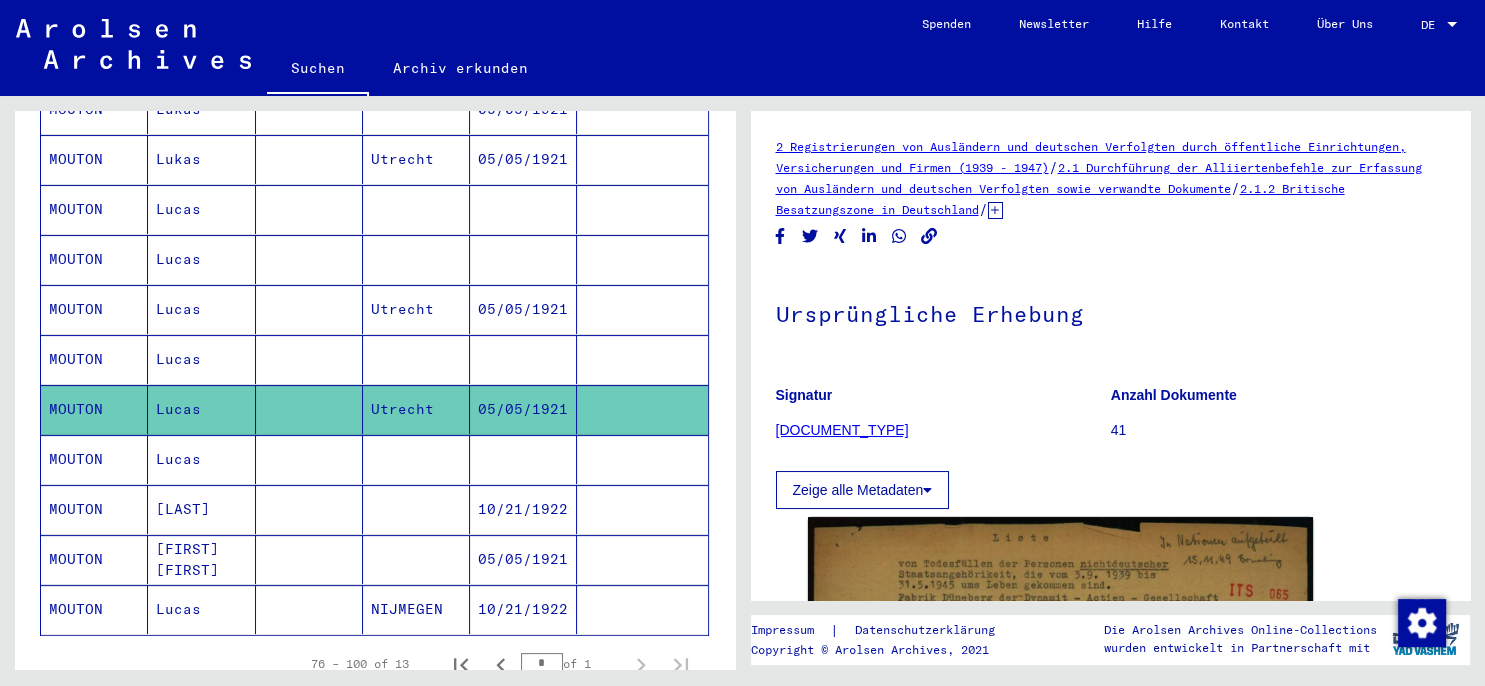 click at bounding box center [523, 509] 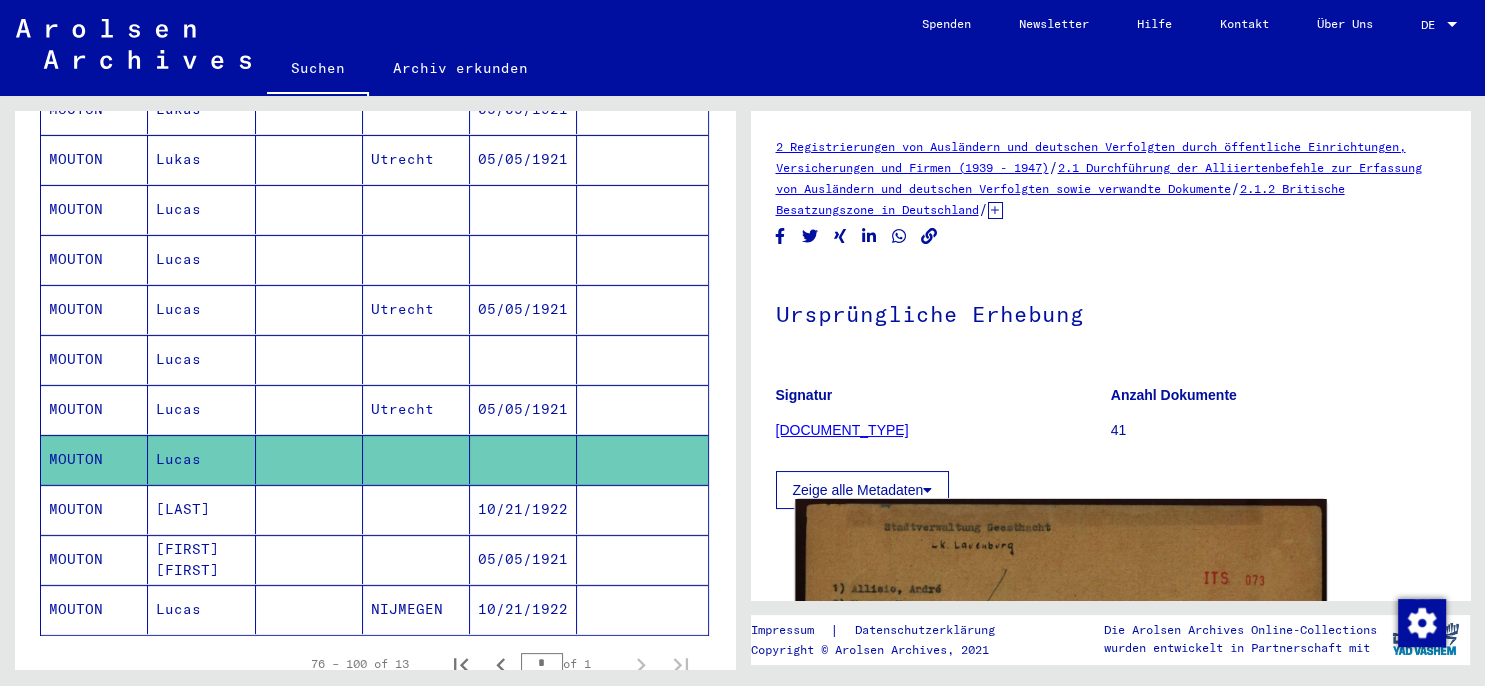 click 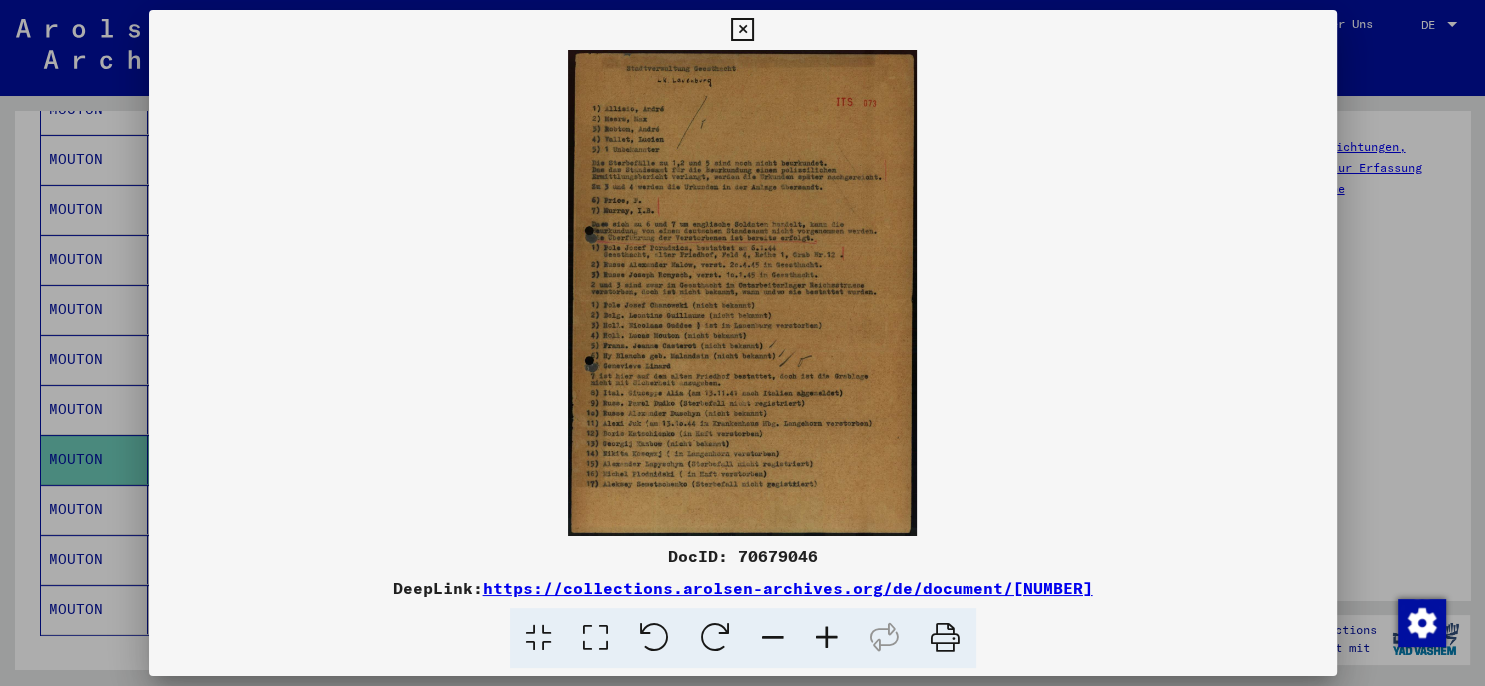click at bounding box center (827, 638) 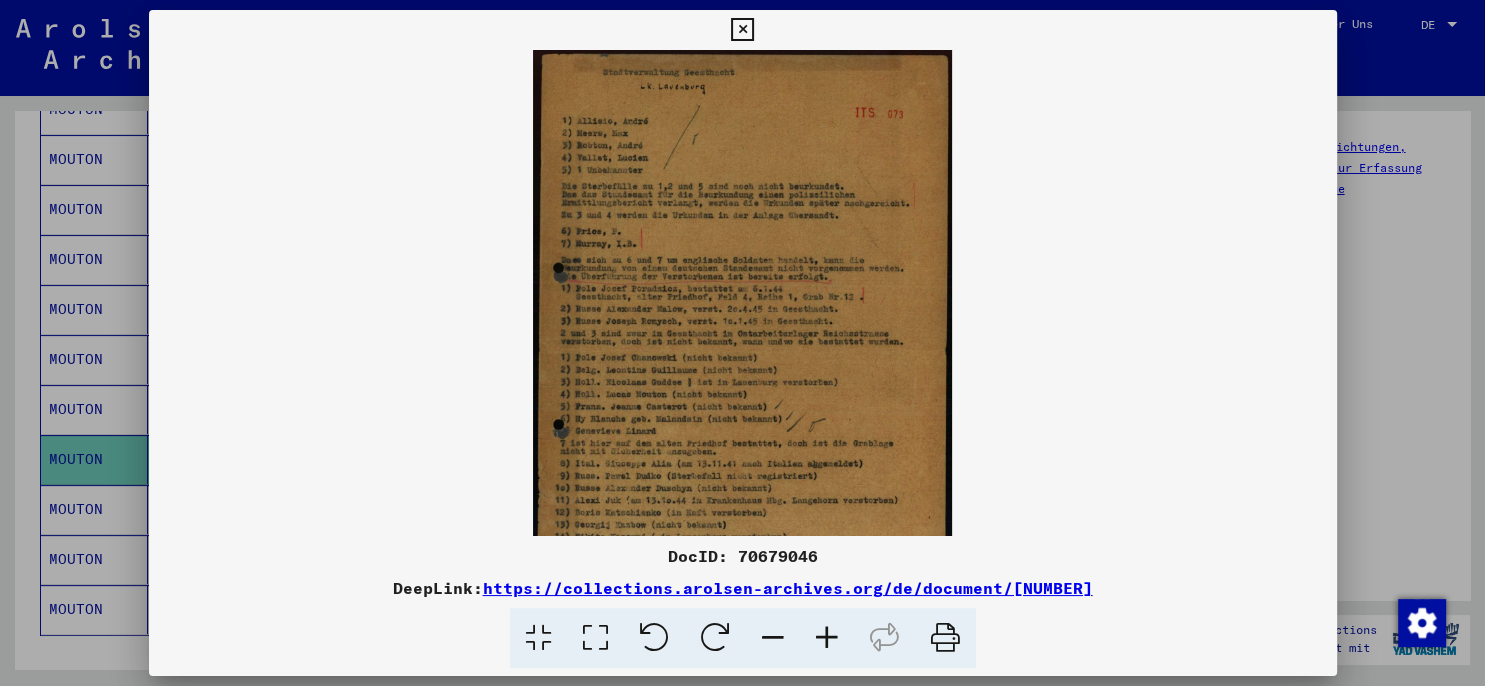 click at bounding box center (827, 638) 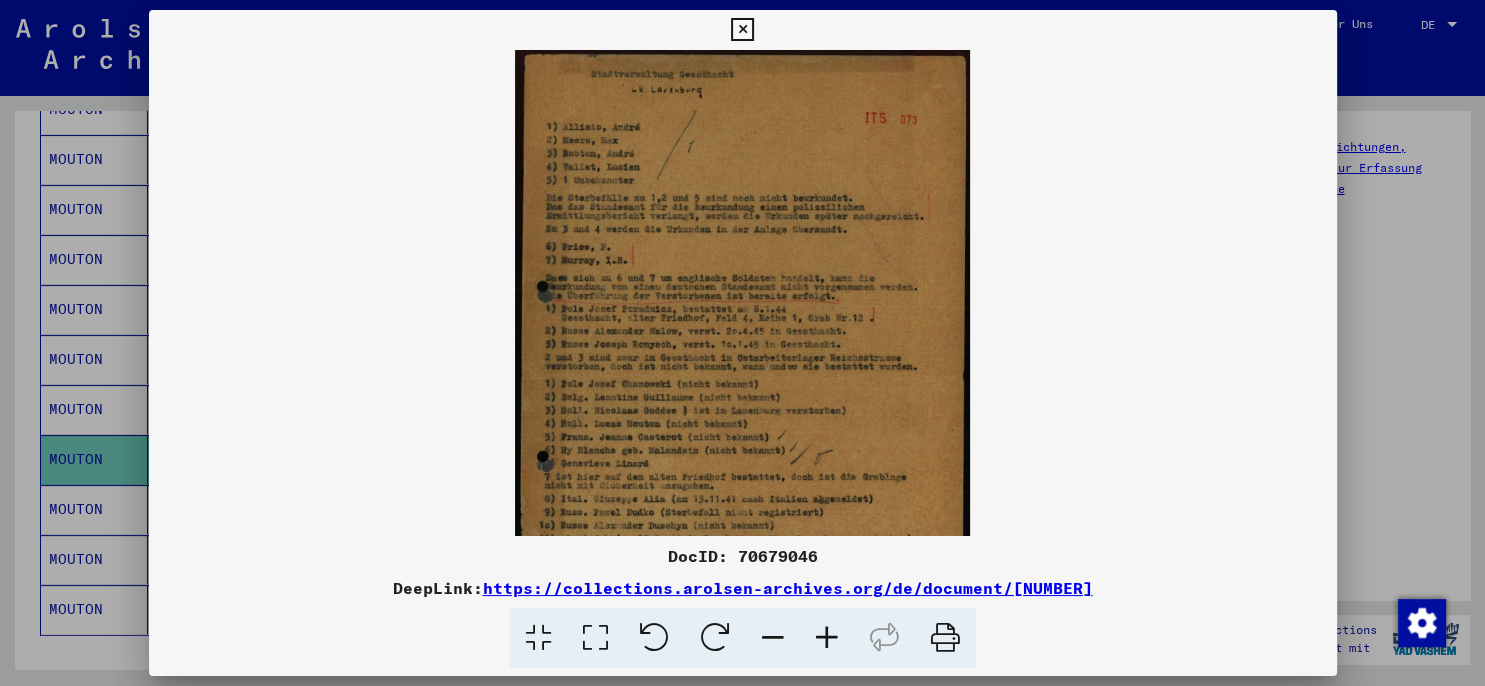 click at bounding box center (827, 638) 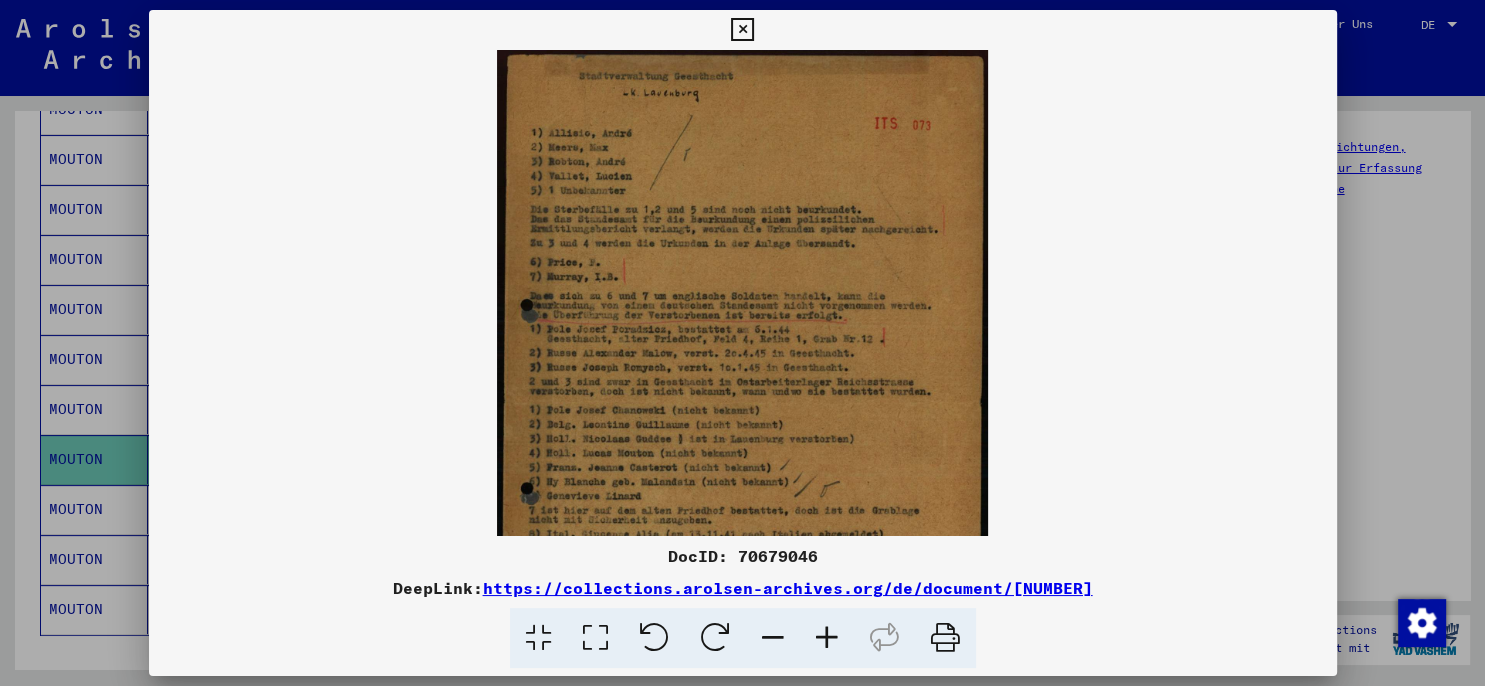 click at bounding box center [827, 638] 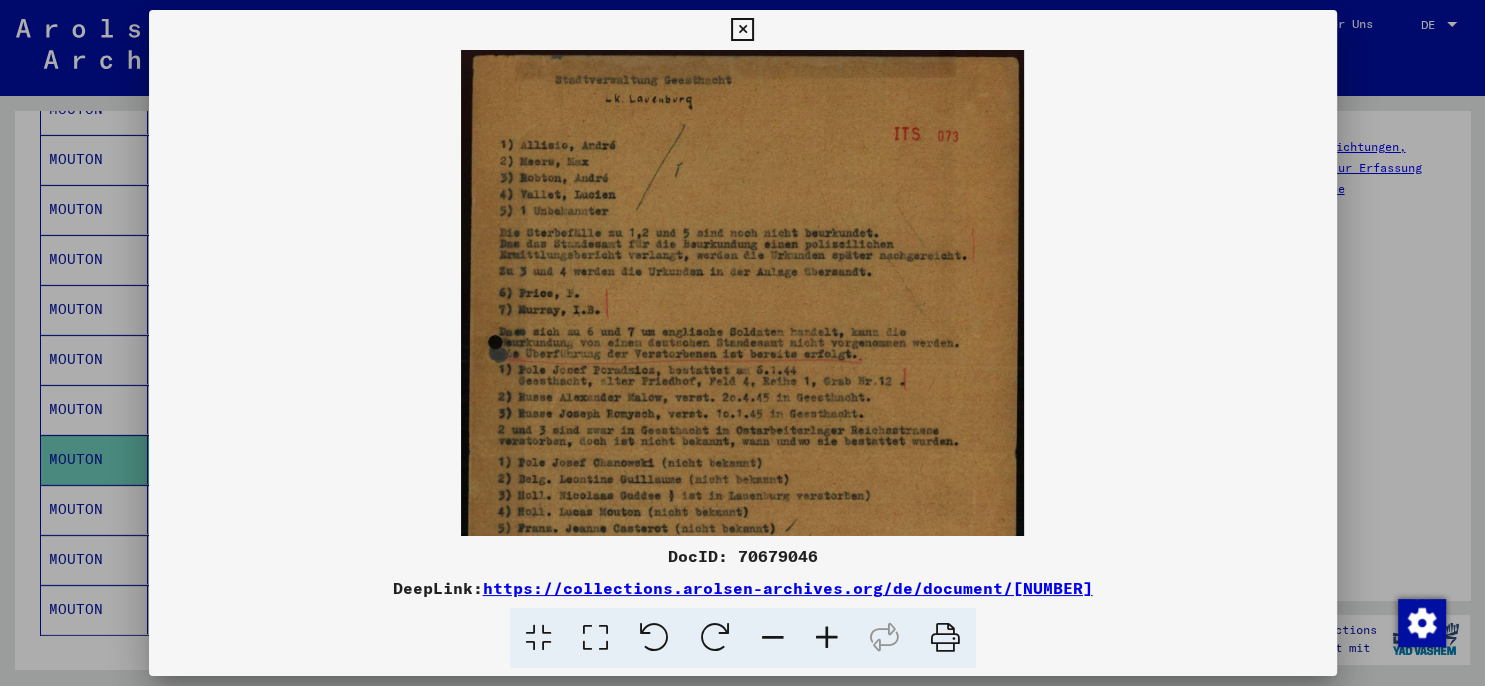 click at bounding box center [827, 638] 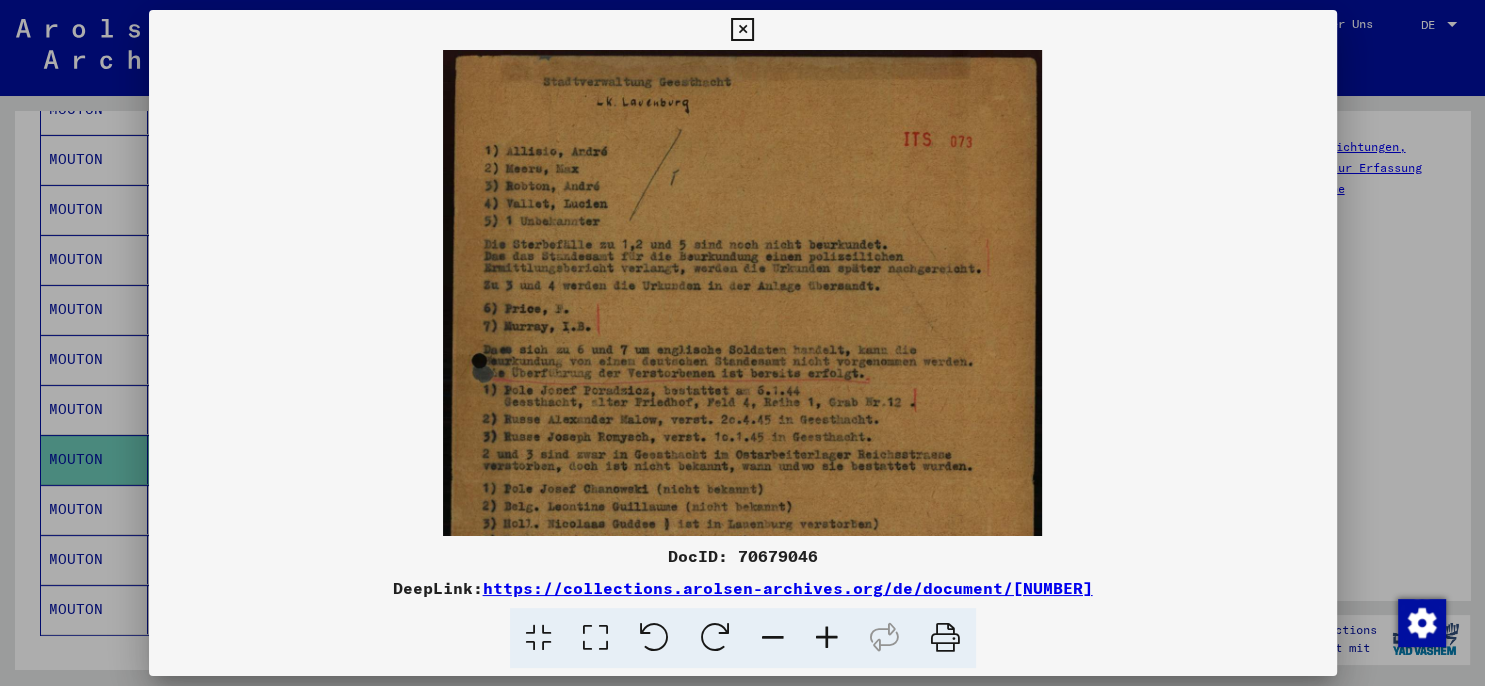 click at bounding box center [827, 638] 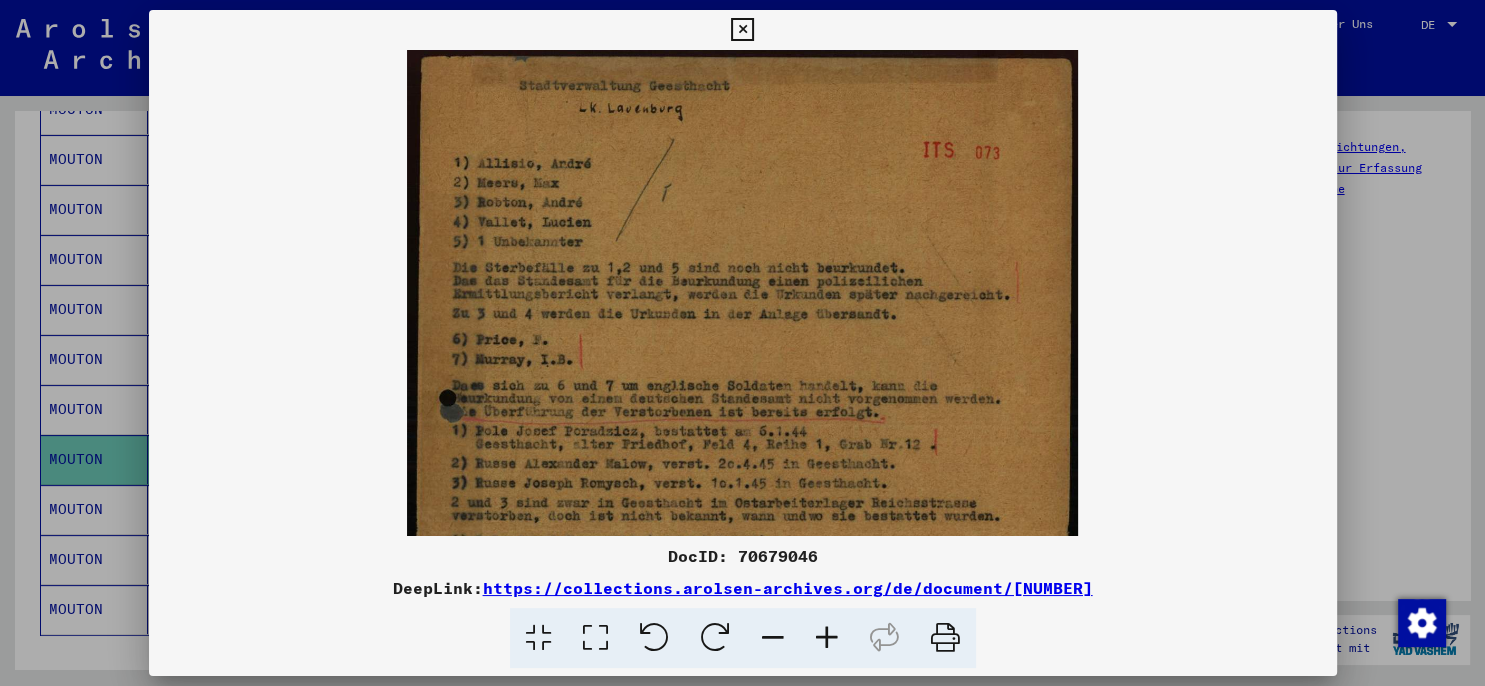 click at bounding box center [827, 638] 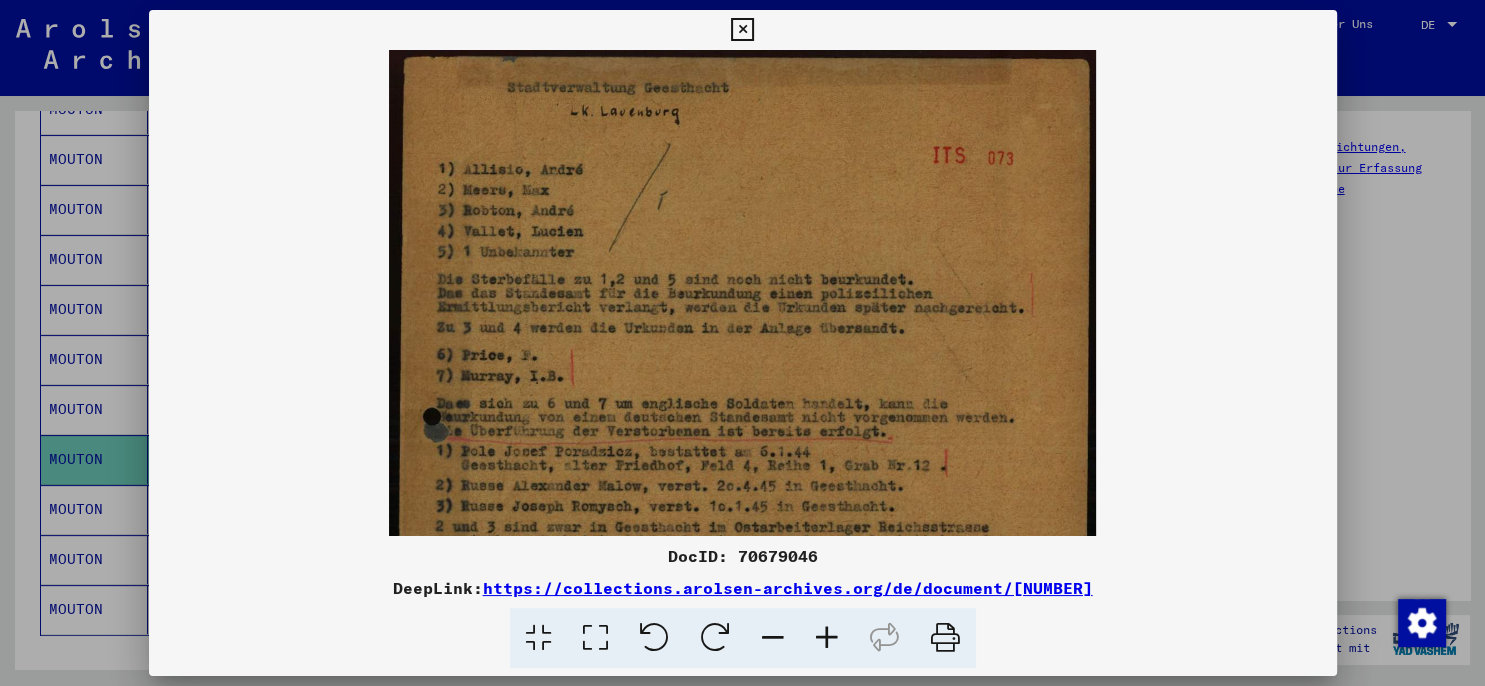 click at bounding box center (827, 638) 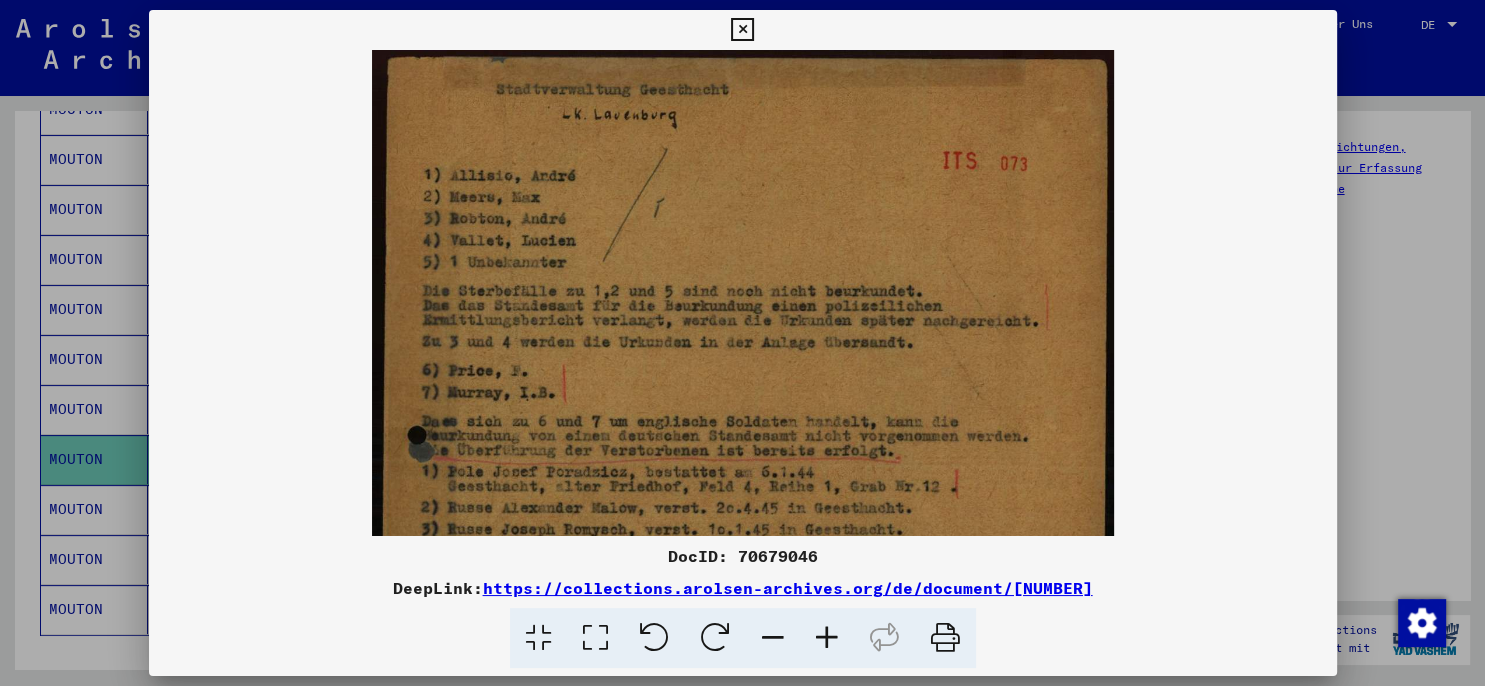click at bounding box center (827, 638) 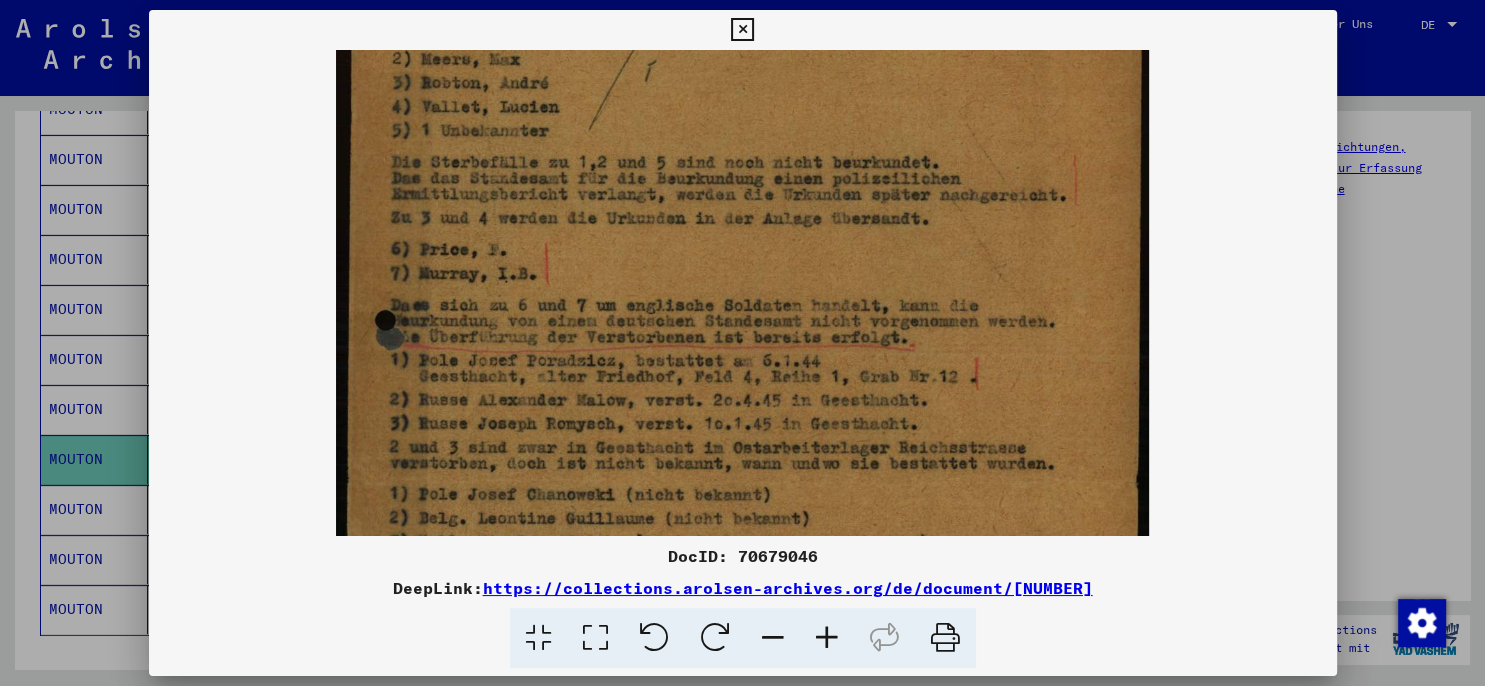 drag, startPoint x: 598, startPoint y: 389, endPoint x: 657, endPoint y: 142, distance: 253.9488 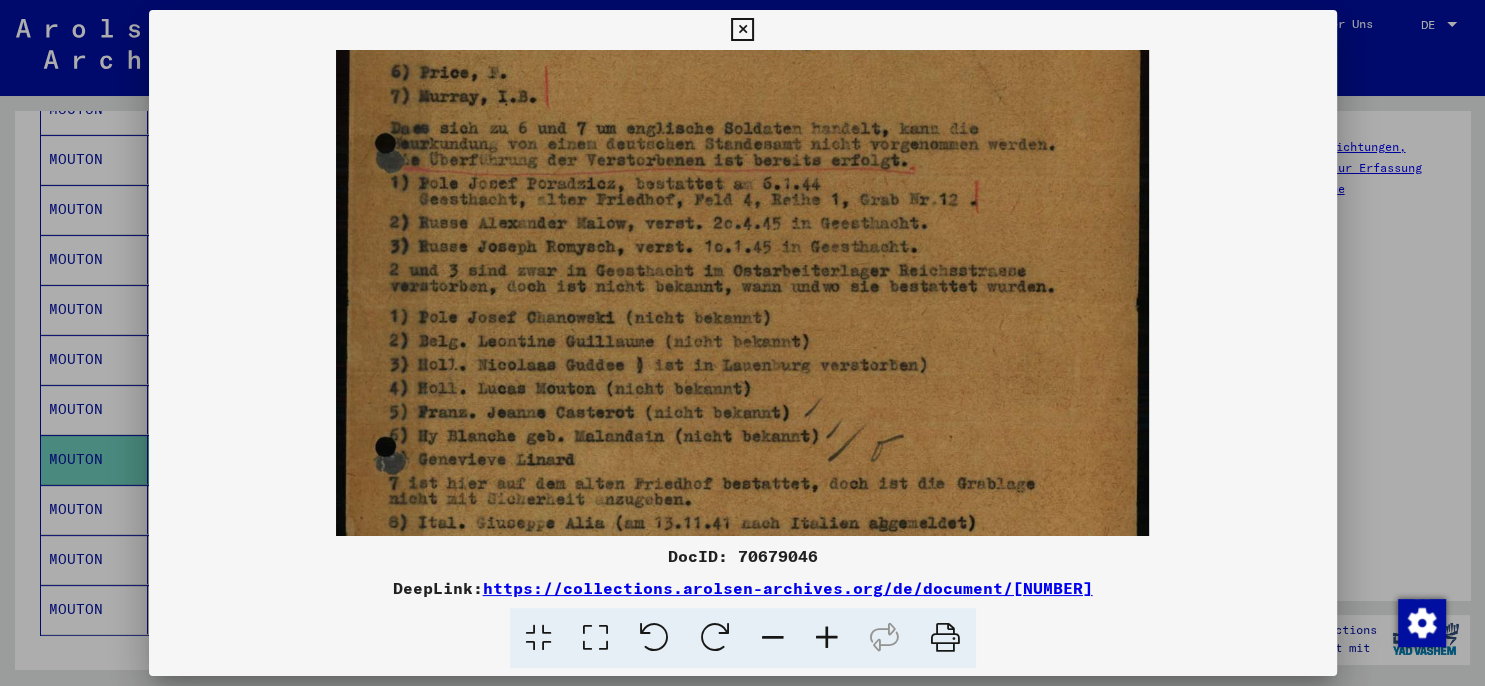 scroll, scrollTop: 380, scrollLeft: 0, axis: vertical 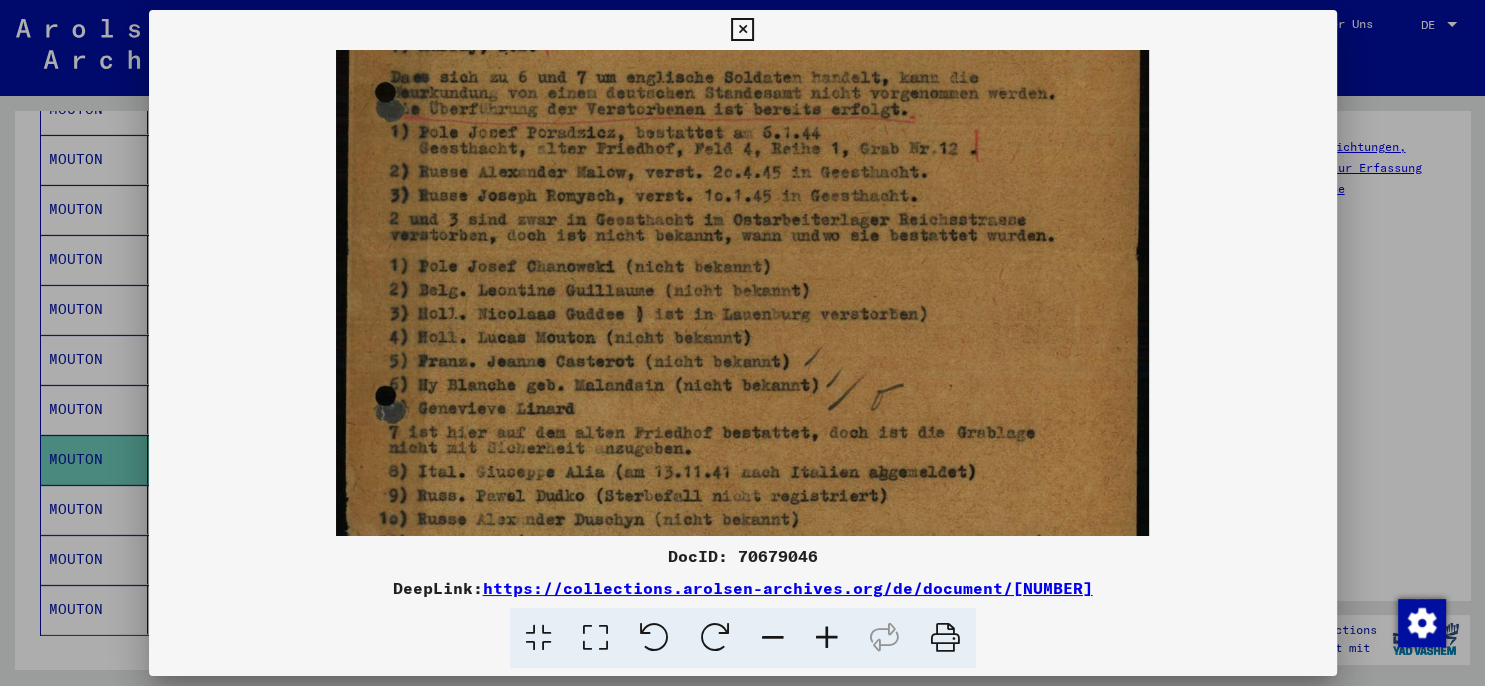 drag, startPoint x: 645, startPoint y: 287, endPoint x: 662, endPoint y: 155, distance: 133.0902 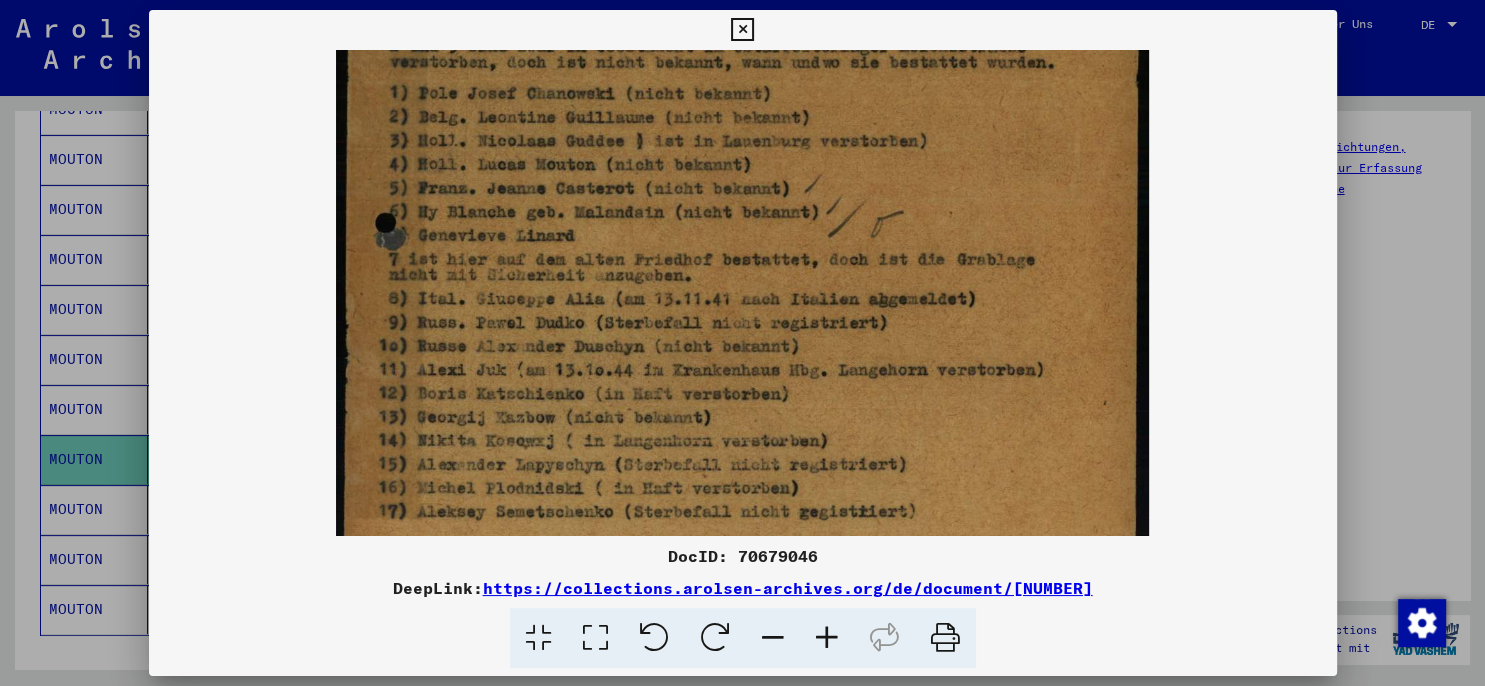 click at bounding box center (743, 65) 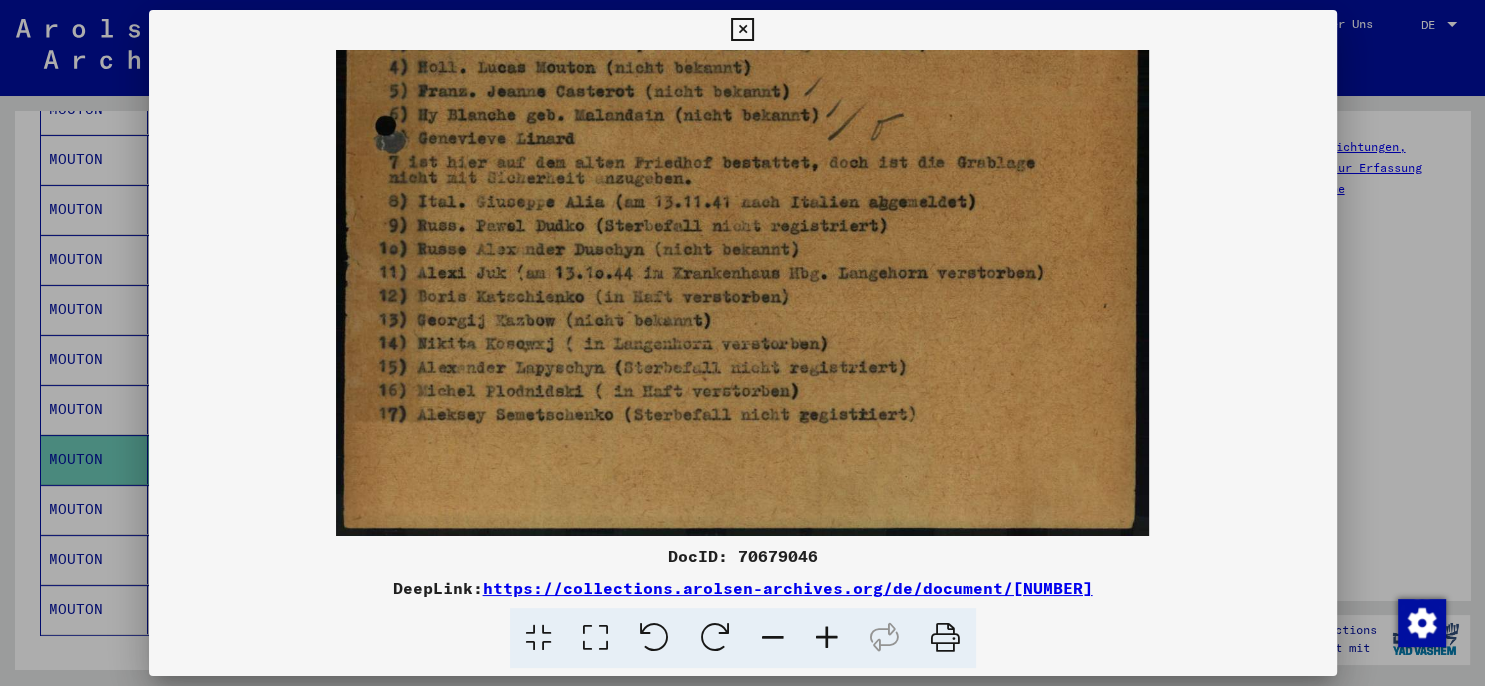 drag, startPoint x: 534, startPoint y: 338, endPoint x: 534, endPoint y: 235, distance: 103 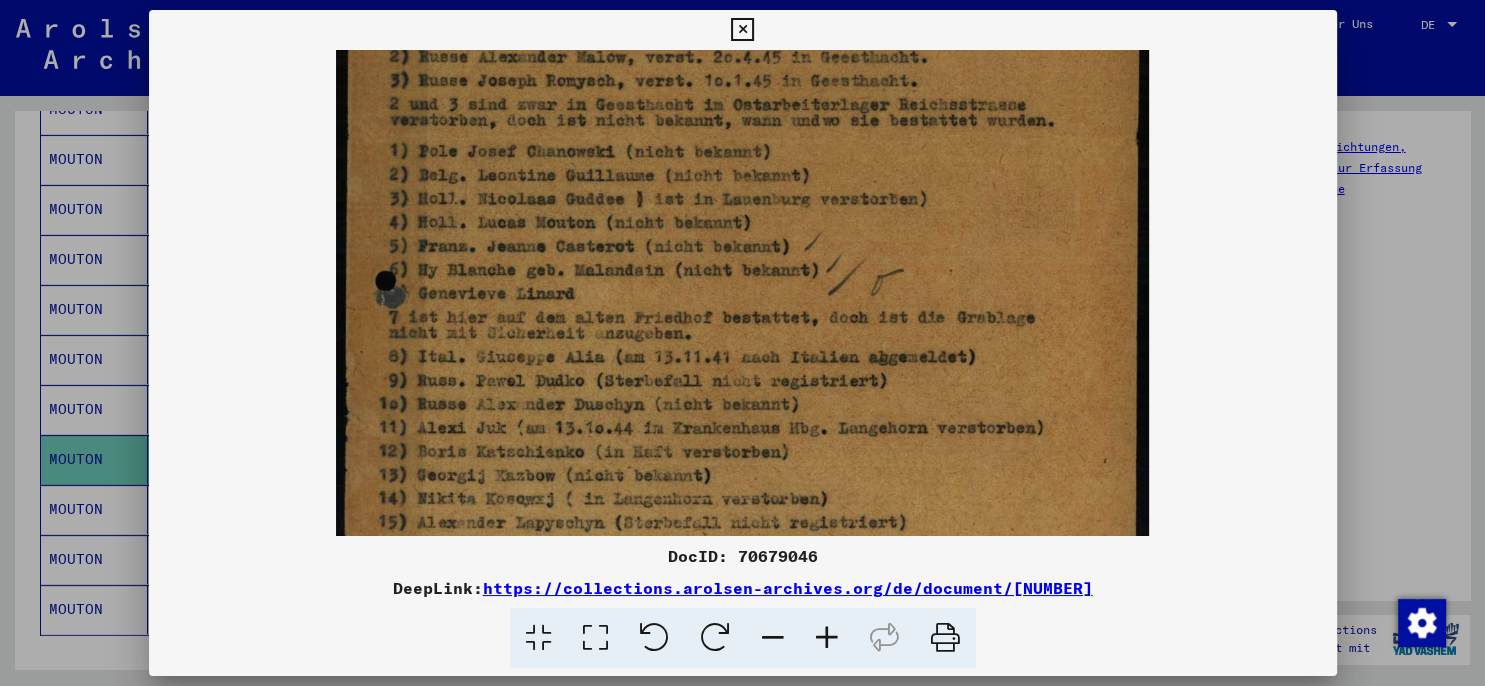 scroll, scrollTop: 492, scrollLeft: 0, axis: vertical 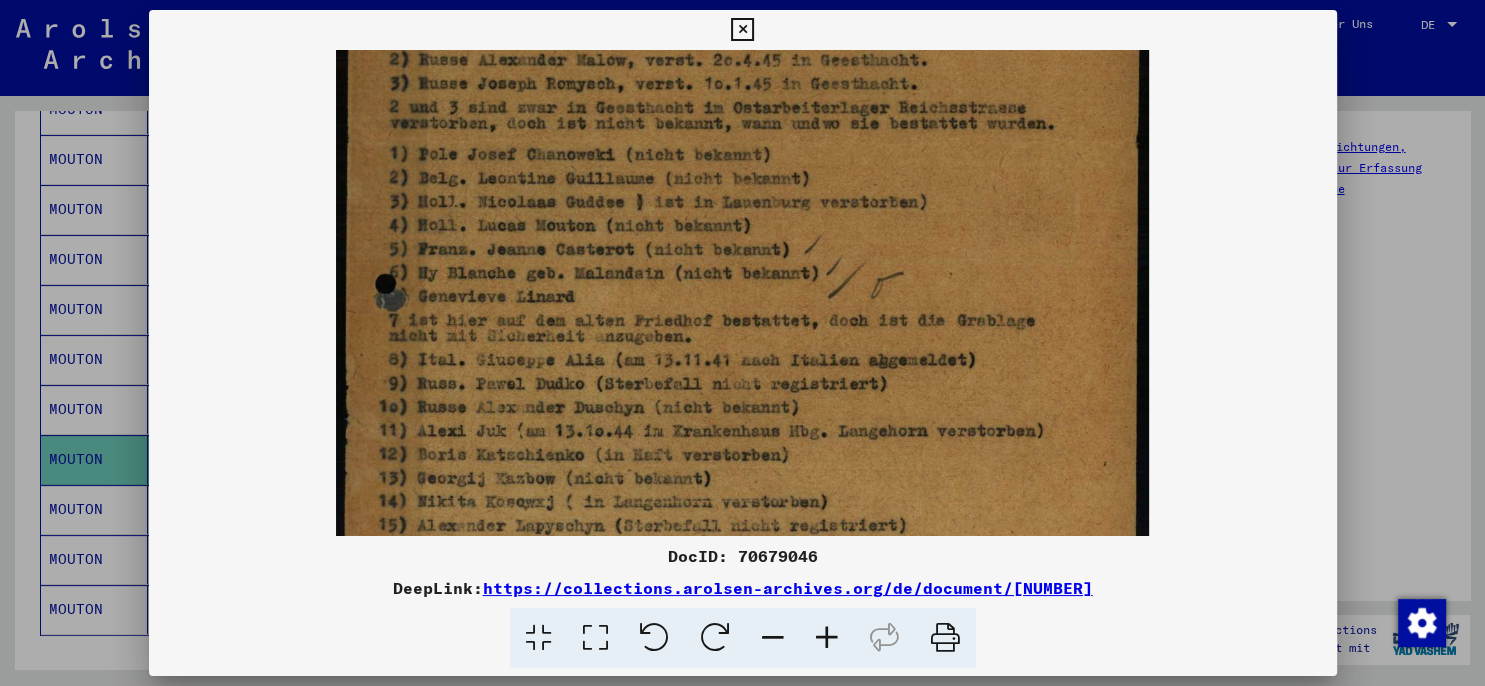 drag, startPoint x: 525, startPoint y: 178, endPoint x: 529, endPoint y: 333, distance: 155.0516 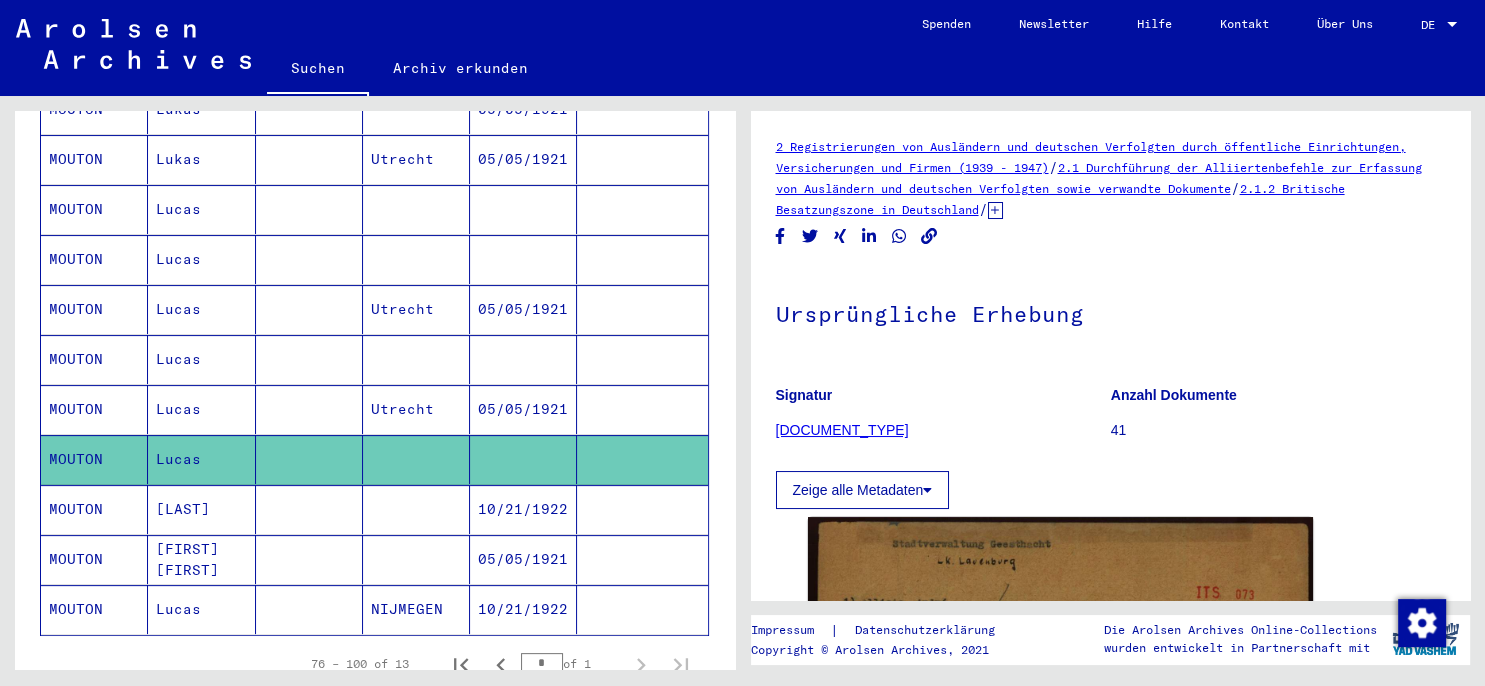 click on "05/05/1921" at bounding box center (523, 609) 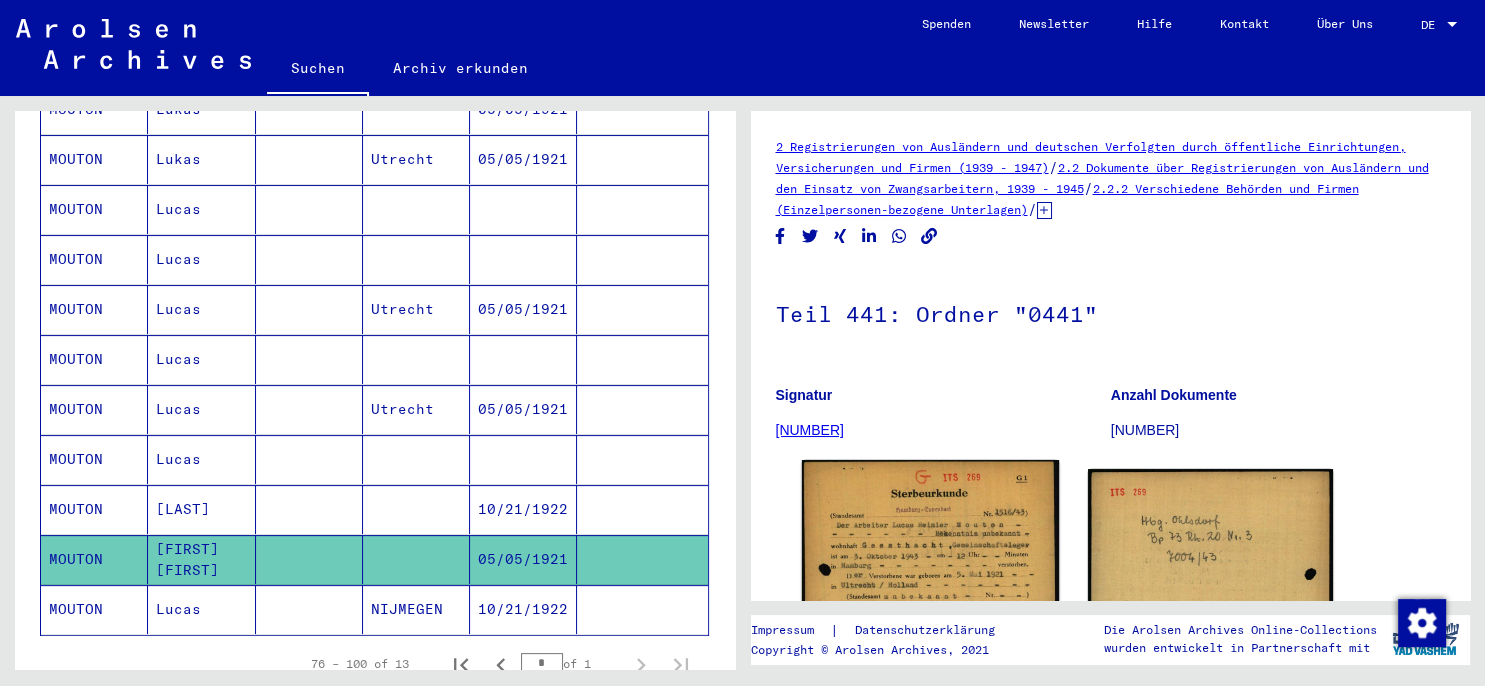 click 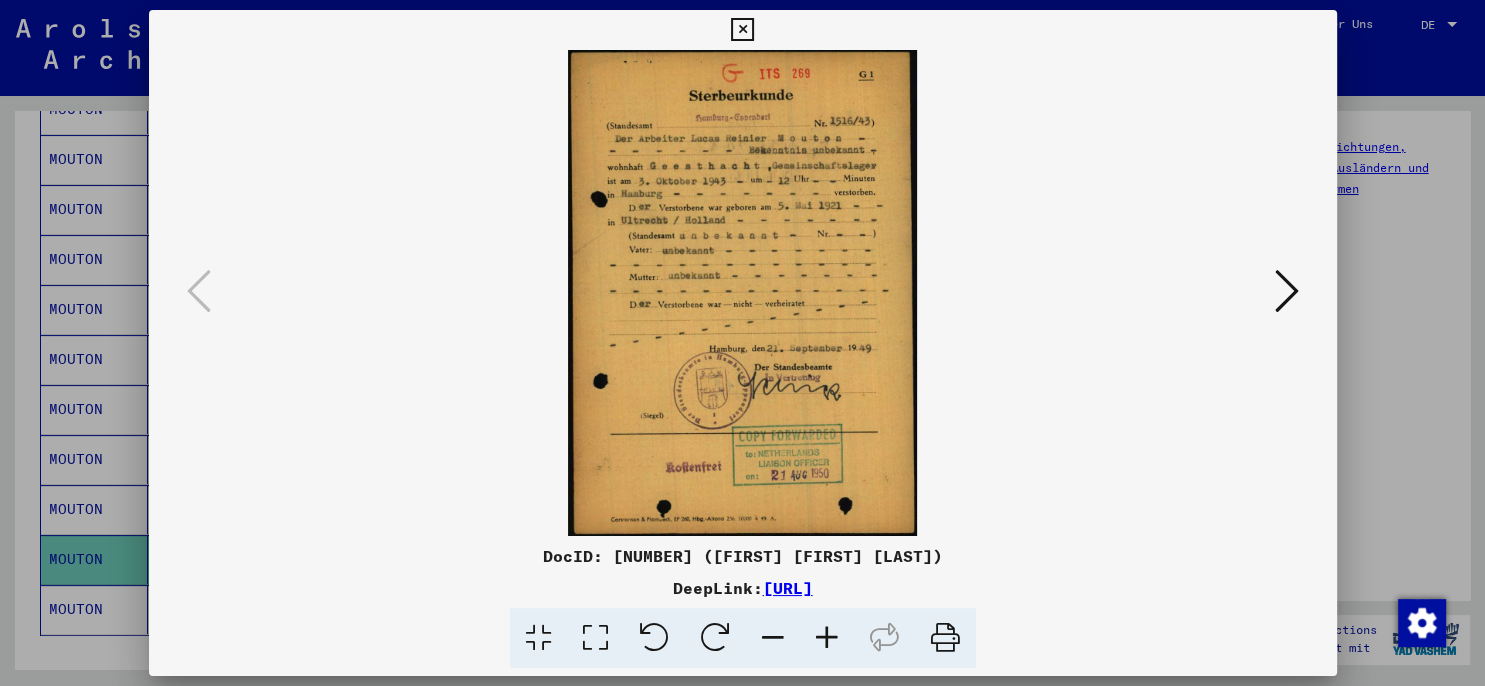 click at bounding box center [827, 638] 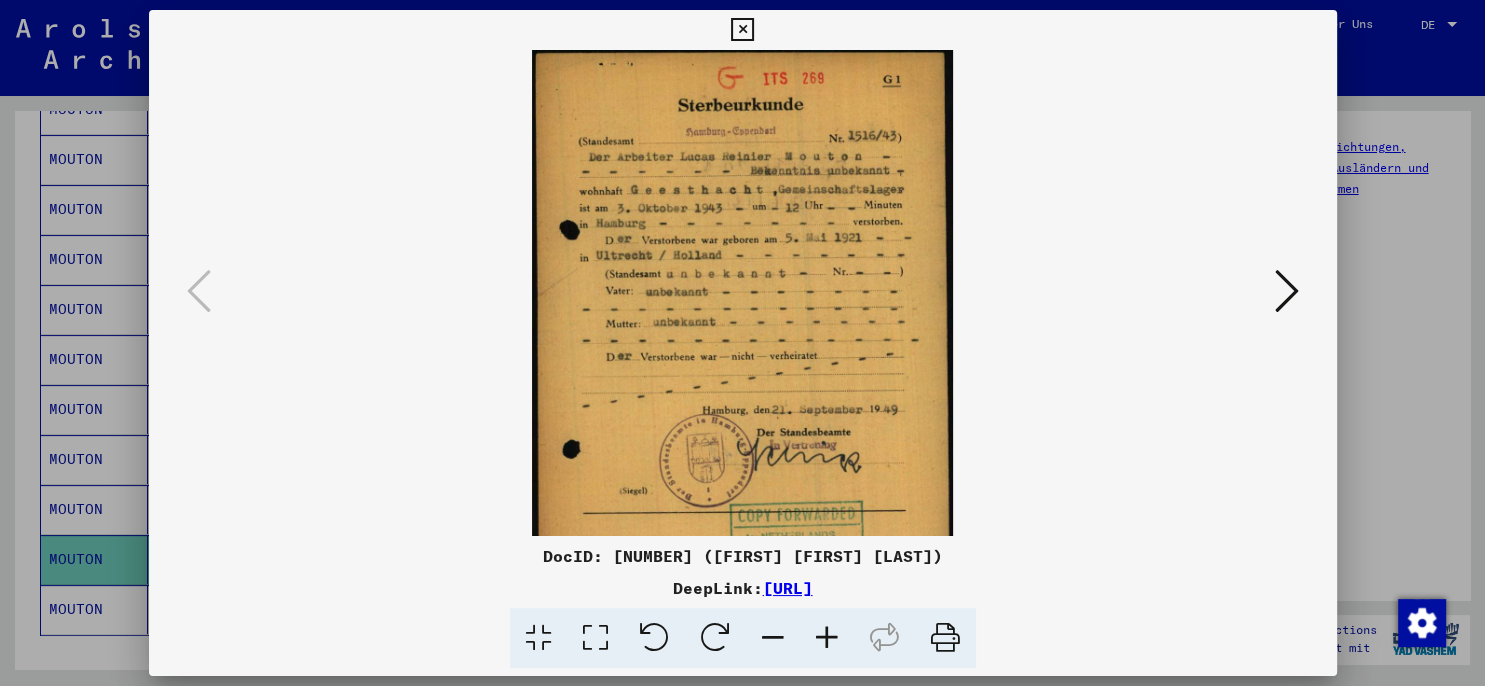 click at bounding box center (827, 638) 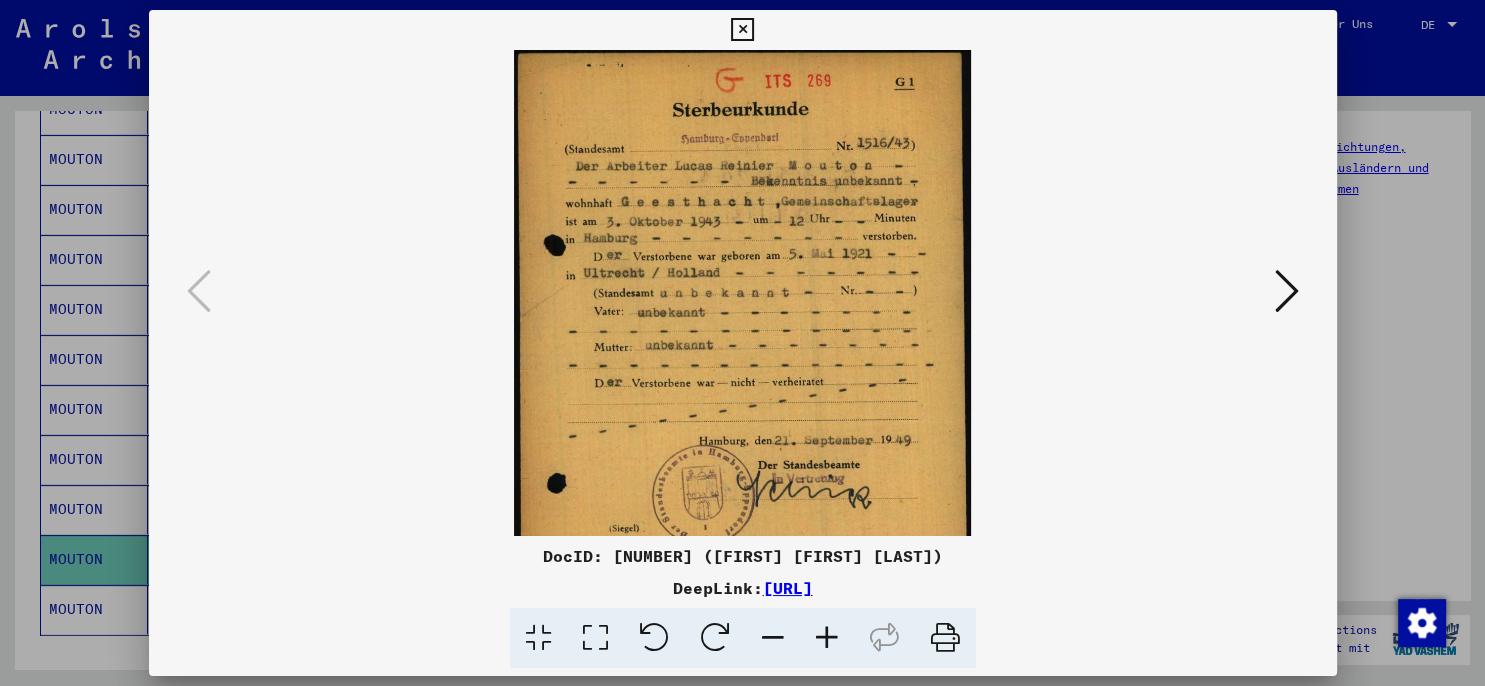 click at bounding box center (827, 638) 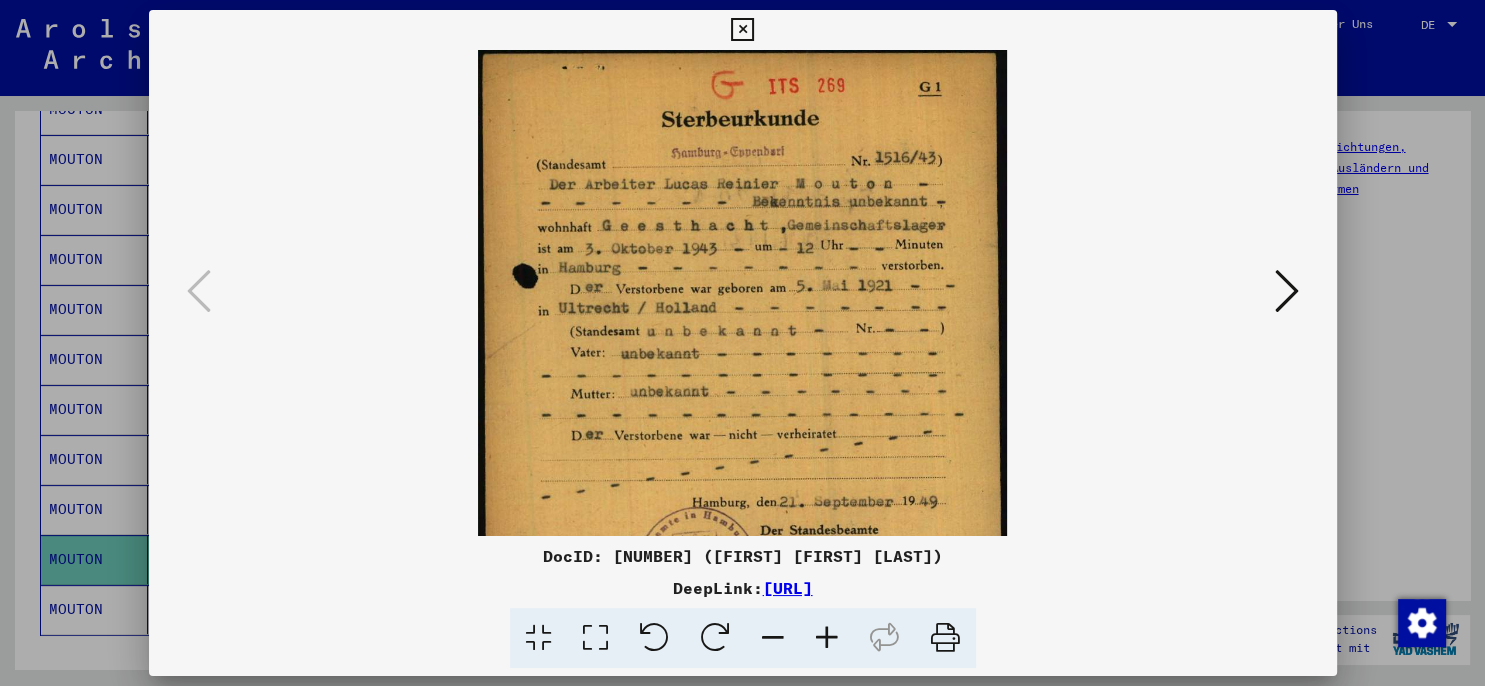 click at bounding box center [827, 638] 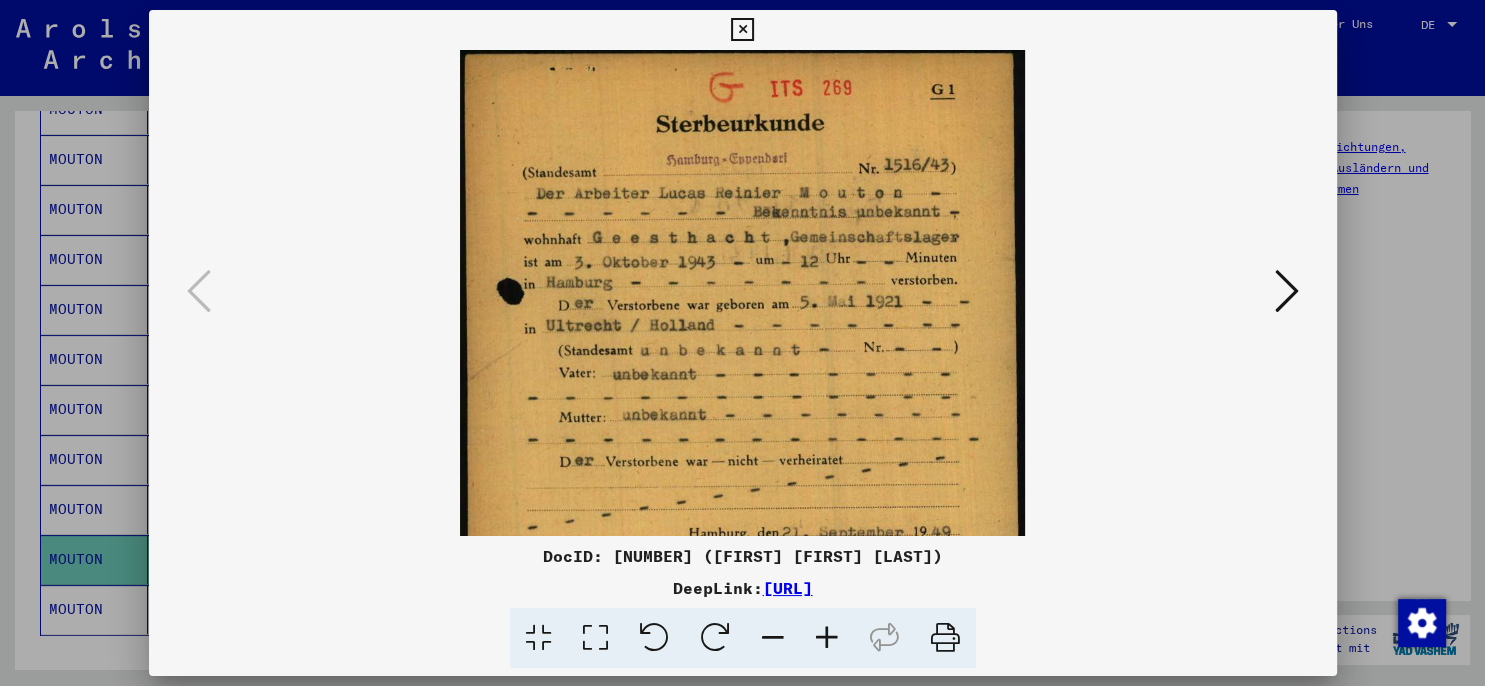 click at bounding box center [827, 638] 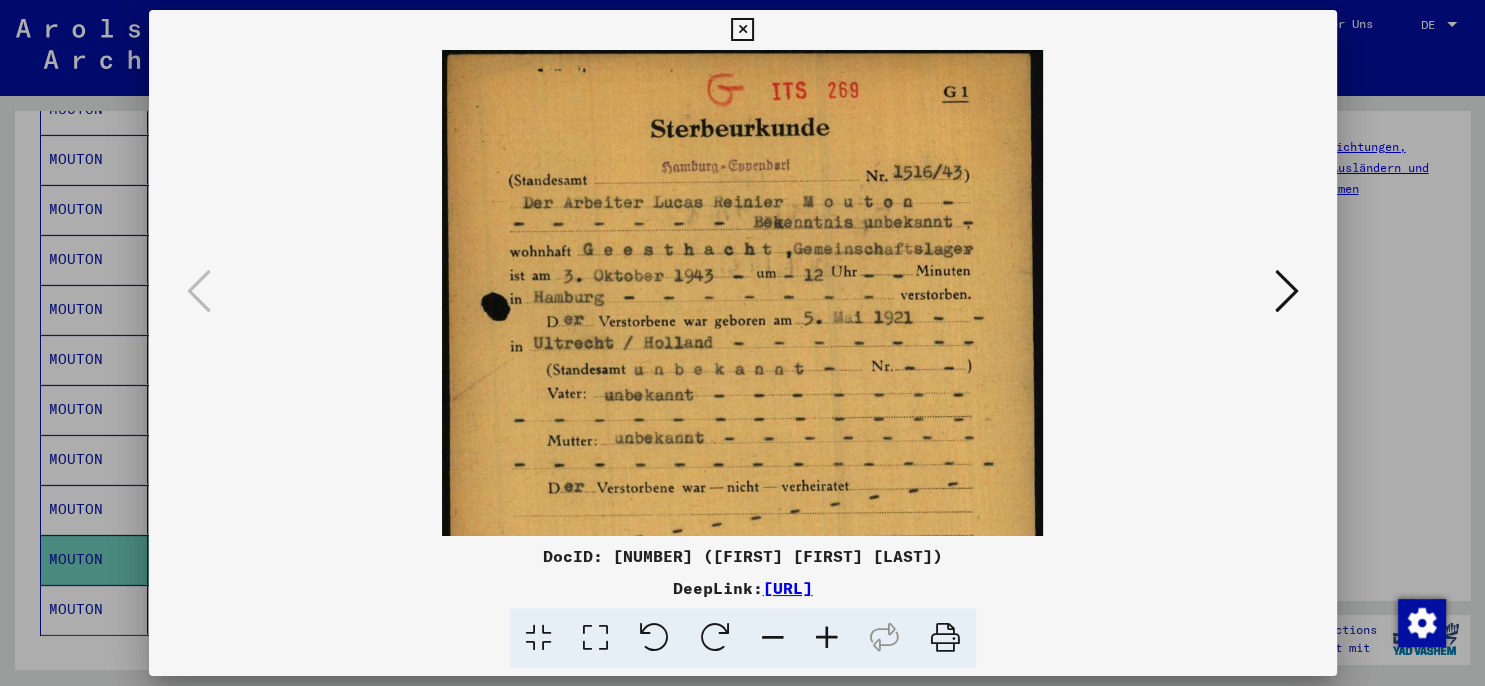 click at bounding box center (827, 638) 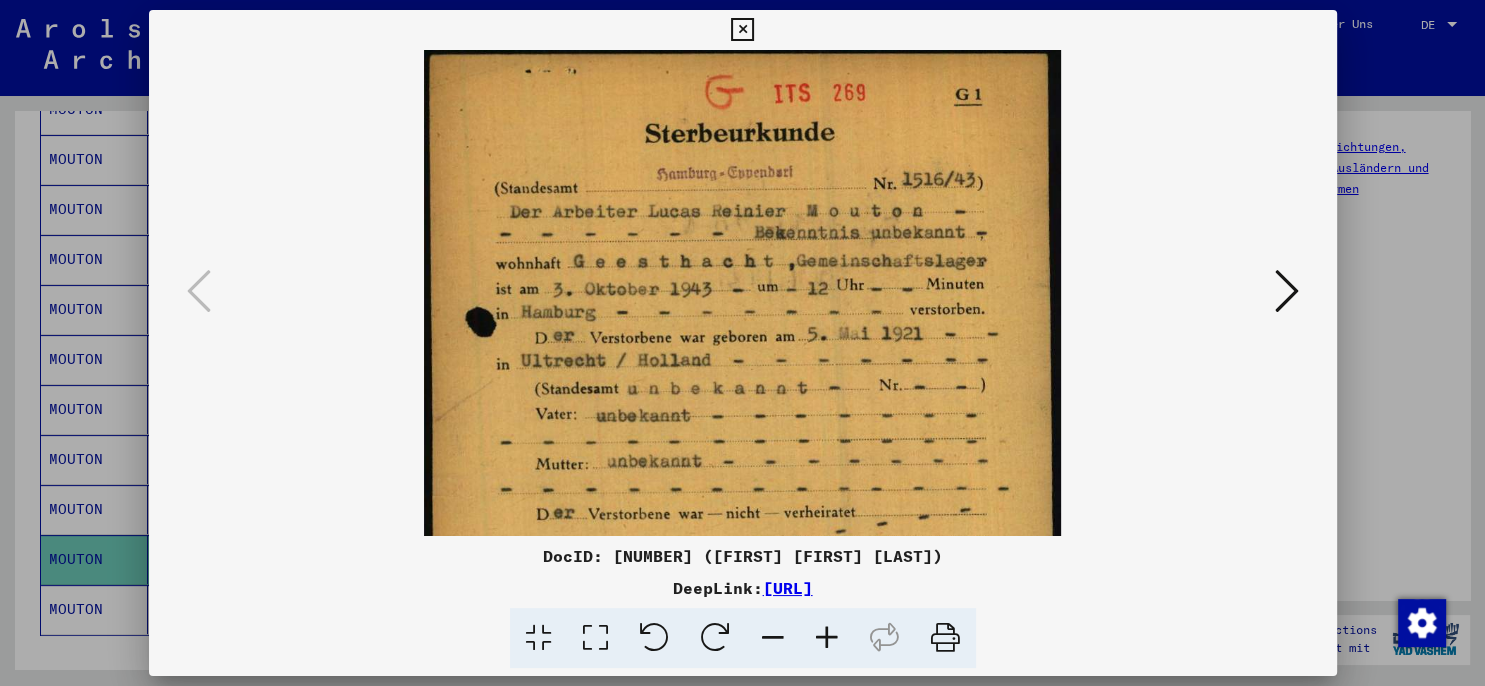 click at bounding box center (827, 638) 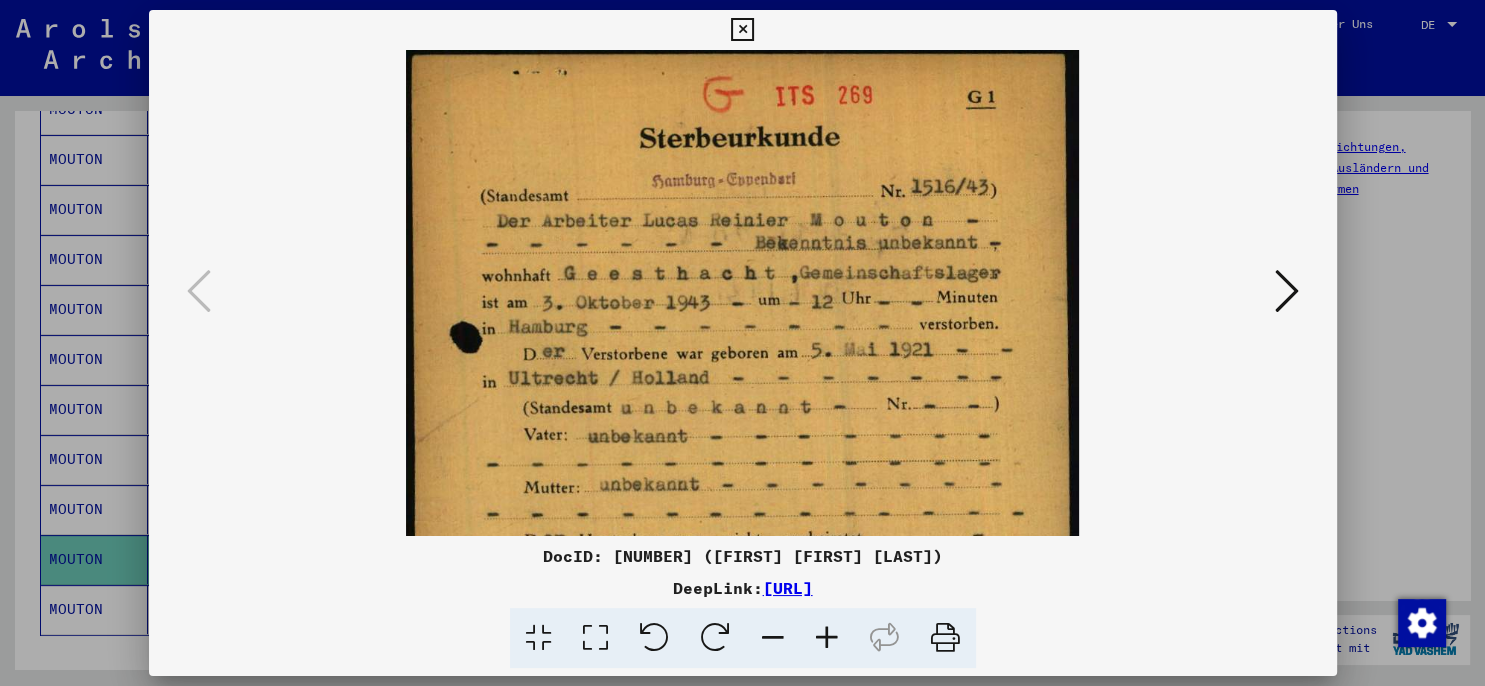 click at bounding box center (827, 638) 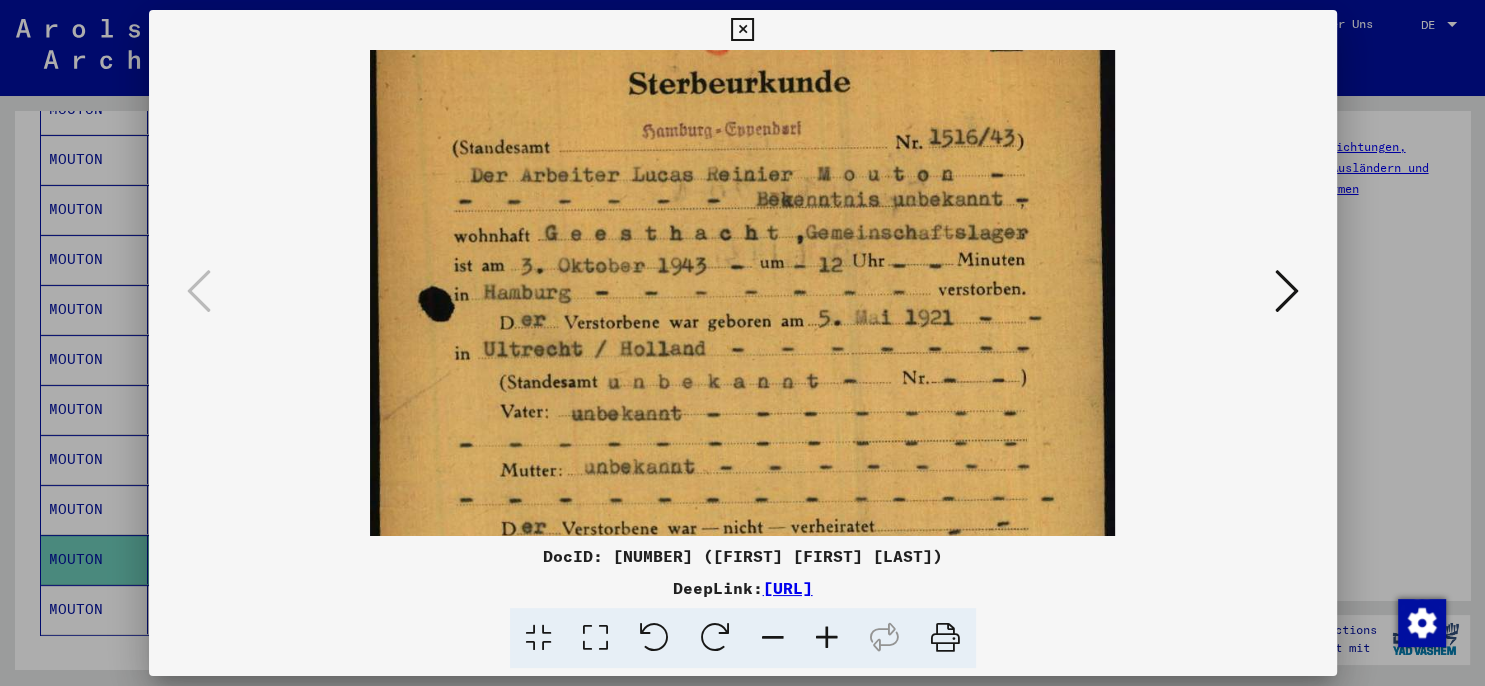 drag, startPoint x: 801, startPoint y: 426, endPoint x: 802, endPoint y: 340, distance: 86.00581 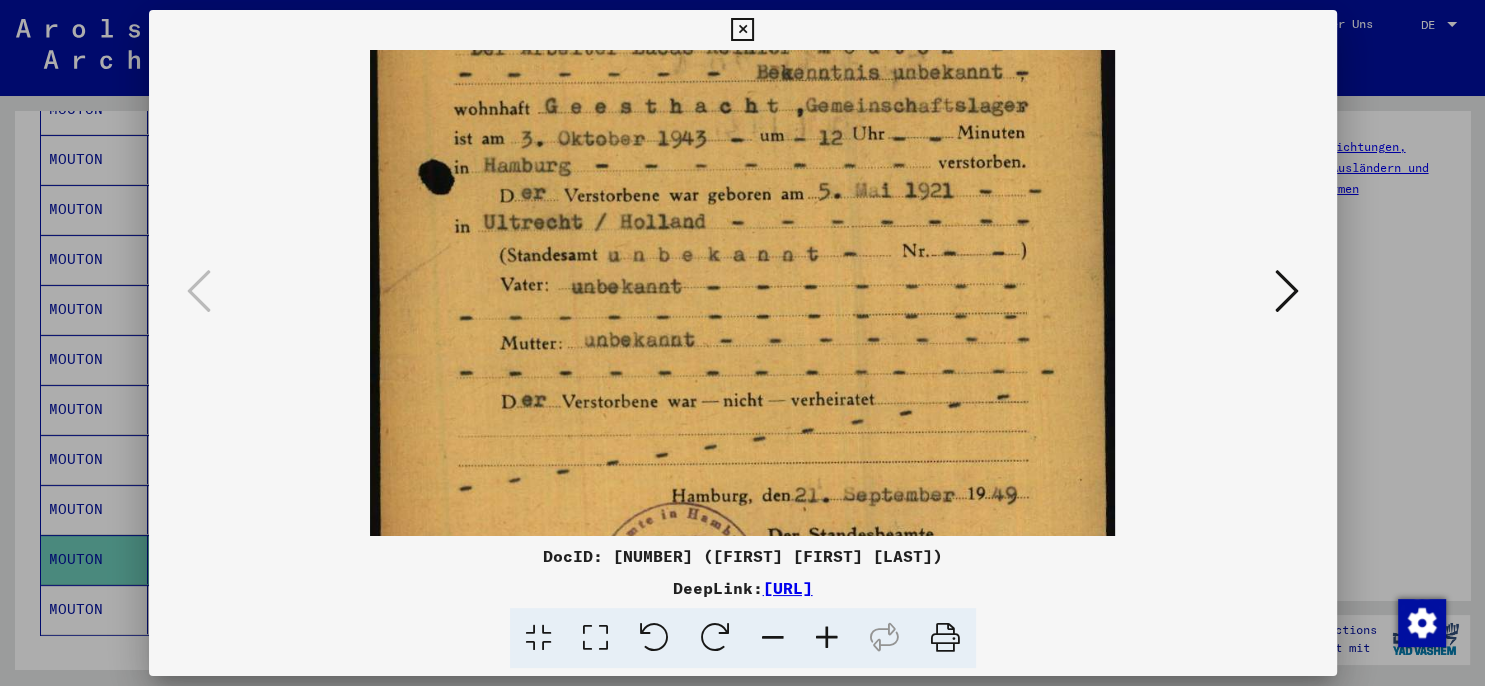 drag, startPoint x: 779, startPoint y: 381, endPoint x: 780, endPoint y: 355, distance: 26.019224 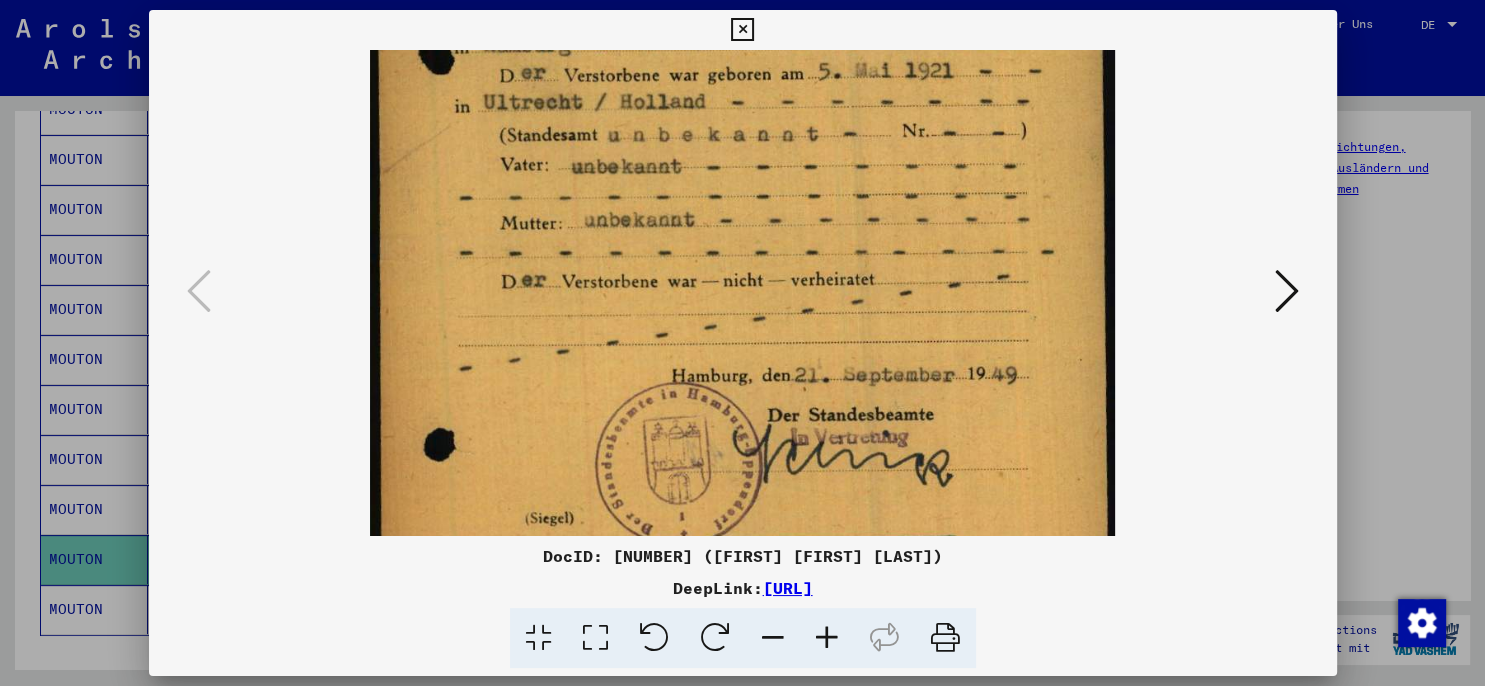drag, startPoint x: 779, startPoint y: 358, endPoint x: 783, endPoint y: 212, distance: 146.05478 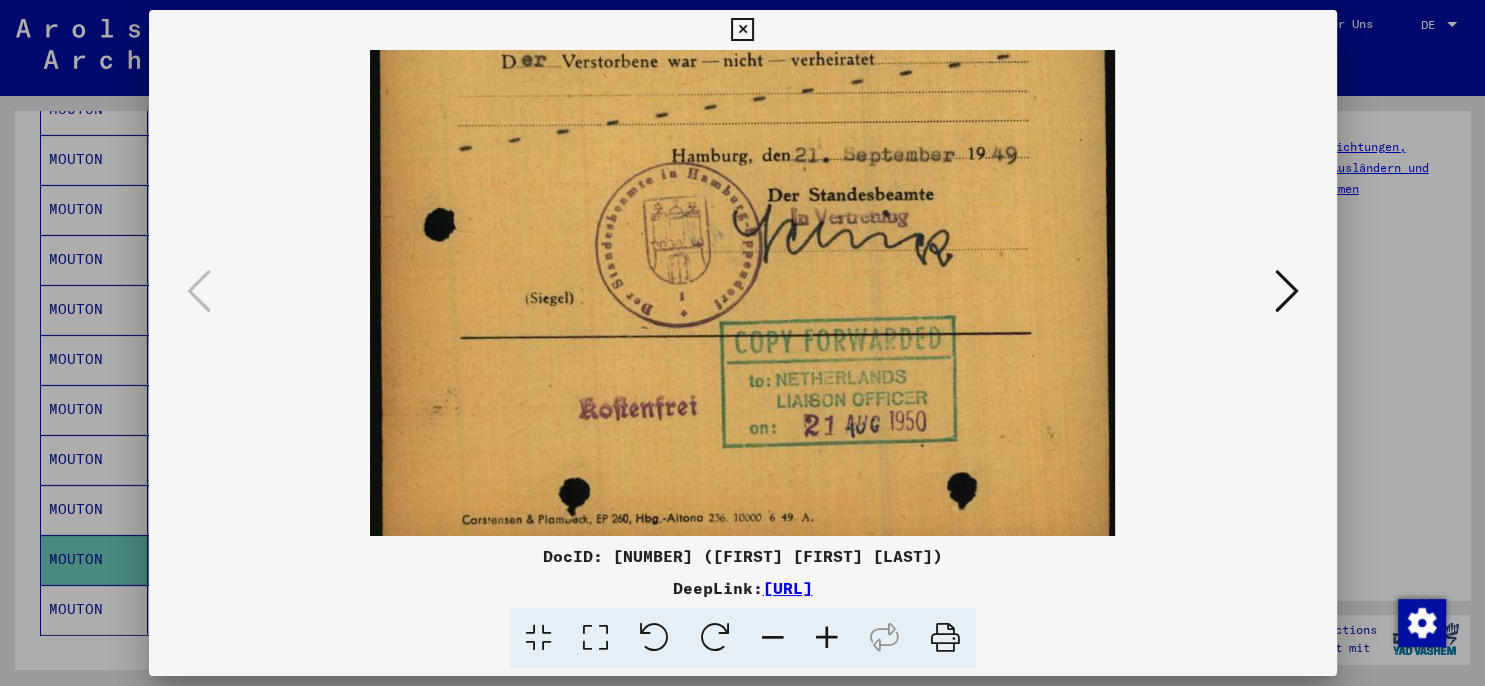 drag, startPoint x: 746, startPoint y: 310, endPoint x: 752, endPoint y: 84, distance: 226.07964 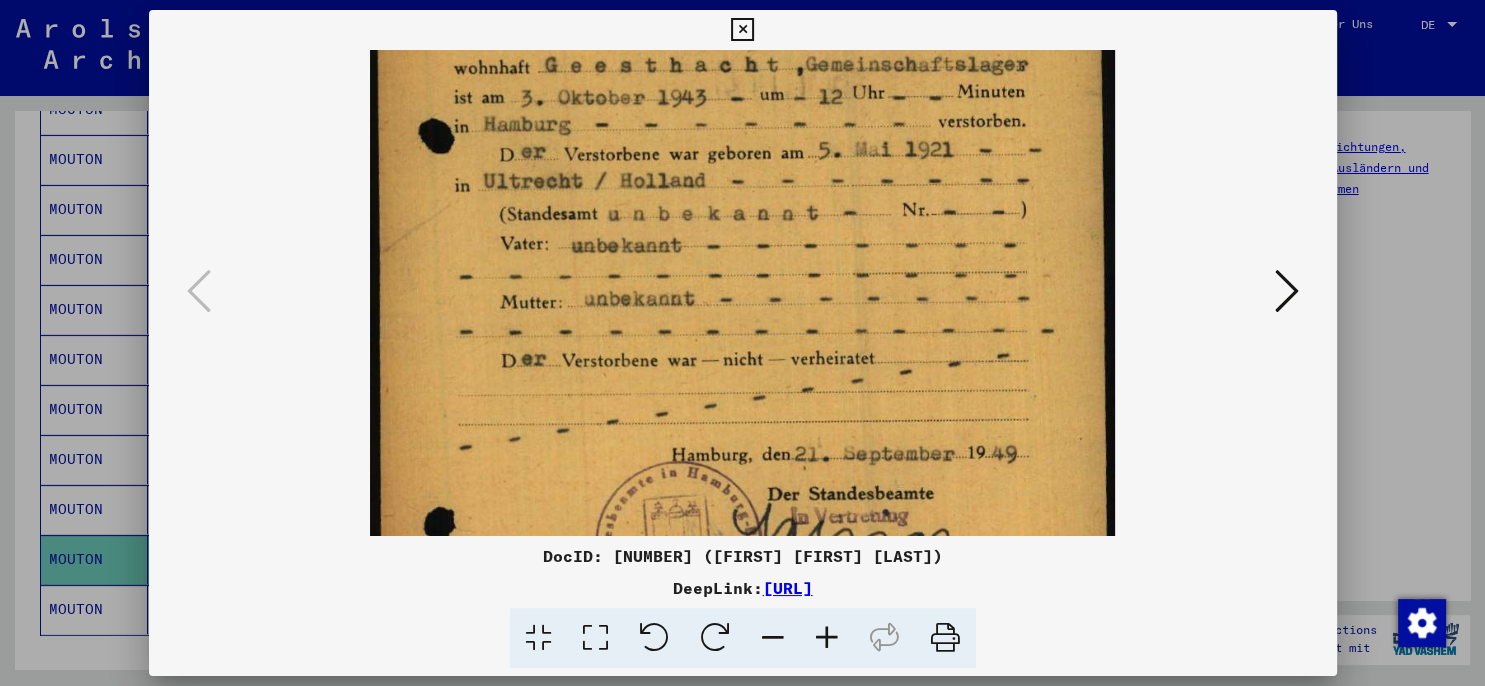 scroll, scrollTop: 200, scrollLeft: 0, axis: vertical 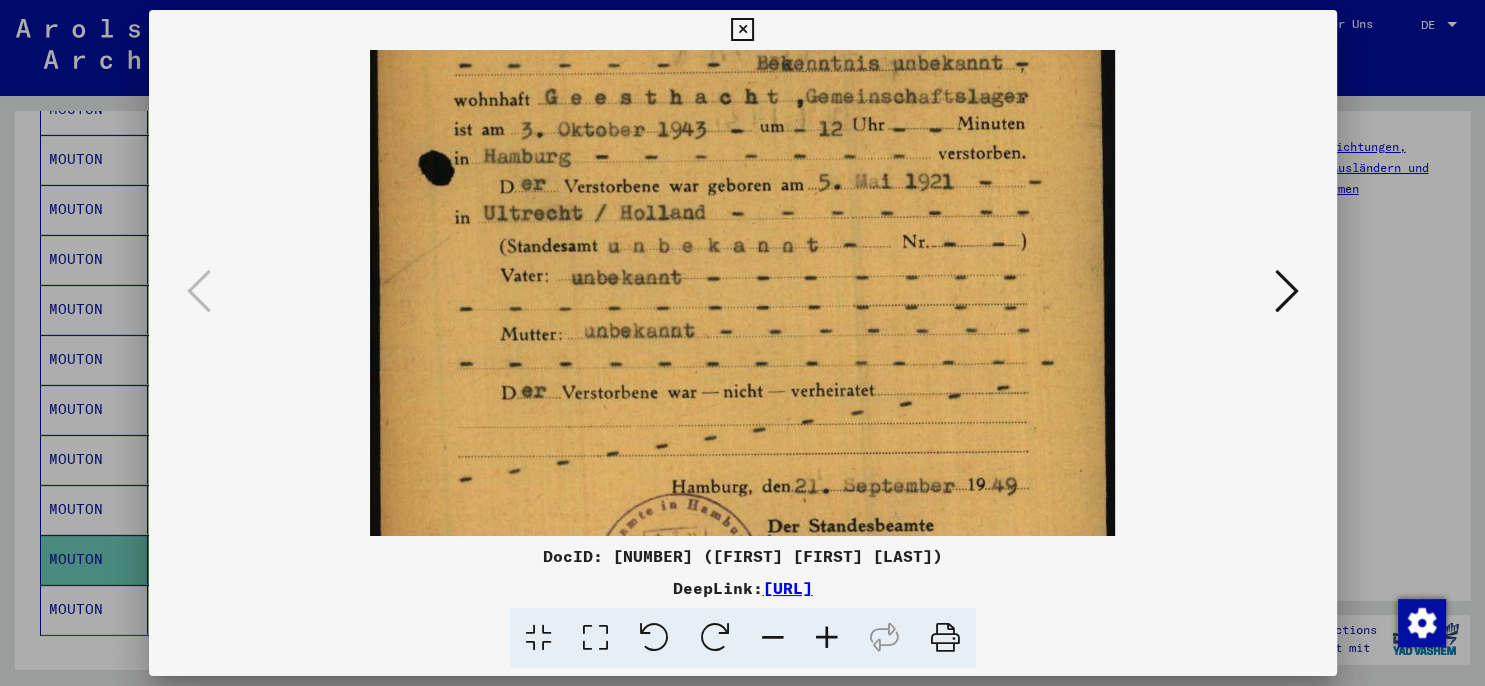 drag, startPoint x: 745, startPoint y: 78, endPoint x: 754, endPoint y: 426, distance: 348.11636 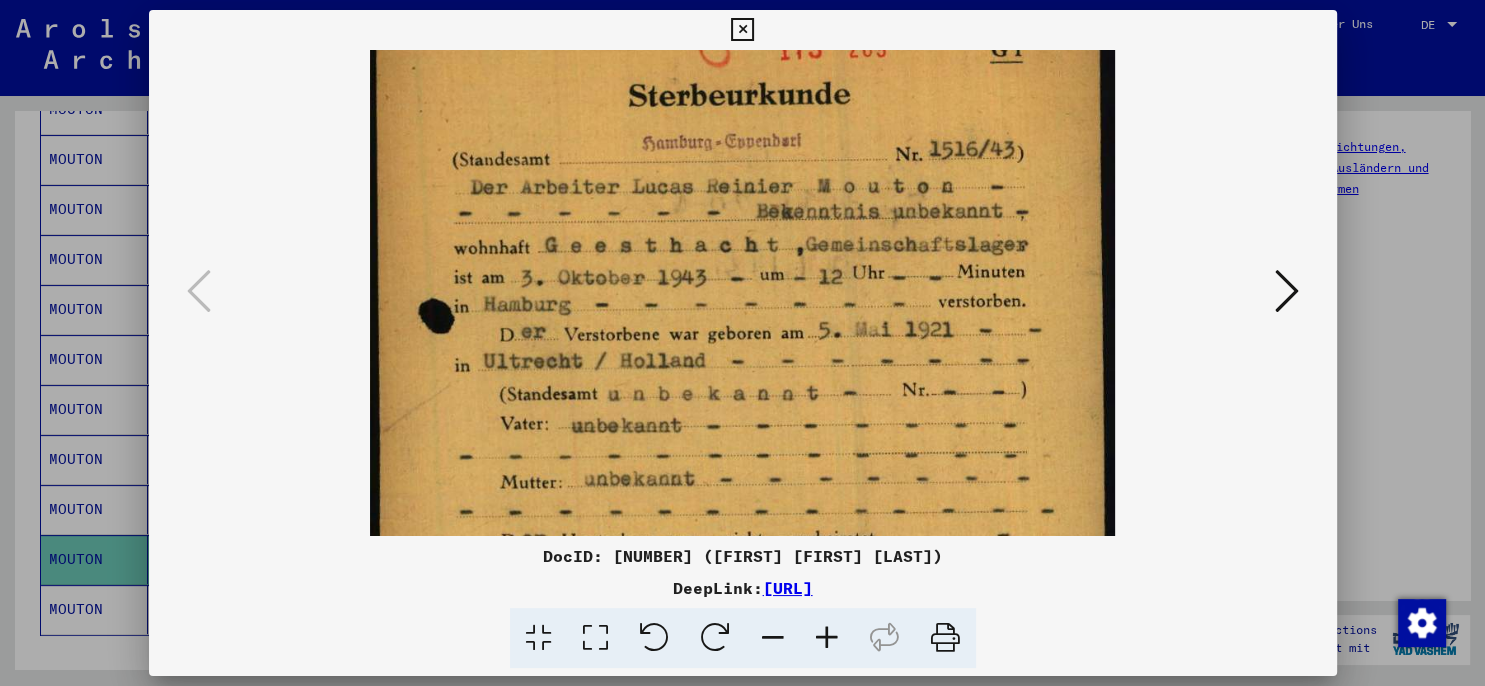 drag, startPoint x: 808, startPoint y: 287, endPoint x: 817, endPoint y: 434, distance: 147.27525 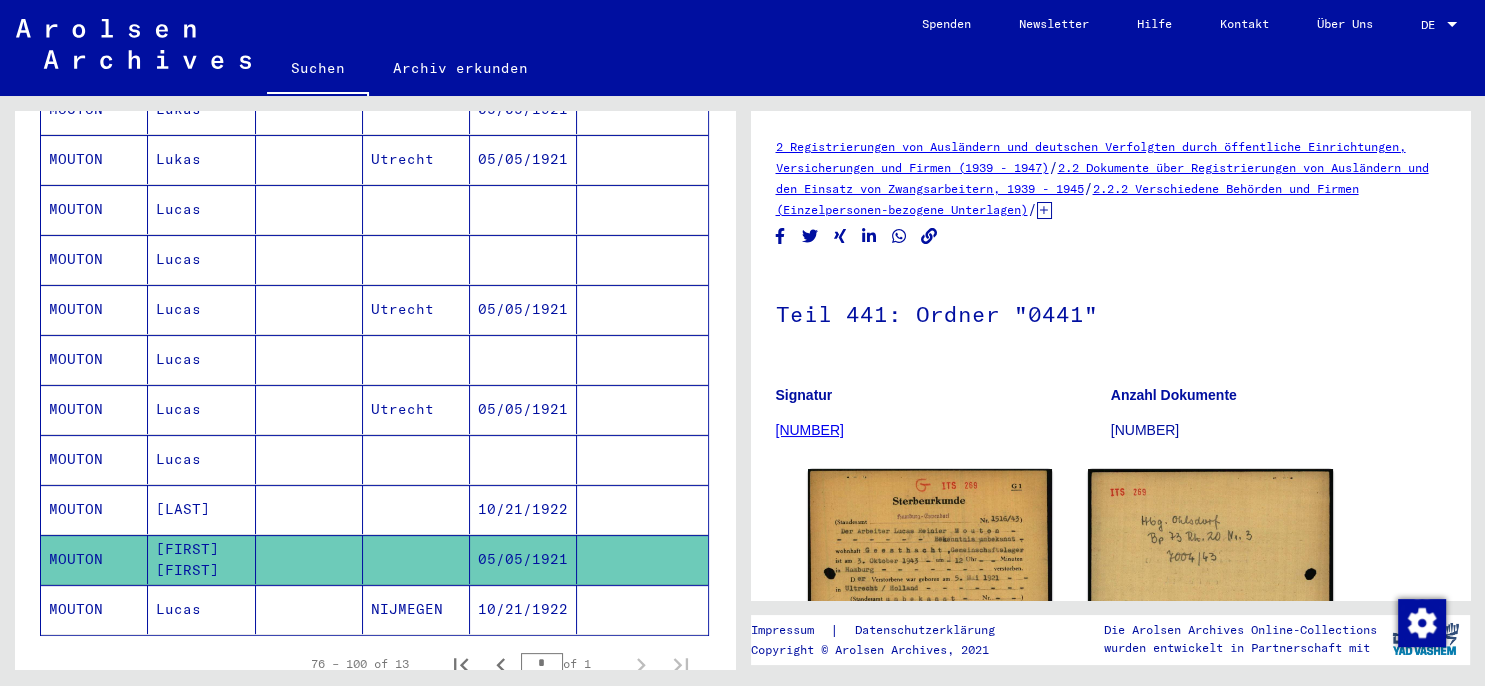 scroll, scrollTop: 0, scrollLeft: 0, axis: both 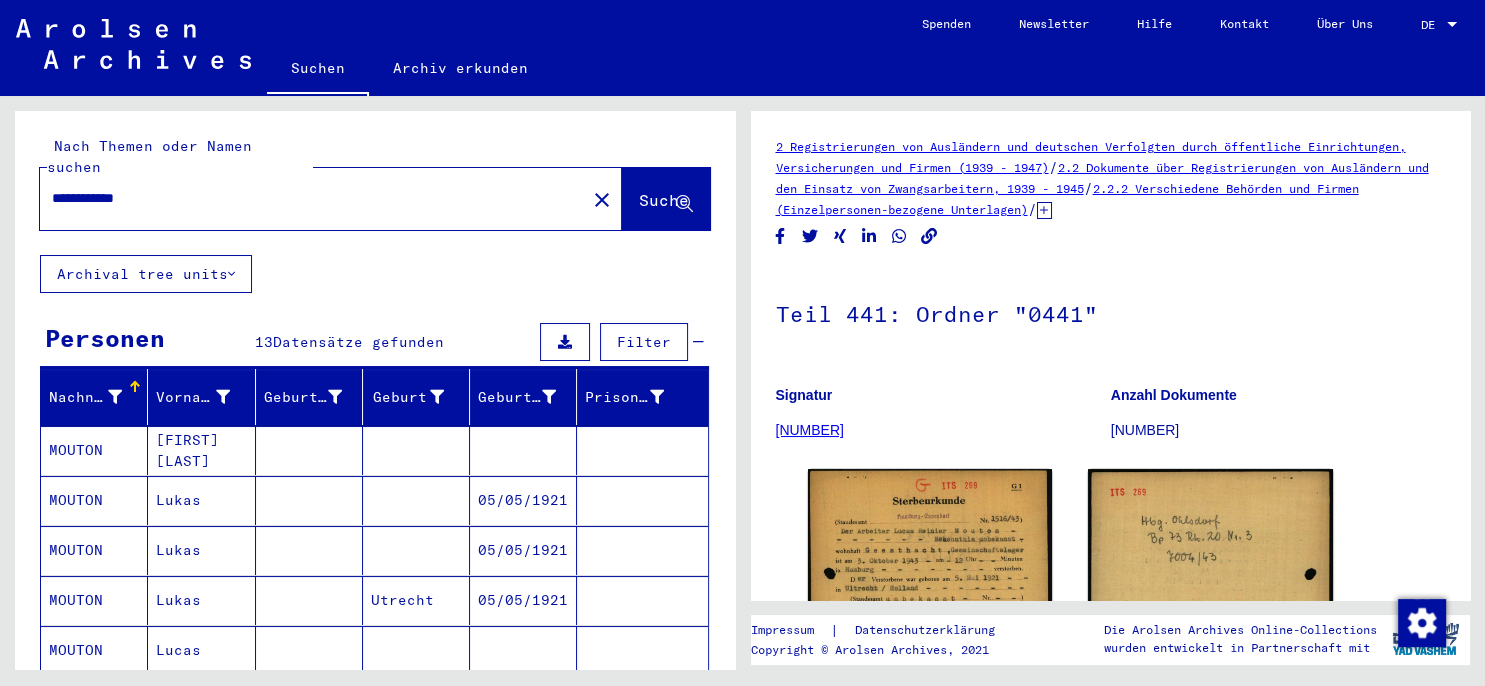 click on "**********" at bounding box center (313, 198) 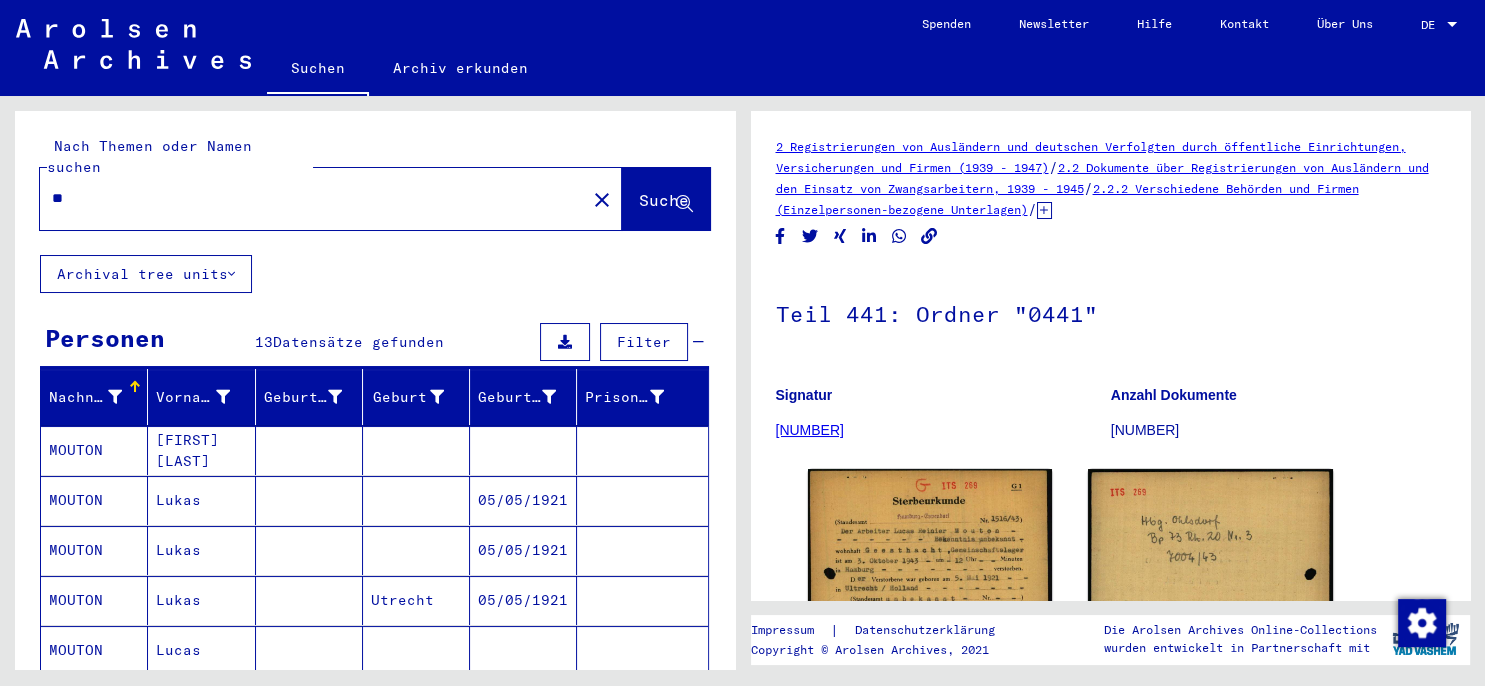 type on "*" 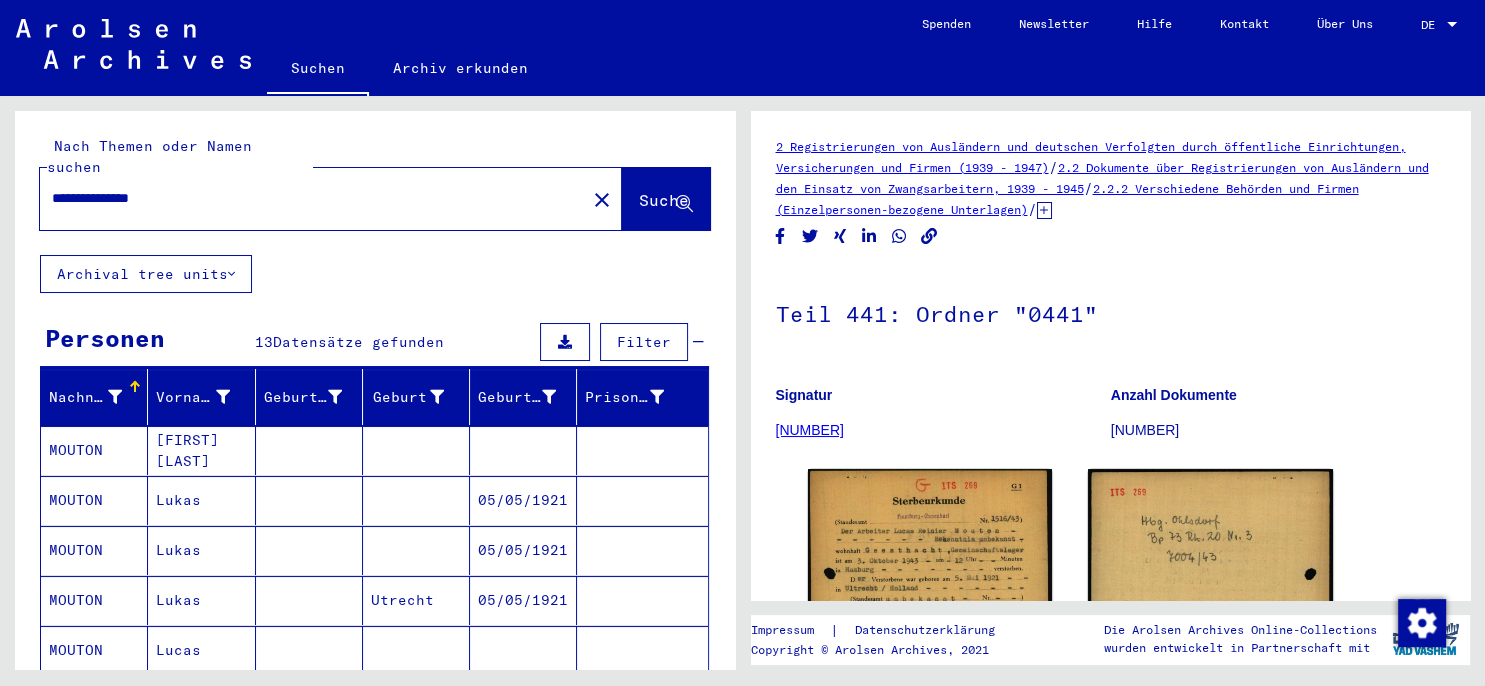 type on "**********" 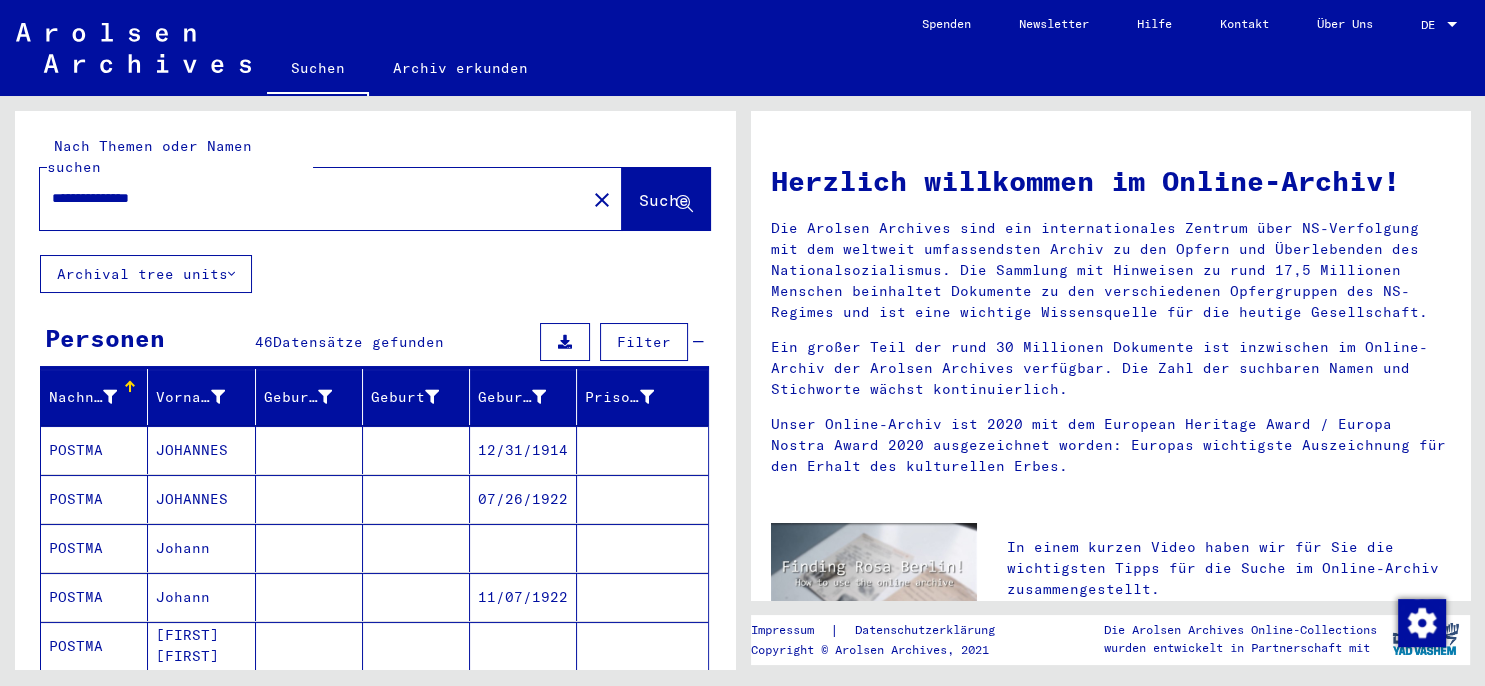 click on "Alle Ergebnisse anzeigen" at bounding box center [170, 701] 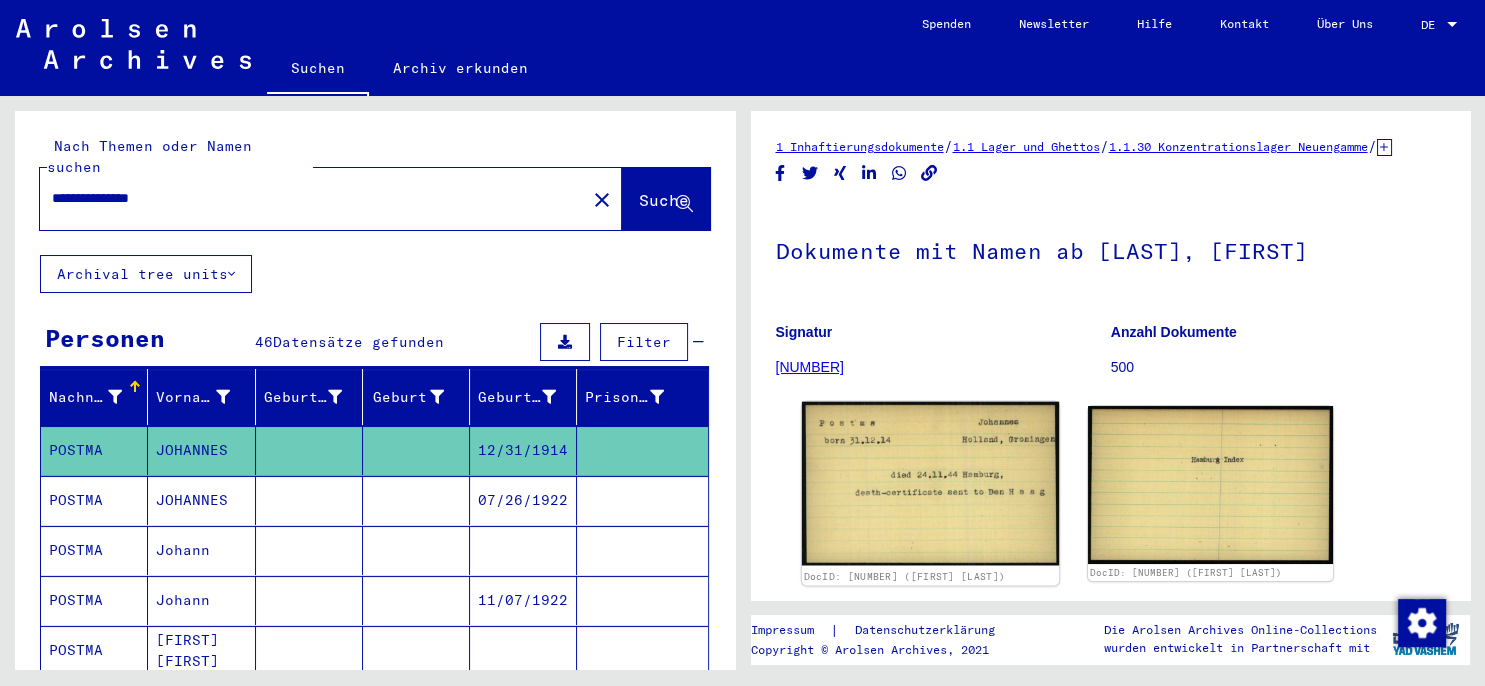 click 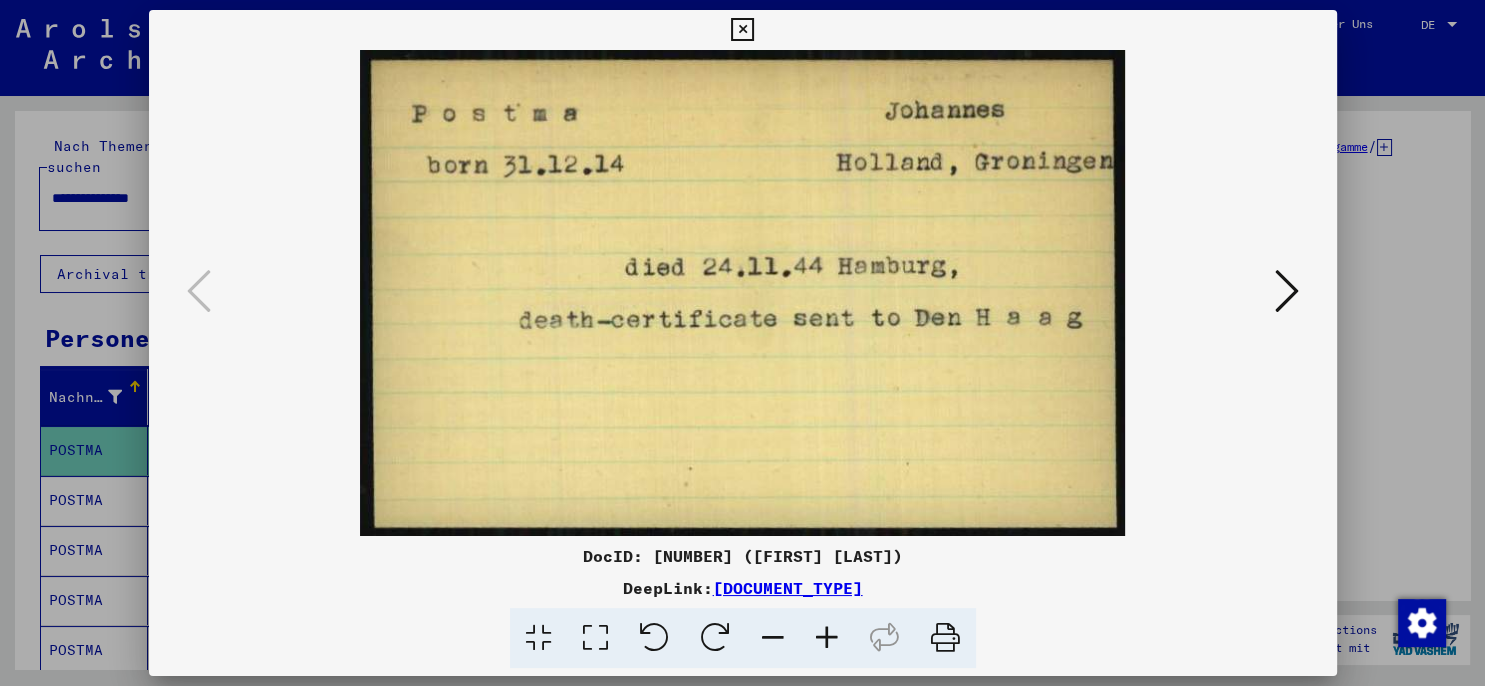 click at bounding box center (742, 30) 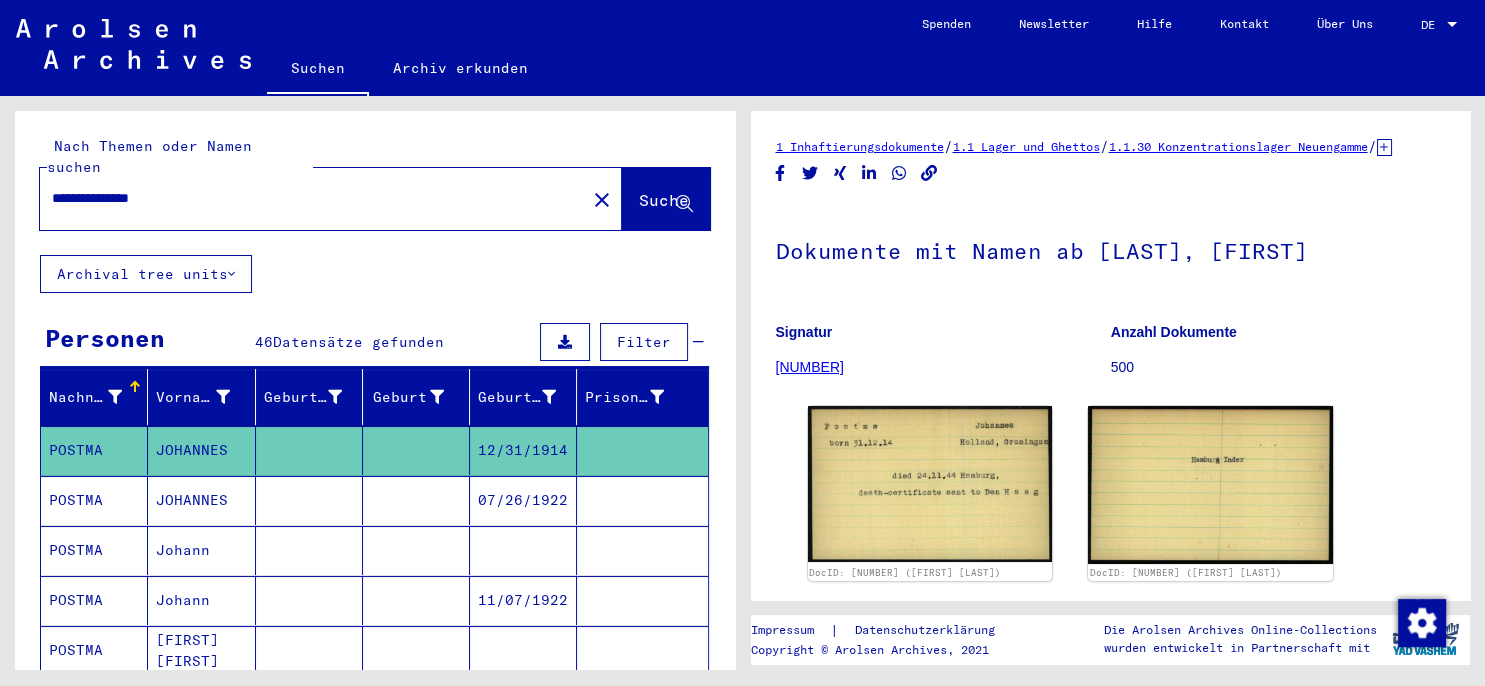 click on "12/31/1914" 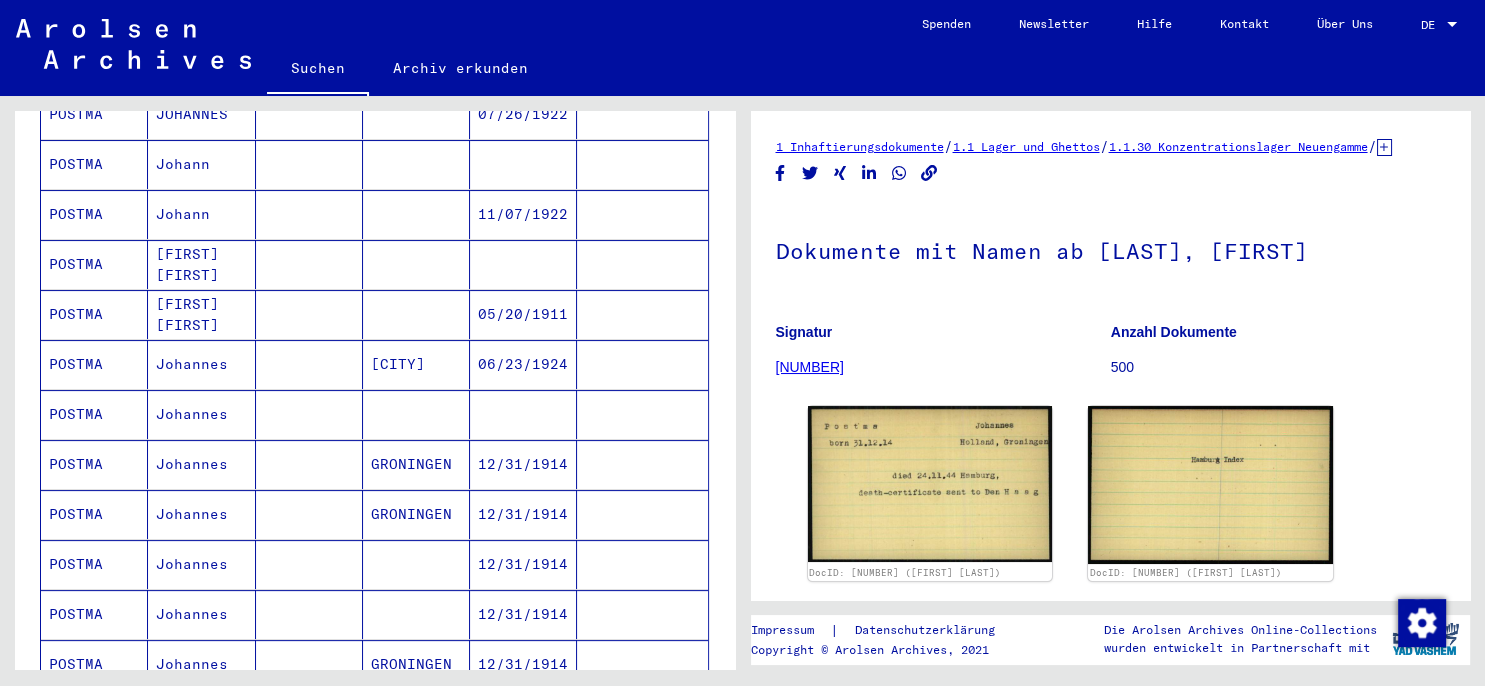 scroll, scrollTop: 441, scrollLeft: 0, axis: vertical 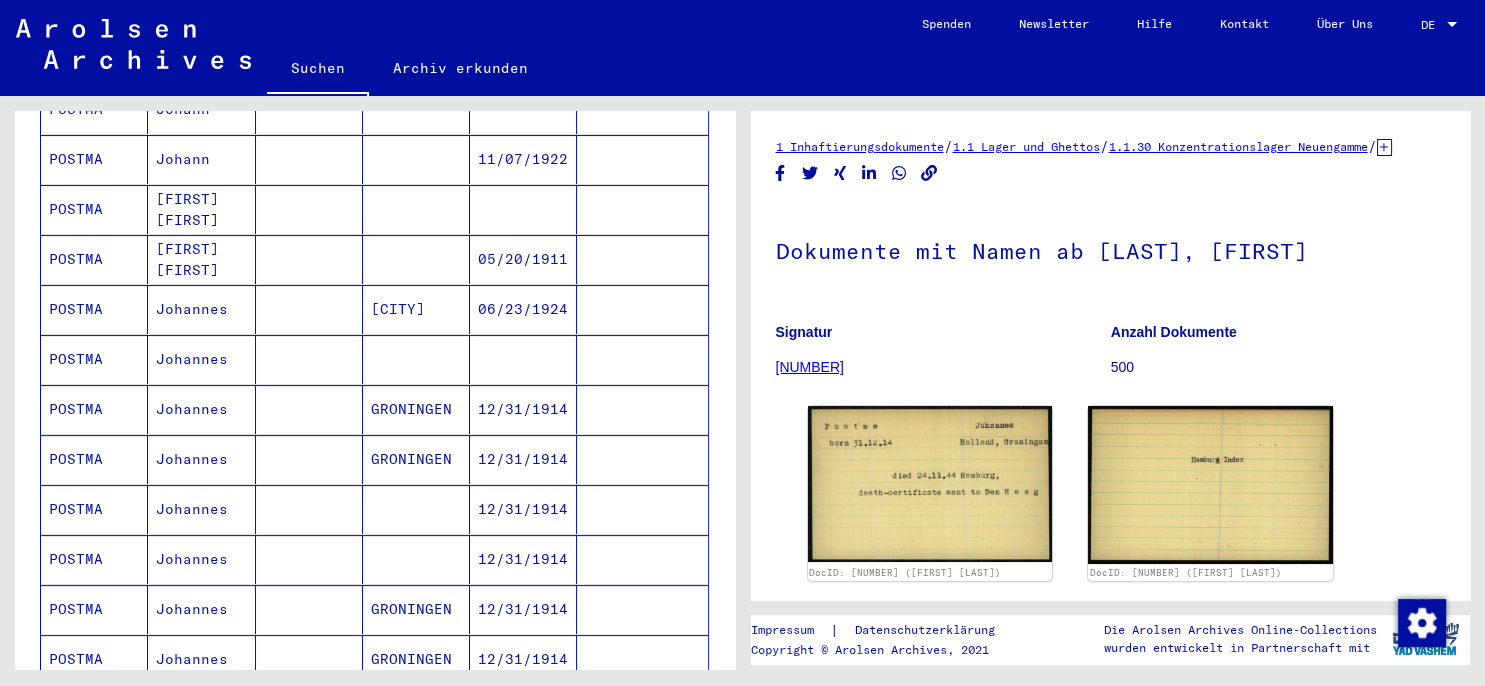 click on "12/31/1914" at bounding box center (523, 459) 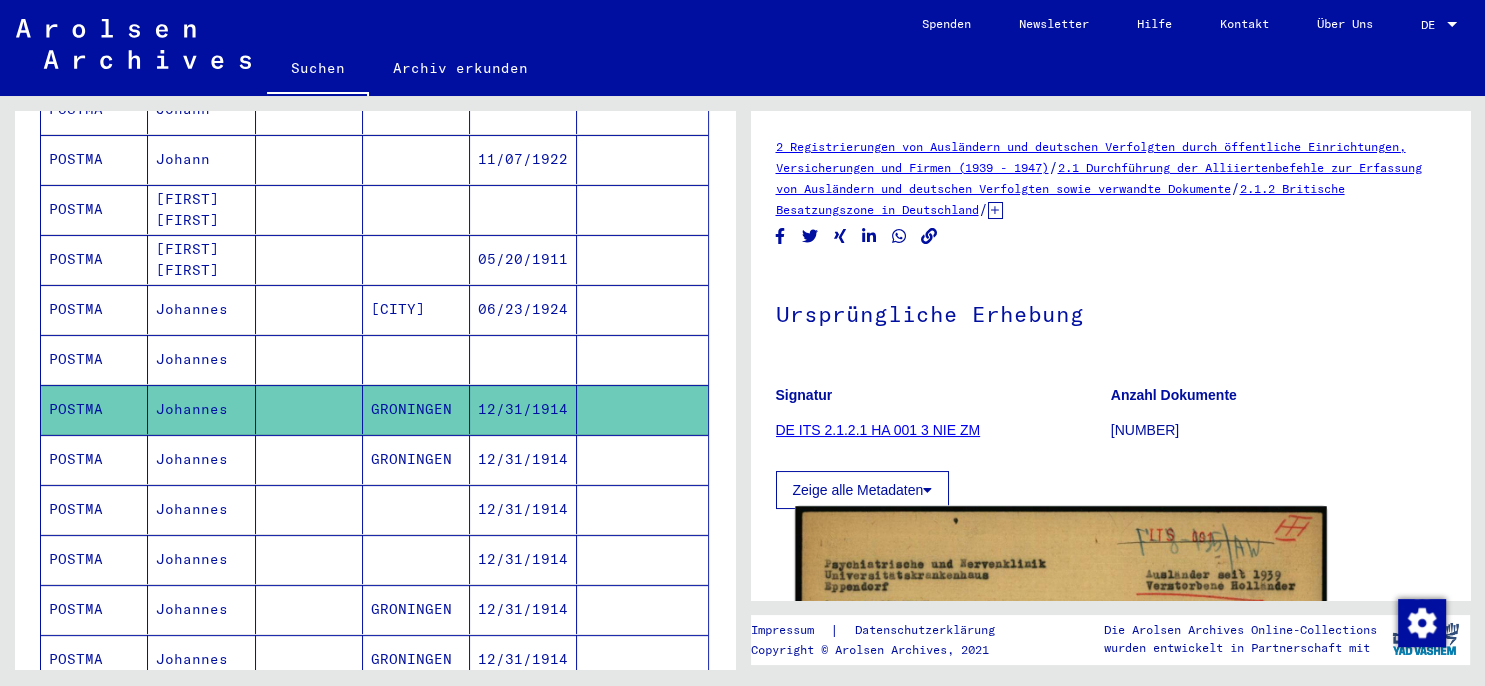 click 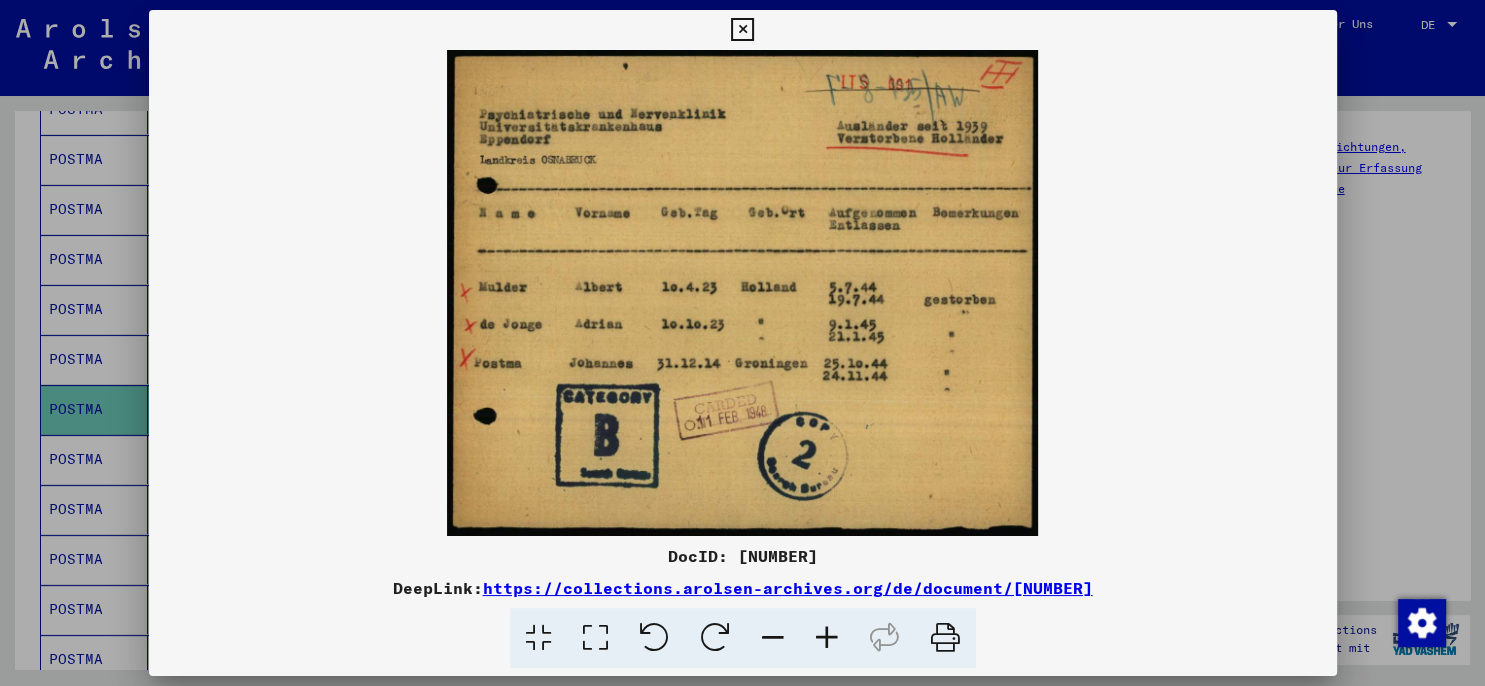 click at bounding box center [742, 30] 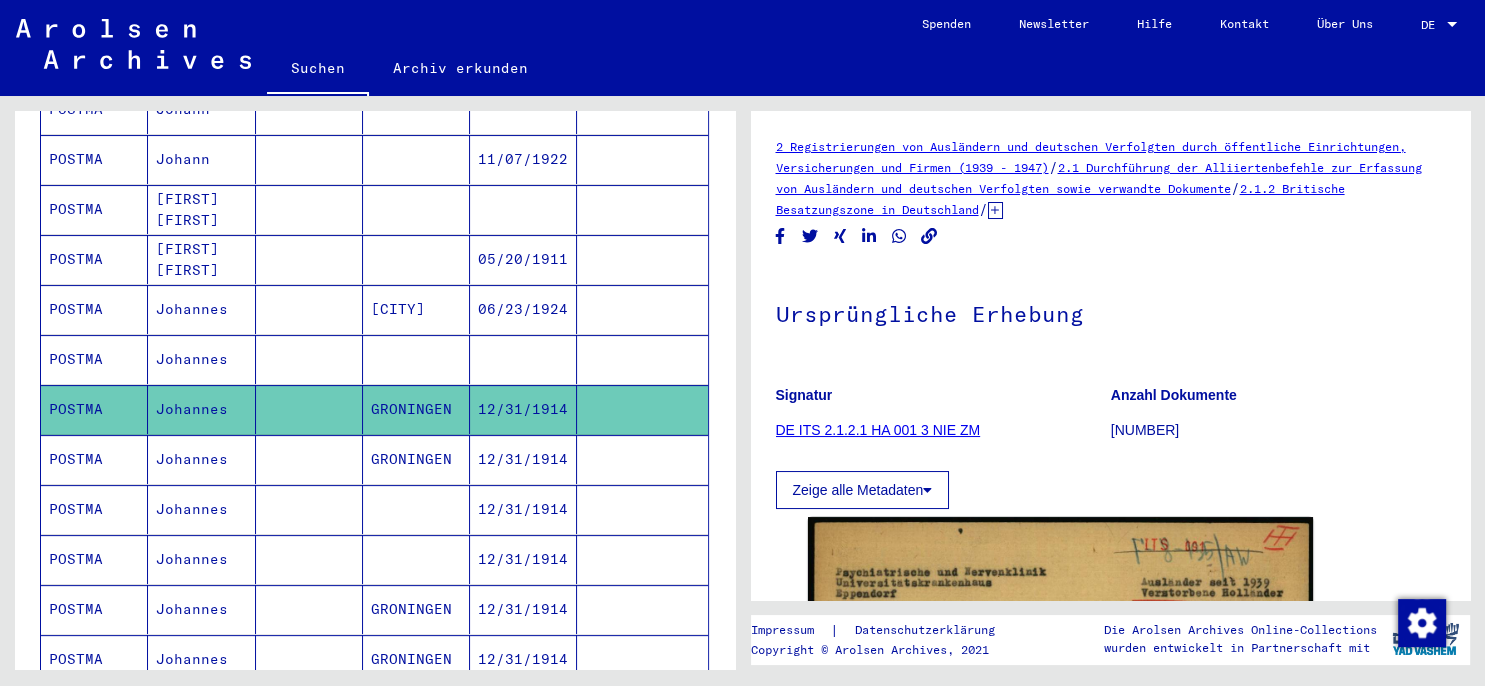 click on "12/31/1914" at bounding box center (523, 509) 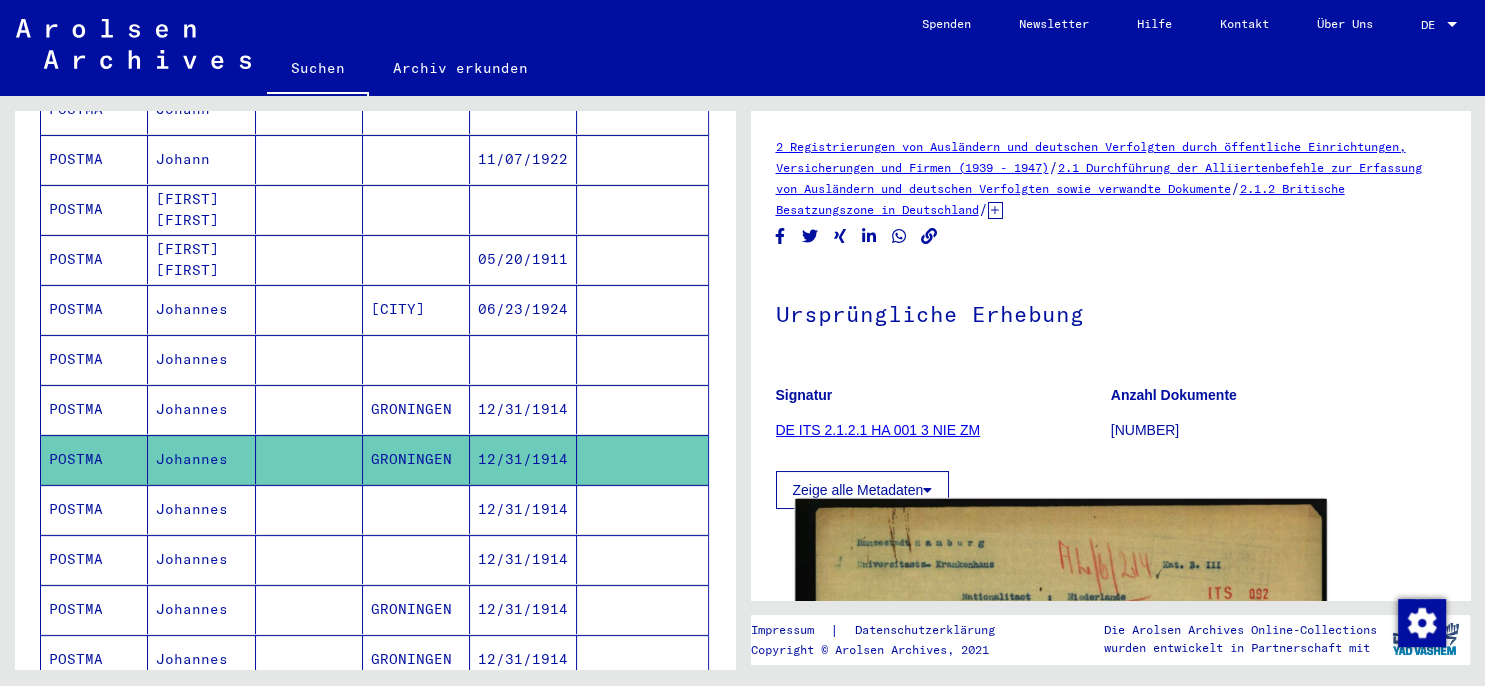 click 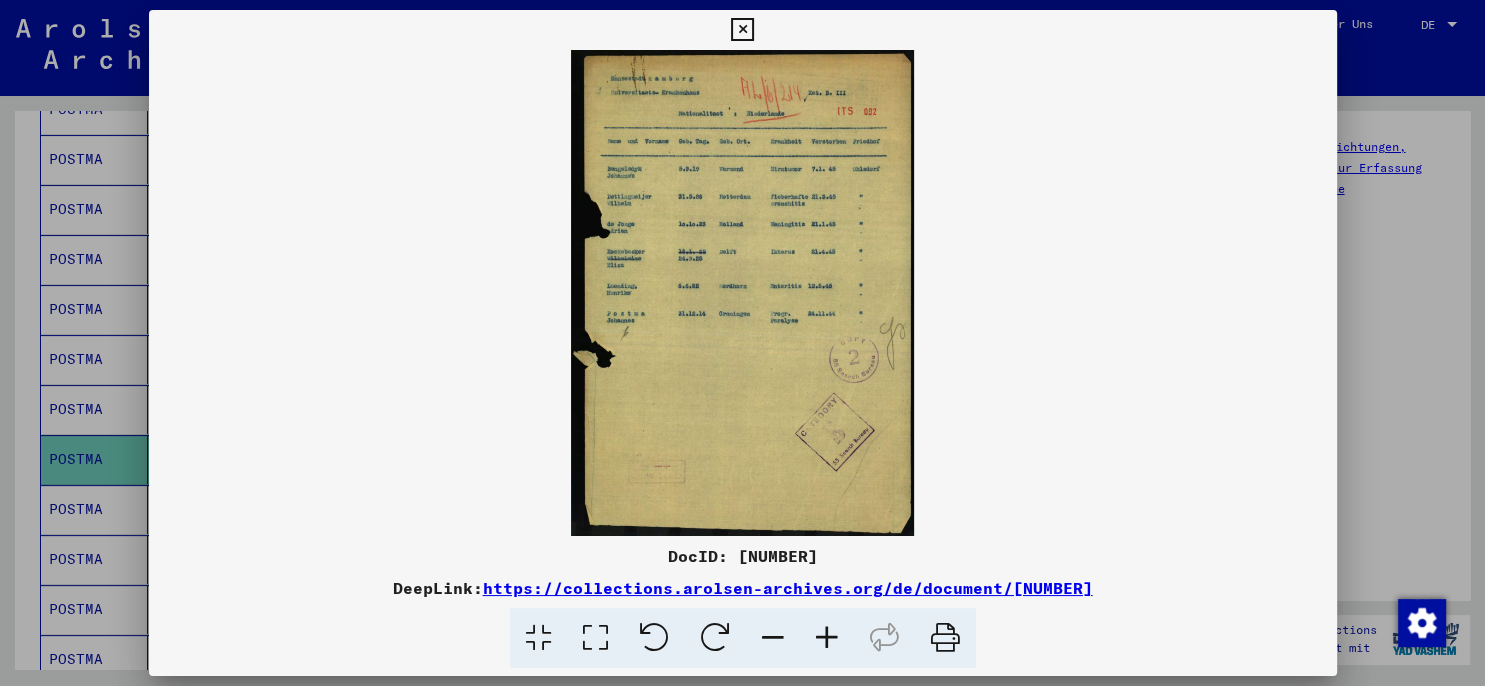 click at bounding box center [827, 638] 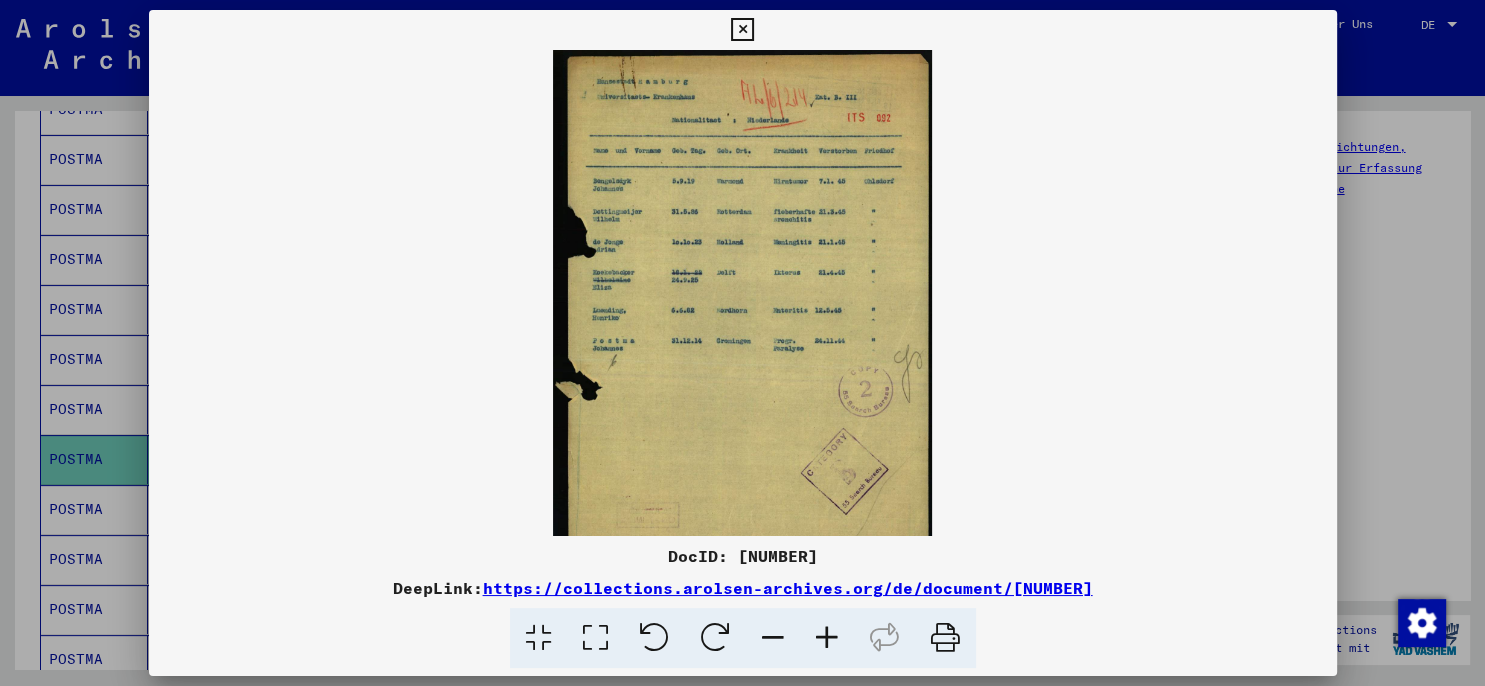 click at bounding box center [827, 638] 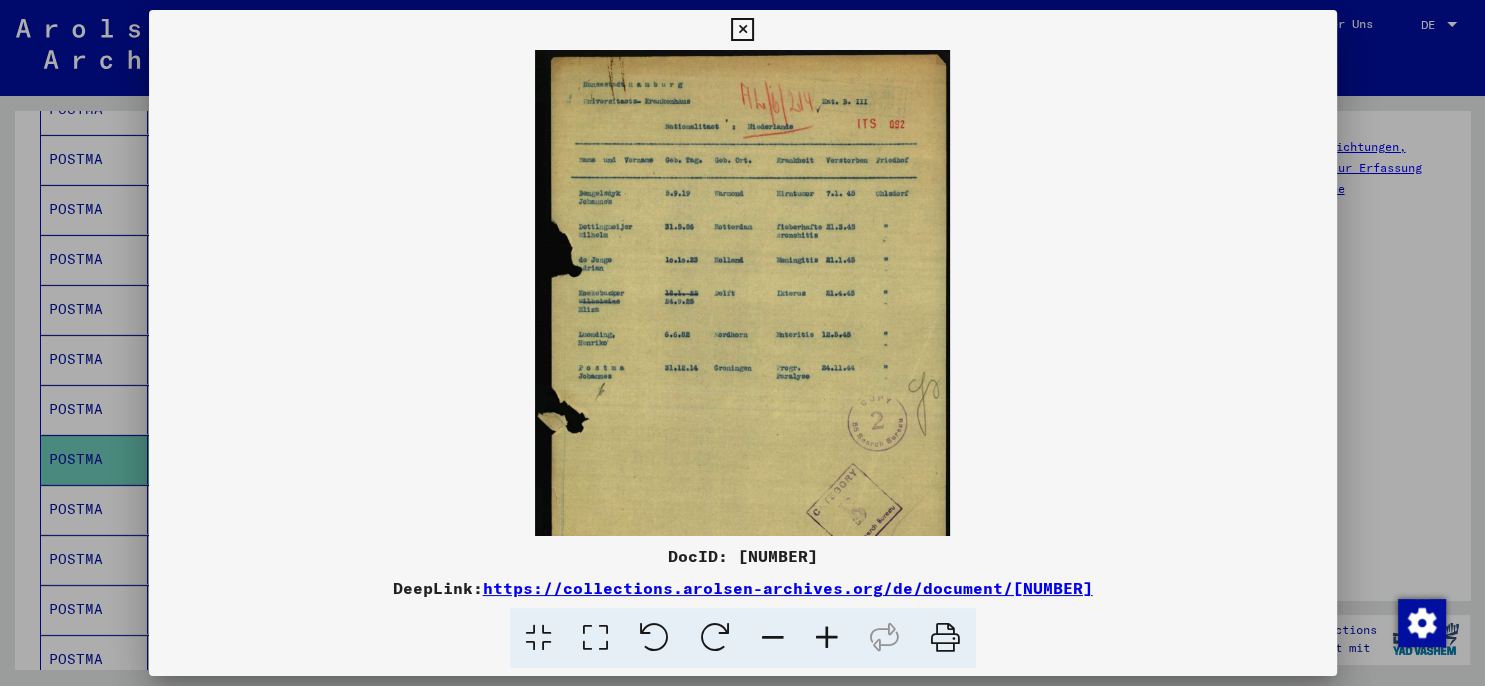 click at bounding box center [827, 638] 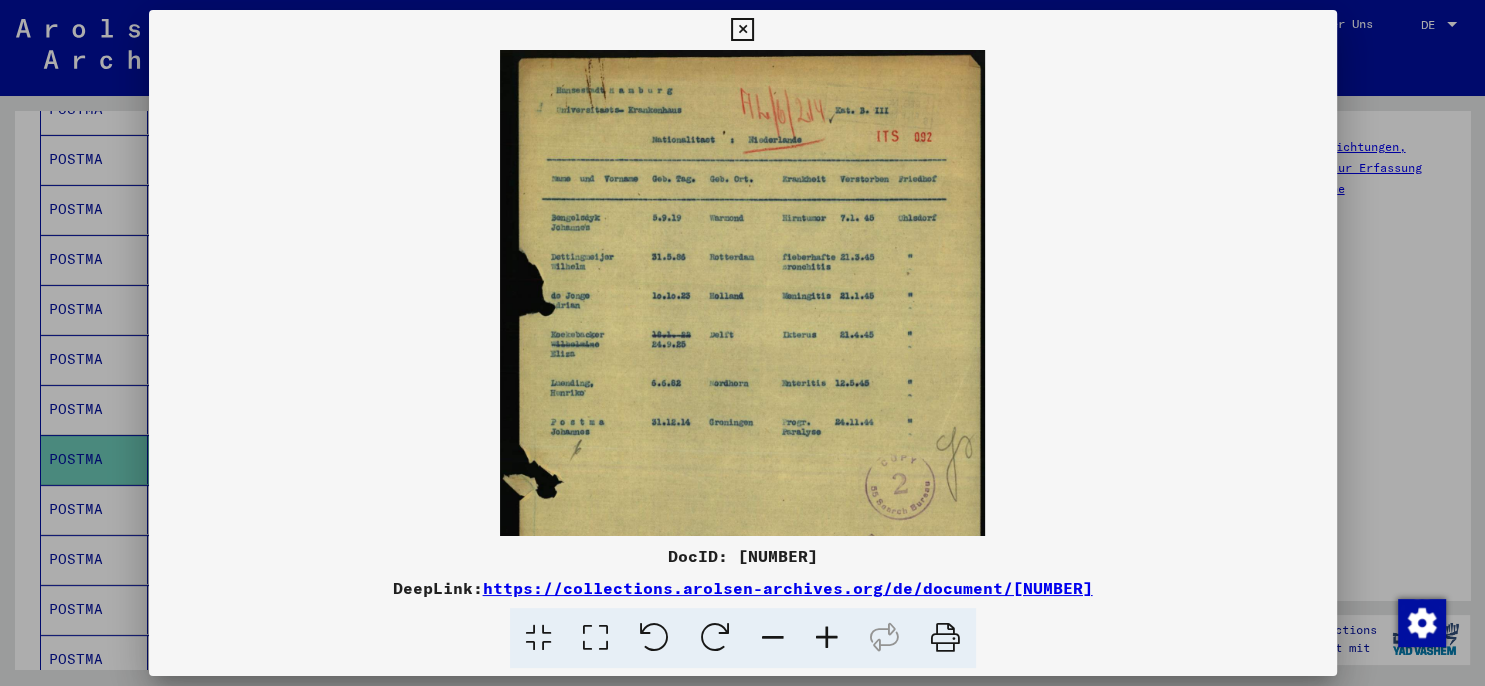 click at bounding box center [827, 638] 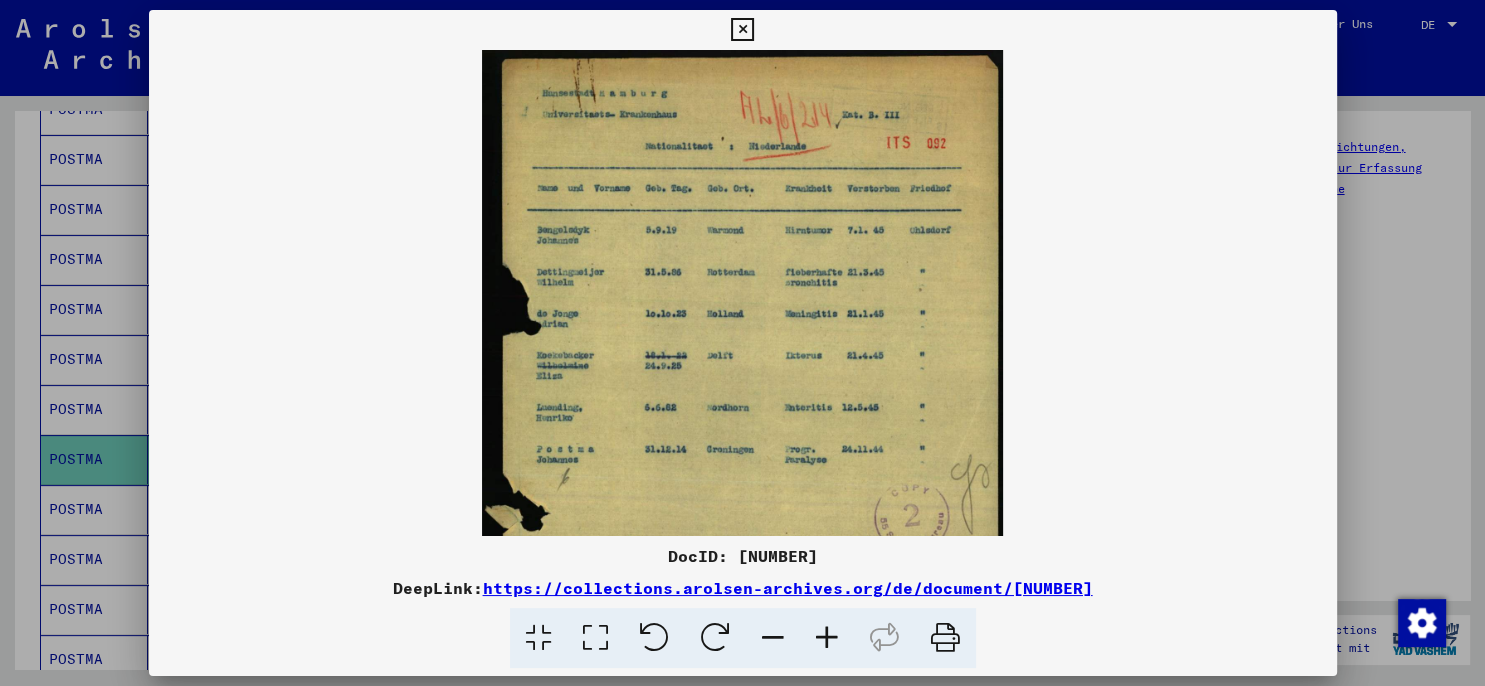 click at bounding box center (827, 638) 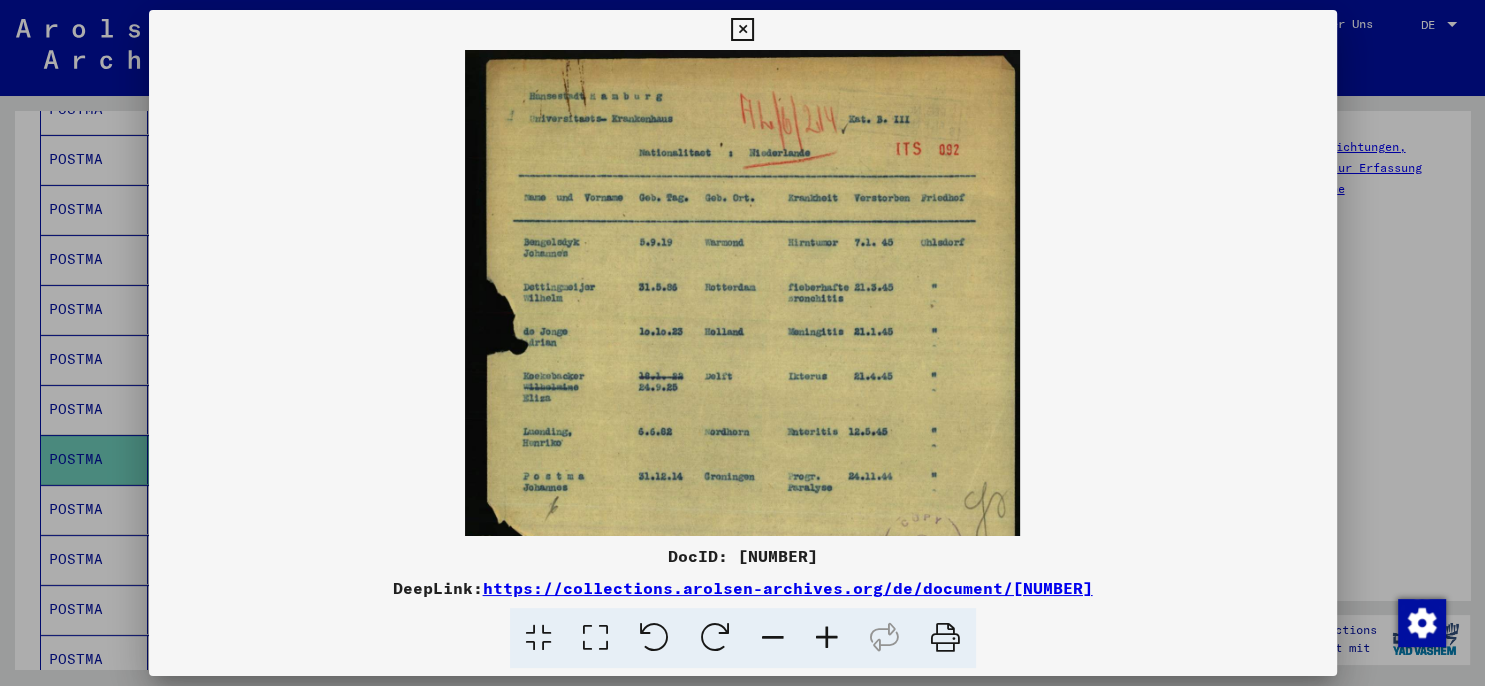 click at bounding box center [827, 638] 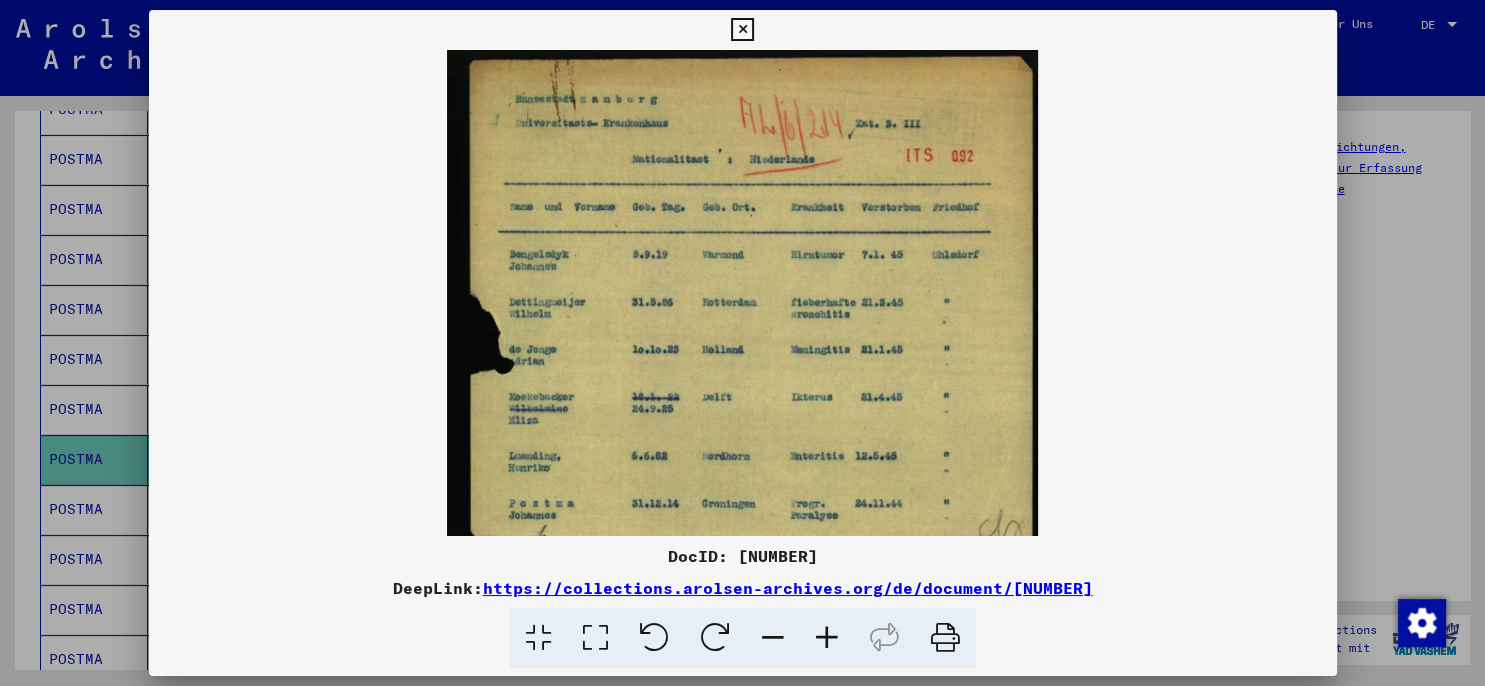 click at bounding box center [742, 30] 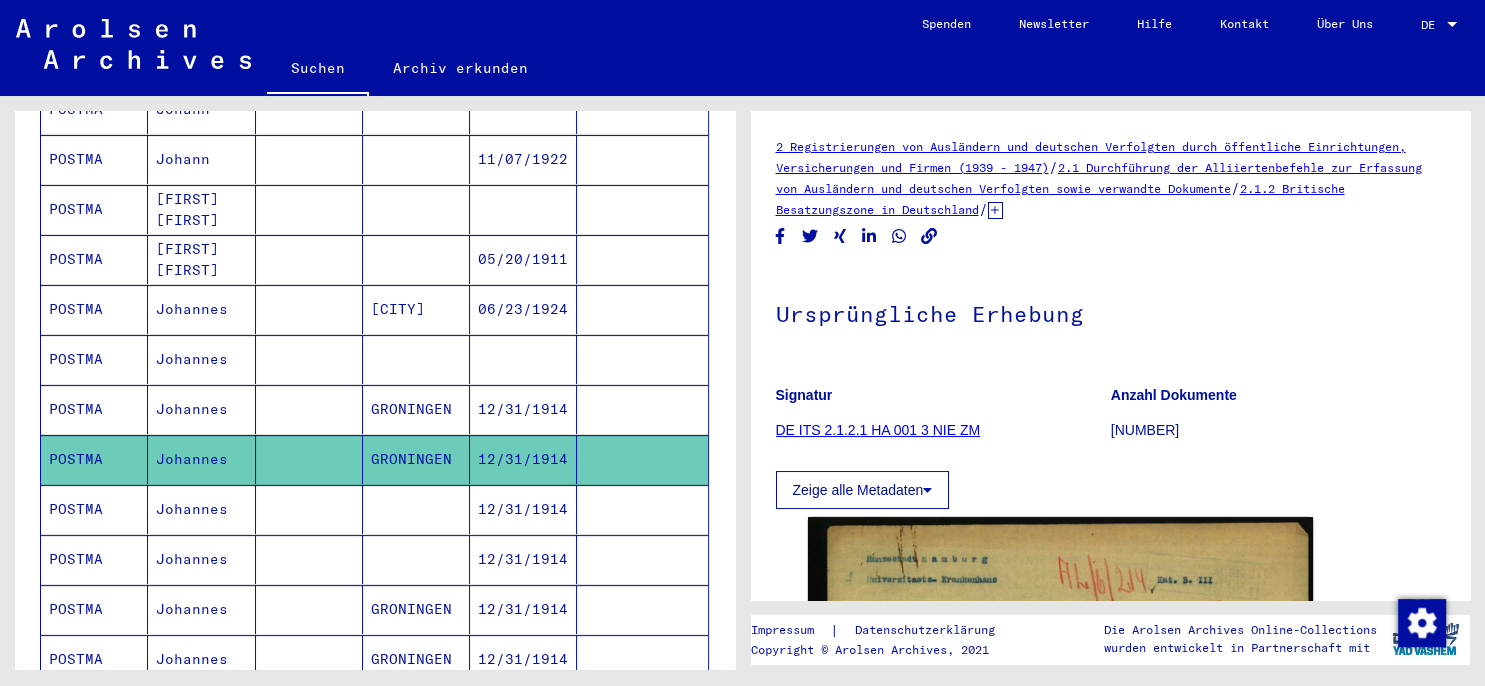 click on "12/31/1914" at bounding box center [523, 559] 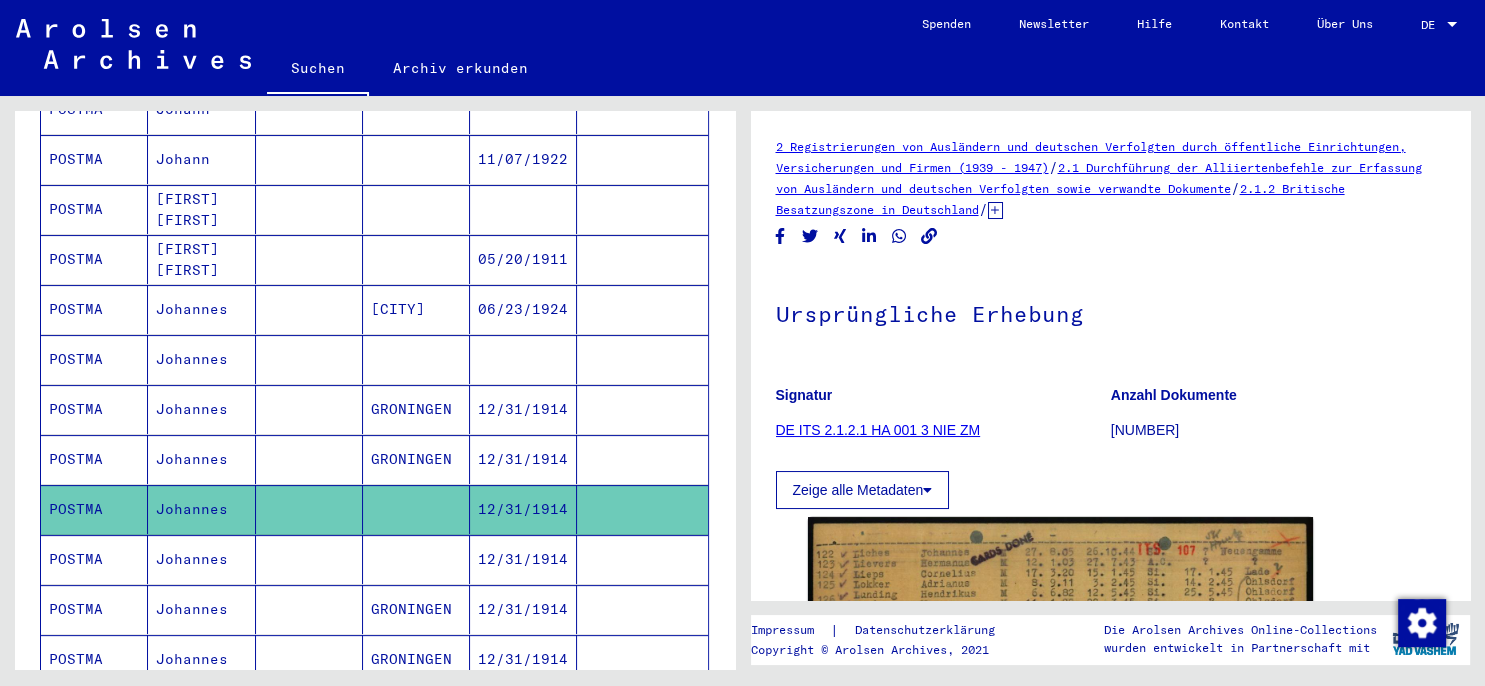 click on "12/31/1914" at bounding box center [523, 609] 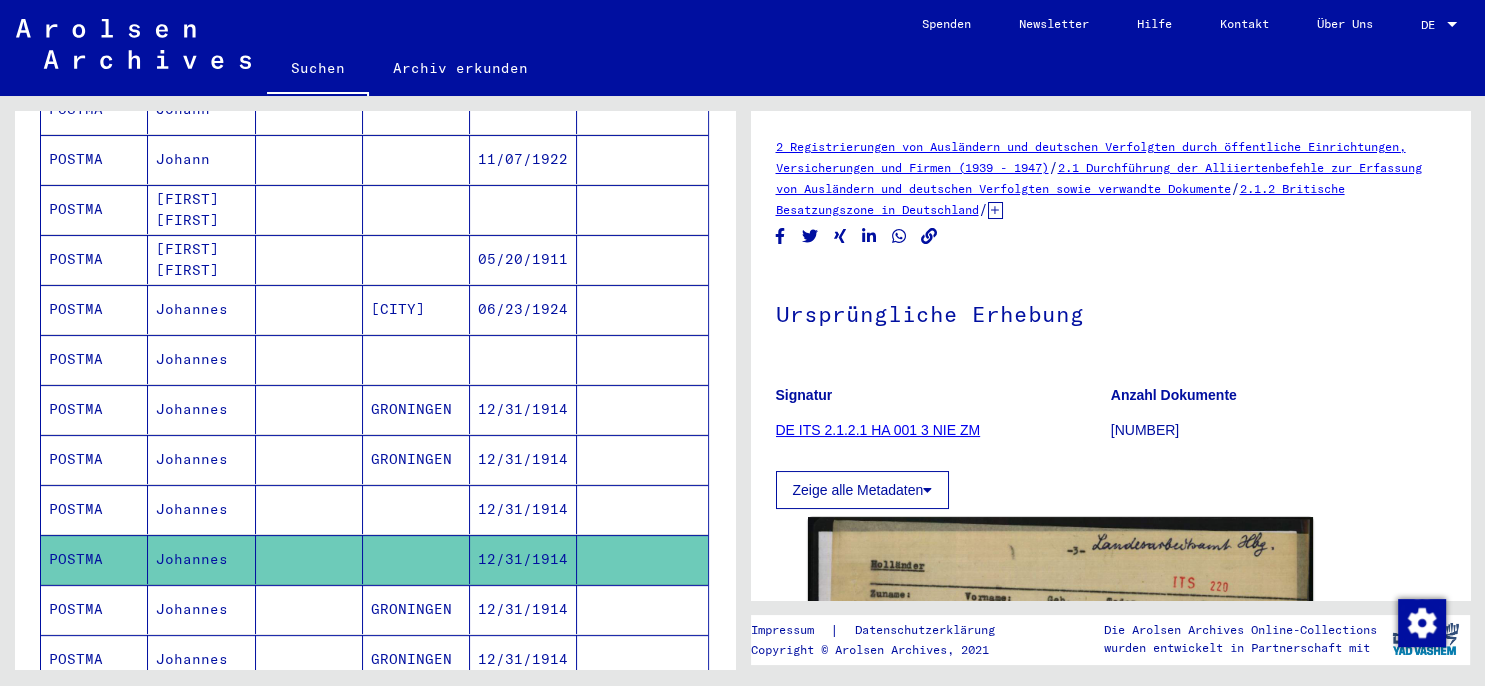 click on "12/31/1914" at bounding box center (523, 659) 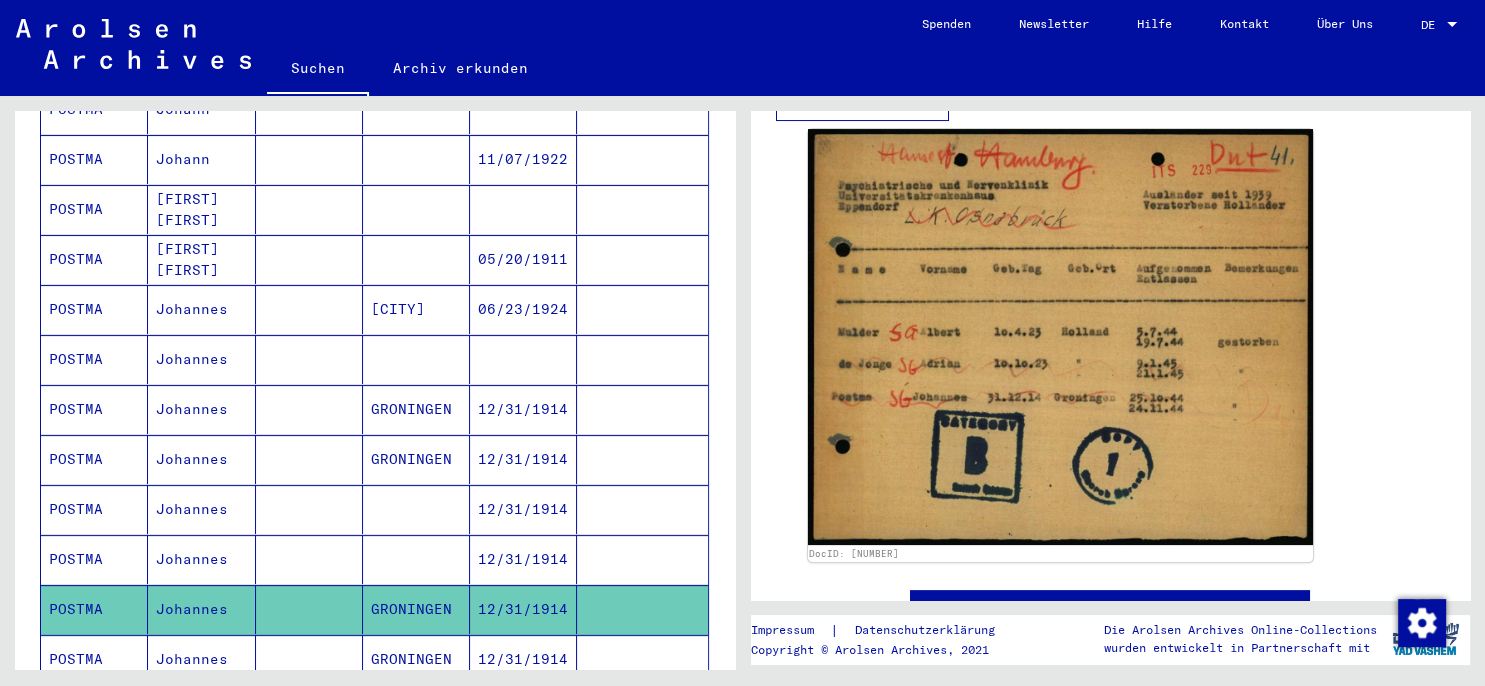 scroll, scrollTop: 404, scrollLeft: 0, axis: vertical 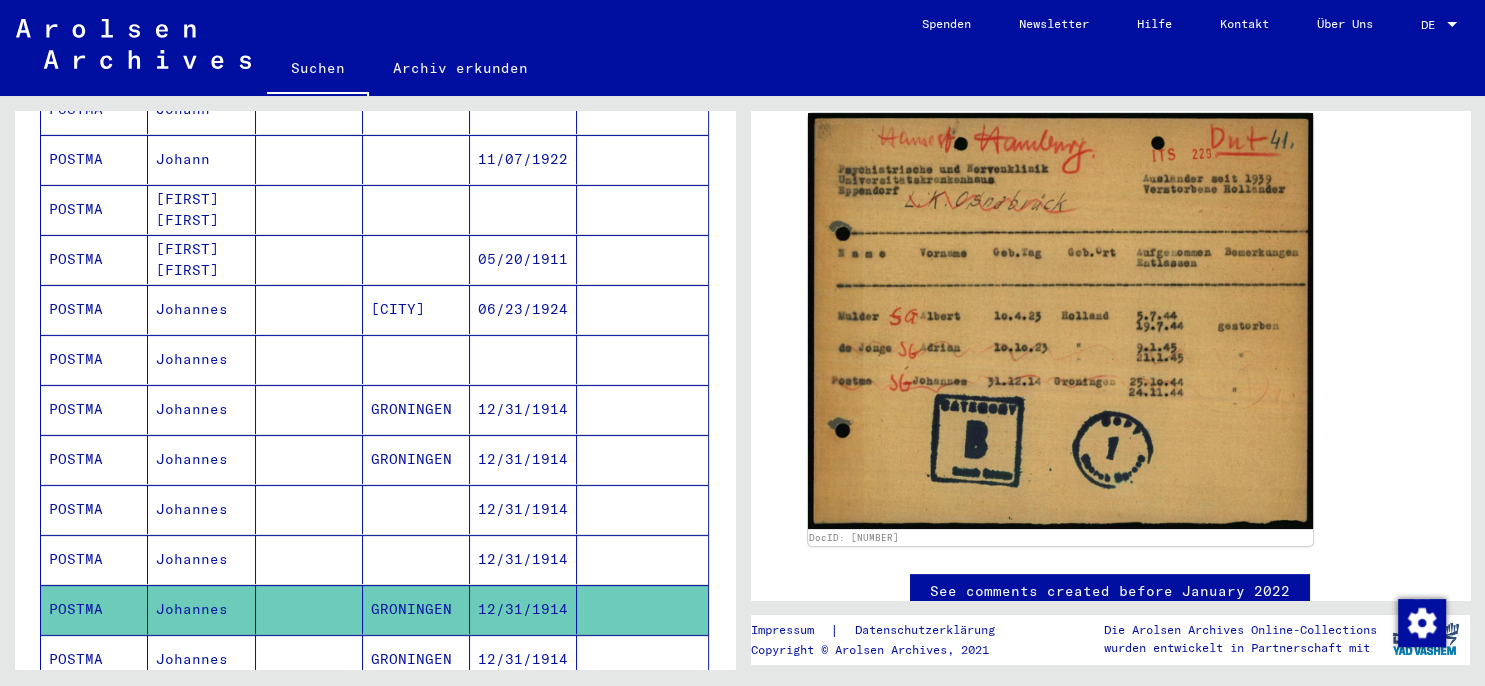 click on "12/31/1914" at bounding box center (523, 709) 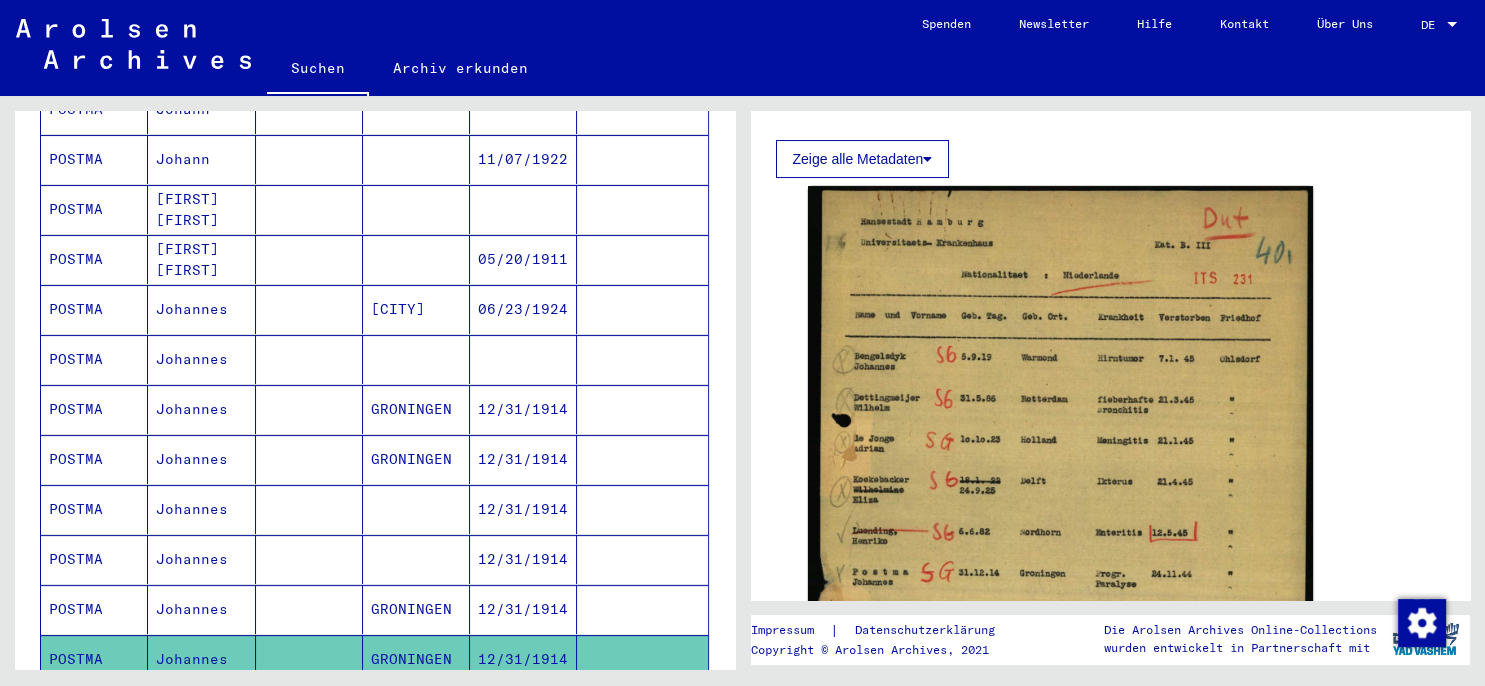 scroll, scrollTop: 404, scrollLeft: 0, axis: vertical 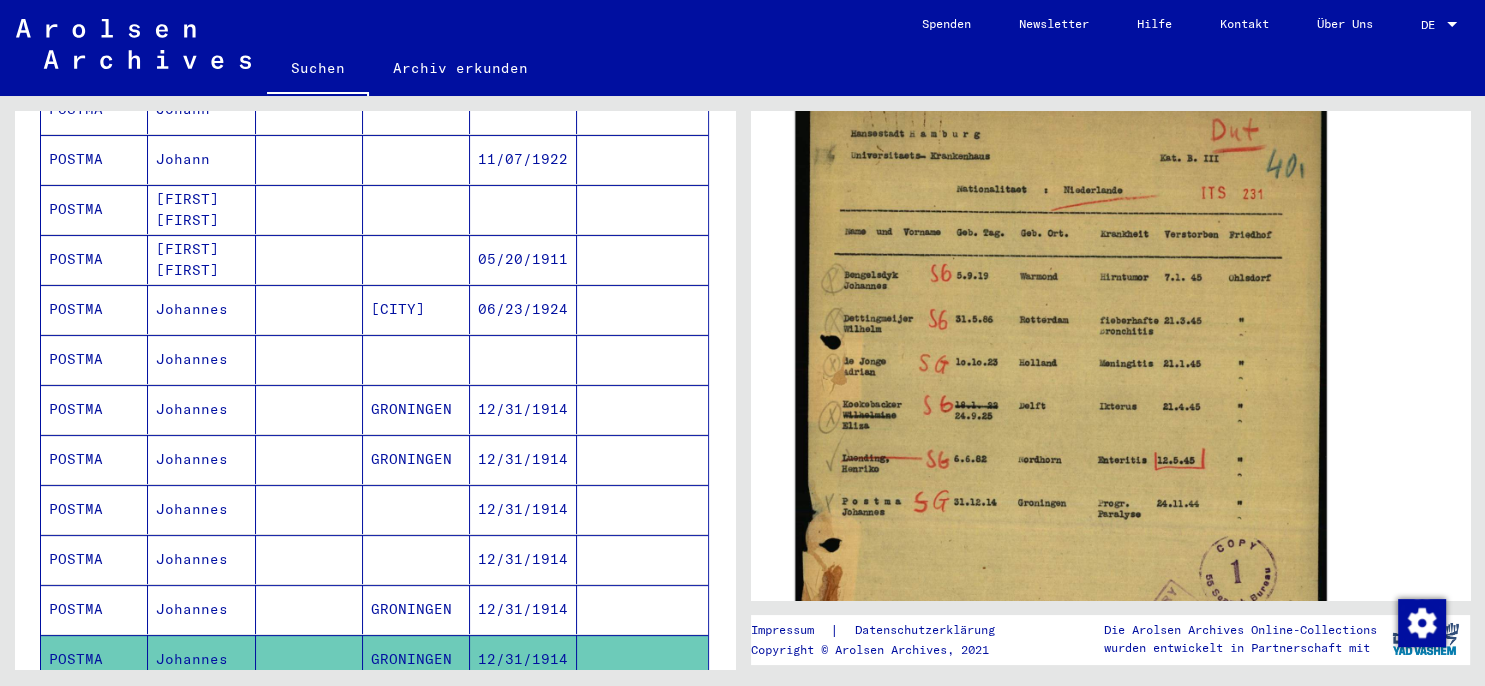 click 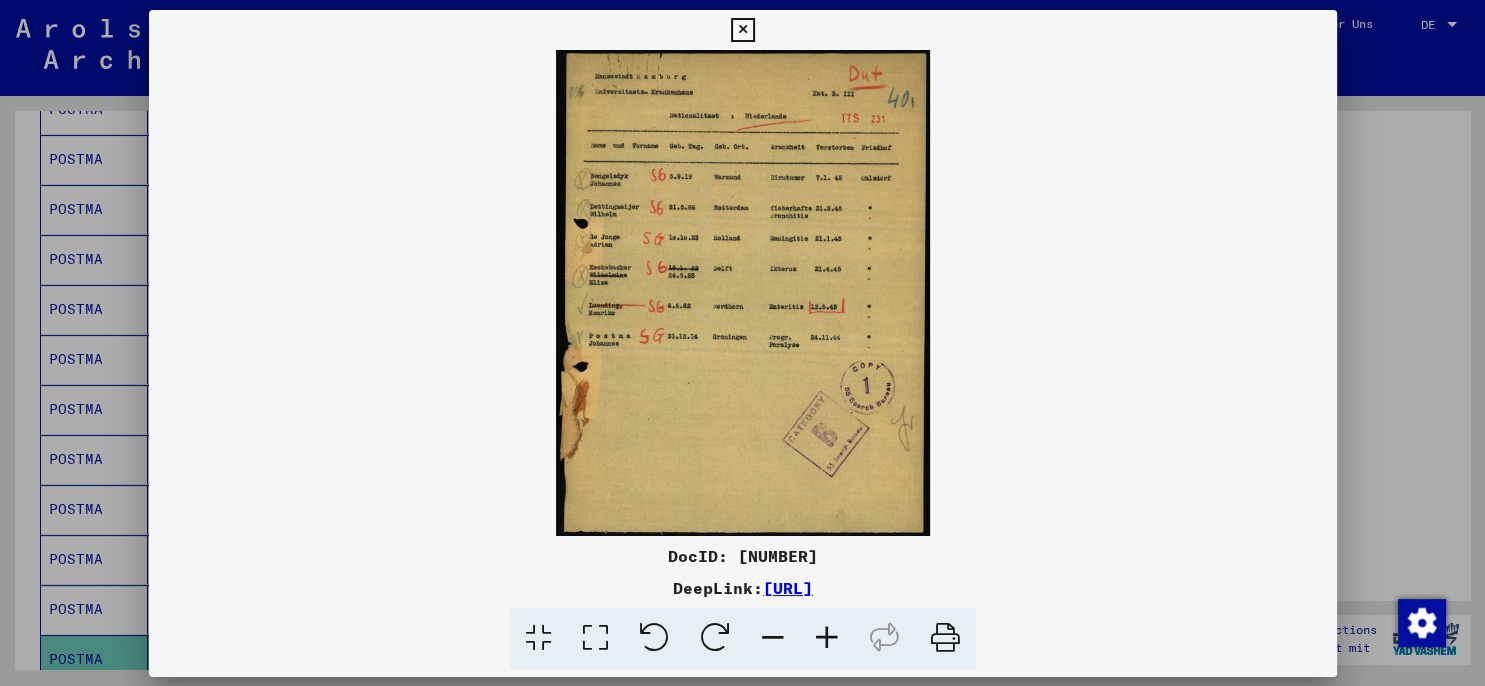 scroll, scrollTop: 404, scrollLeft: 0, axis: vertical 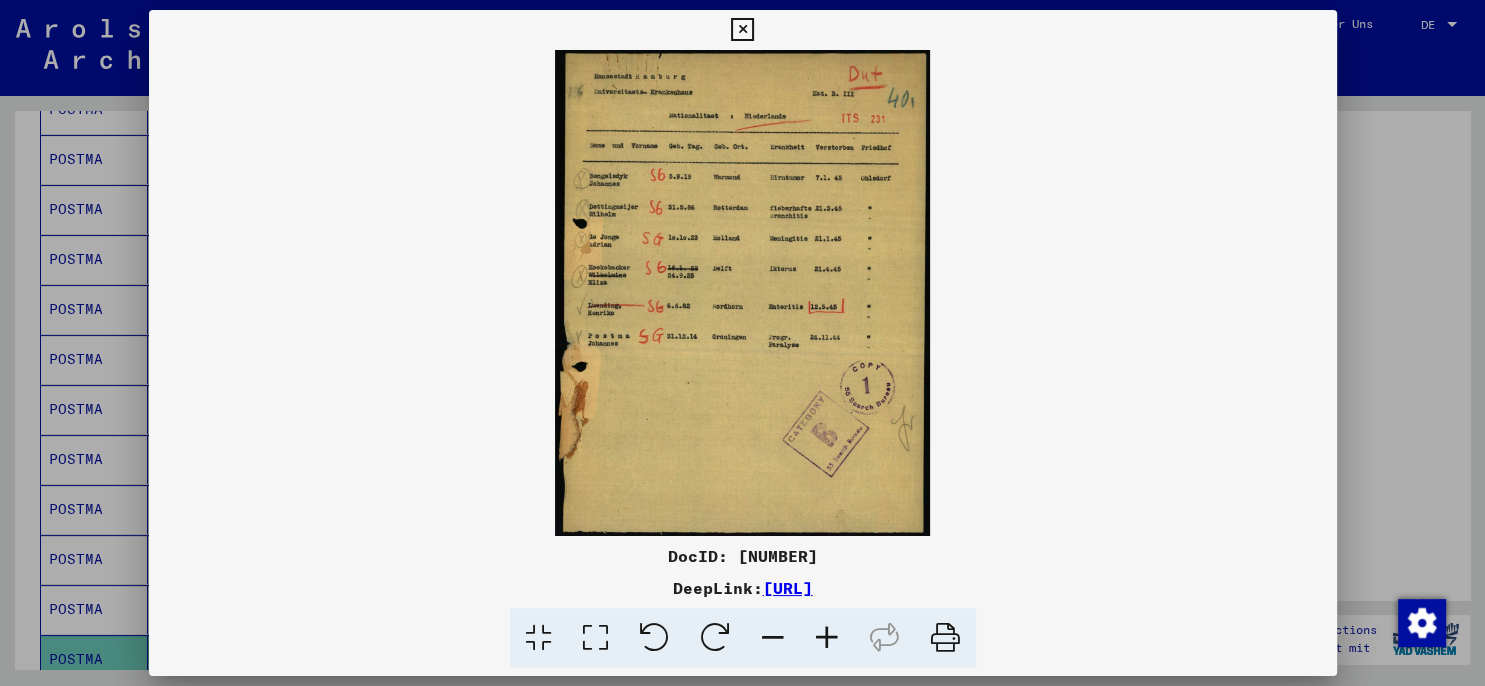 click at bounding box center [827, 638] 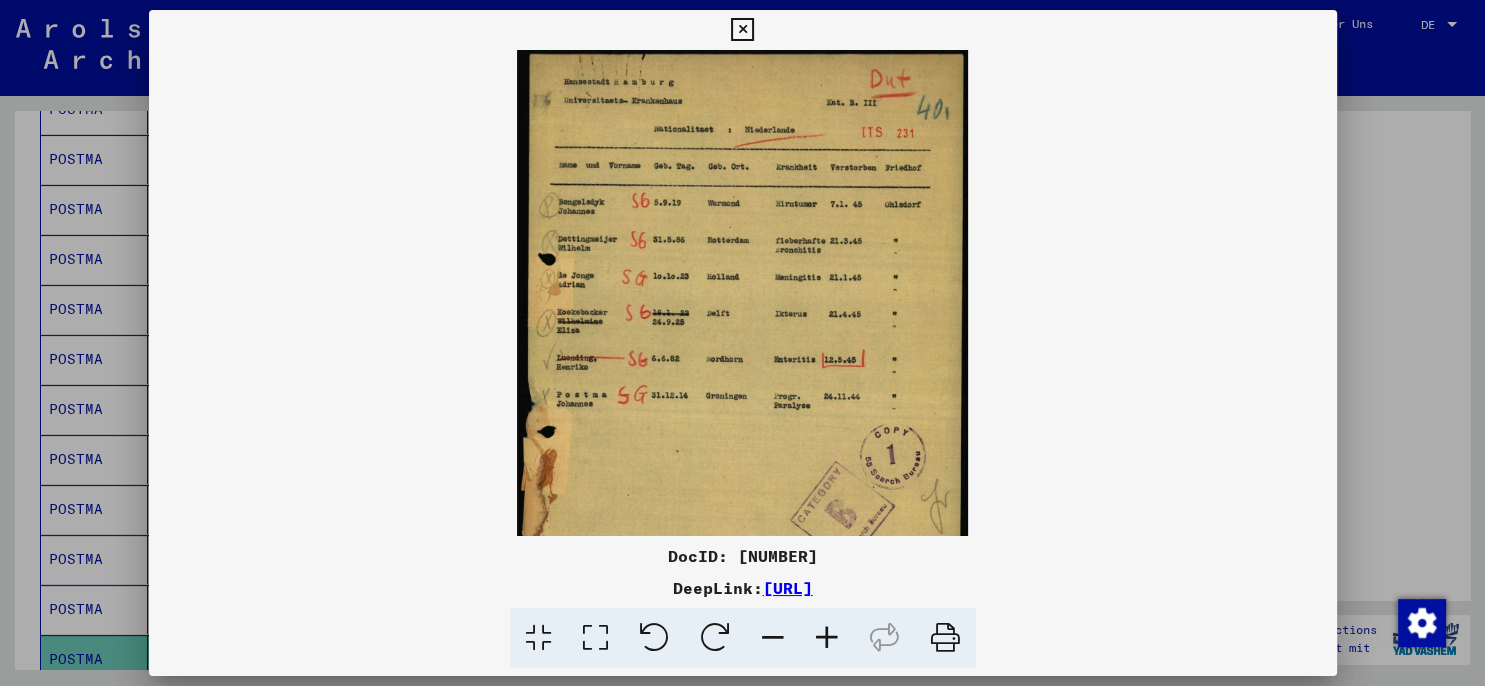 click at bounding box center (827, 638) 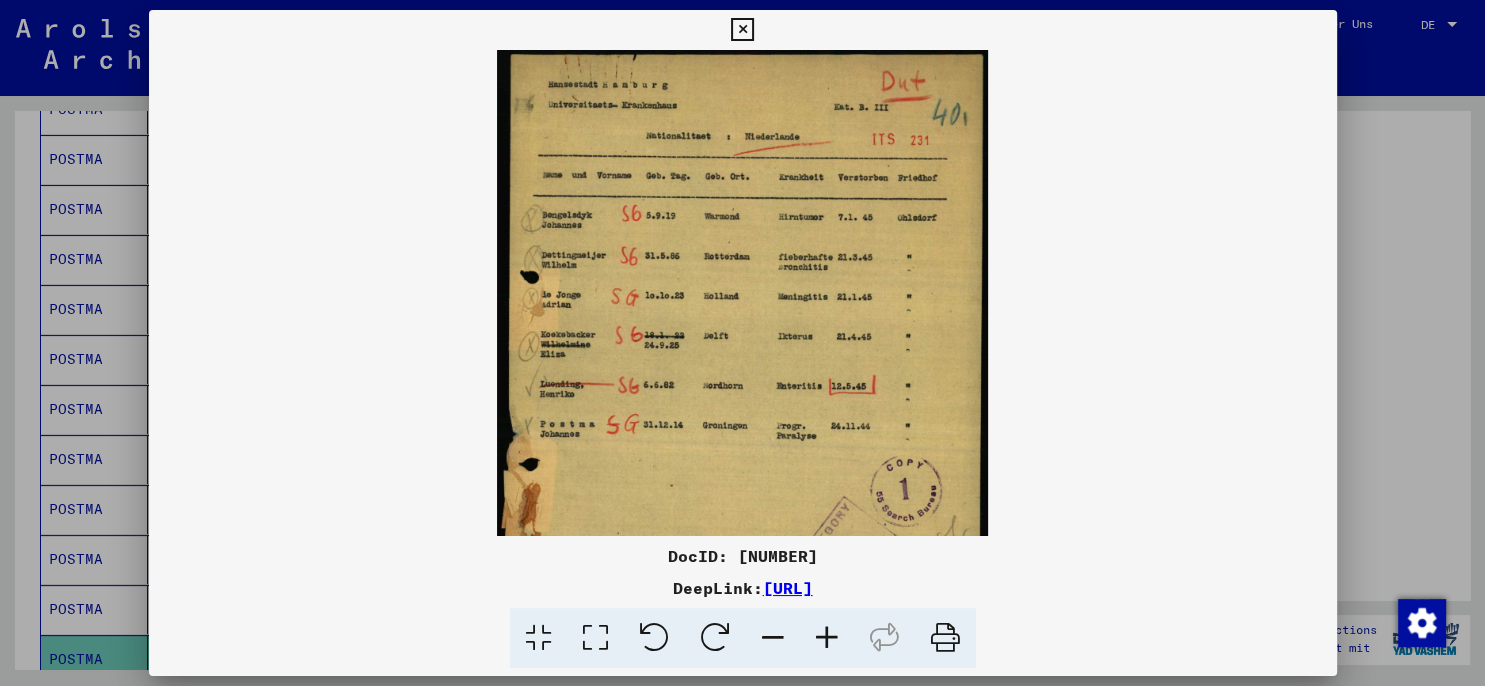 click at bounding box center [827, 638] 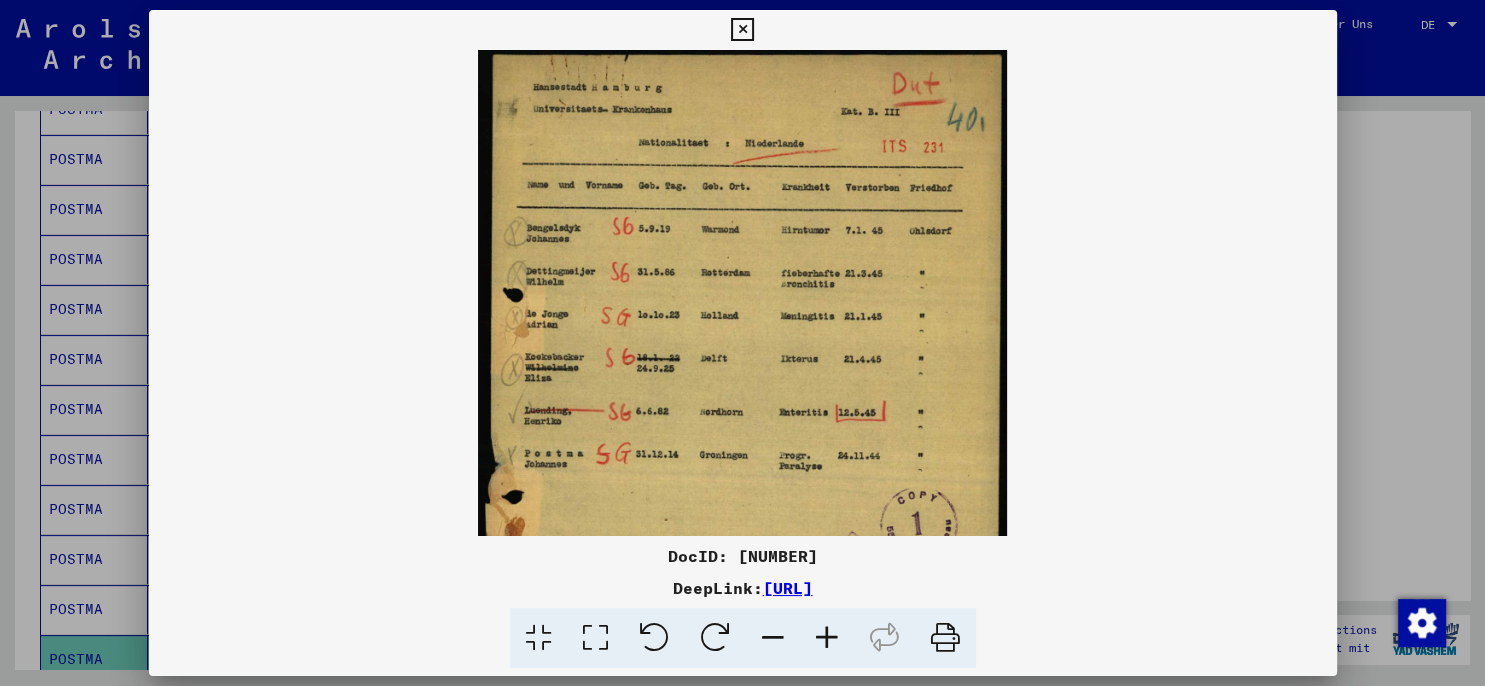 click at bounding box center (827, 638) 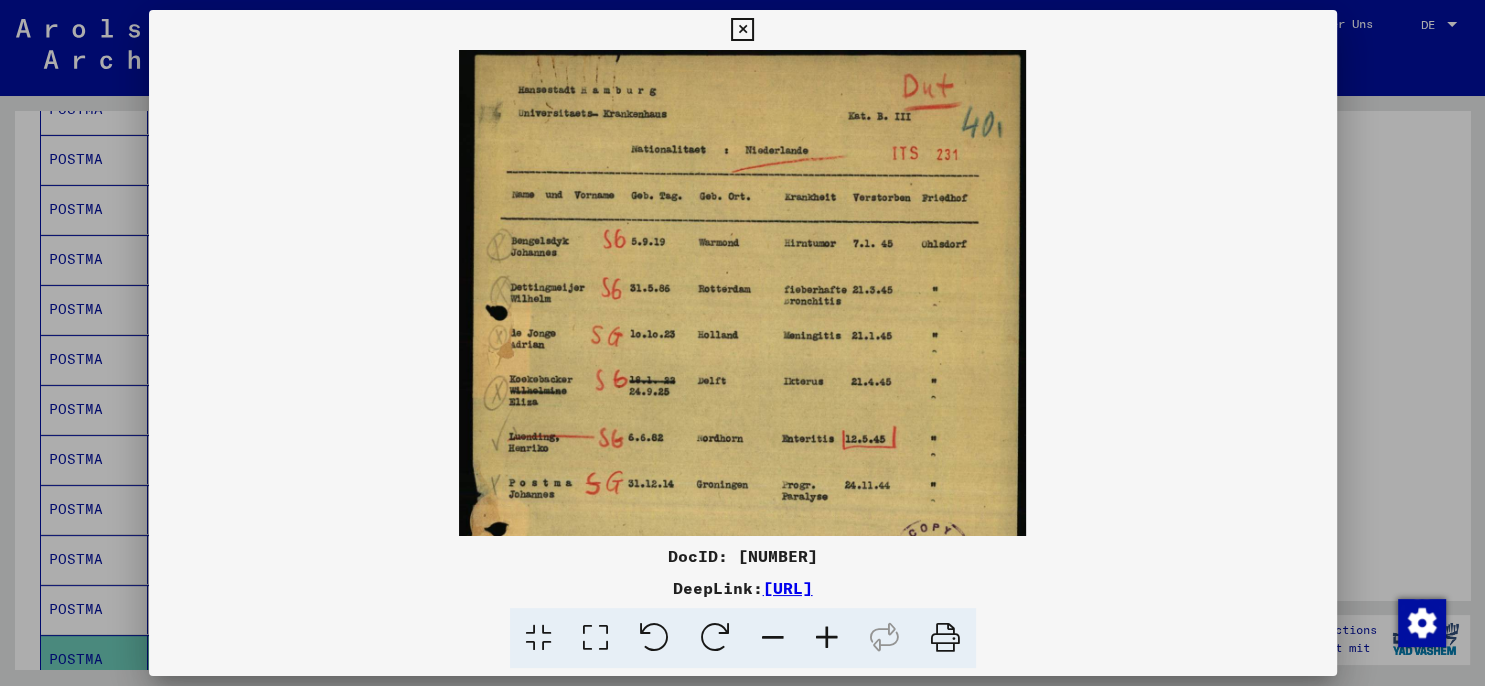 click at bounding box center [827, 638] 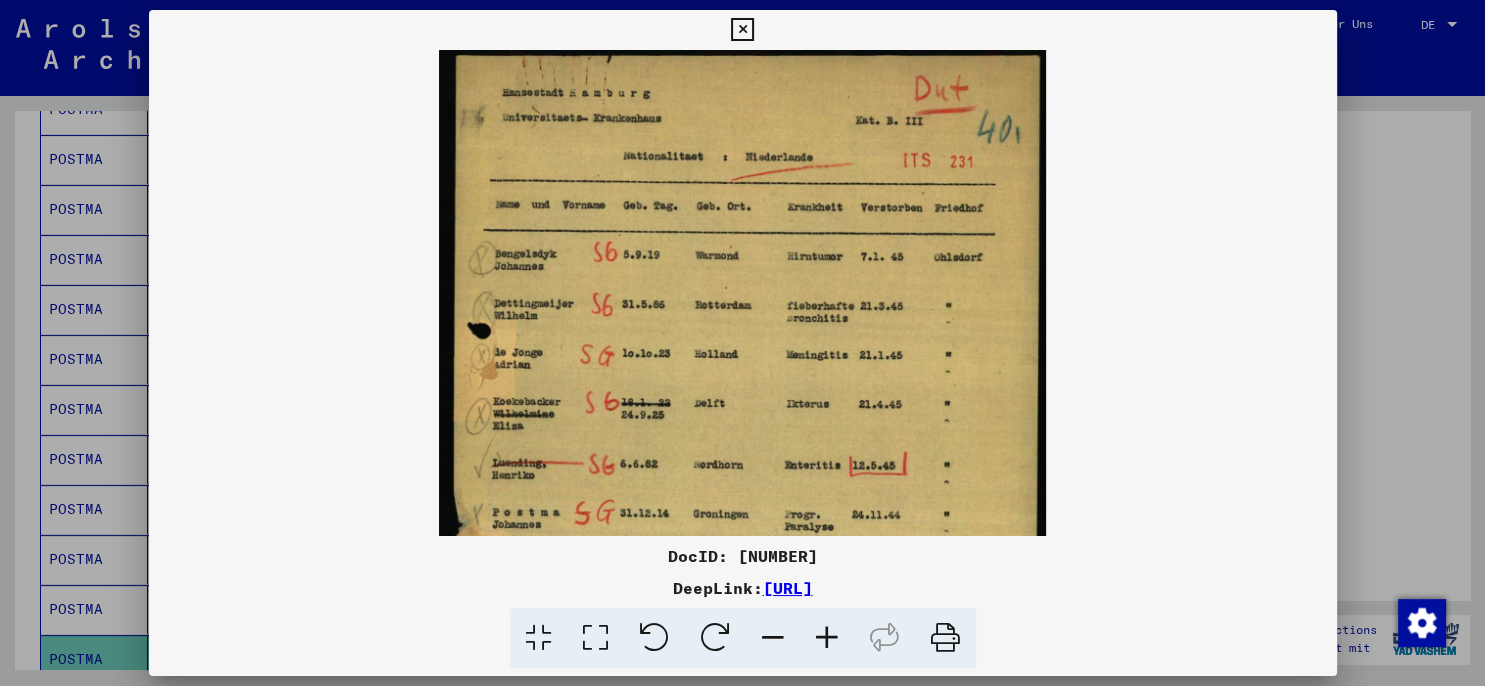 click at bounding box center [827, 638] 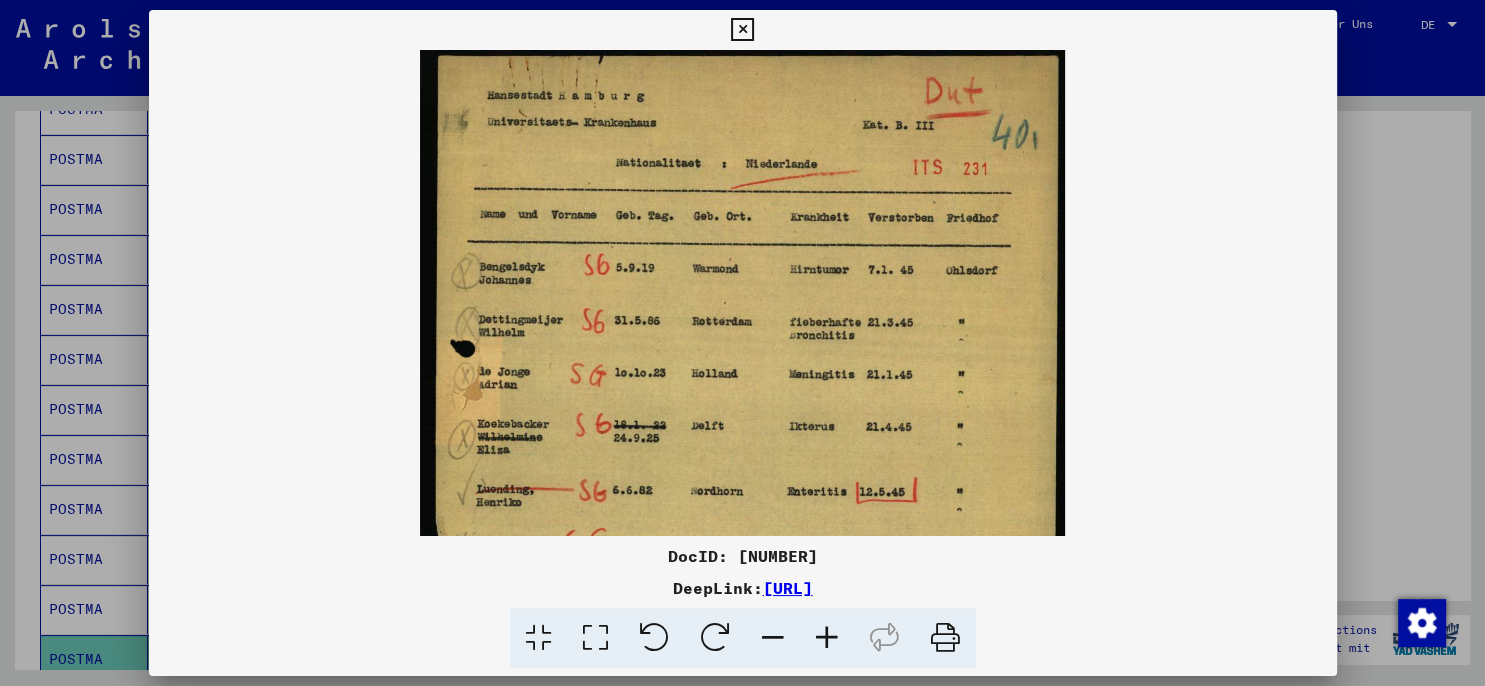 click at bounding box center (827, 638) 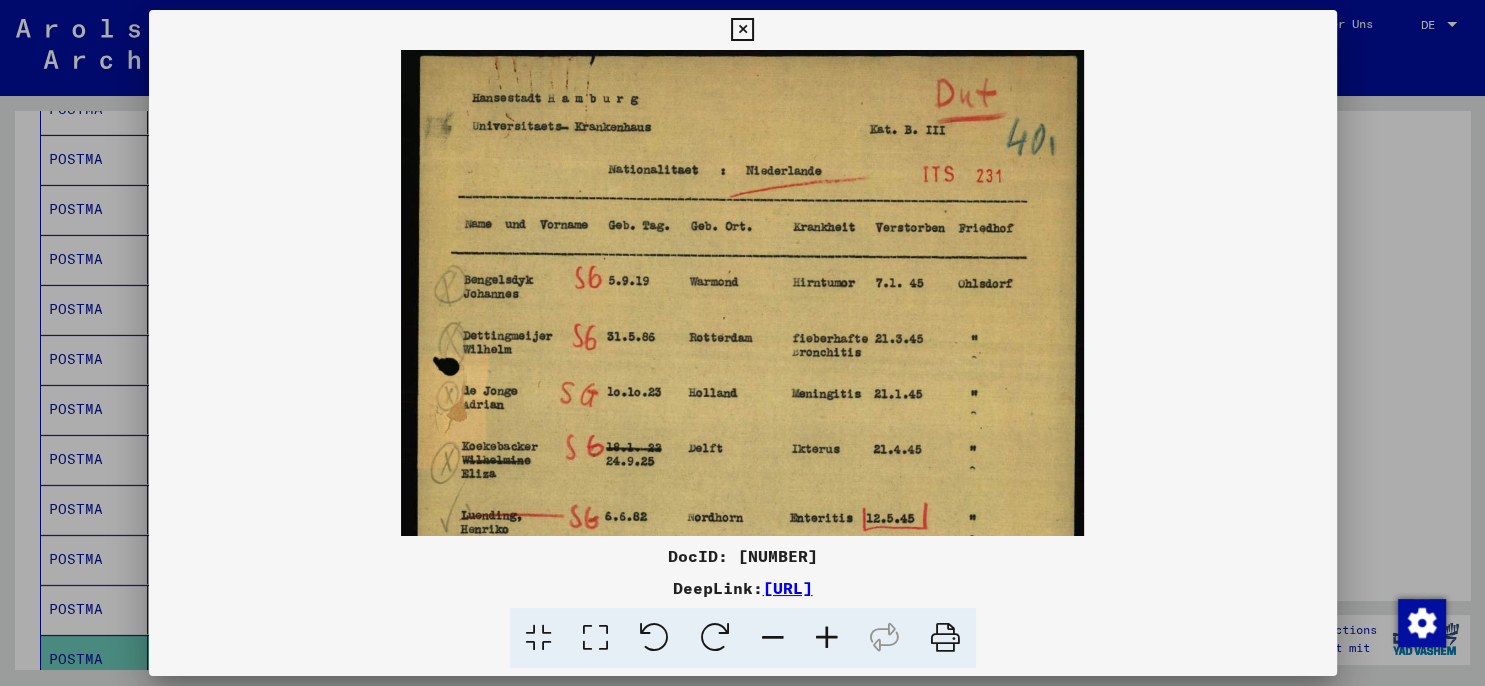 click at bounding box center [827, 638] 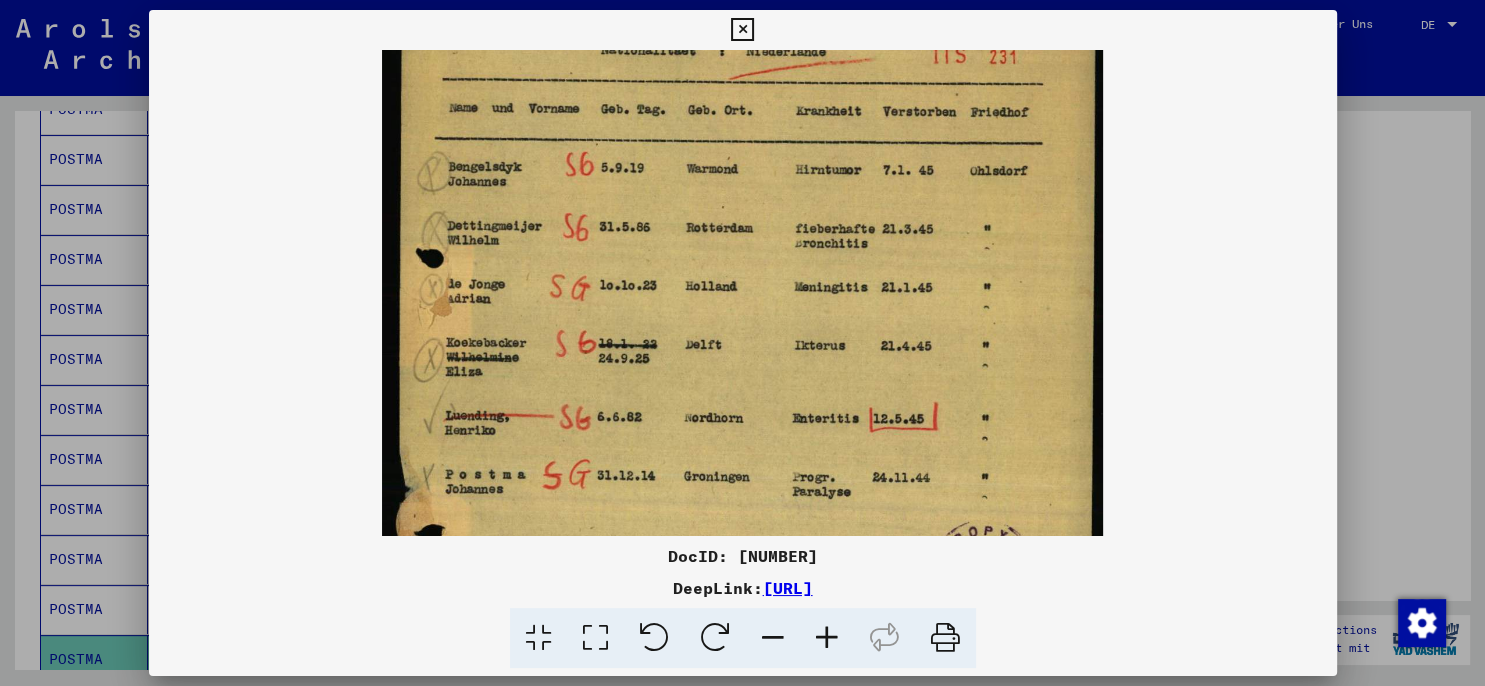 drag, startPoint x: 1040, startPoint y: 484, endPoint x: 1047, endPoint y: 346, distance: 138.17743 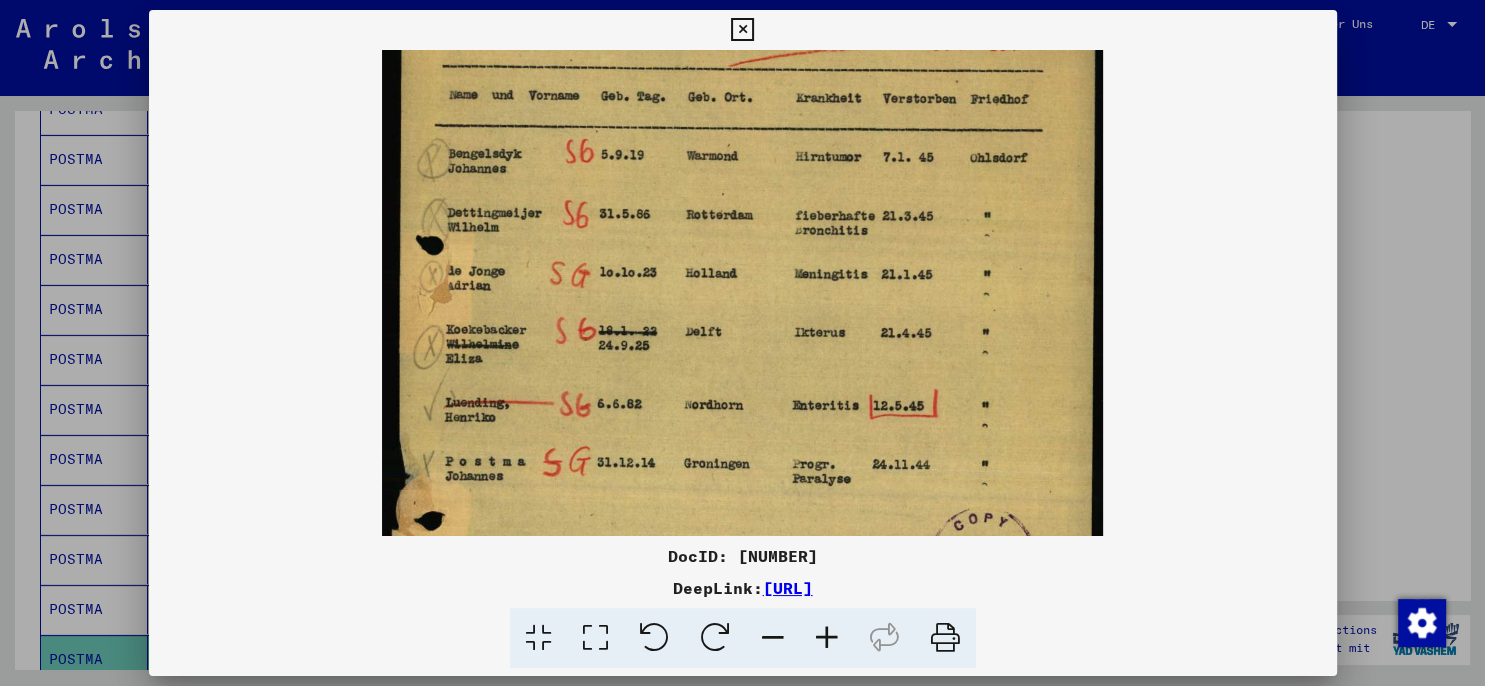 click at bounding box center [742, 30] 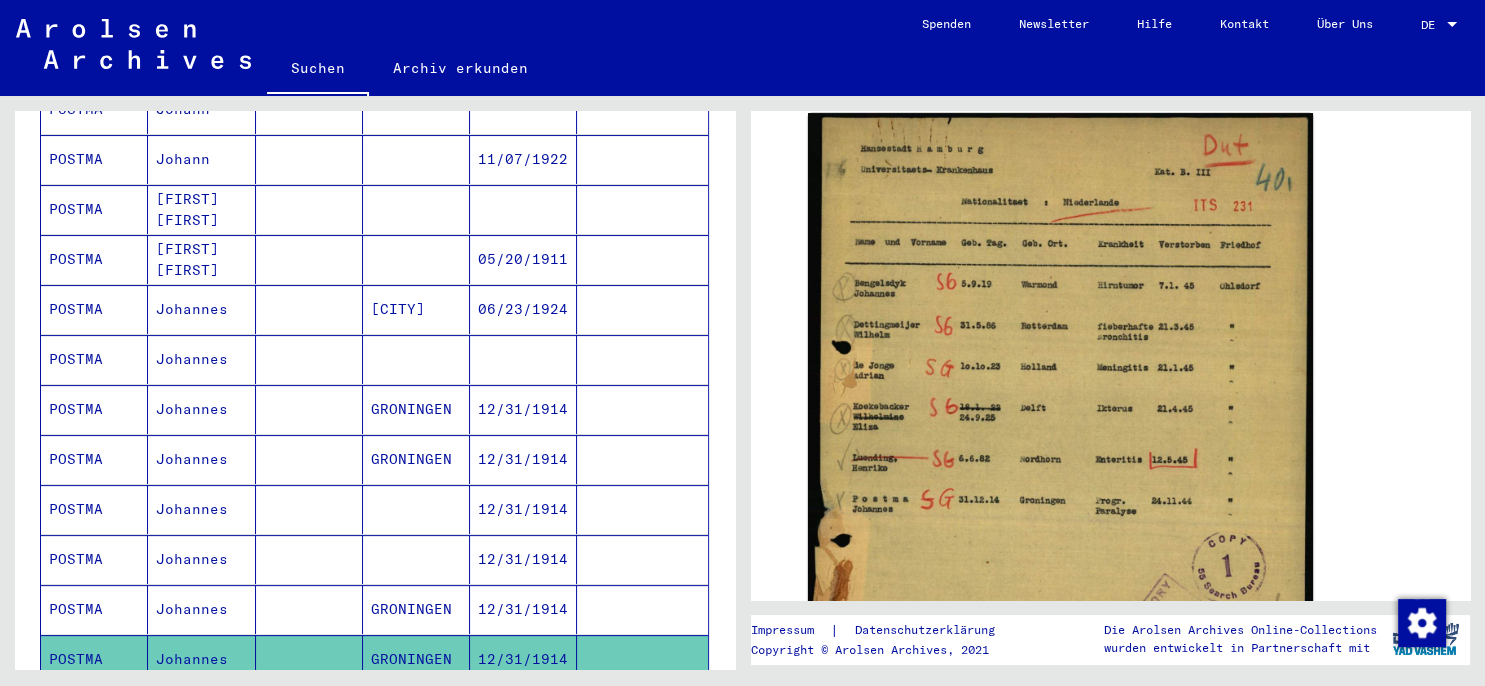 click 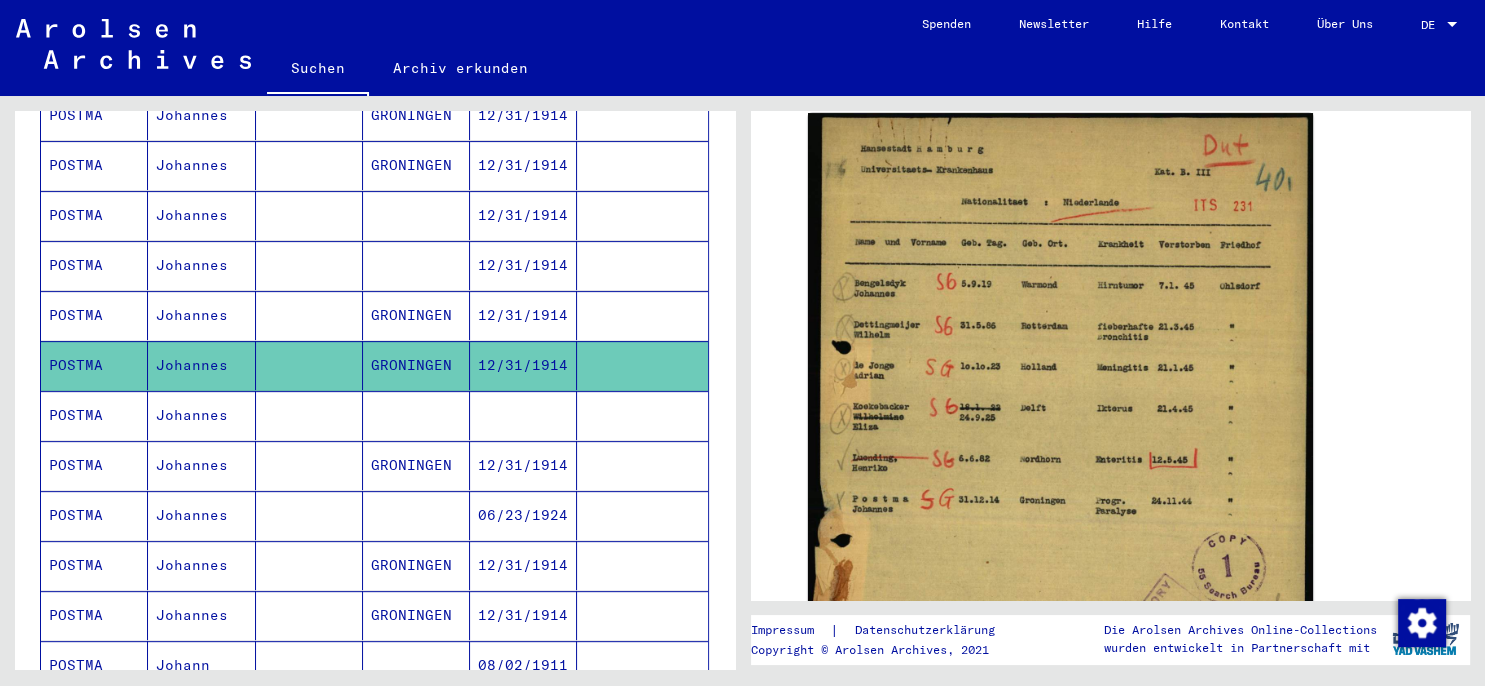 scroll, scrollTop: 828, scrollLeft: 0, axis: vertical 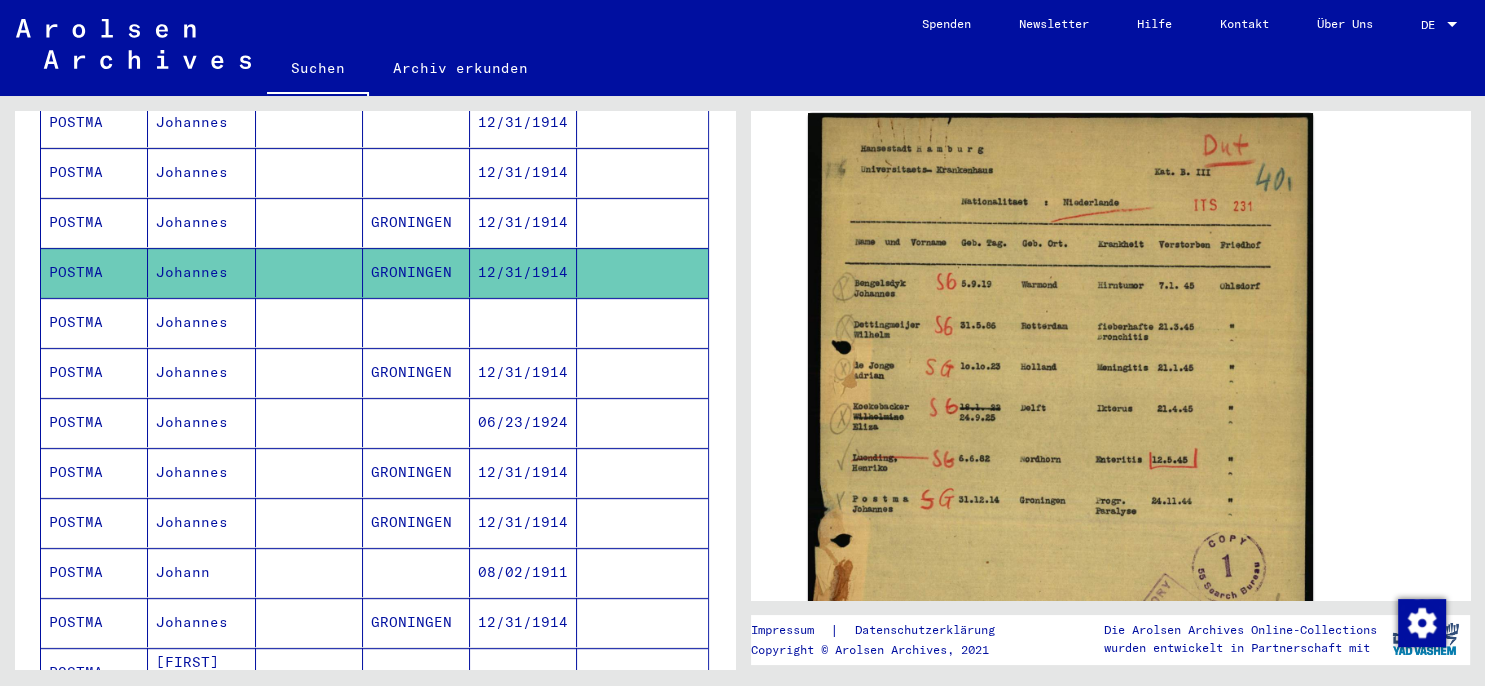 click on "12/31/1914" at bounding box center [523, 422] 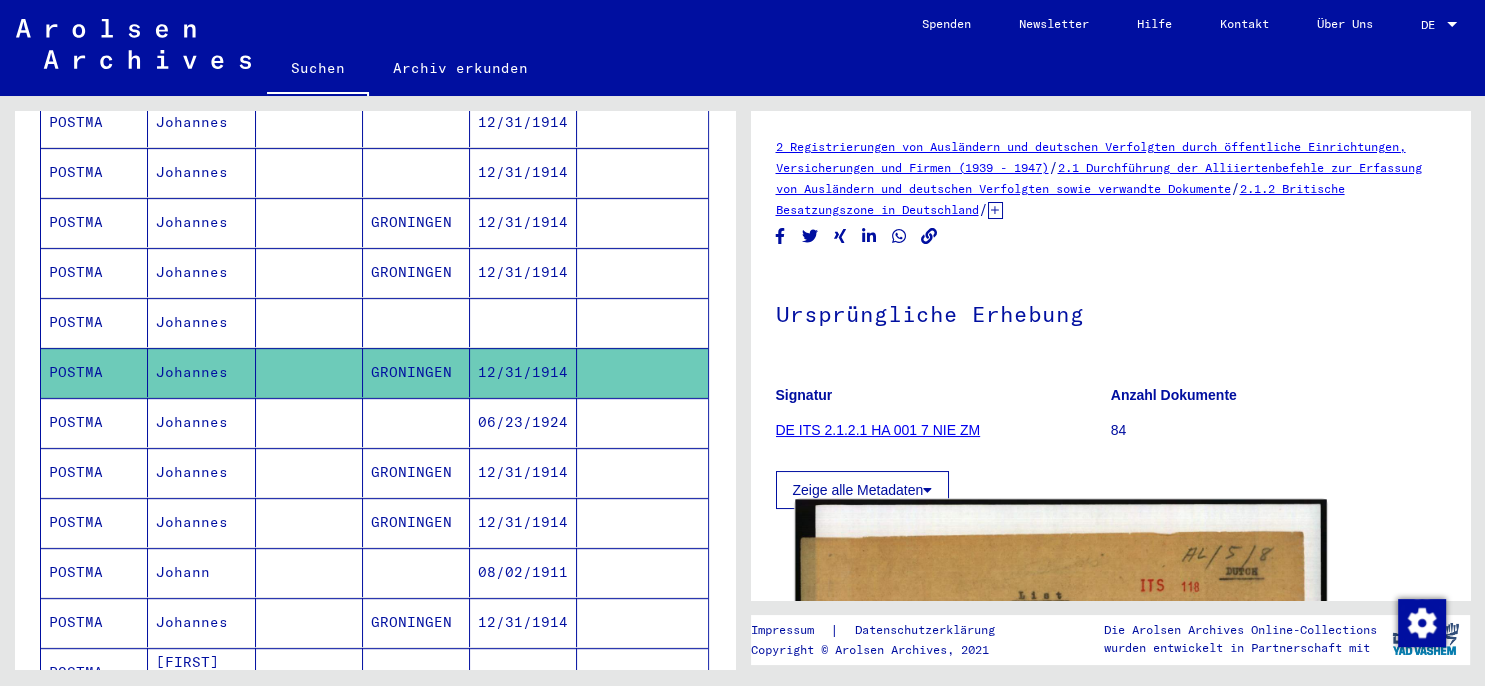 click 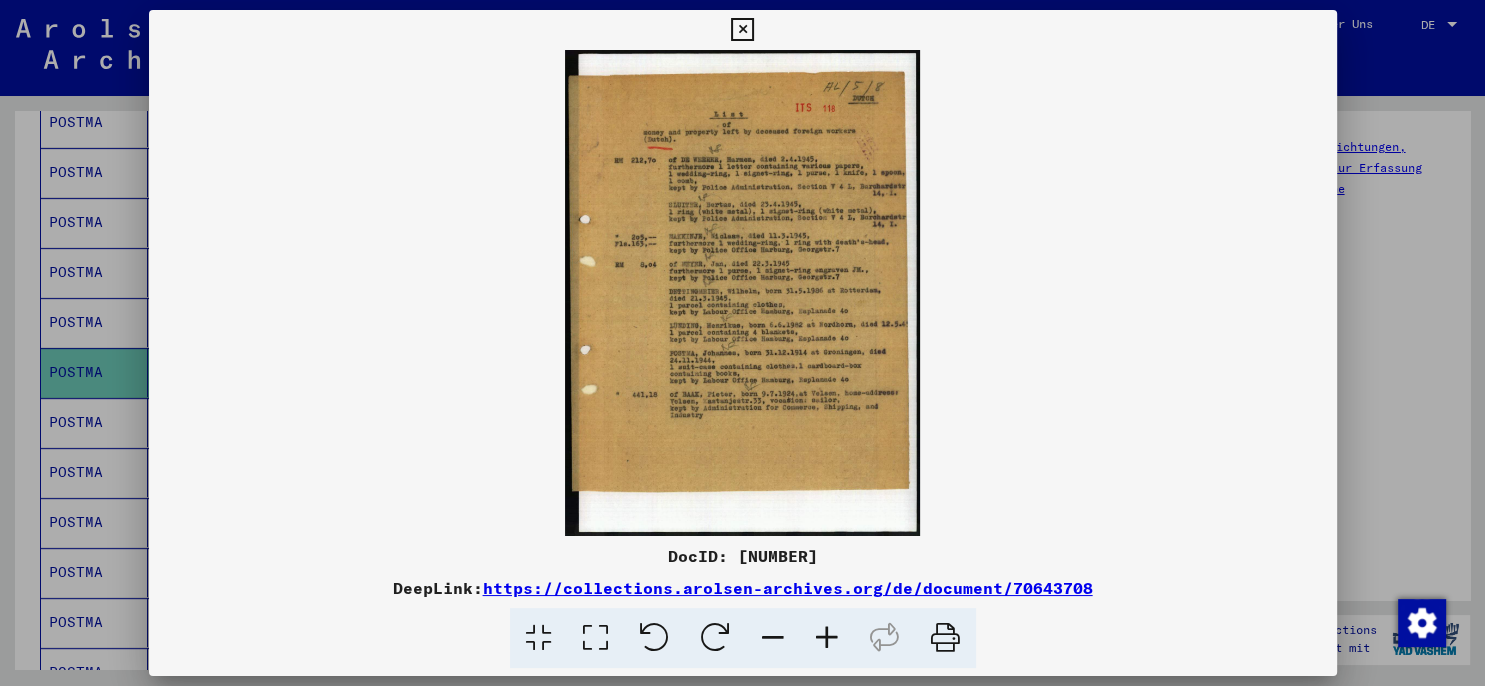 click at bounding box center [827, 638] 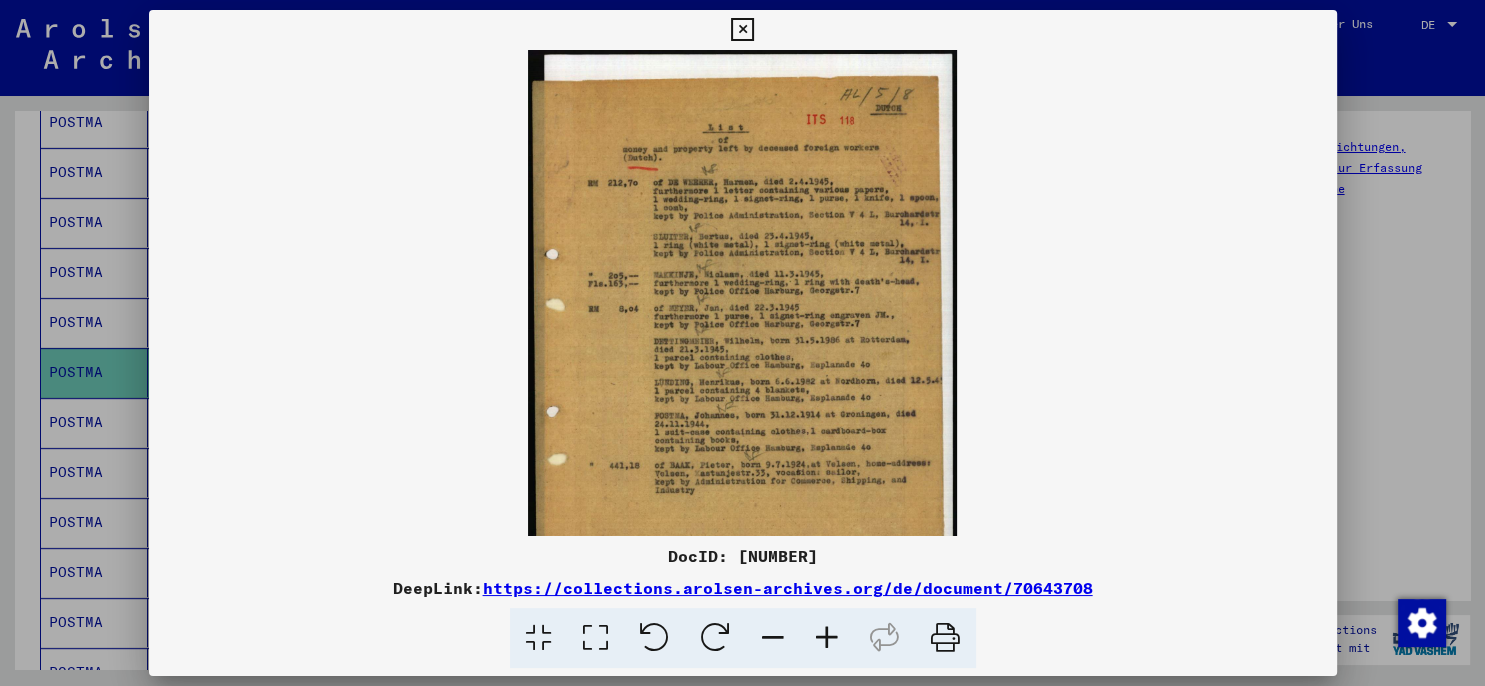 click at bounding box center (827, 638) 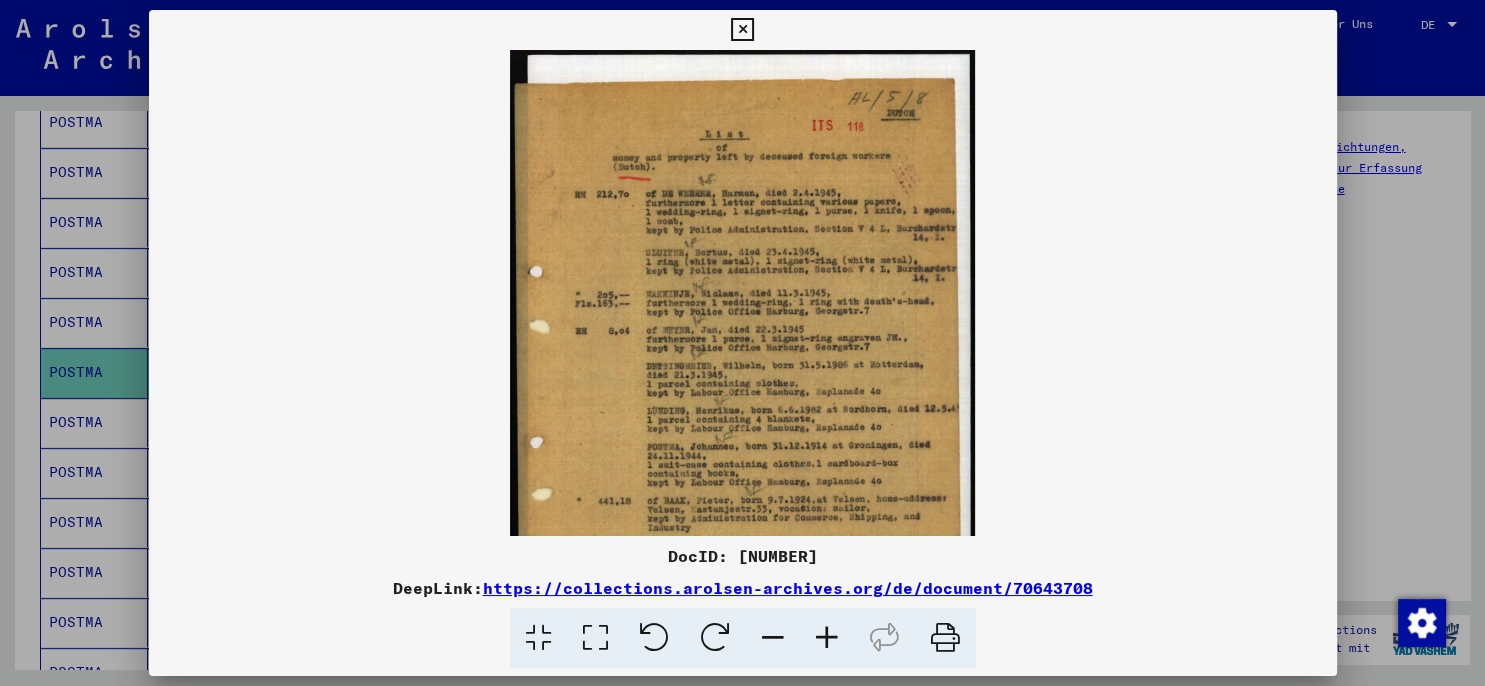 click at bounding box center (827, 638) 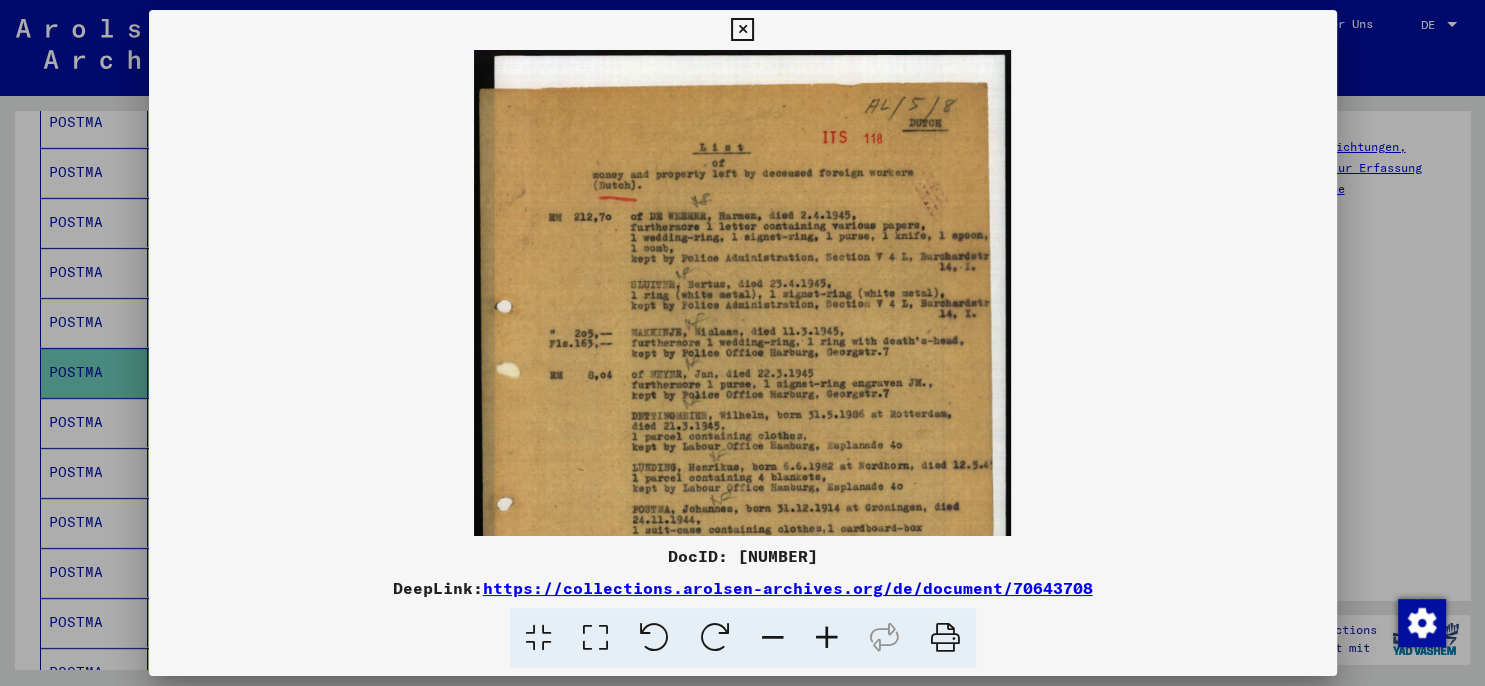 click at bounding box center [827, 638] 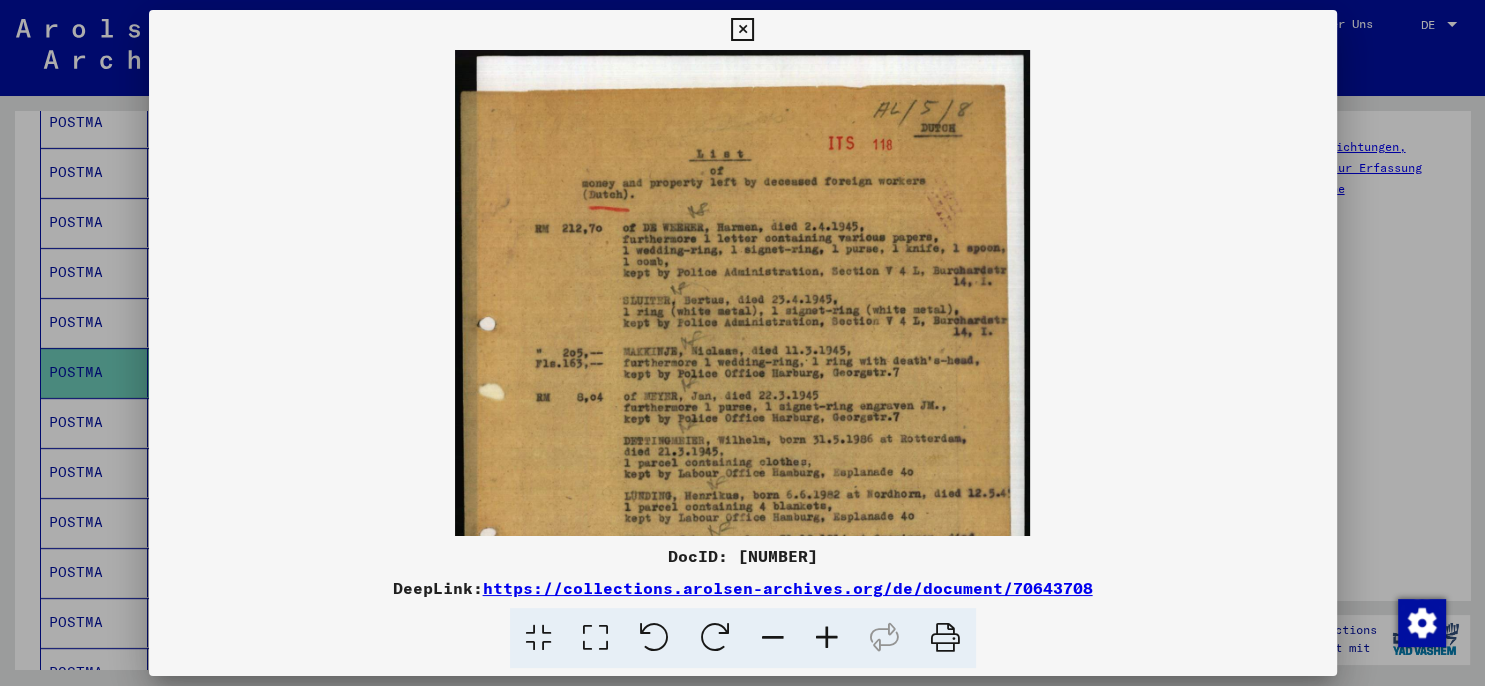 click at bounding box center [827, 638] 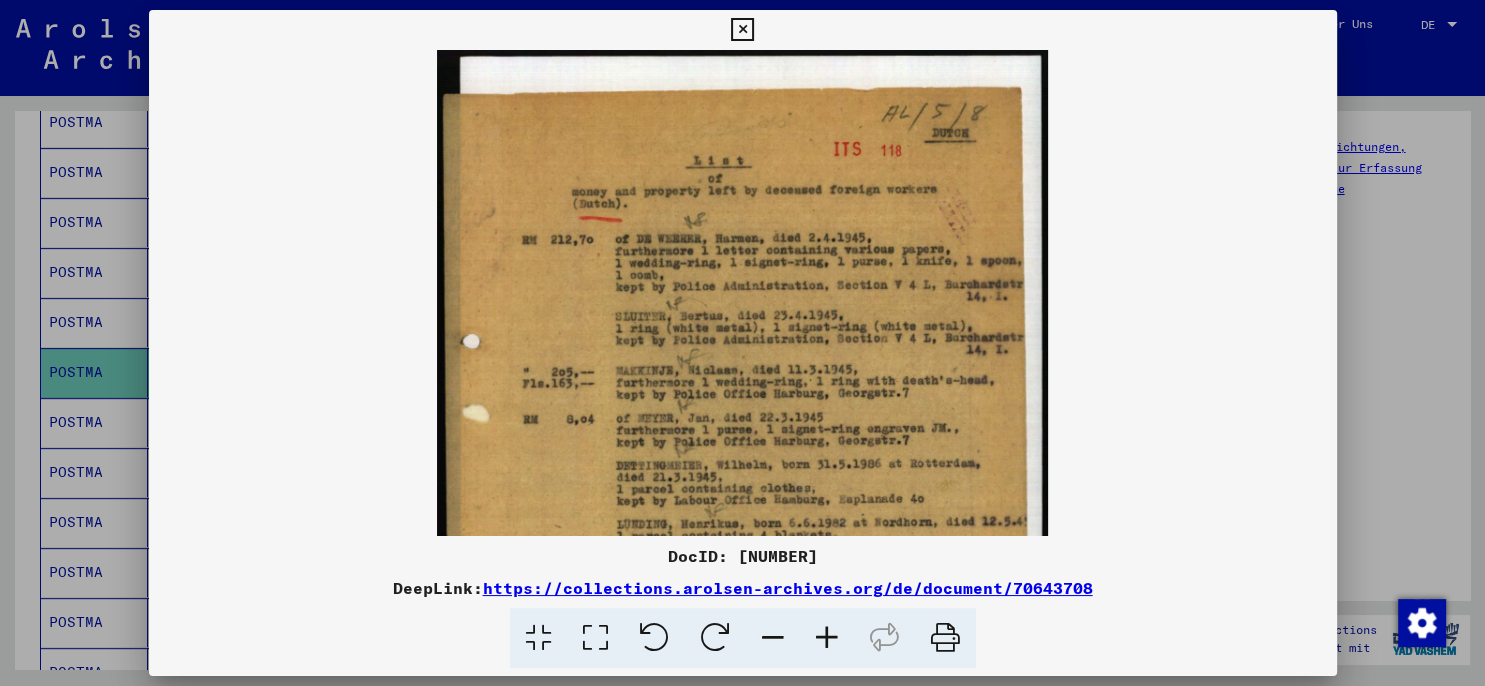 click at bounding box center (827, 638) 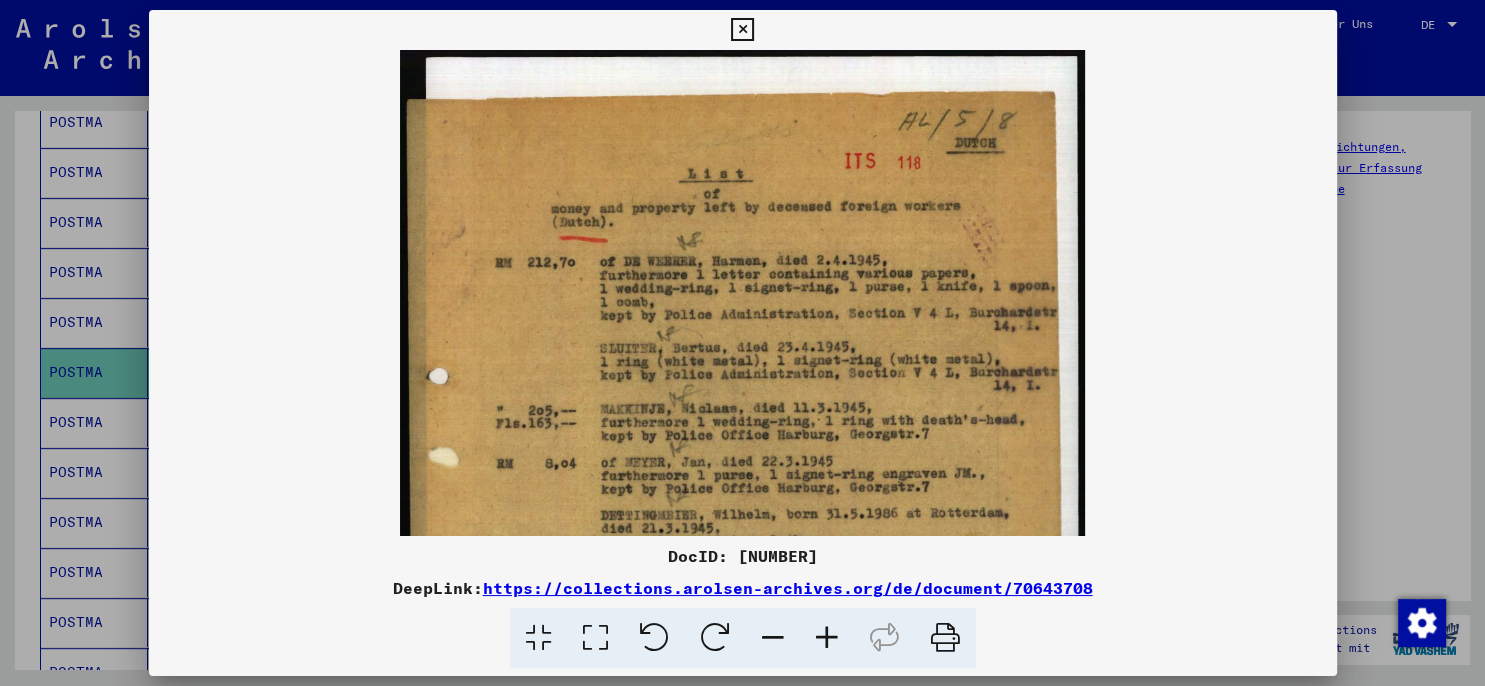 click at bounding box center [827, 638] 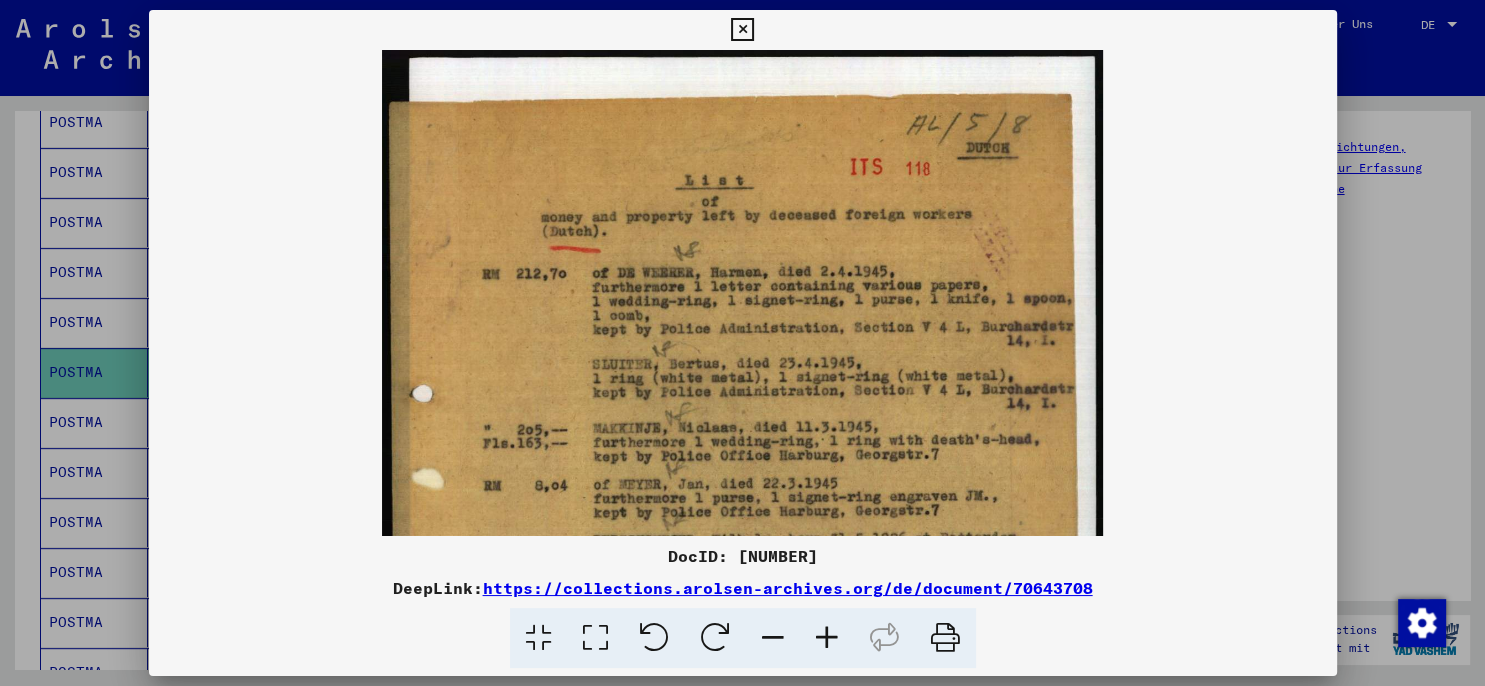 click at bounding box center [827, 638] 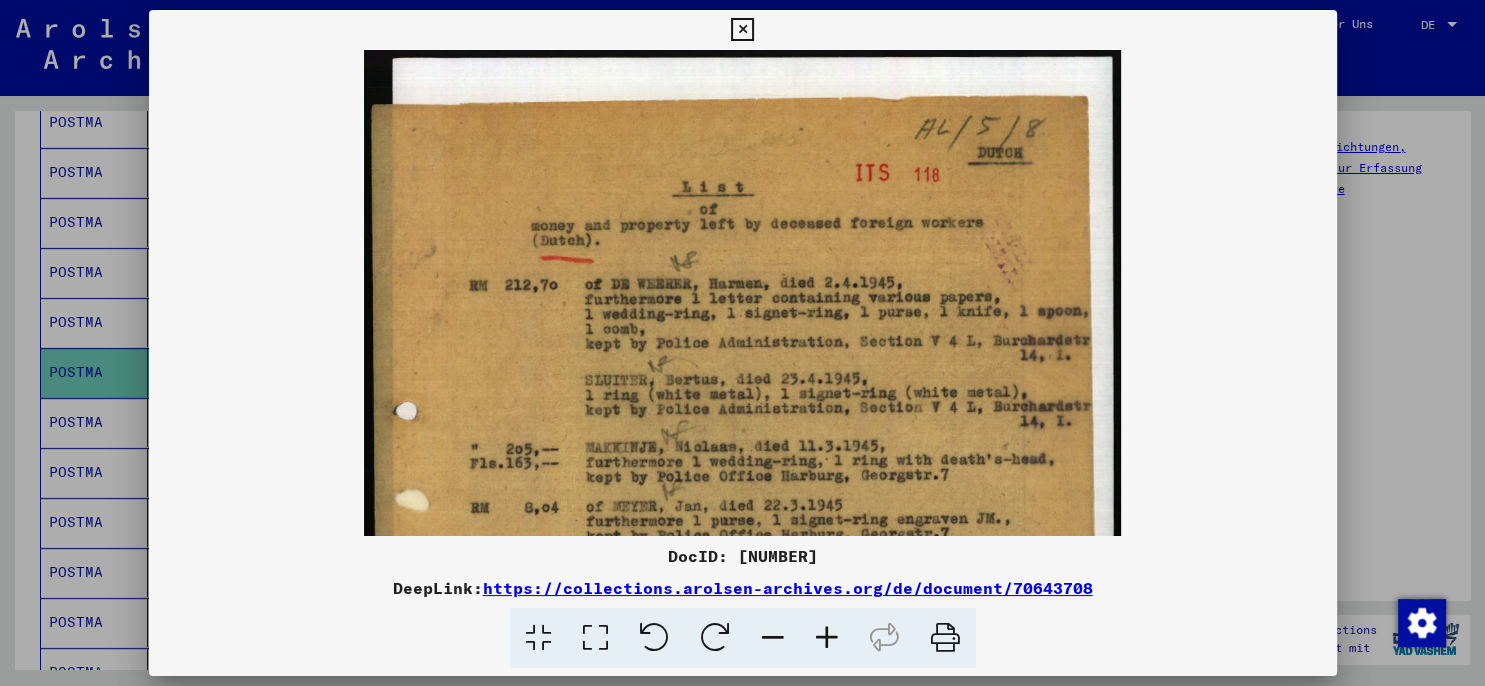 click at bounding box center [827, 638] 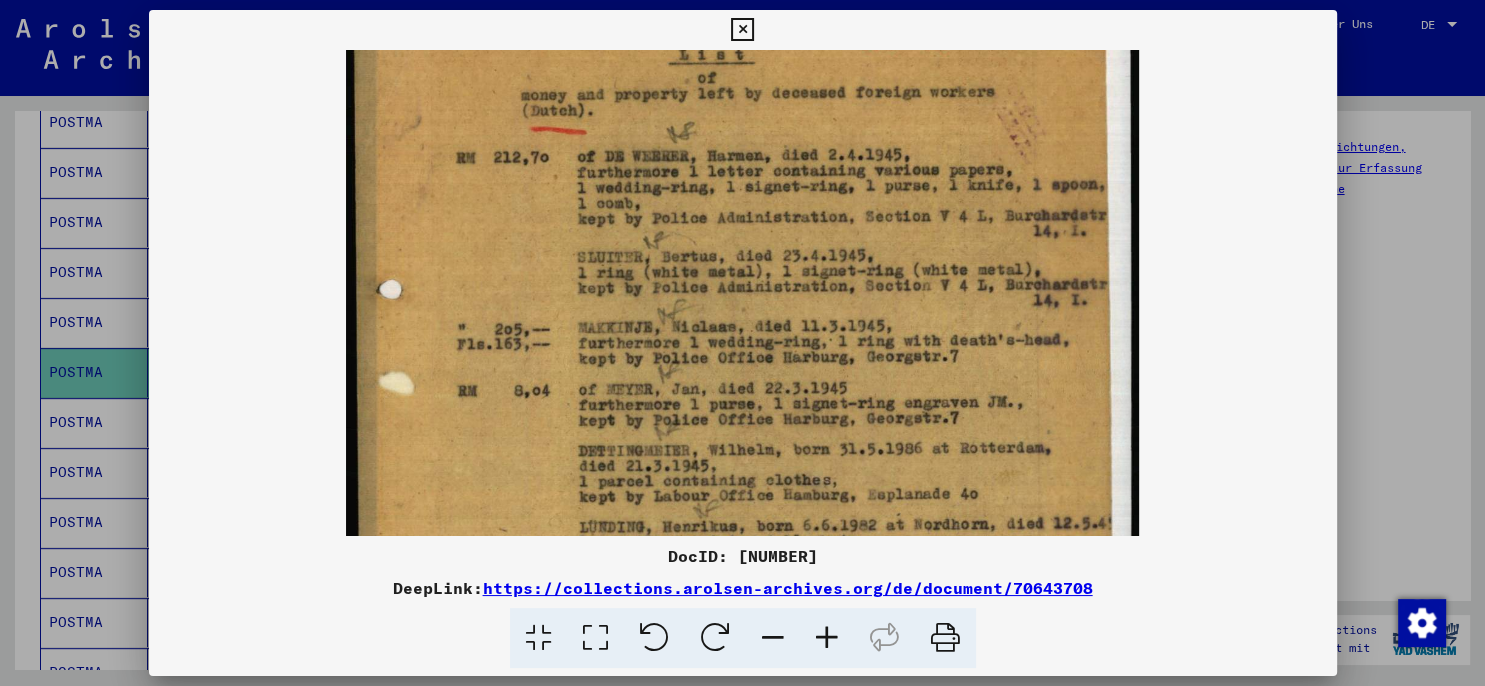 drag, startPoint x: 779, startPoint y: 413, endPoint x: 788, endPoint y: 265, distance: 148.27339 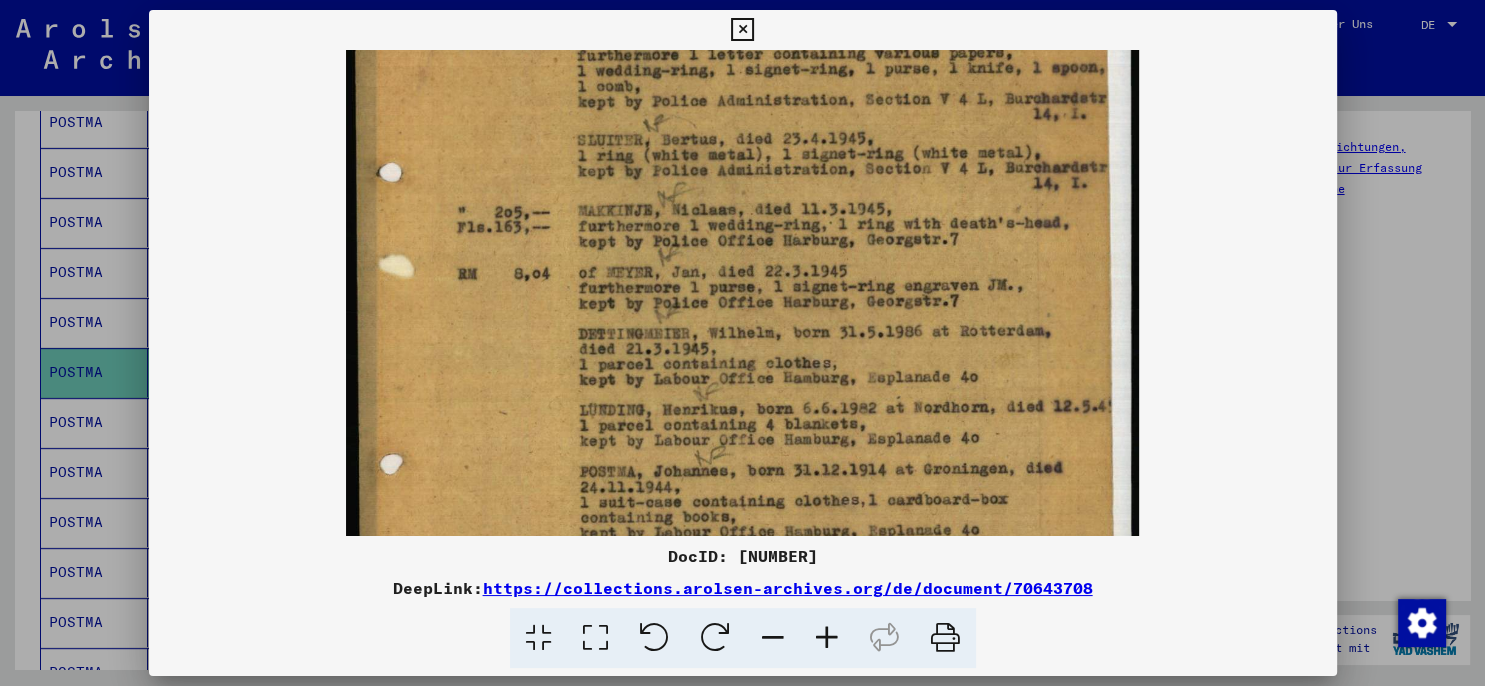 drag, startPoint x: 769, startPoint y: 405, endPoint x: 782, endPoint y: 210, distance: 195.43285 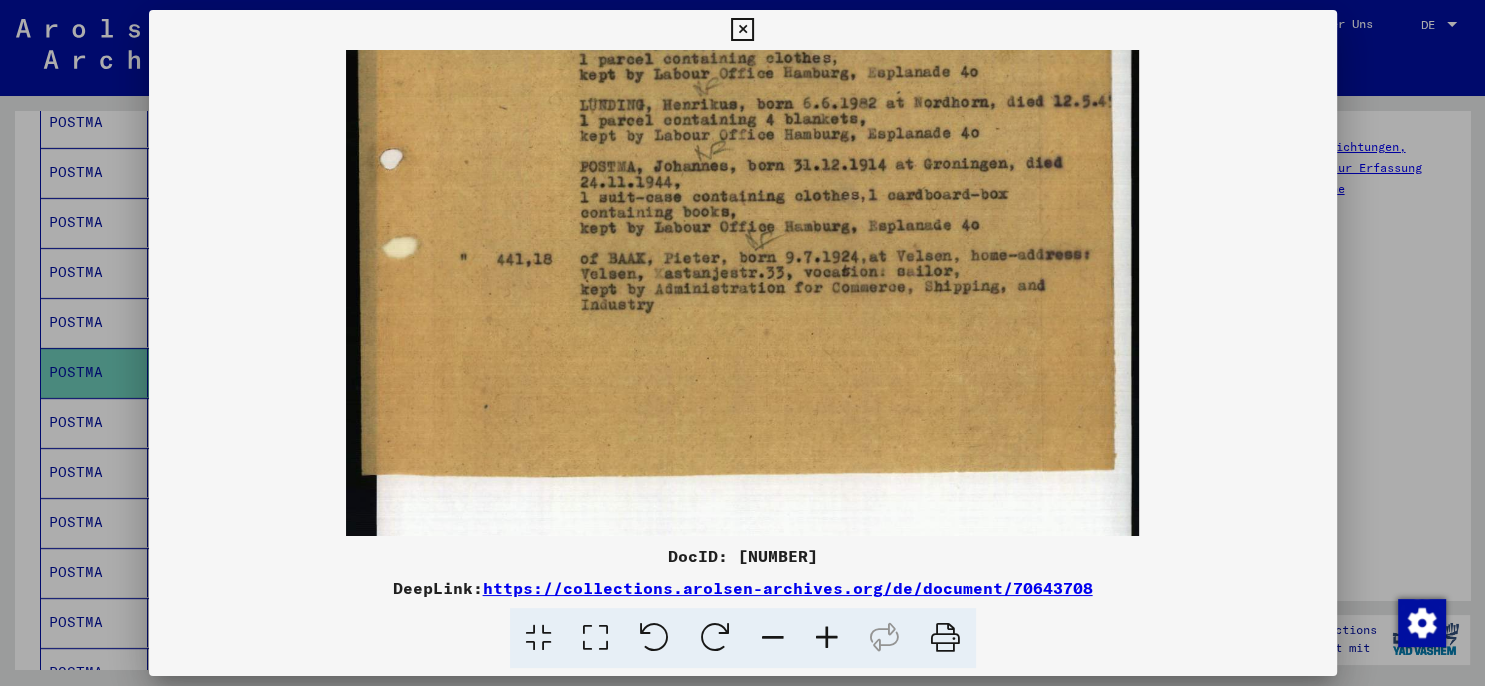 drag, startPoint x: 740, startPoint y: 372, endPoint x: 765, endPoint y: 148, distance: 225.39078 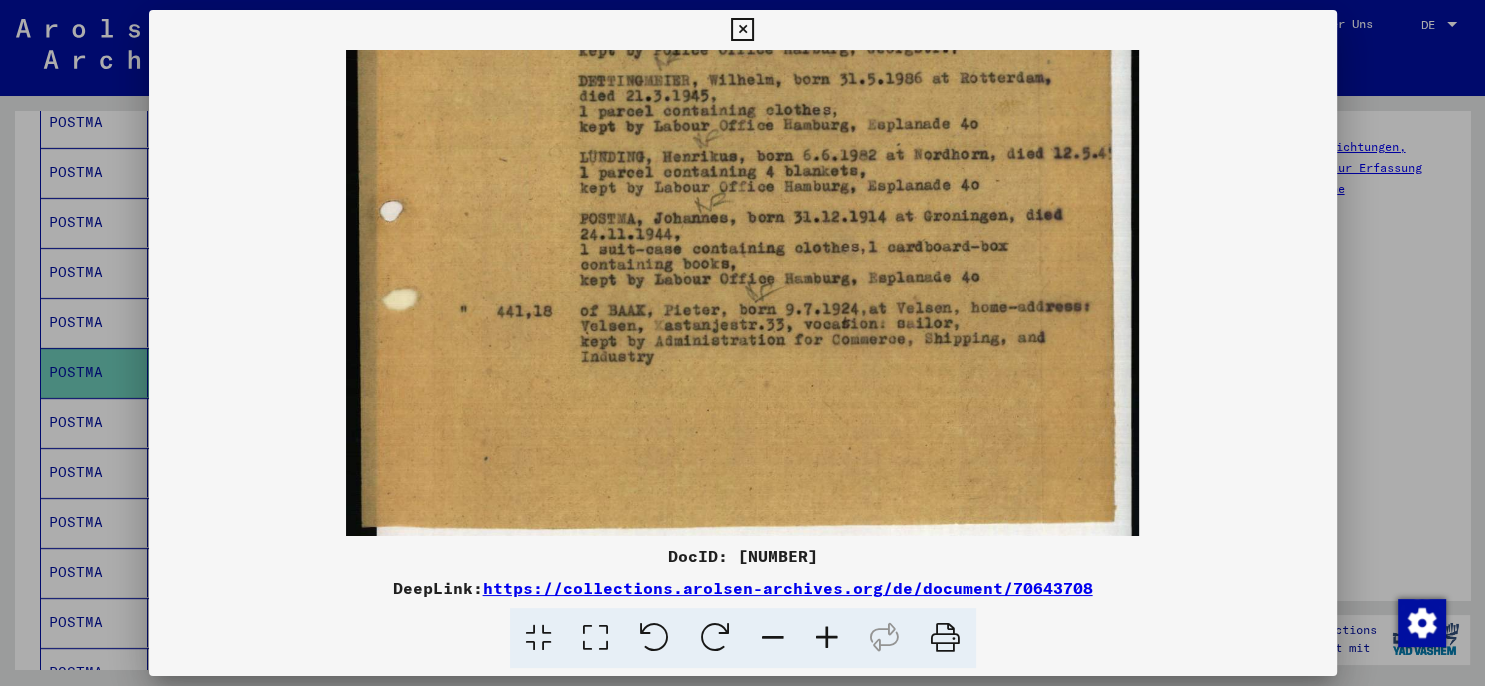 scroll, scrollTop: 496, scrollLeft: 0, axis: vertical 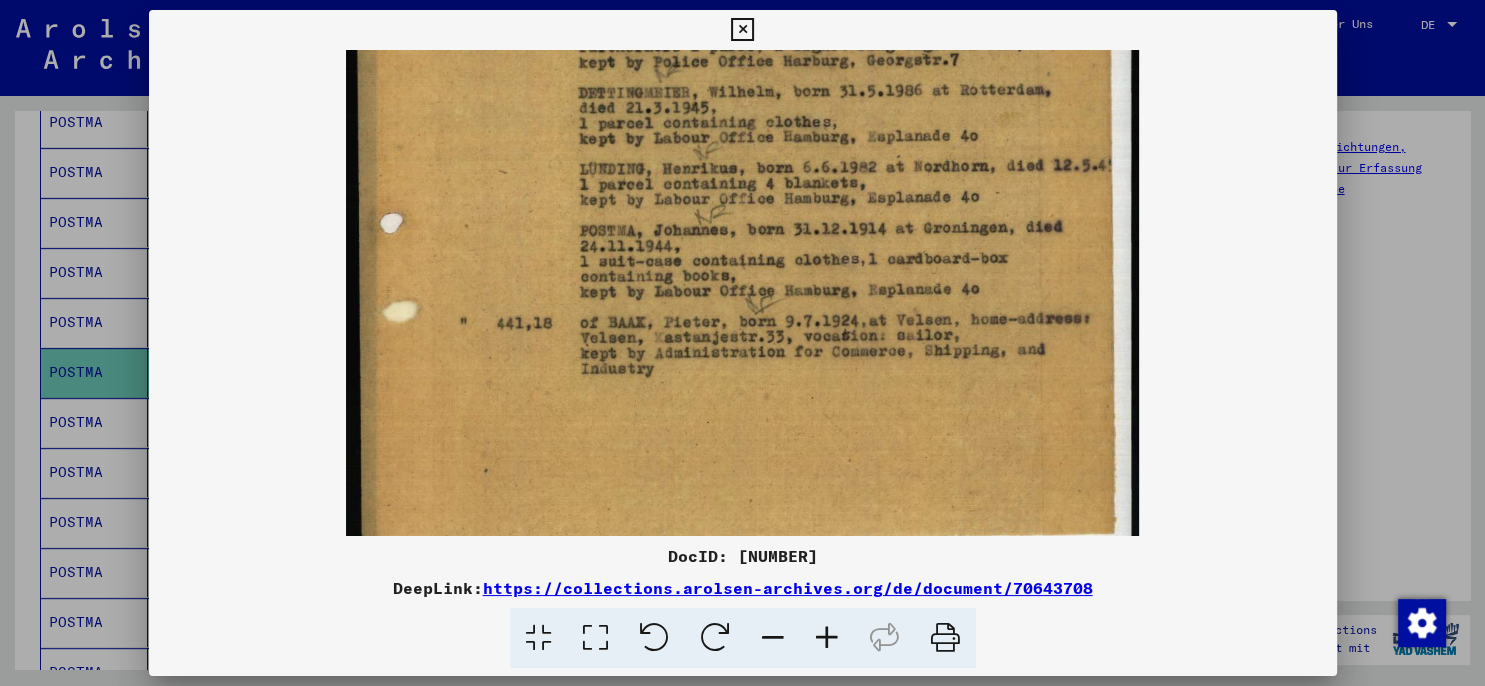 drag, startPoint x: 691, startPoint y: 170, endPoint x: 692, endPoint y: 240, distance: 70.00714 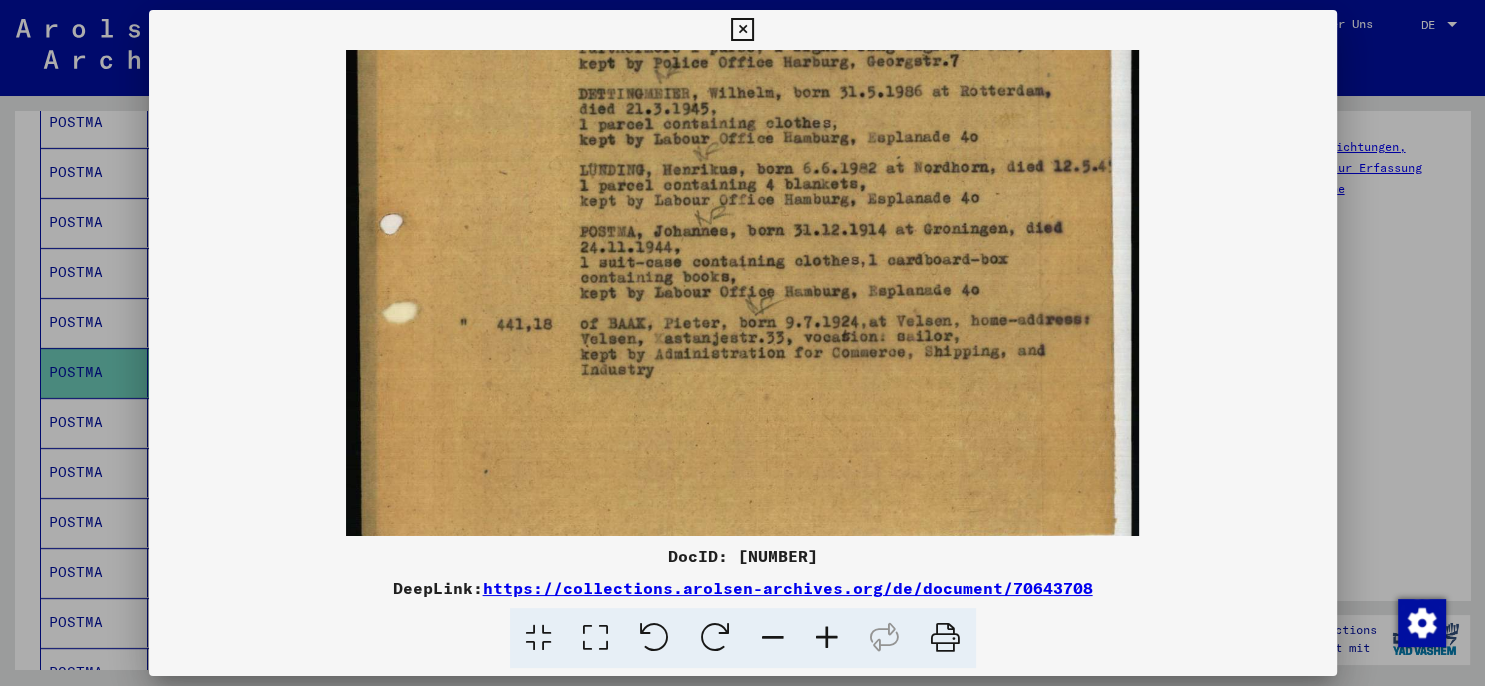 click at bounding box center [742, 30] 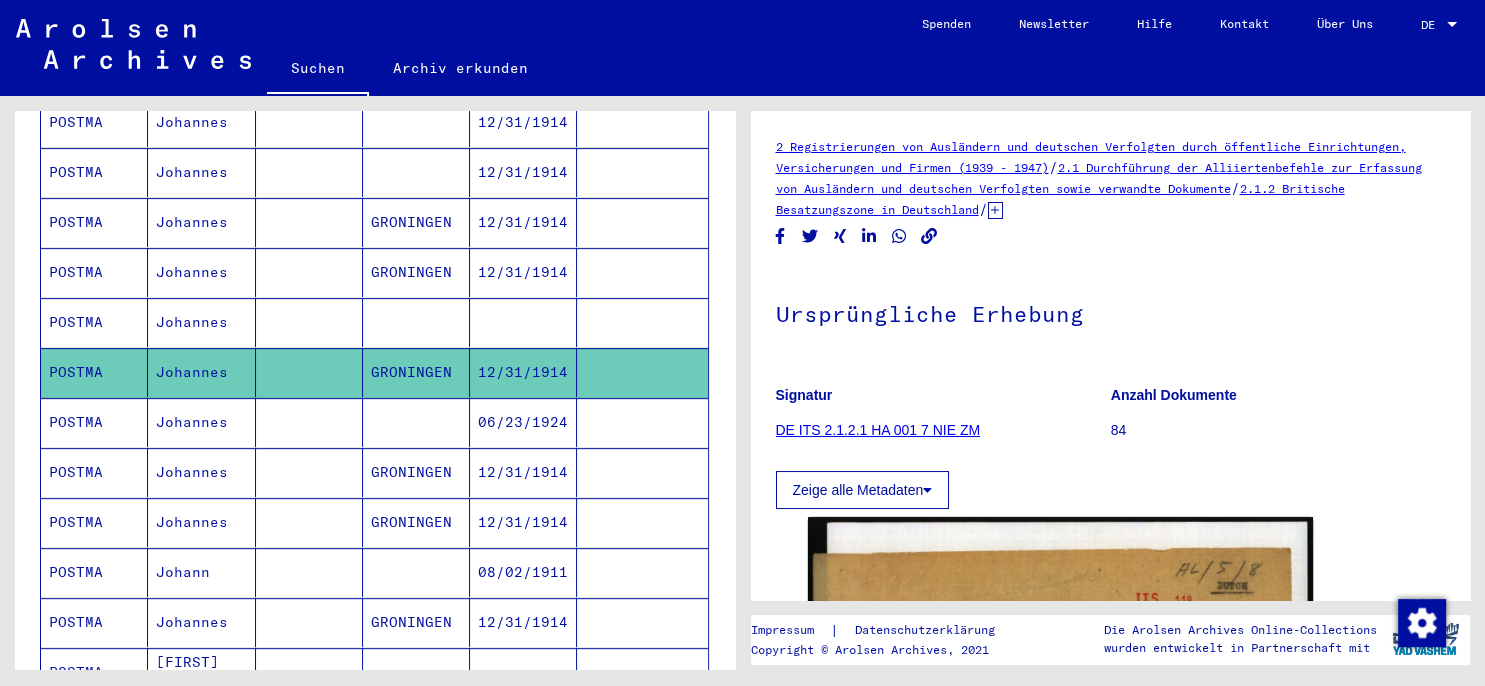 click on "12/31/1914" at bounding box center (523, 522) 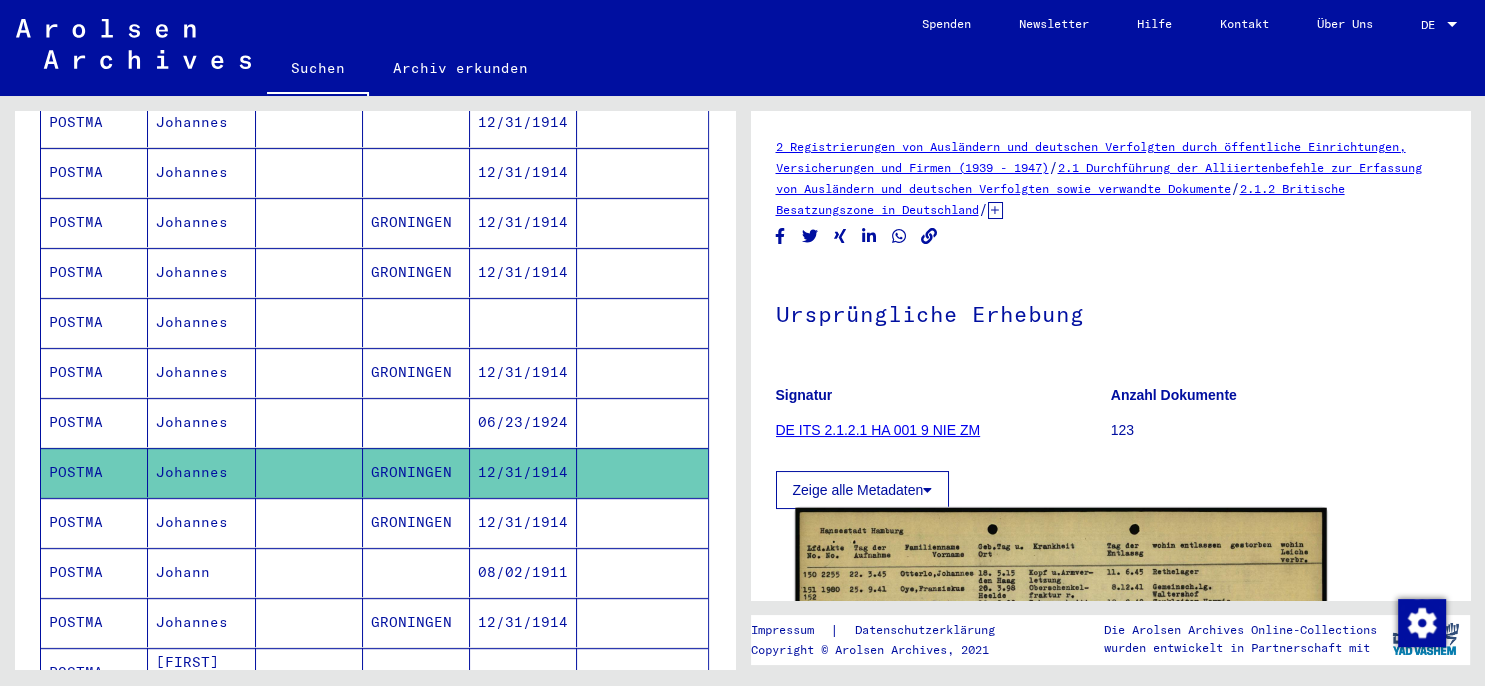 click 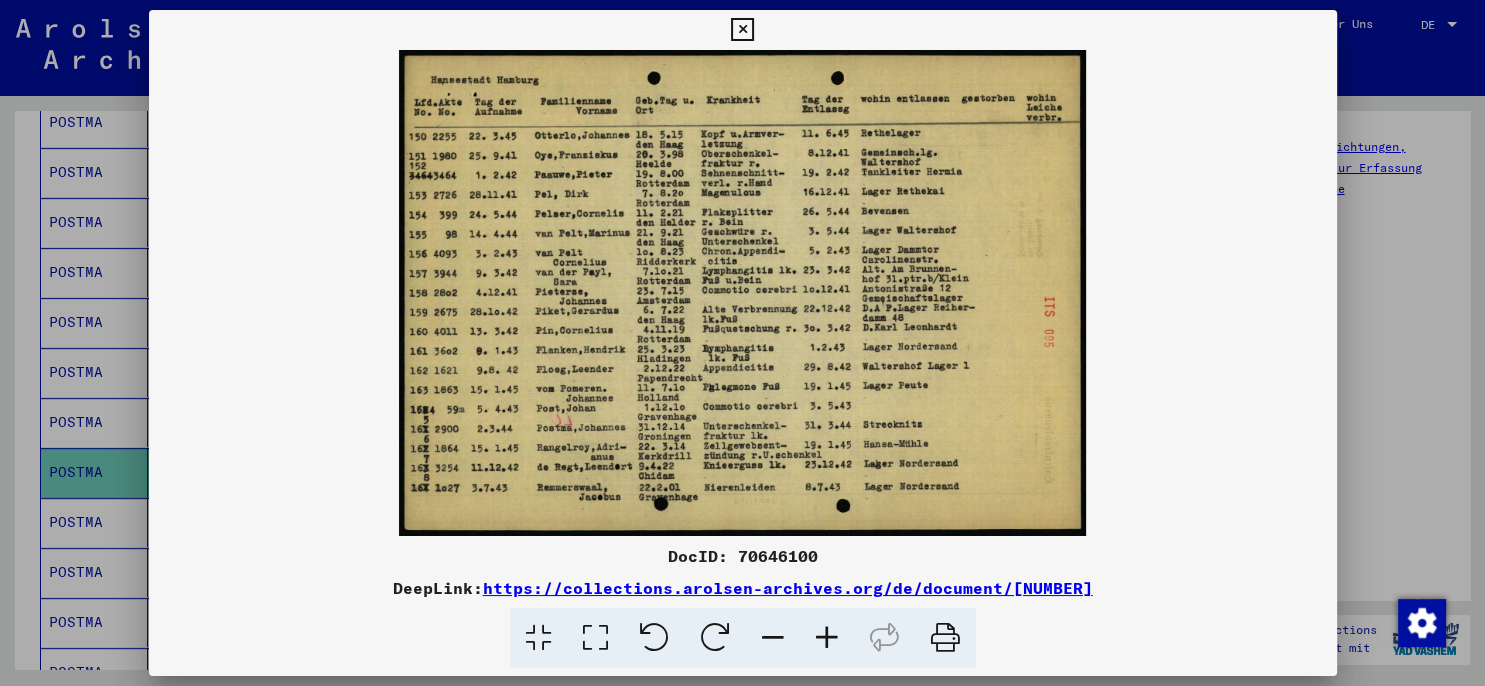 click at bounding box center (827, 638) 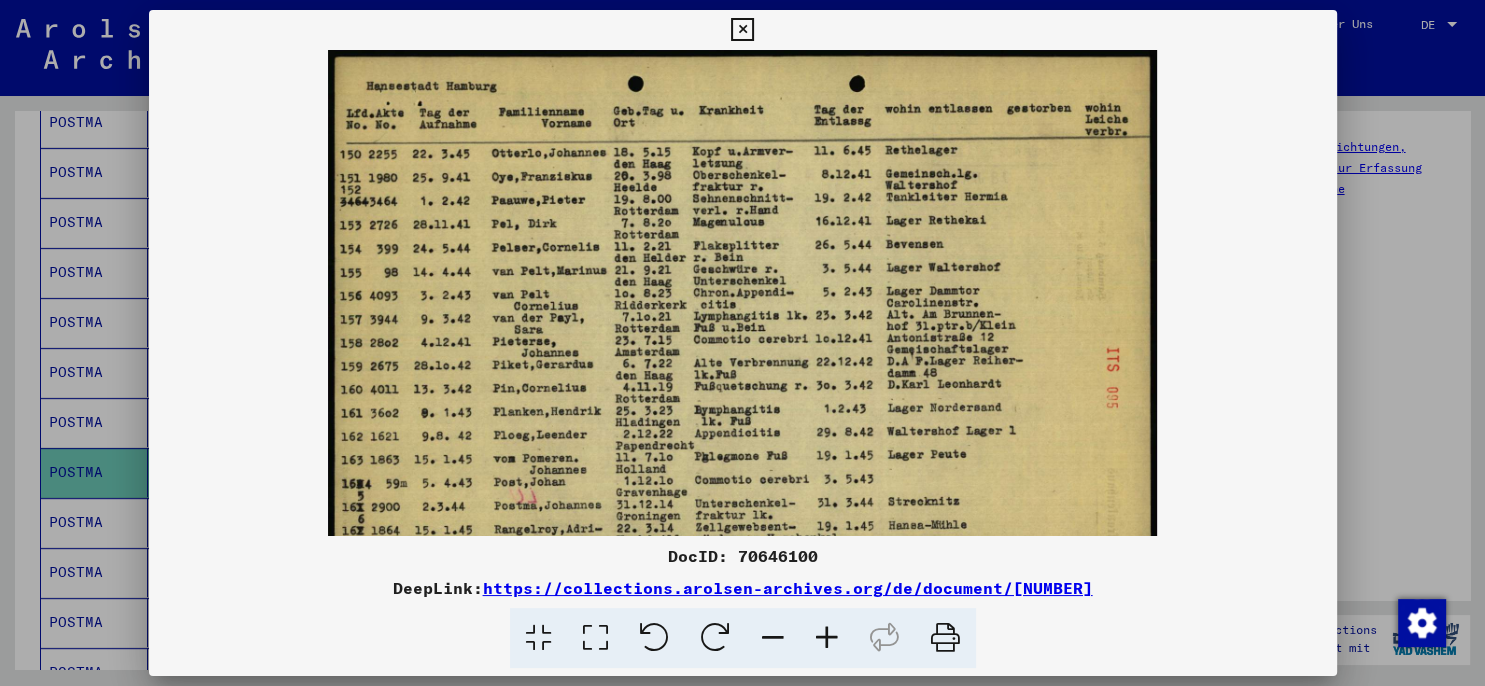click at bounding box center (827, 638) 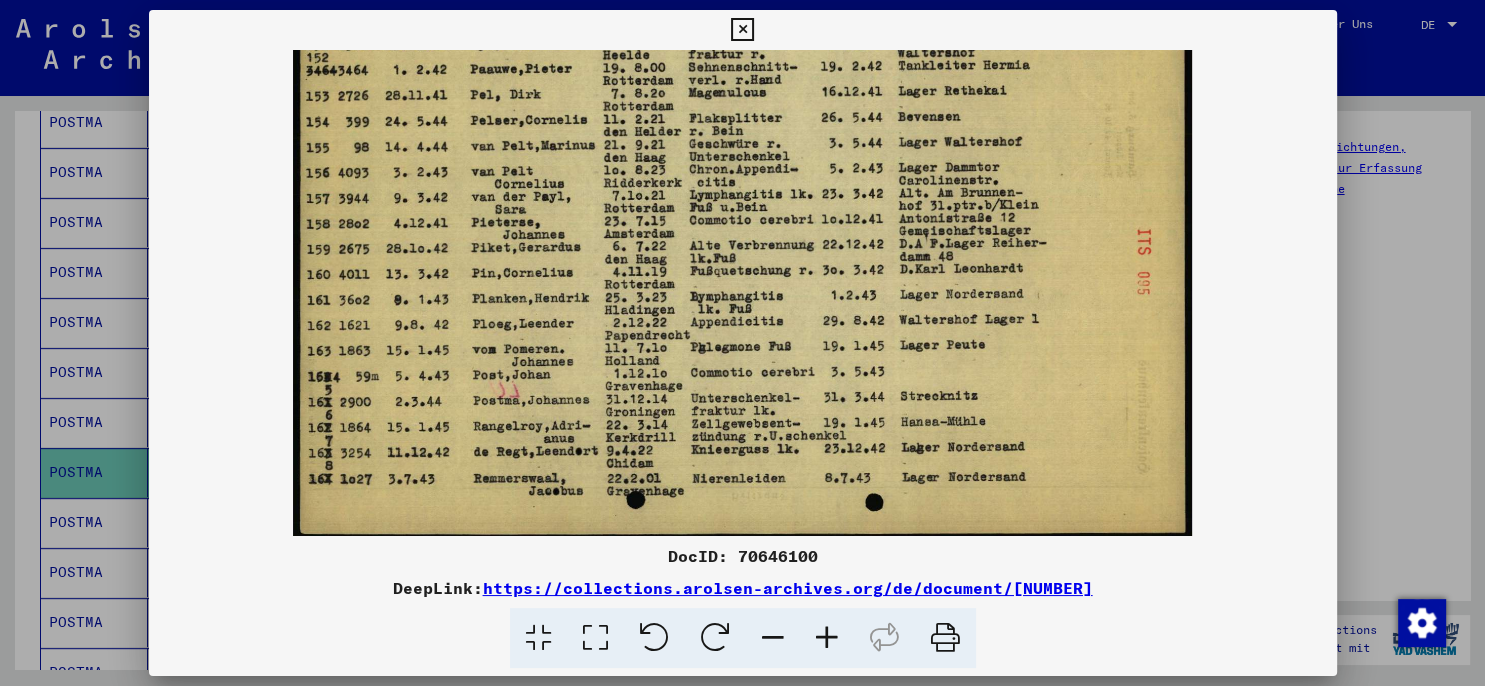 drag, startPoint x: 558, startPoint y: 489, endPoint x: 572, endPoint y: 346, distance: 143.68369 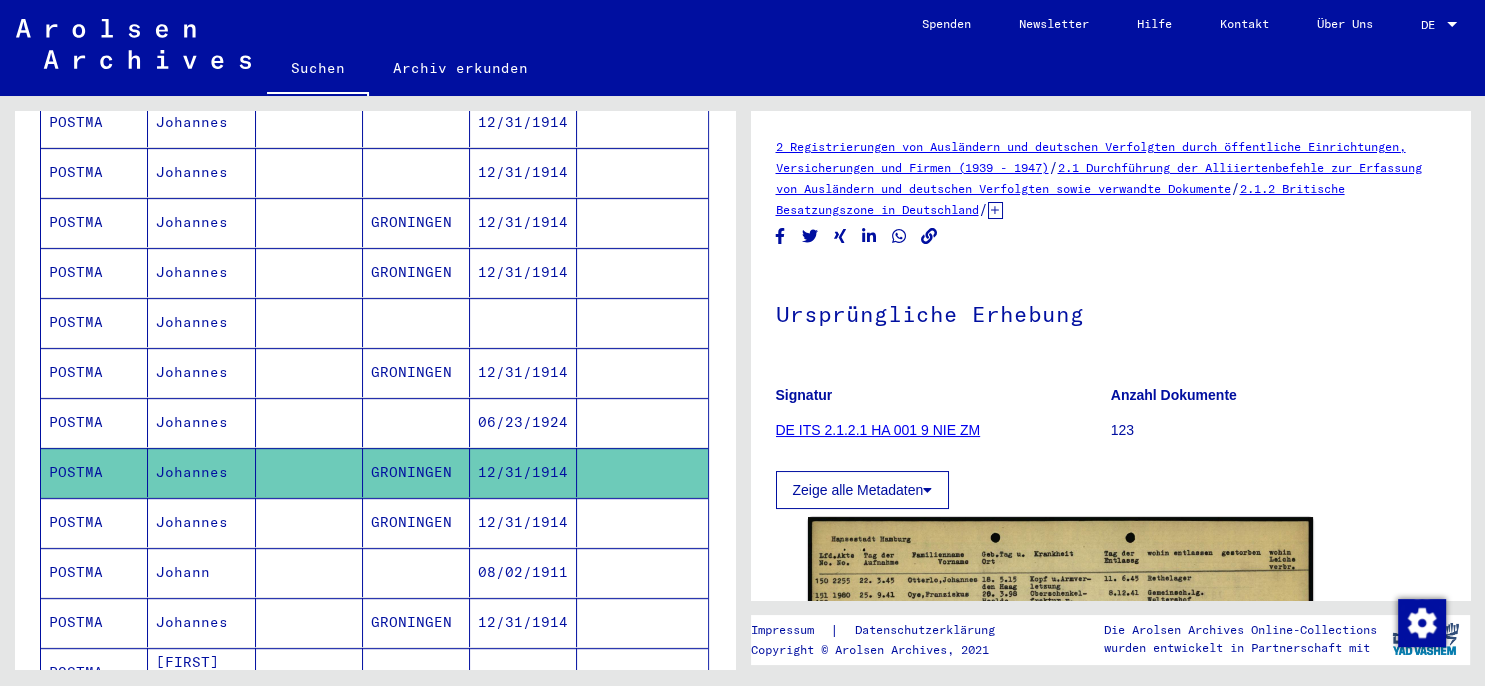 click on "12/31/1914" at bounding box center (523, 572) 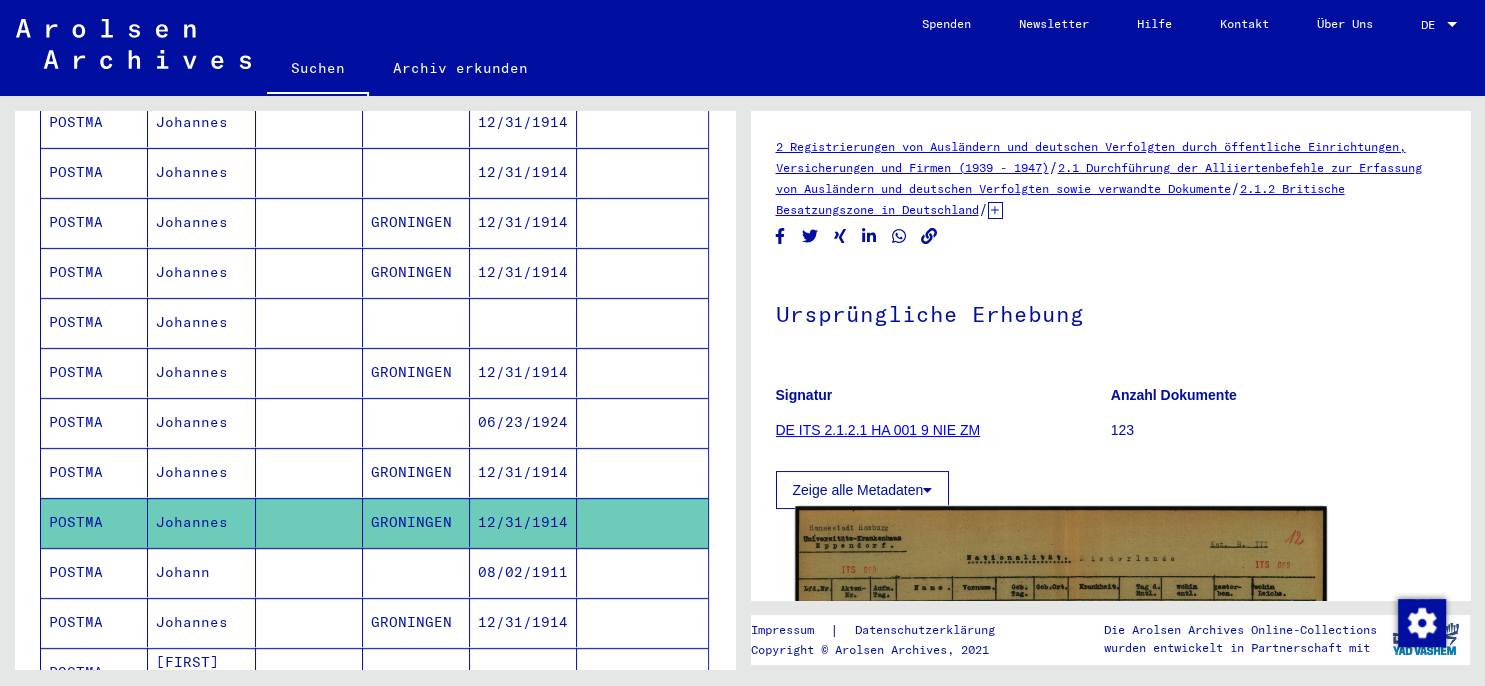 click 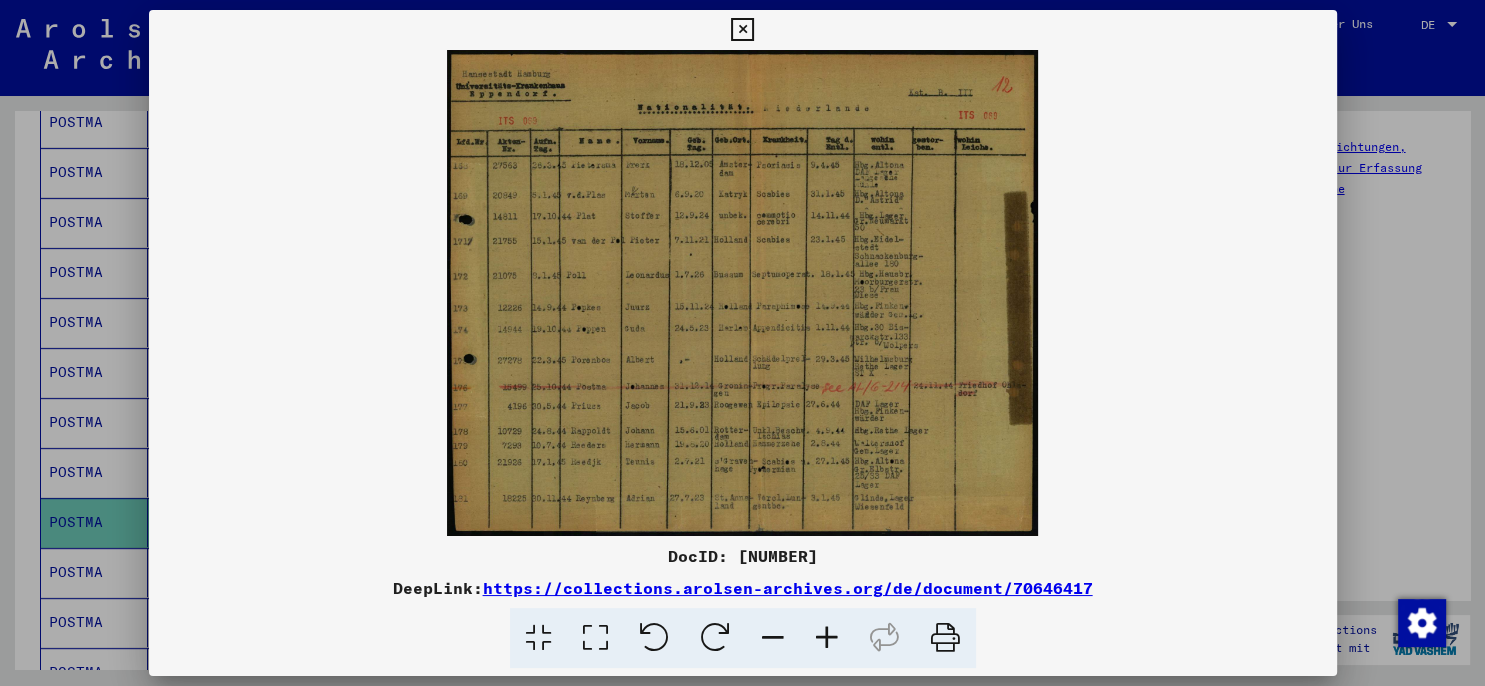 click at bounding box center (827, 638) 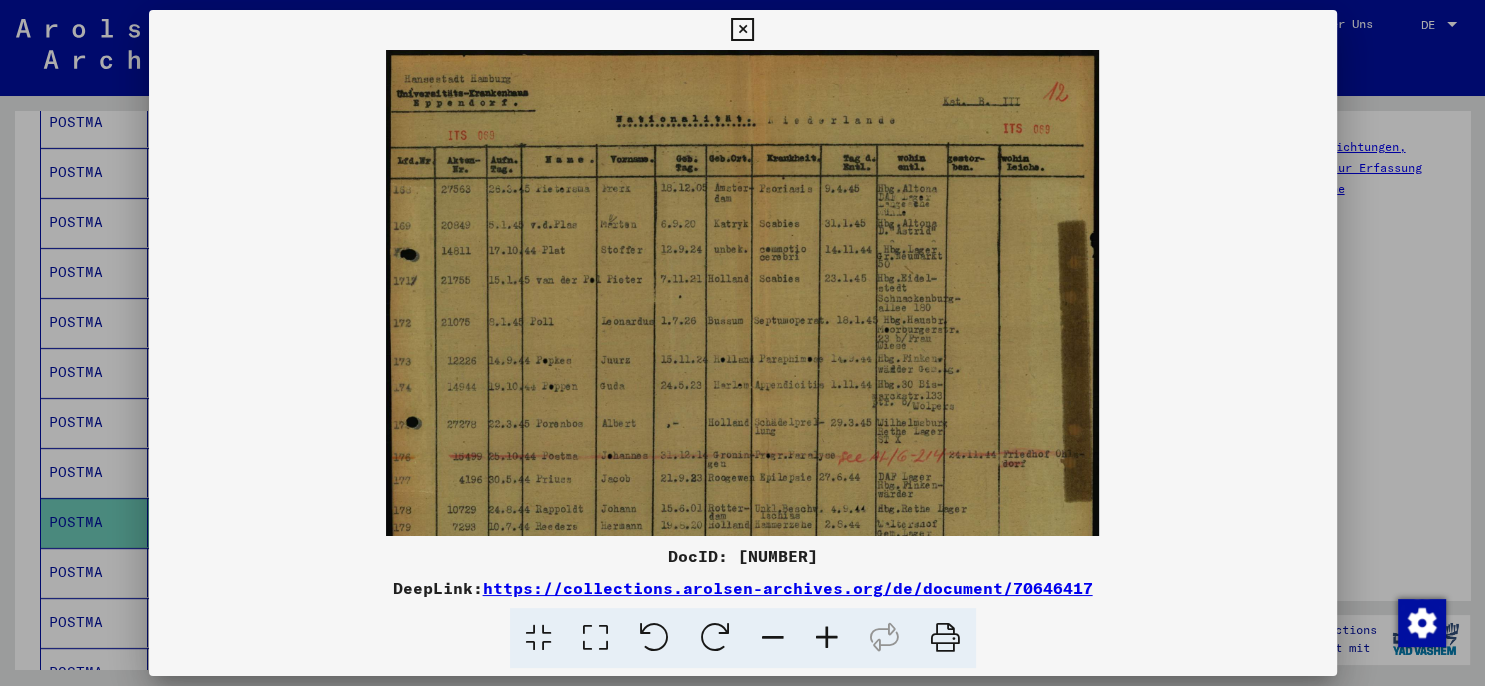 click at bounding box center (827, 638) 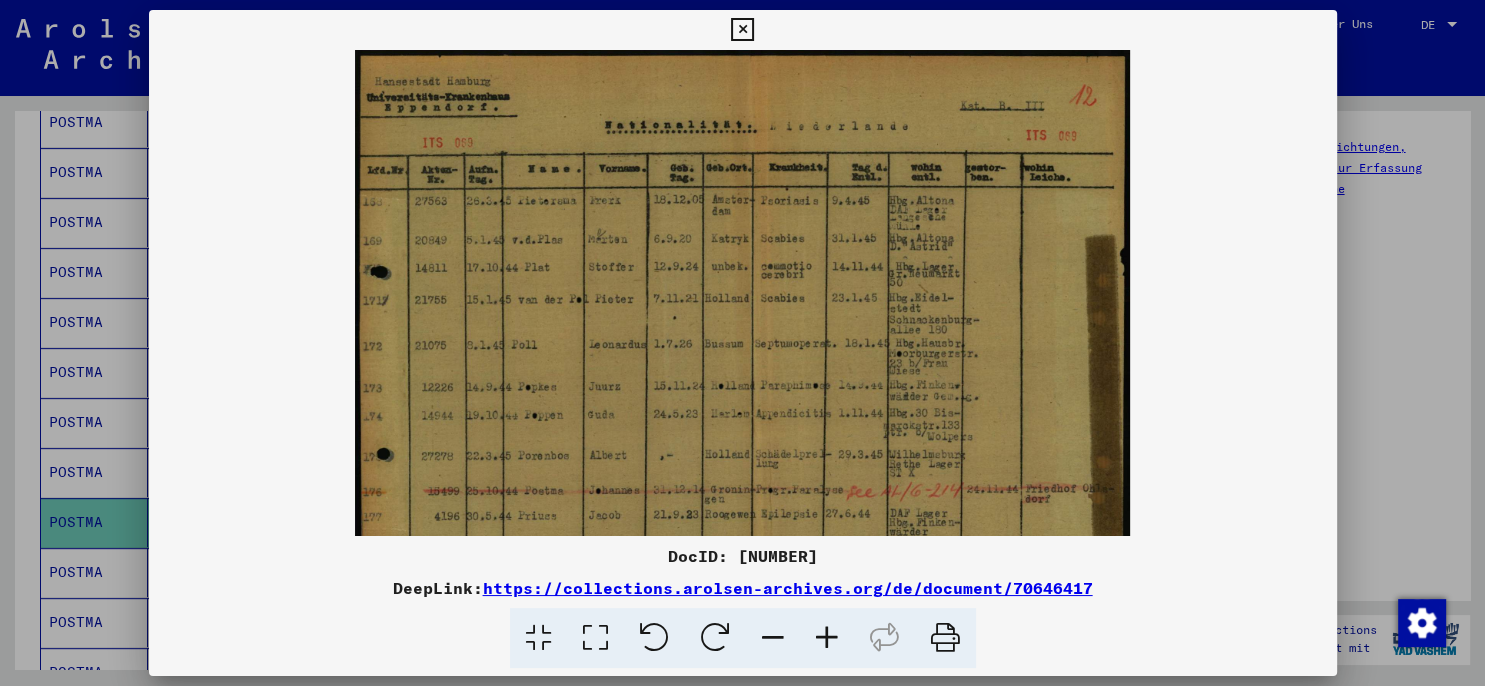 click at bounding box center (827, 638) 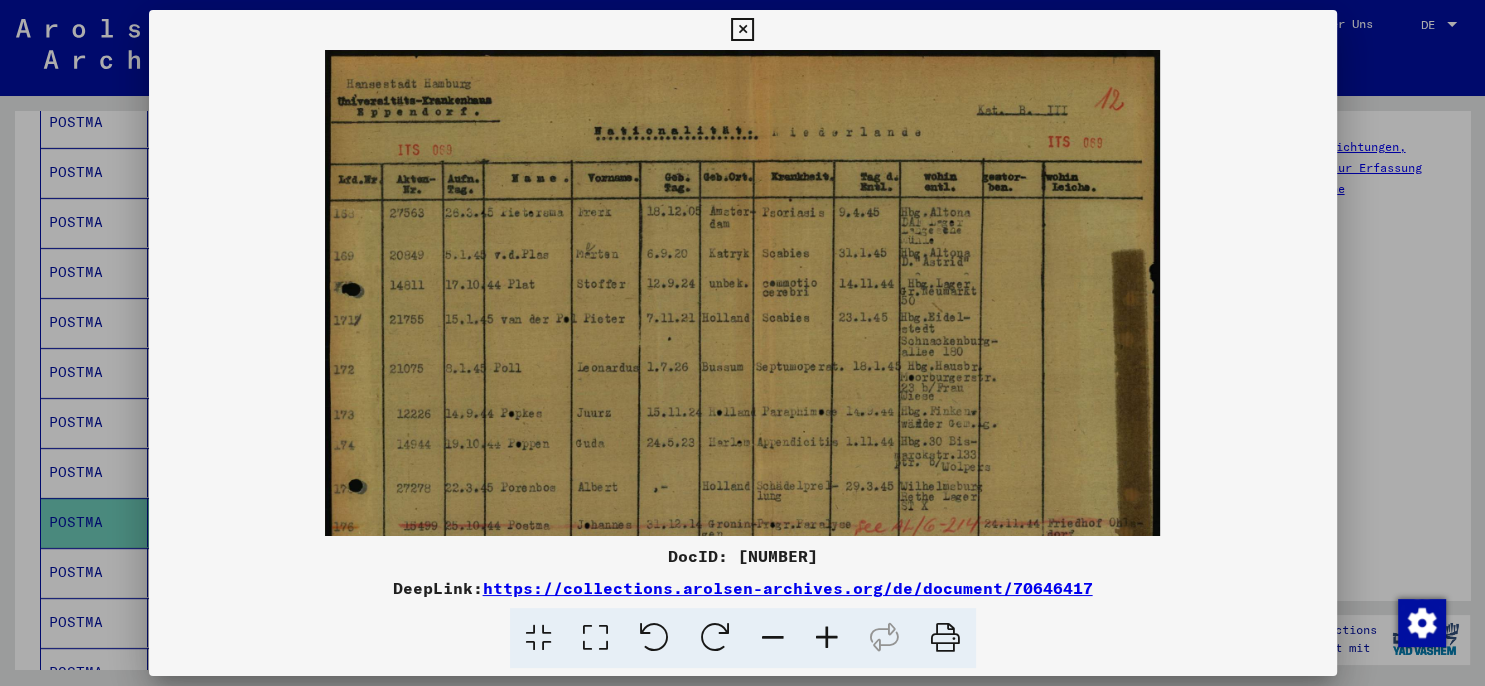 click at bounding box center (827, 638) 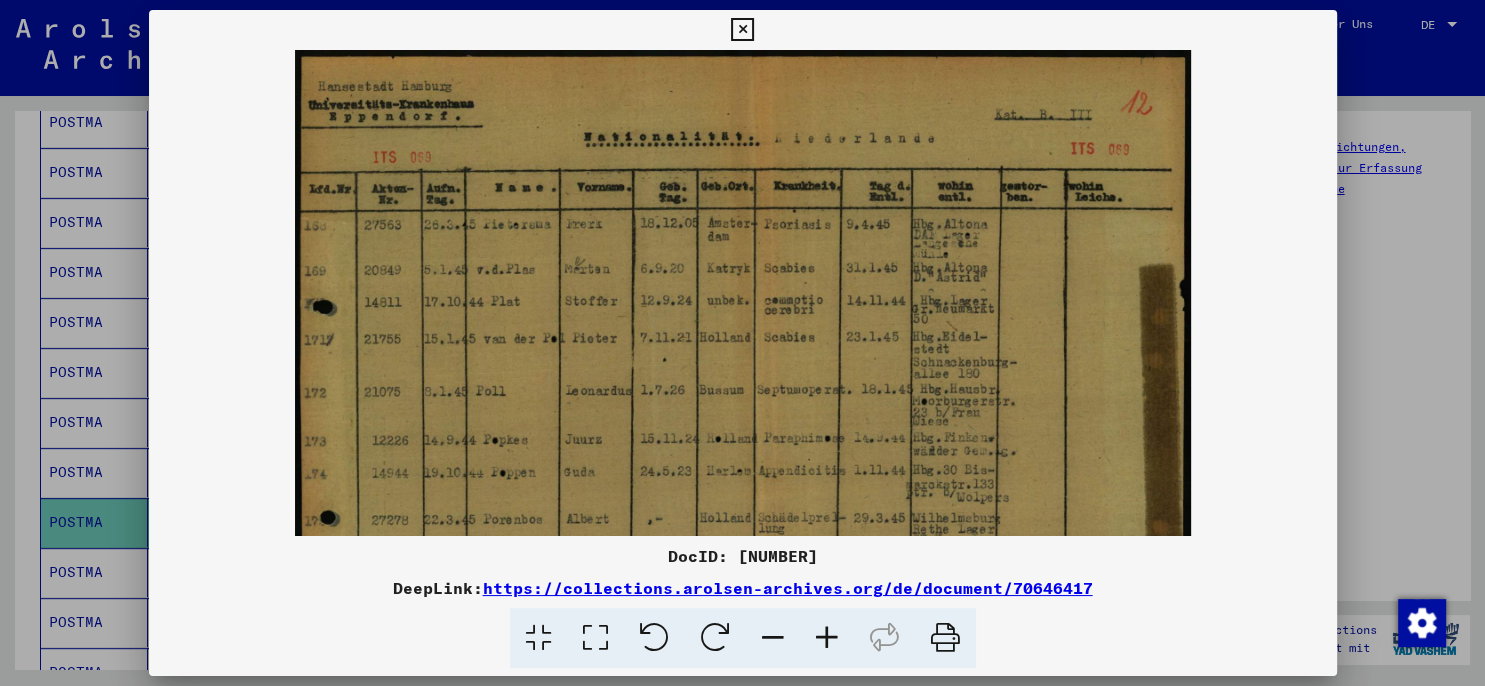 click at bounding box center [827, 638] 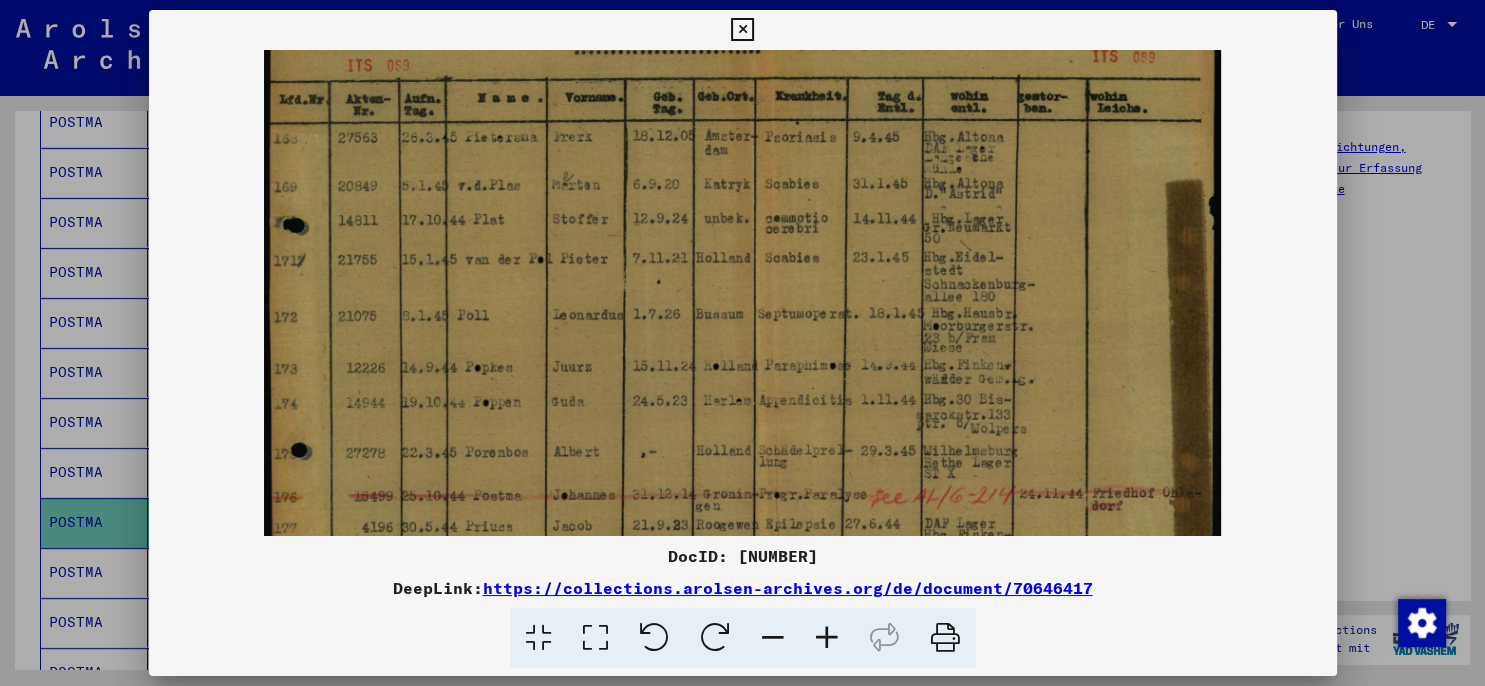 scroll, scrollTop: 109, scrollLeft: 0, axis: vertical 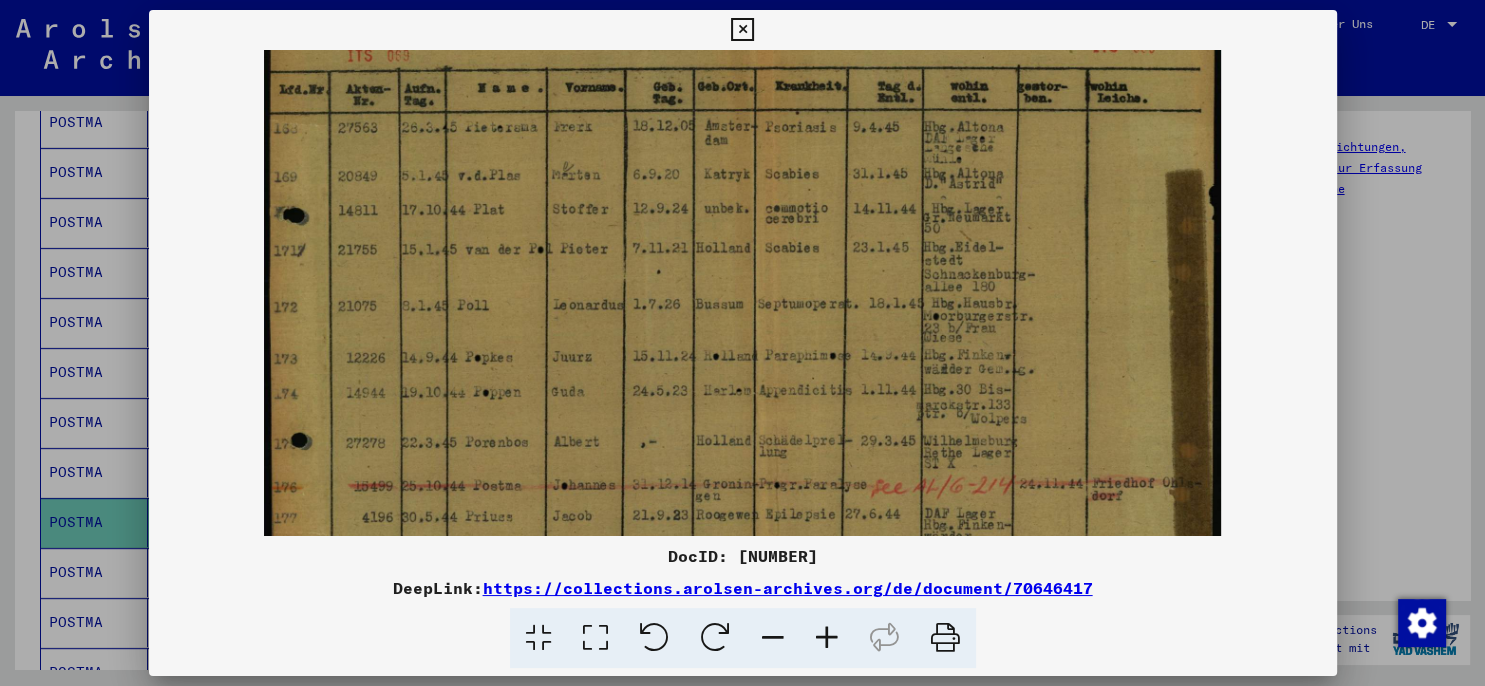 drag, startPoint x: 505, startPoint y: 445, endPoint x: 506, endPoint y: 338, distance: 107.00467 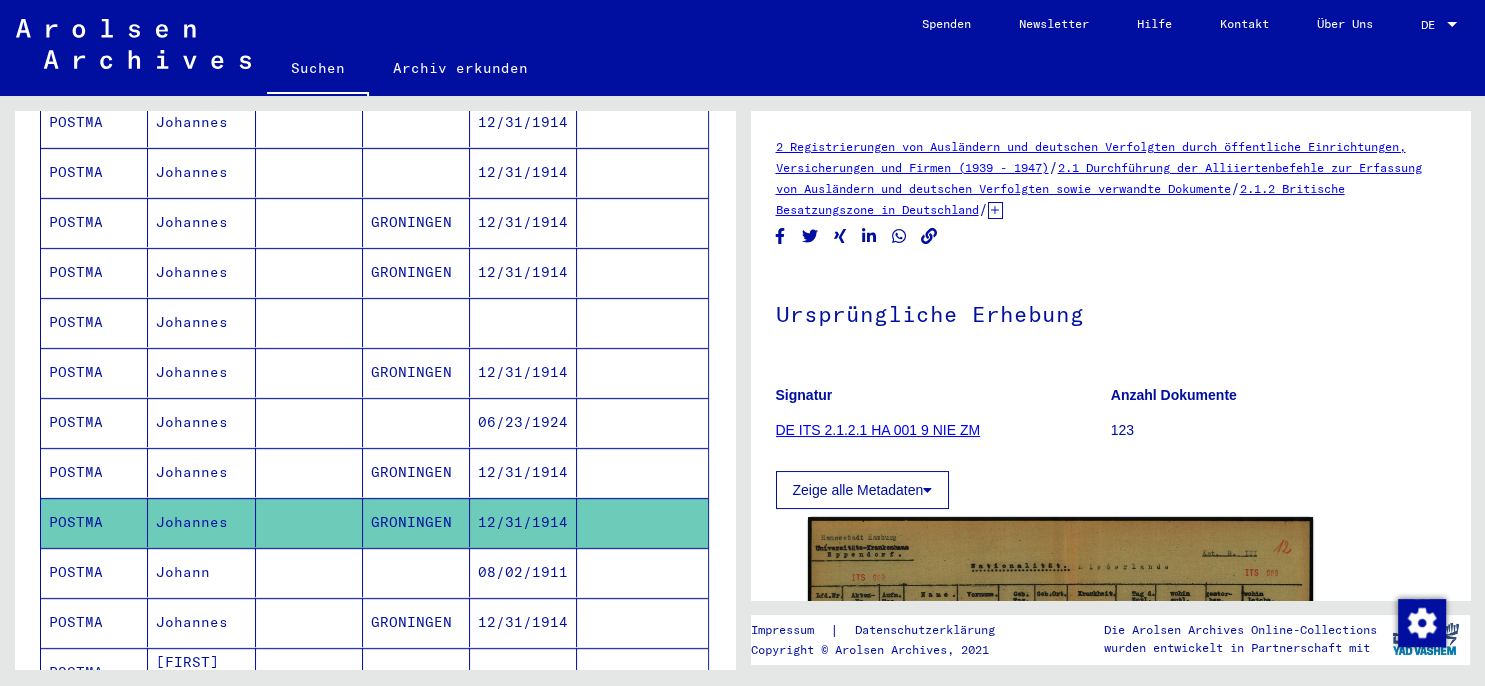 click on "12/31/1914" at bounding box center (523, 672) 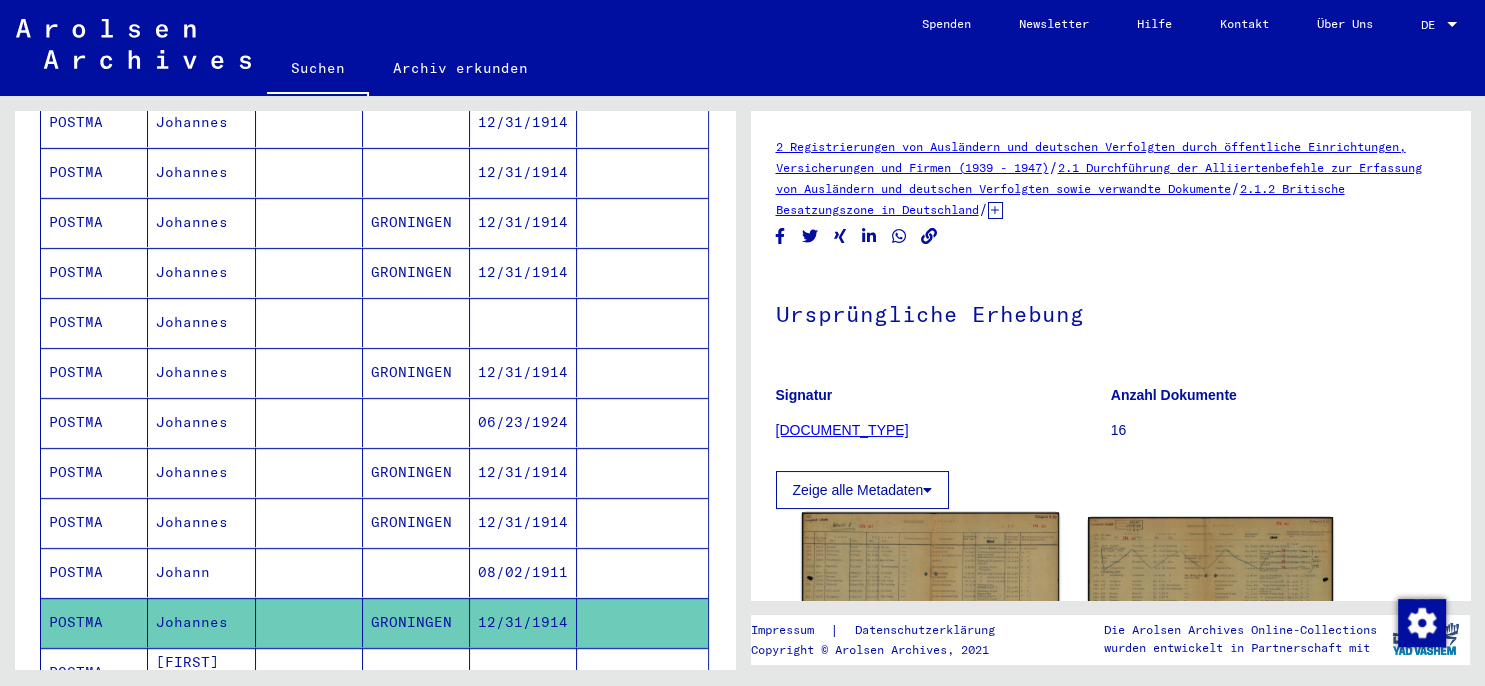 click 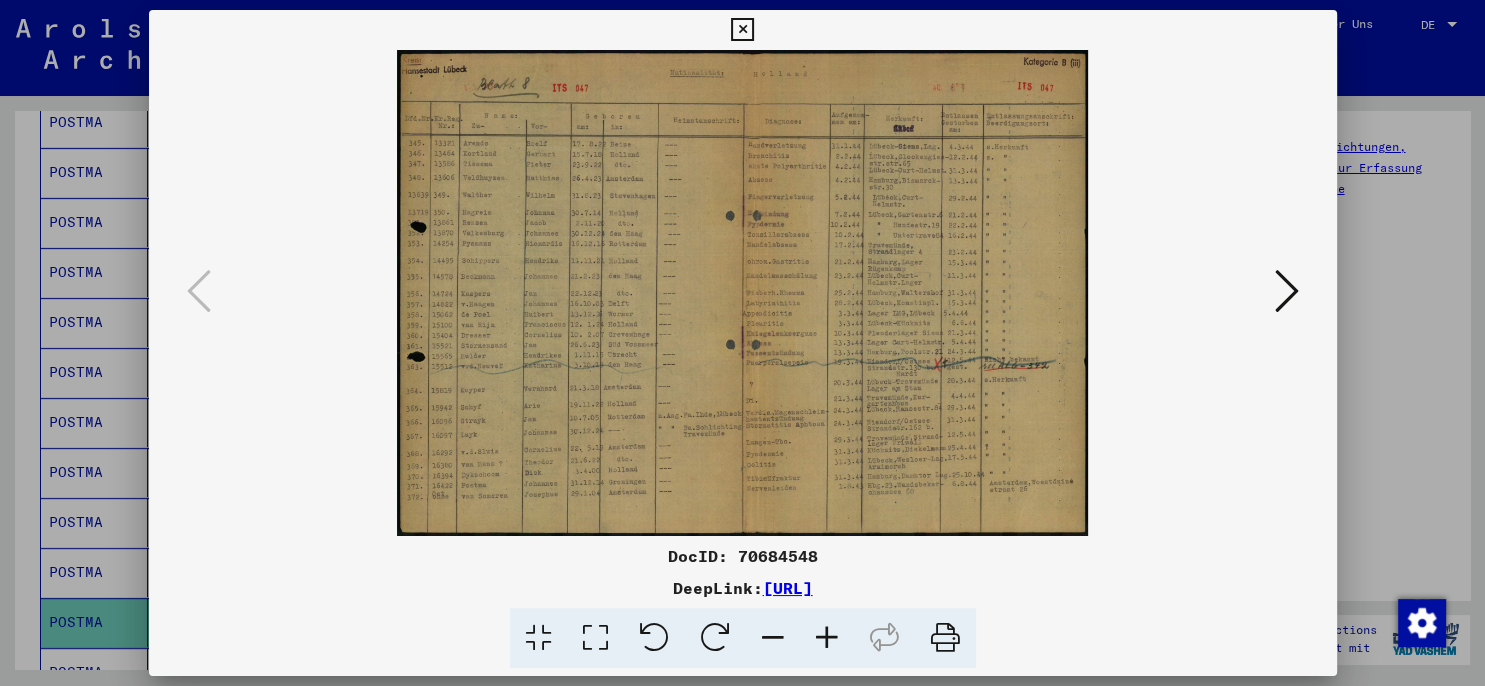 click at bounding box center [827, 638] 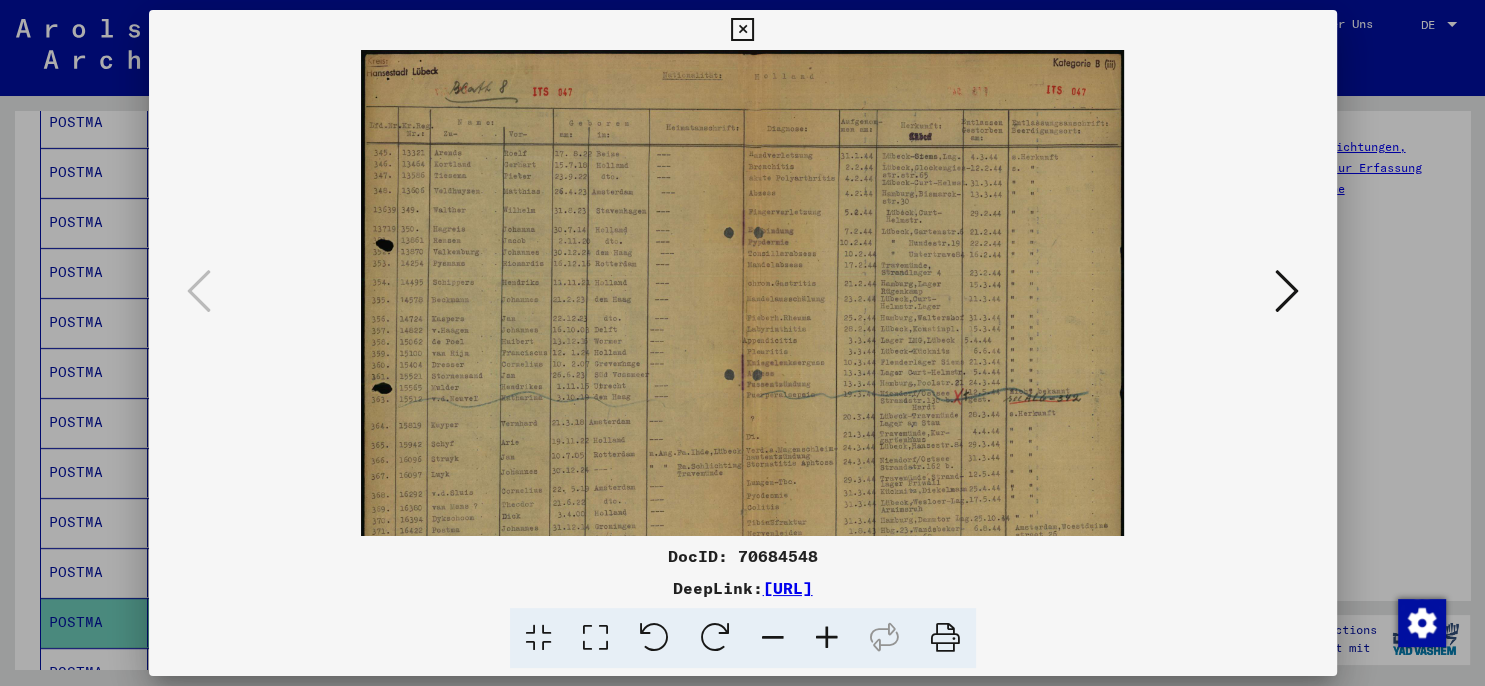 click at bounding box center [827, 638] 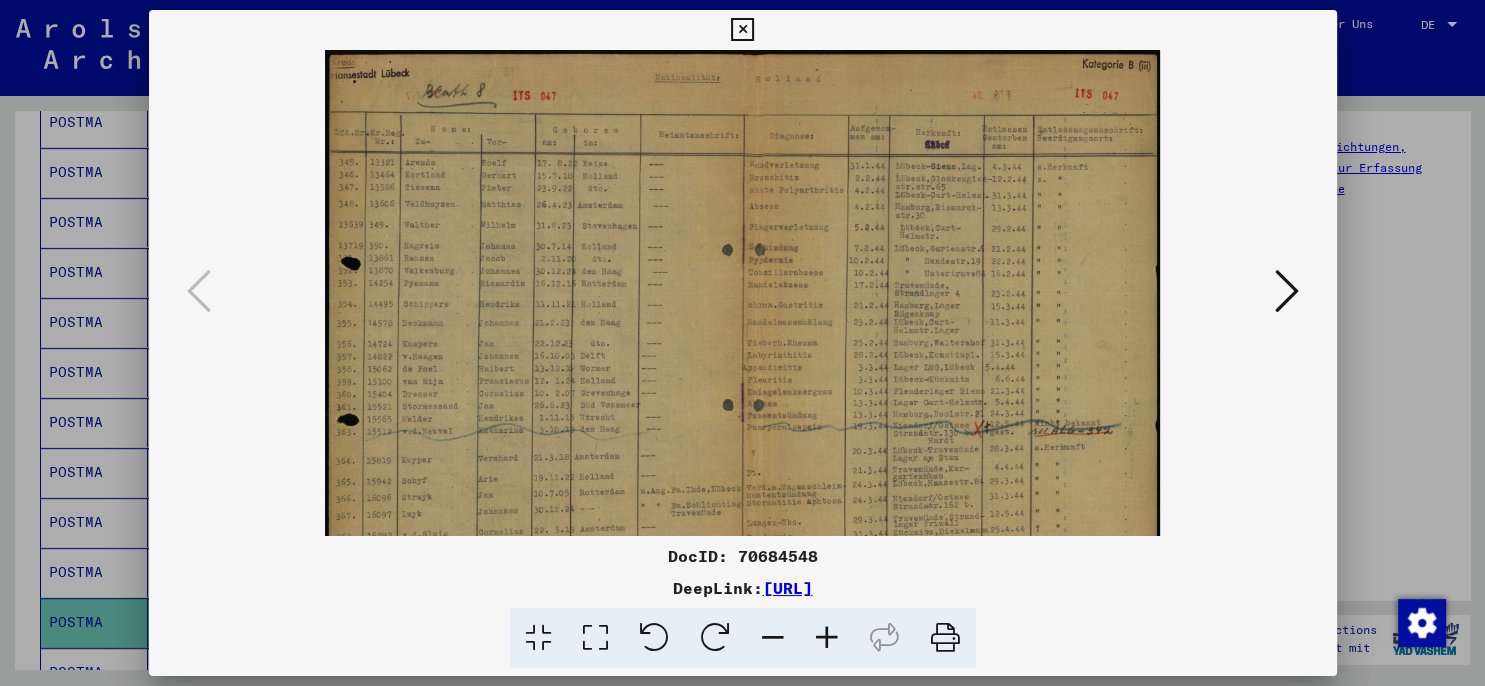 click at bounding box center [827, 638] 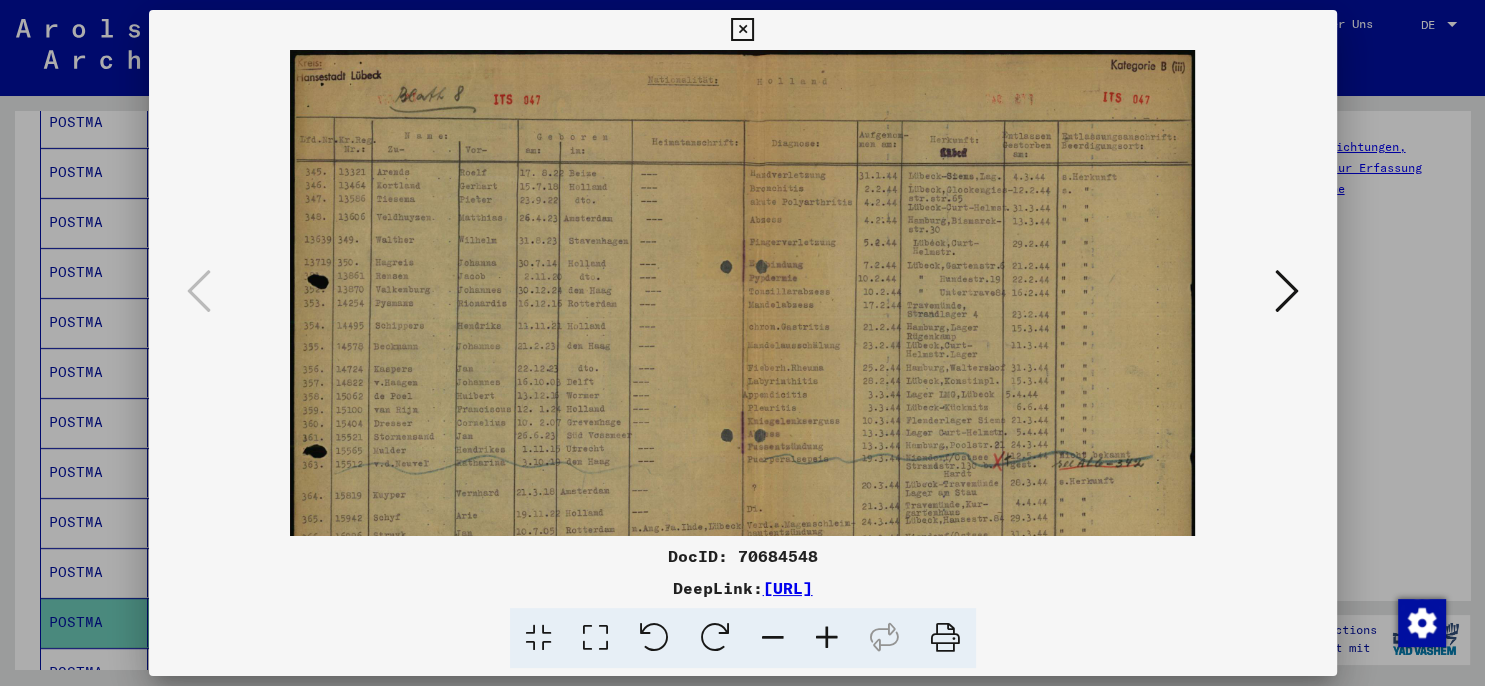 click at bounding box center (827, 638) 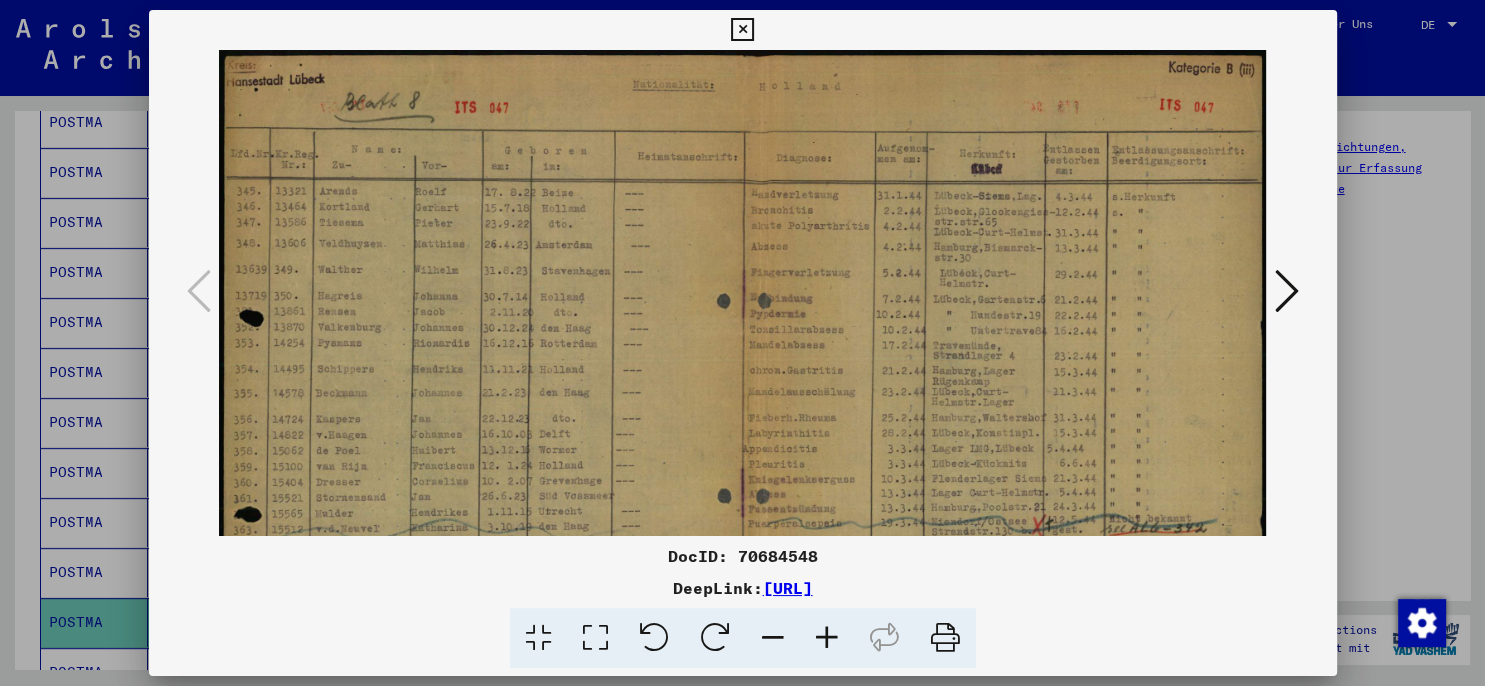 click at bounding box center [827, 638] 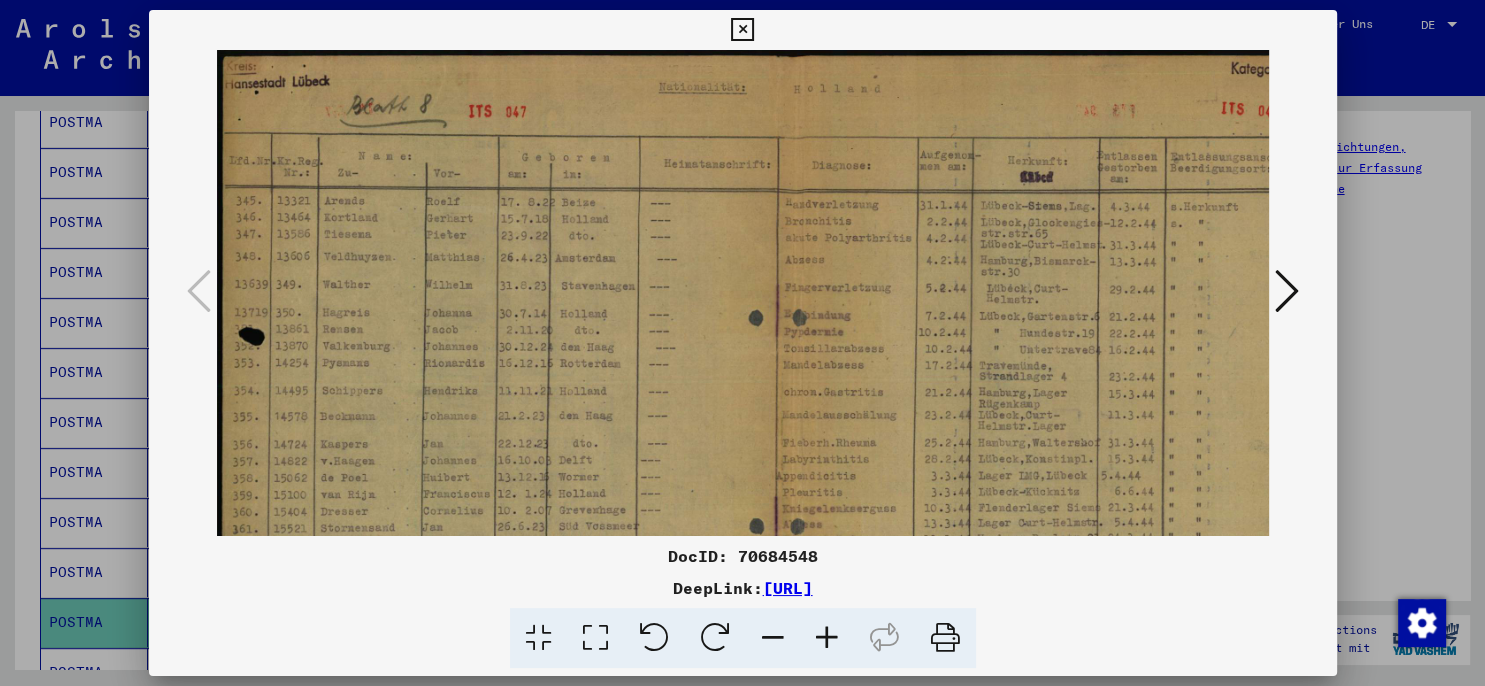 click at bounding box center (827, 638) 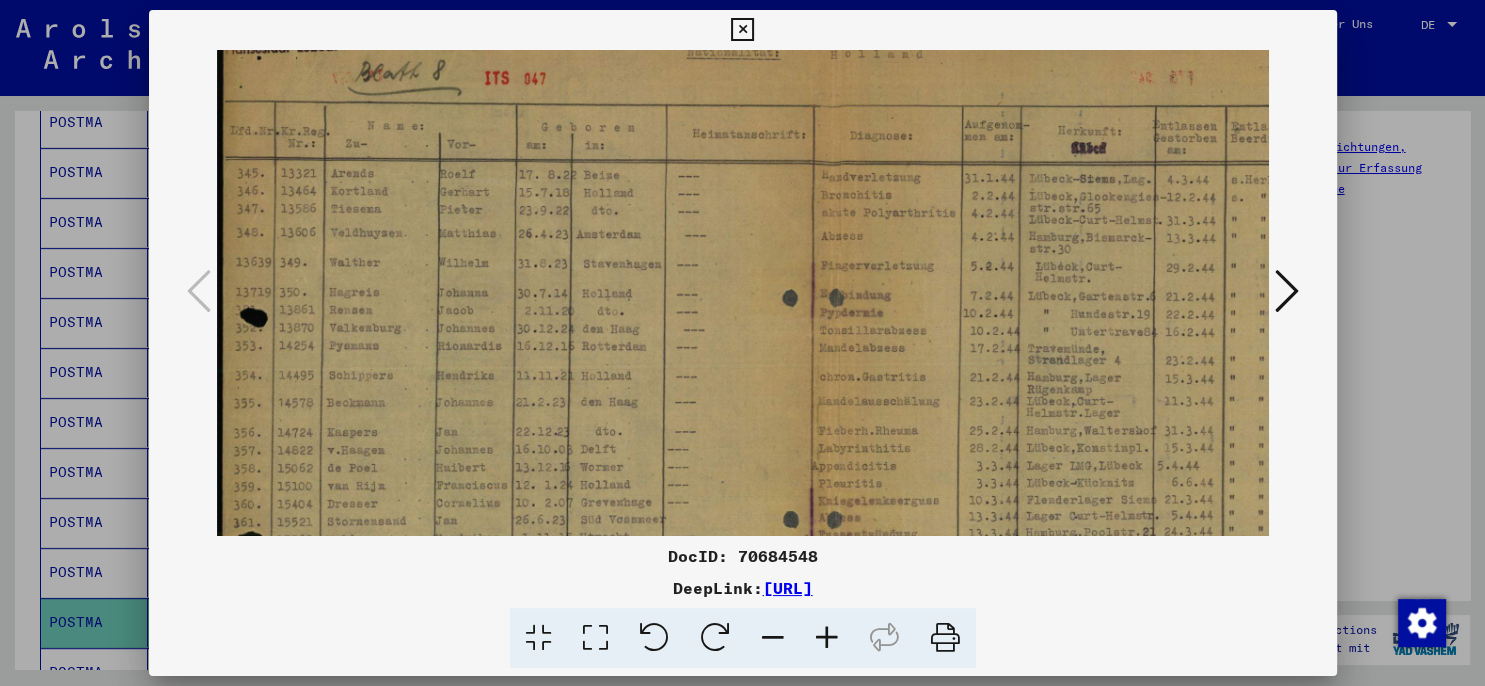 drag, startPoint x: 406, startPoint y: 350, endPoint x: 409, endPoint y: 306, distance: 44.102154 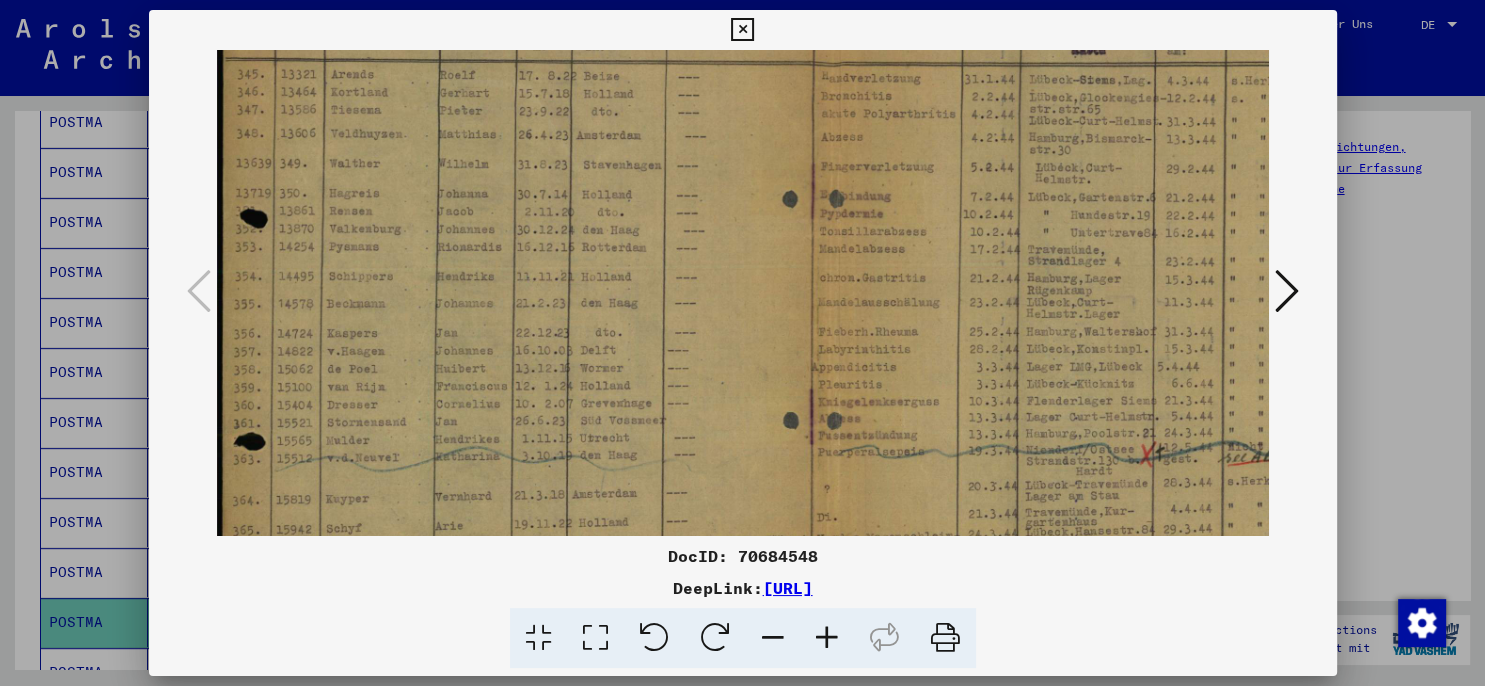 drag, startPoint x: 398, startPoint y: 383, endPoint x: 406, endPoint y: 274, distance: 109.29318 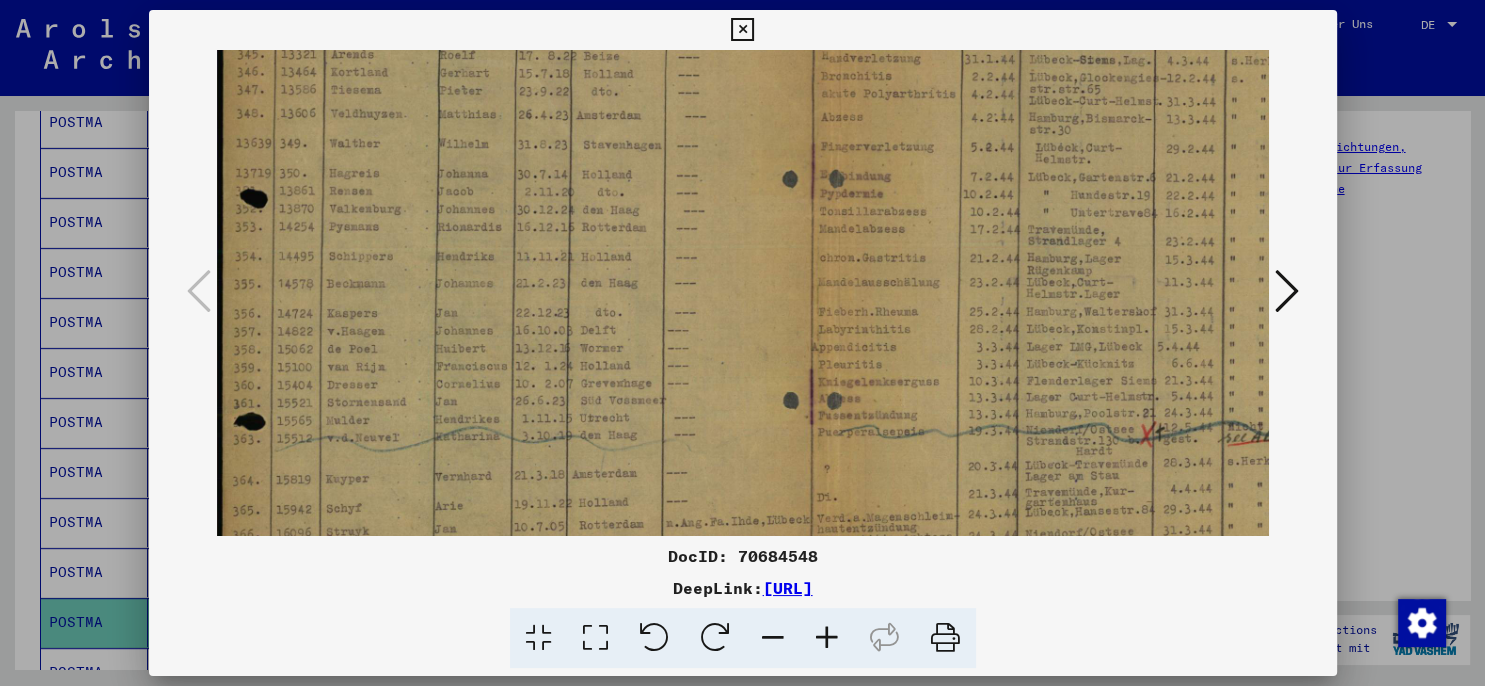drag, startPoint x: 381, startPoint y: 422, endPoint x: 409, endPoint y: 82, distance: 341.151 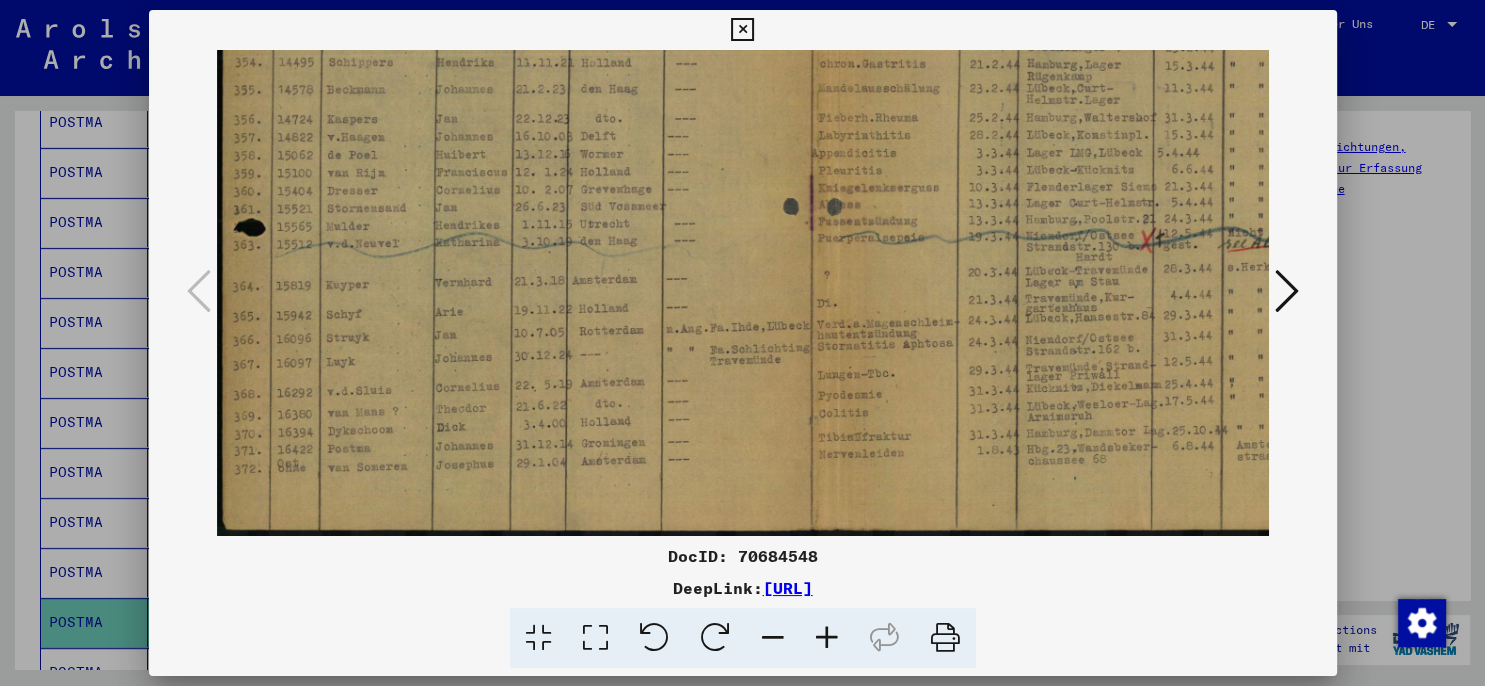 click at bounding box center [742, 30] 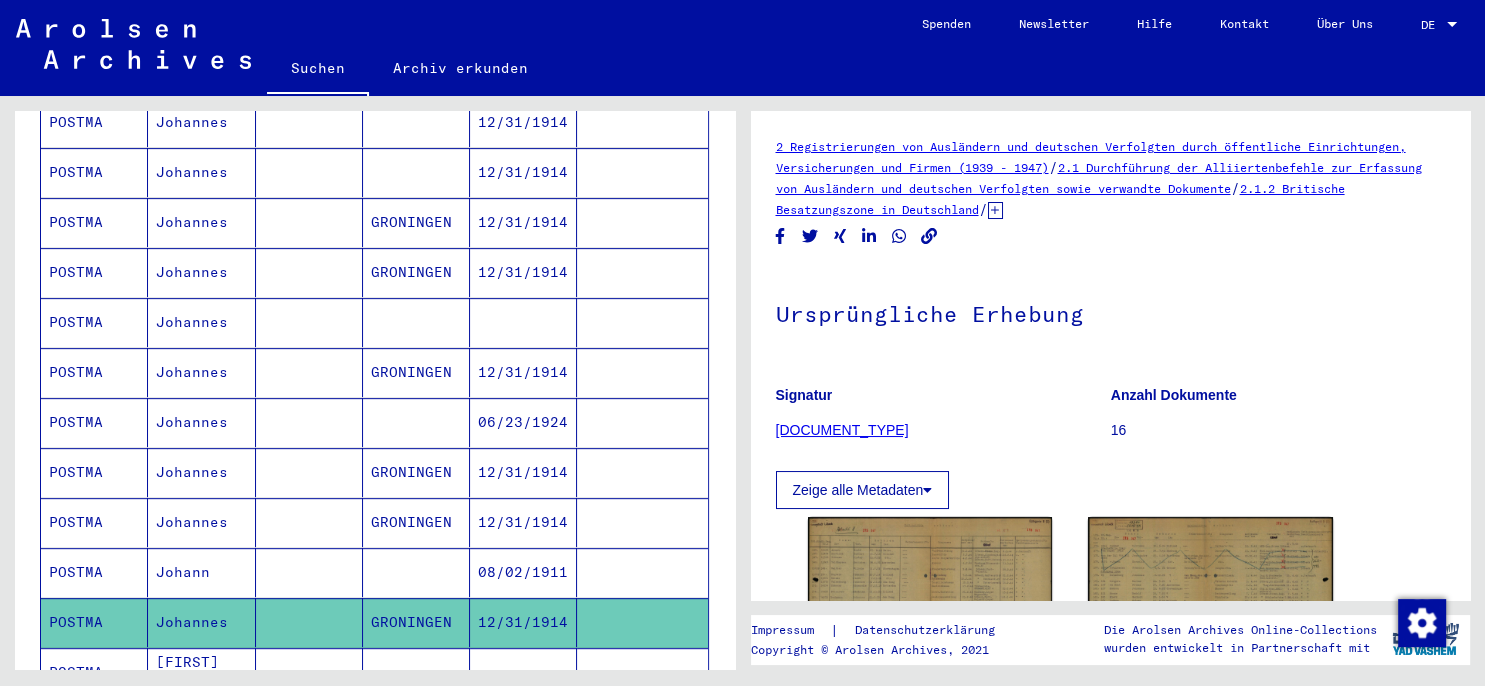 click 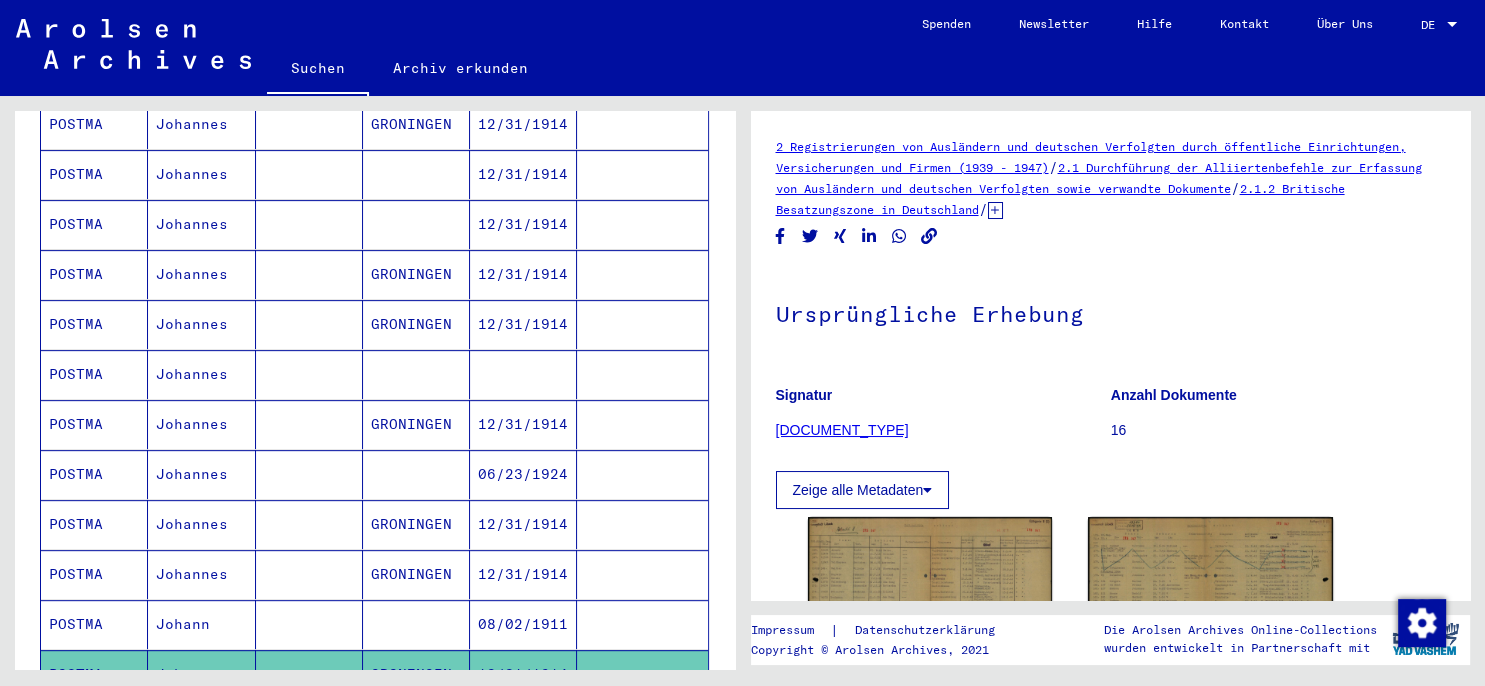 scroll, scrollTop: 717, scrollLeft: 0, axis: vertical 